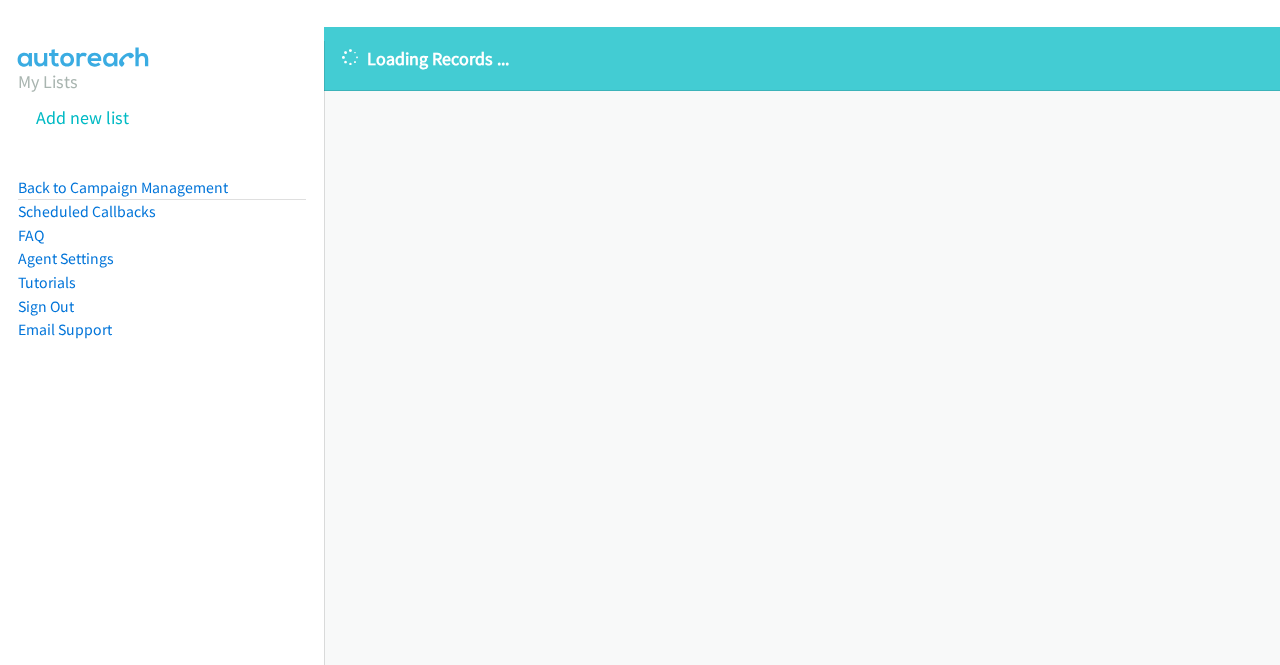 scroll, scrollTop: 0, scrollLeft: 0, axis: both 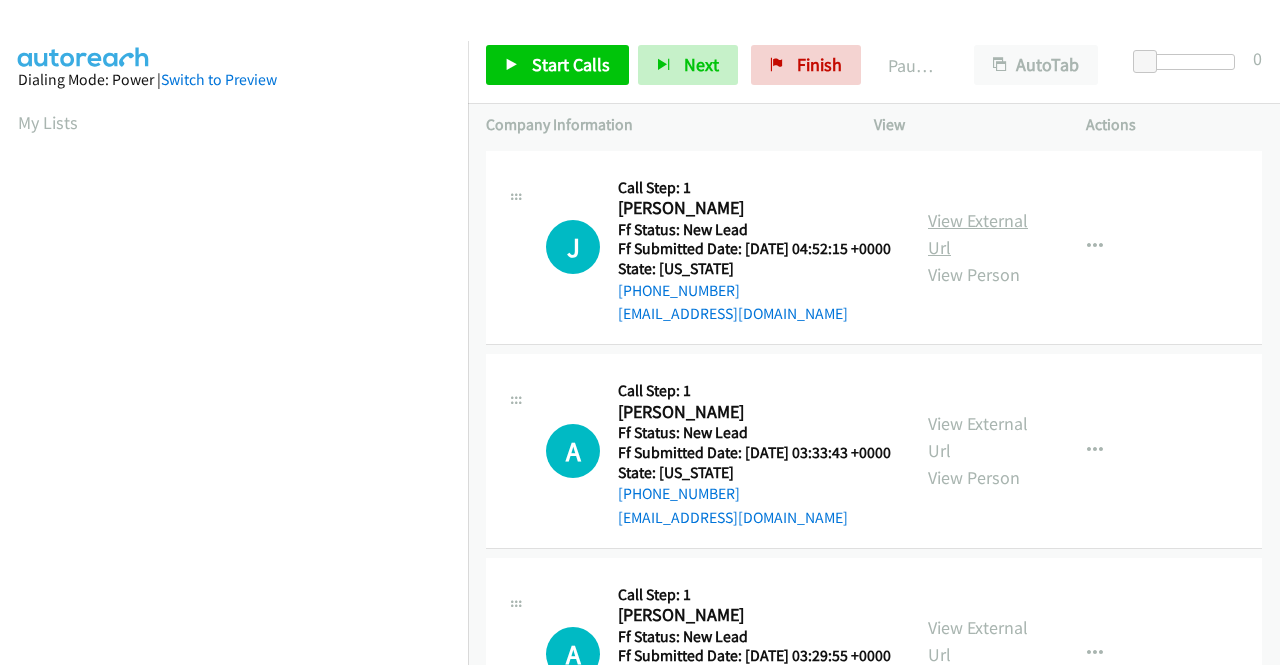 click on "View External Url" at bounding box center (978, 234) 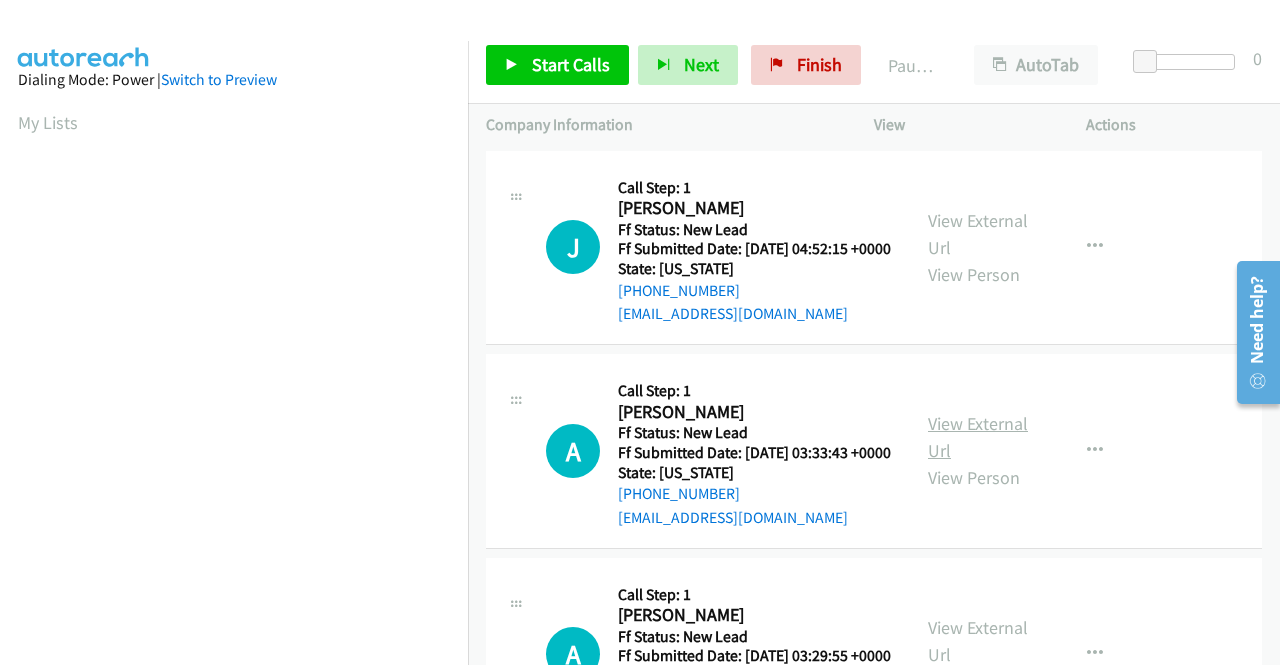 click on "View External Url" at bounding box center [978, 437] 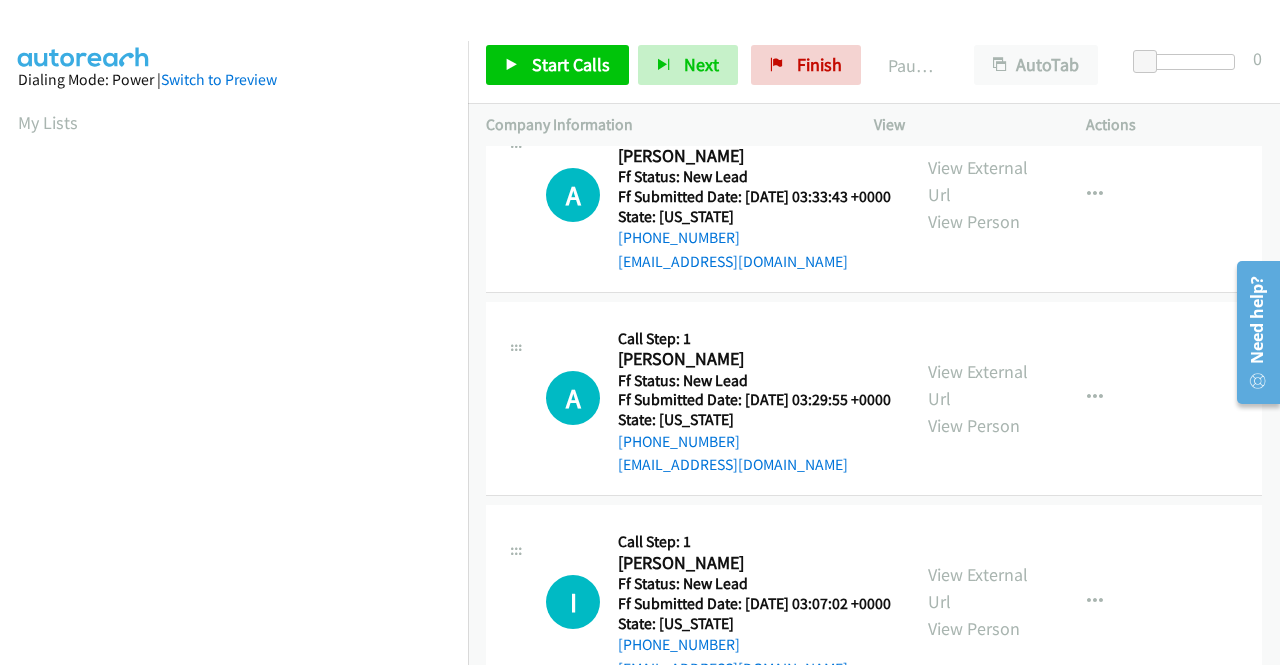 scroll, scrollTop: 300, scrollLeft: 0, axis: vertical 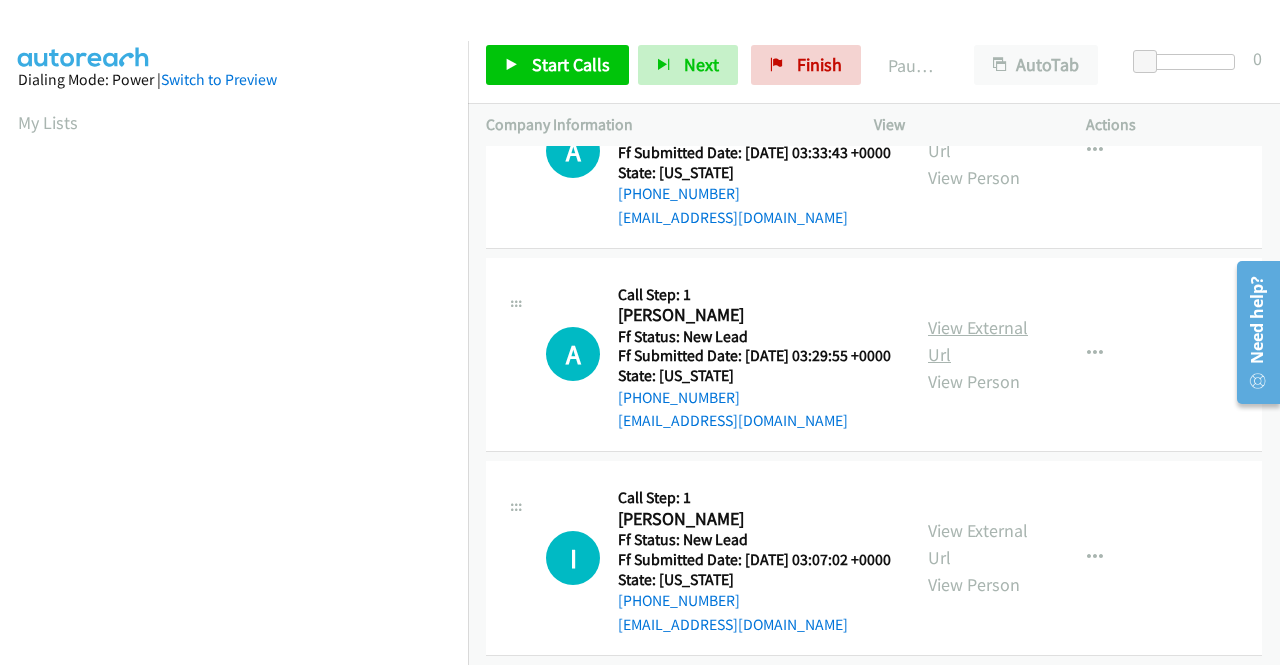 click on "View External Url" at bounding box center [978, 341] 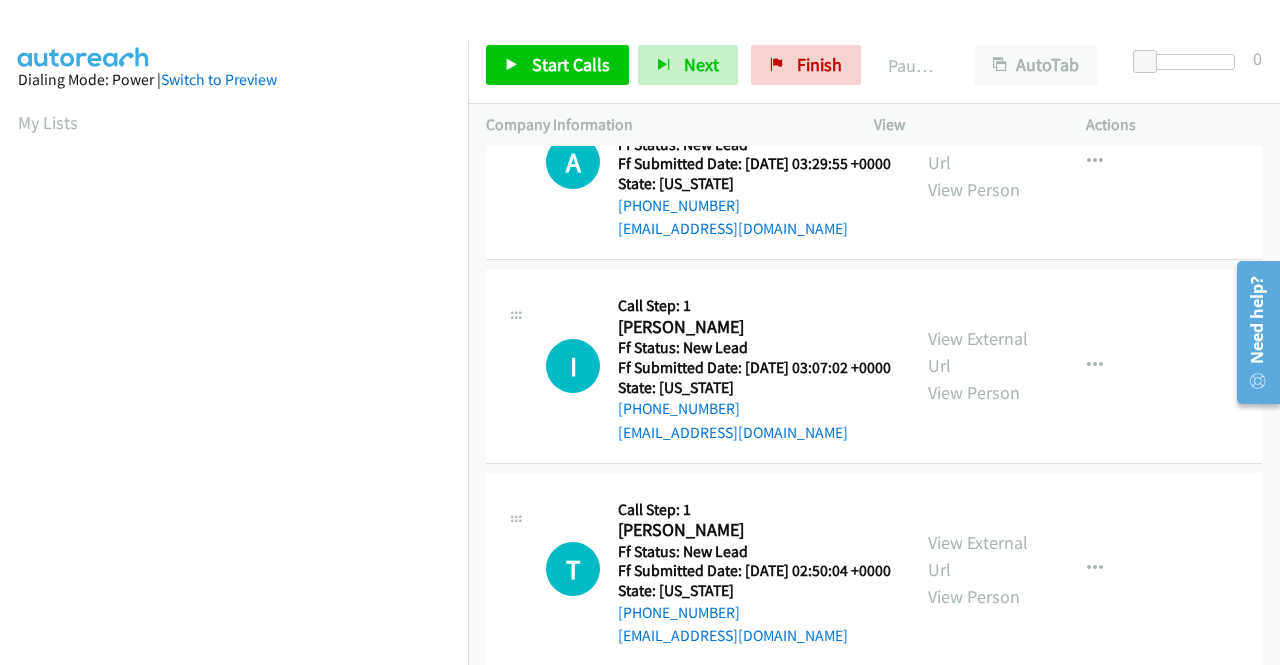 scroll, scrollTop: 500, scrollLeft: 0, axis: vertical 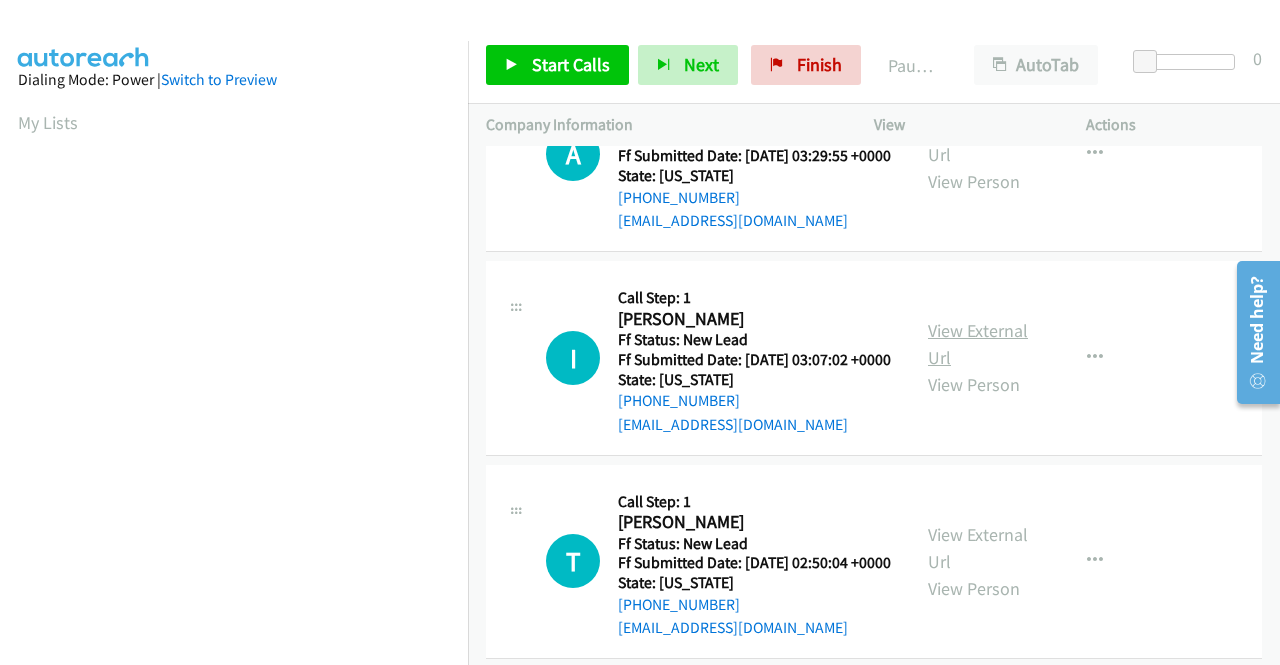 click on "View External Url" at bounding box center [978, 344] 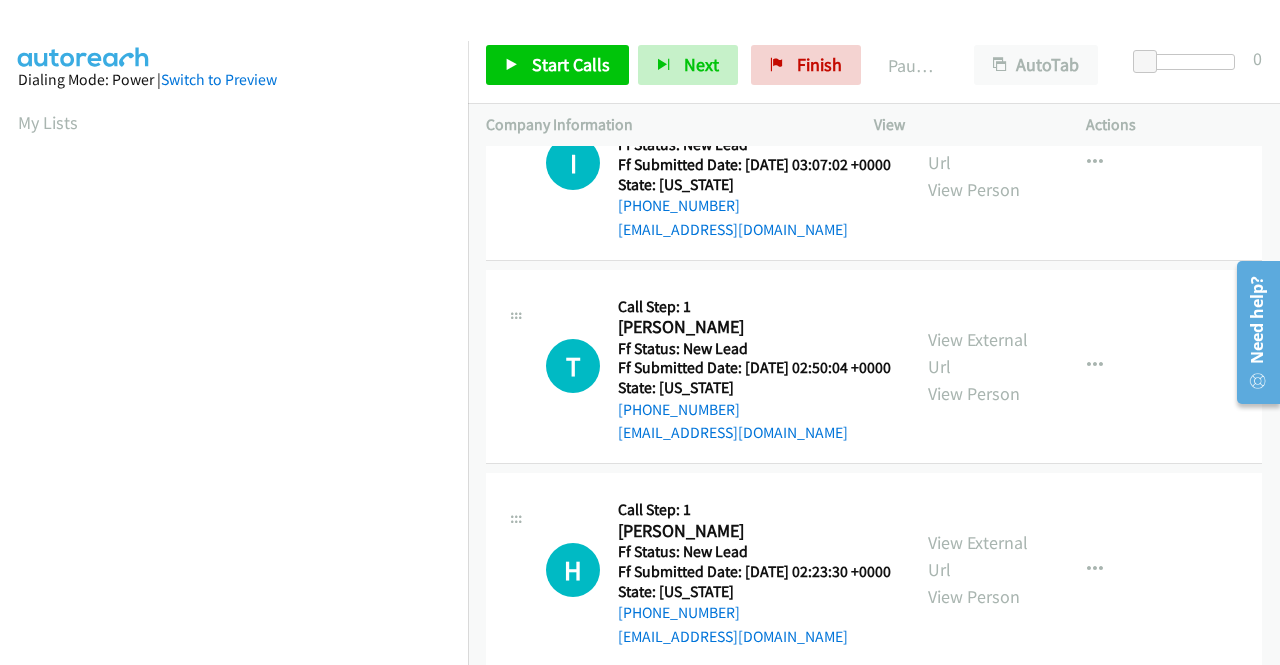 scroll, scrollTop: 700, scrollLeft: 0, axis: vertical 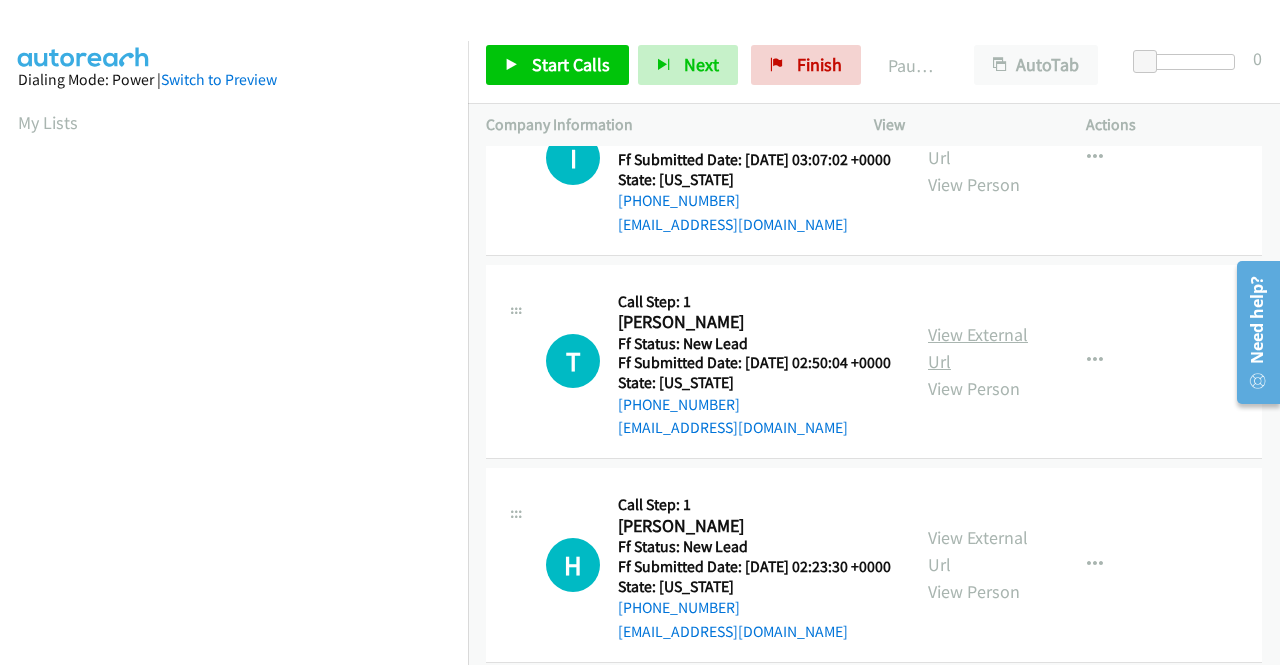 click on "View External Url" at bounding box center [978, 348] 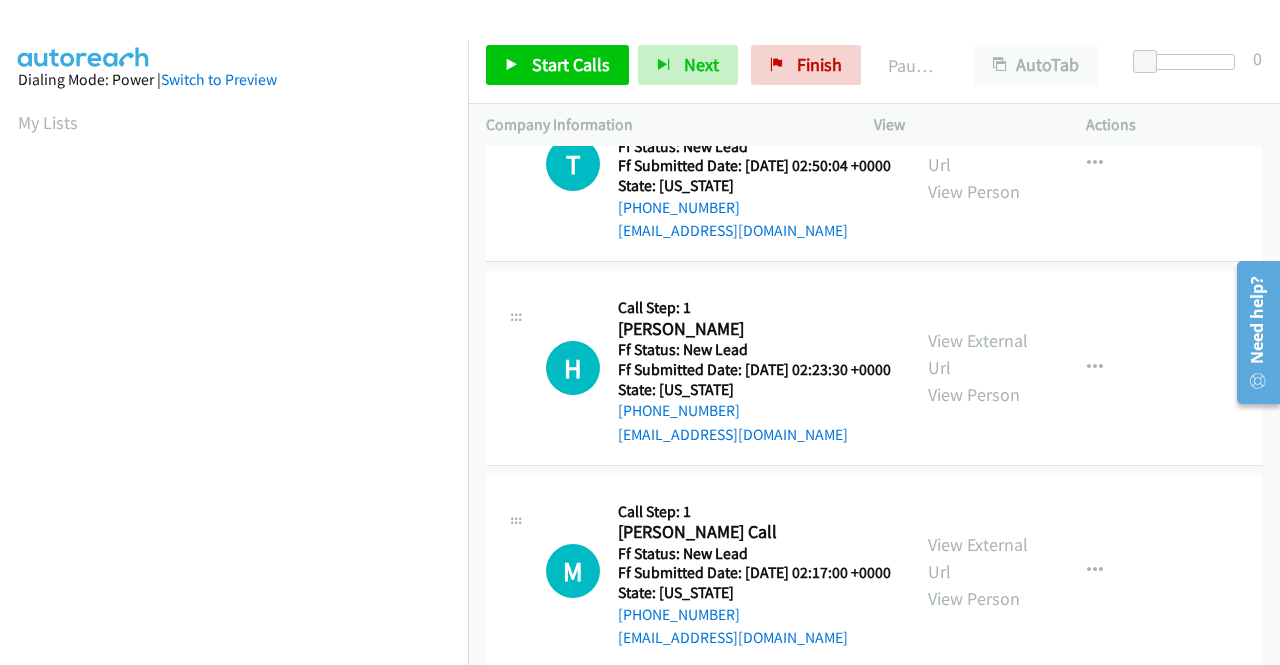 scroll, scrollTop: 900, scrollLeft: 0, axis: vertical 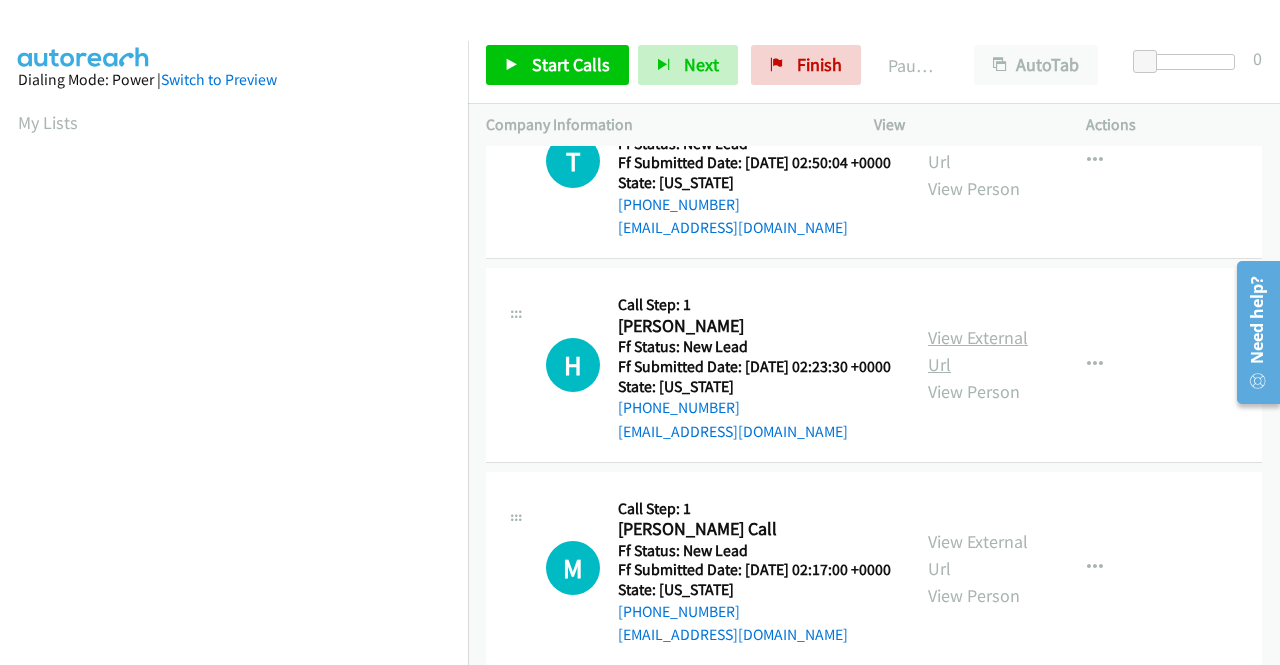 click on "View External Url" at bounding box center [978, 351] 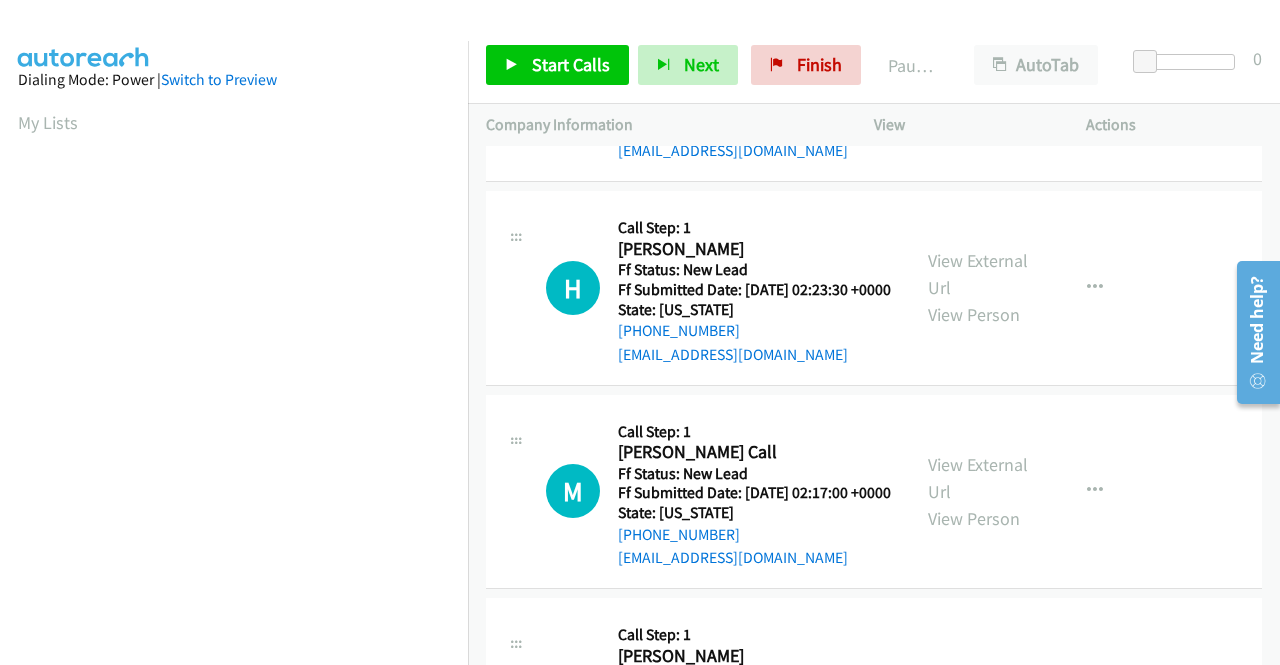 scroll, scrollTop: 1100, scrollLeft: 0, axis: vertical 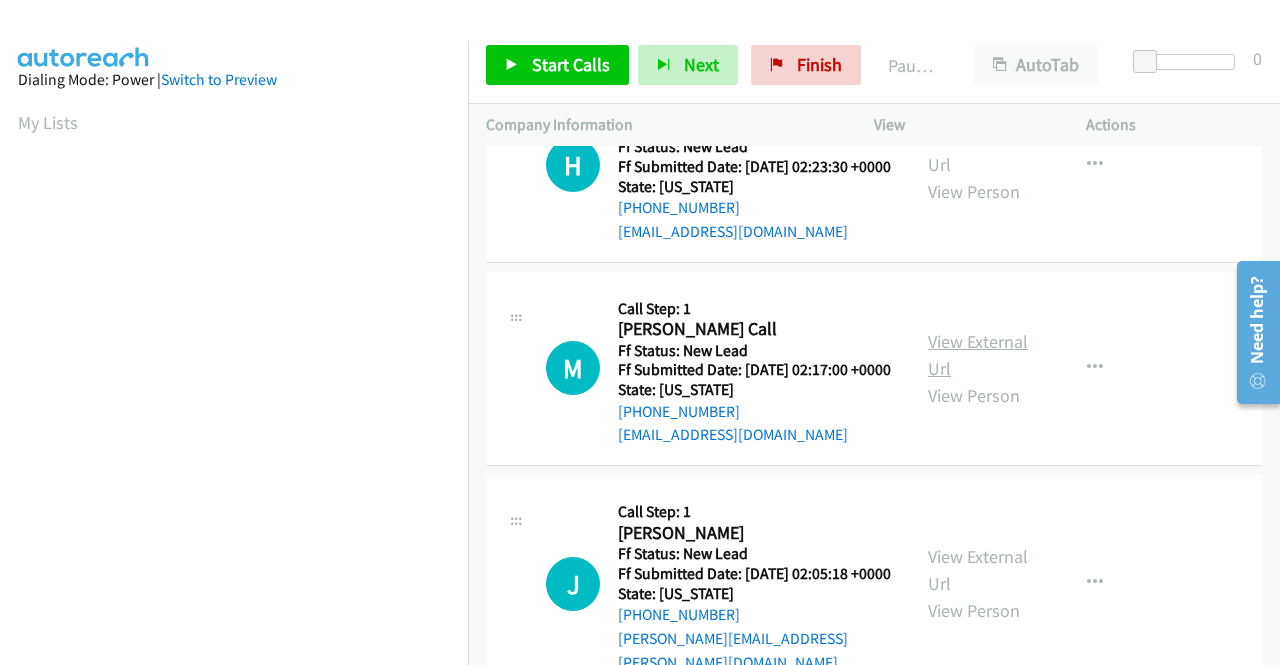 click on "View External Url" at bounding box center [978, 355] 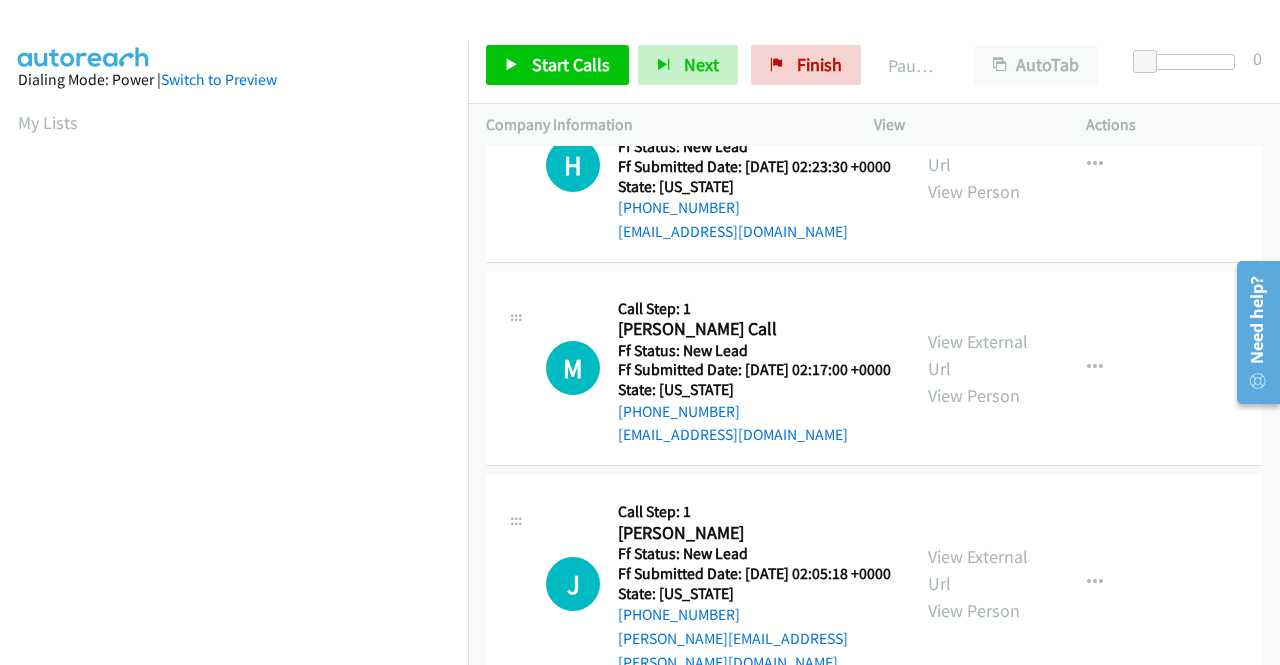 scroll, scrollTop: 1200, scrollLeft: 0, axis: vertical 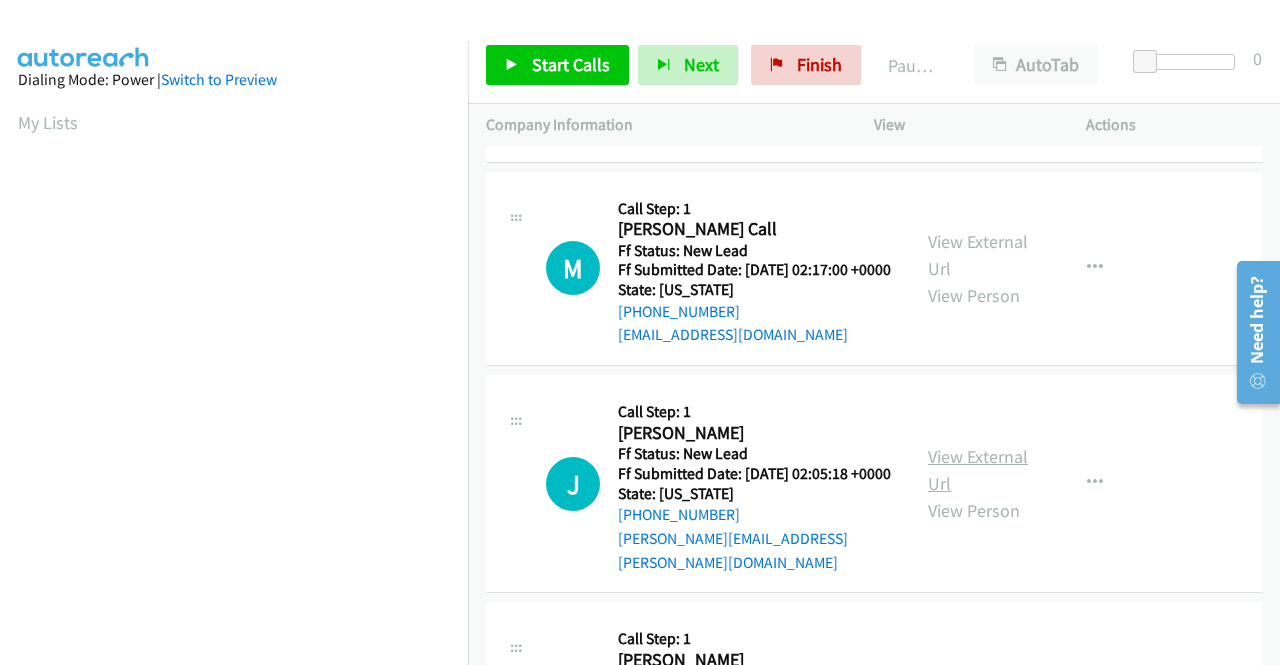 click on "View External Url" at bounding box center [978, 470] 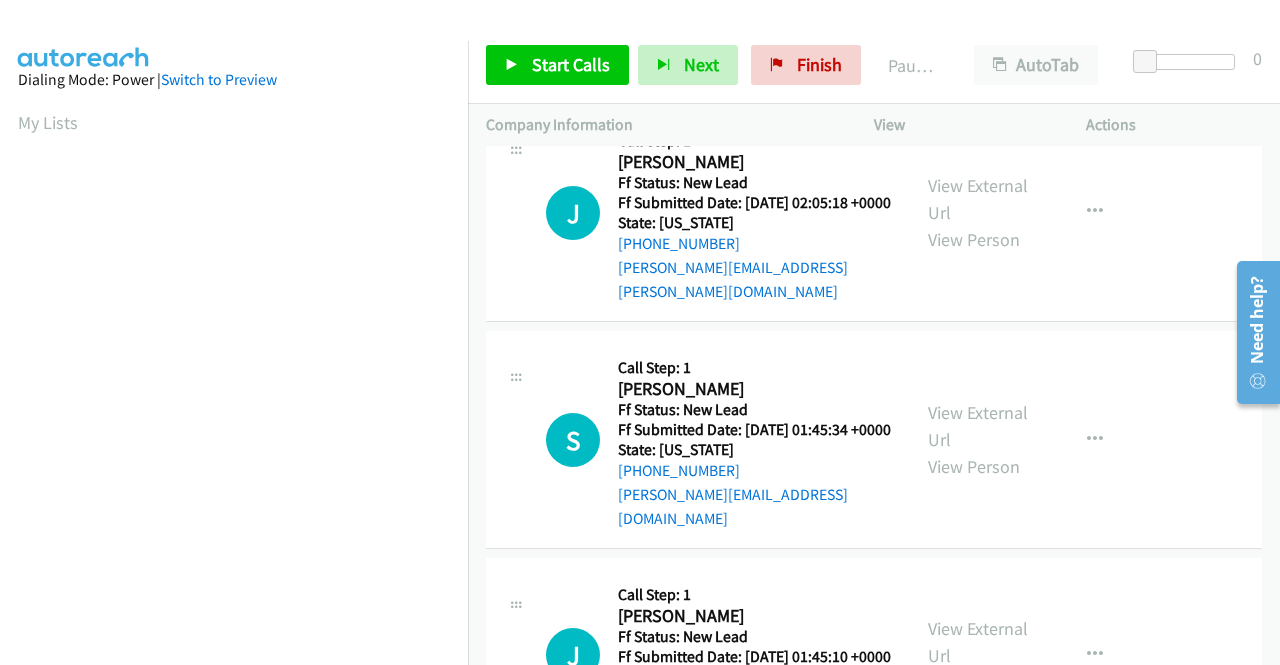 scroll, scrollTop: 1500, scrollLeft: 0, axis: vertical 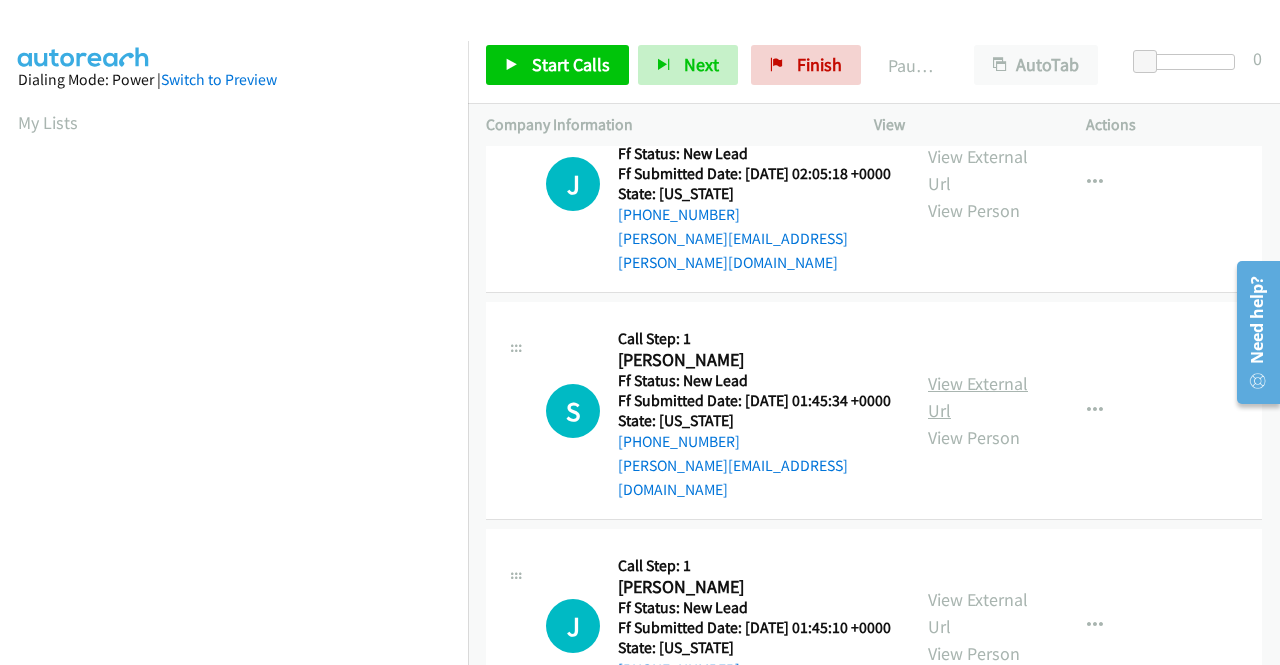 click on "View External Url" at bounding box center [978, 397] 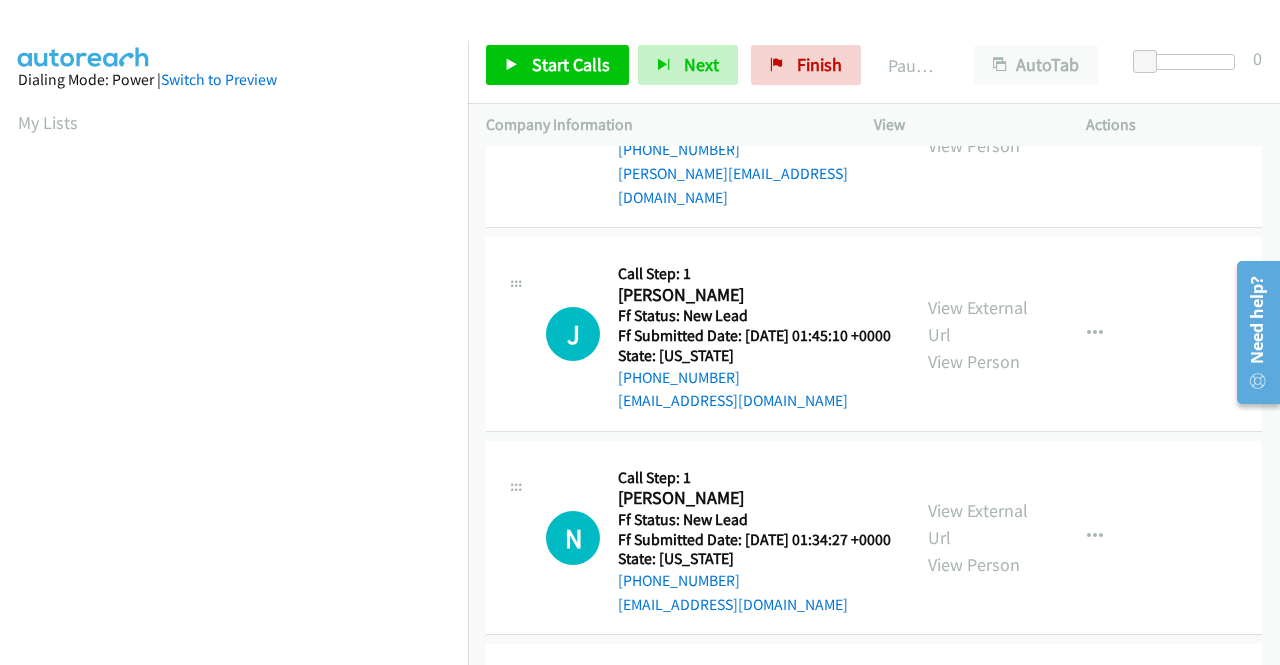 scroll, scrollTop: 1800, scrollLeft: 0, axis: vertical 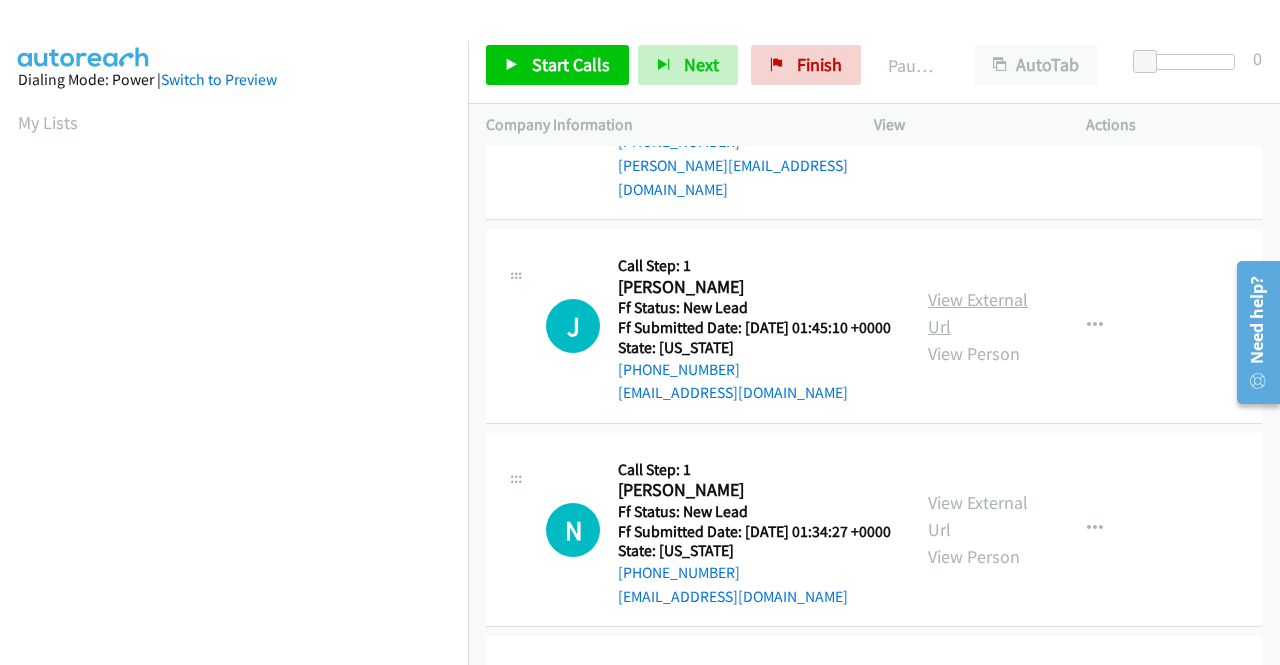 click on "View External Url" at bounding box center (978, 313) 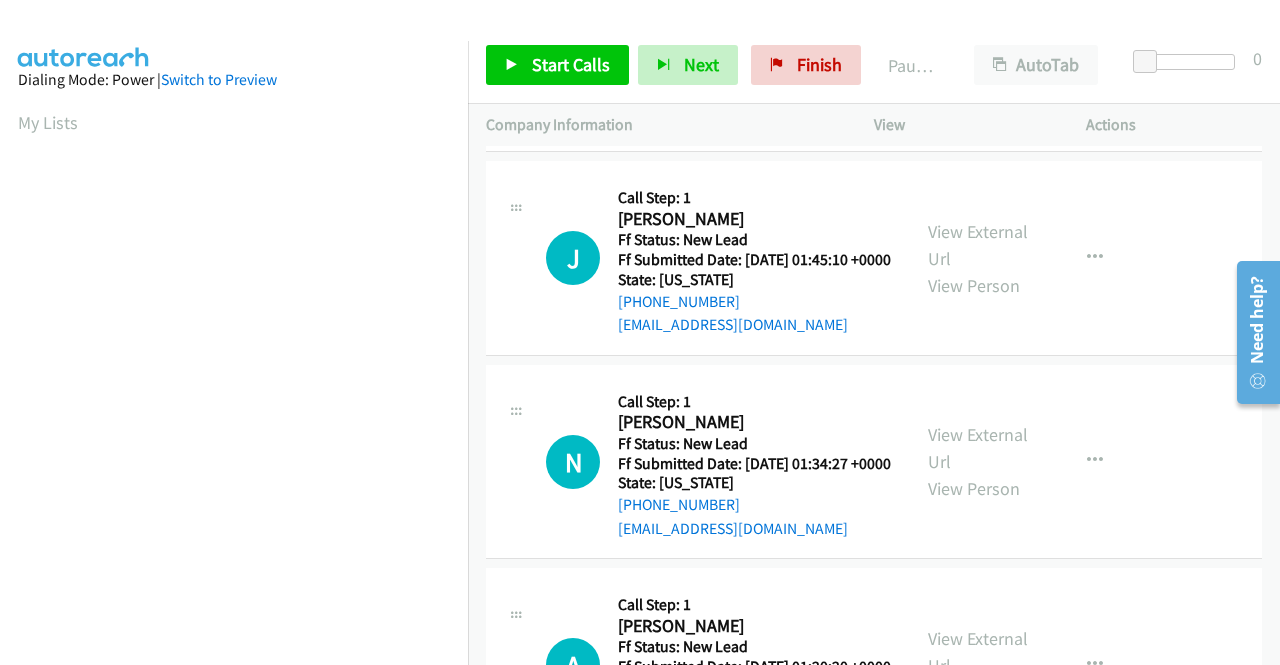 scroll, scrollTop: 1900, scrollLeft: 0, axis: vertical 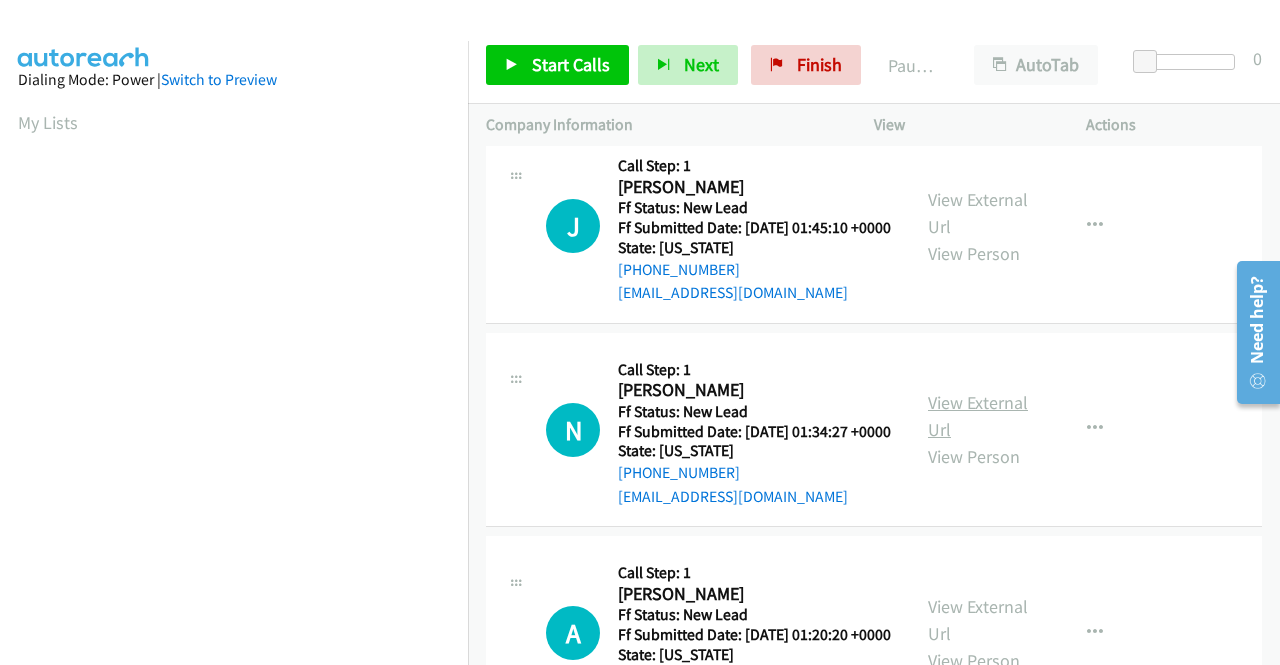 click on "View External Url" at bounding box center [978, 416] 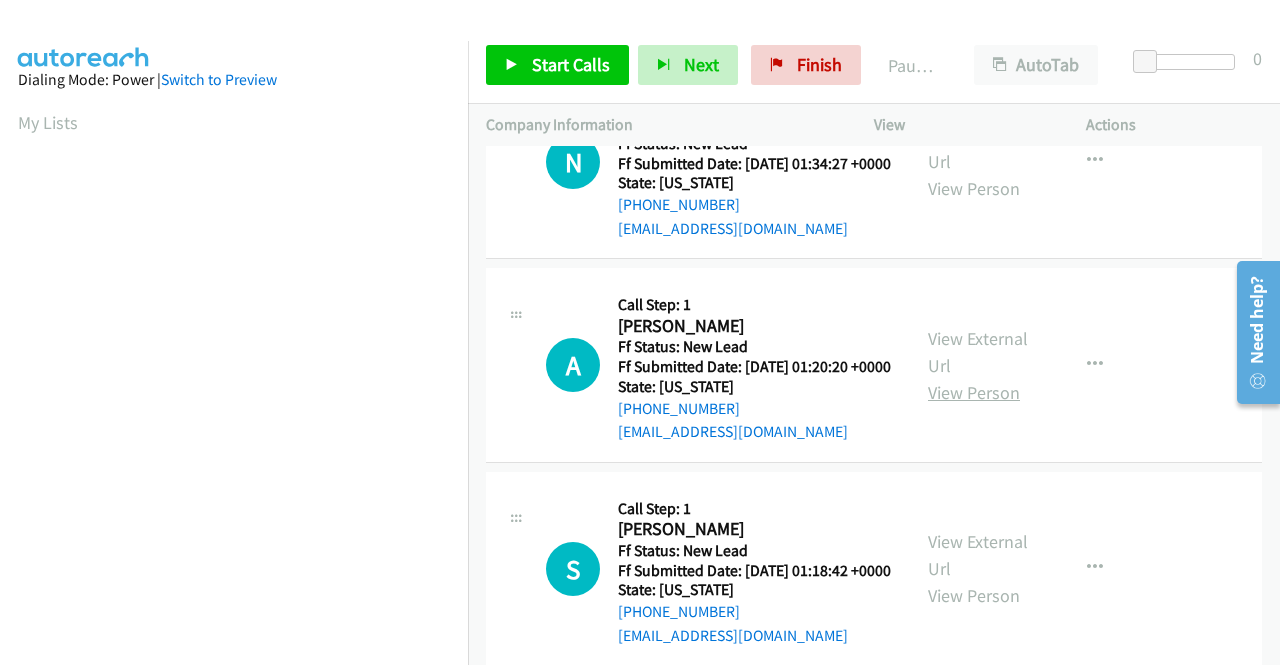 scroll, scrollTop: 2200, scrollLeft: 0, axis: vertical 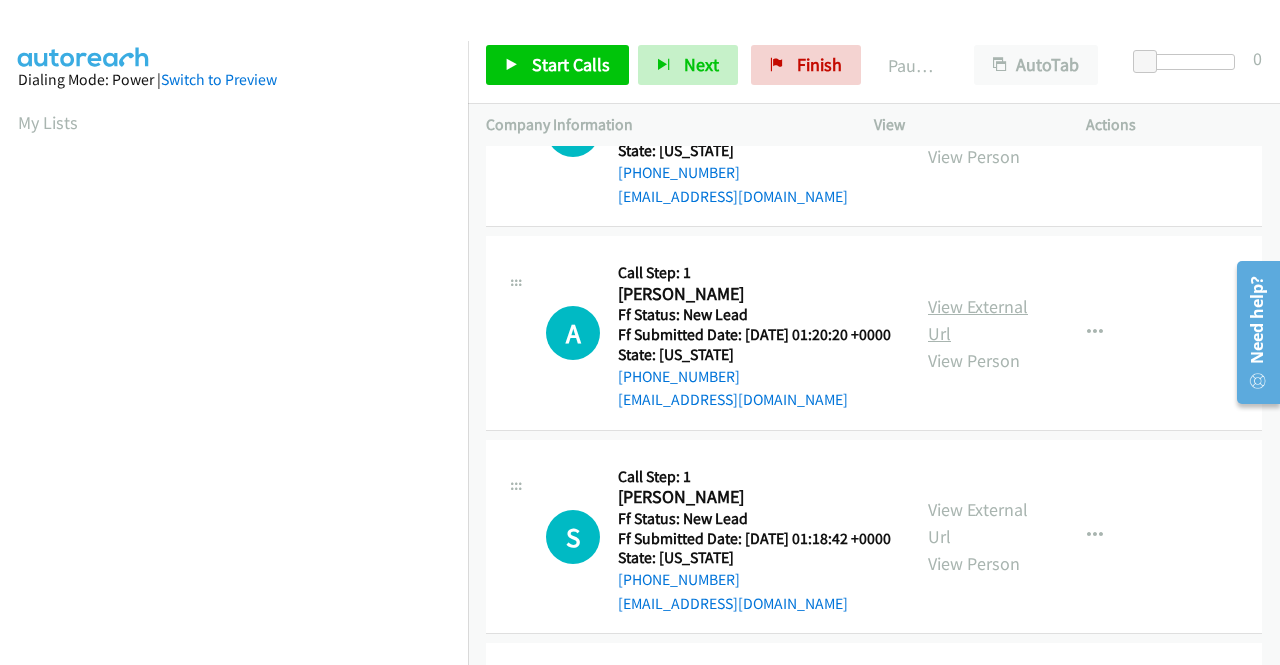 click on "View External Url" at bounding box center (978, 320) 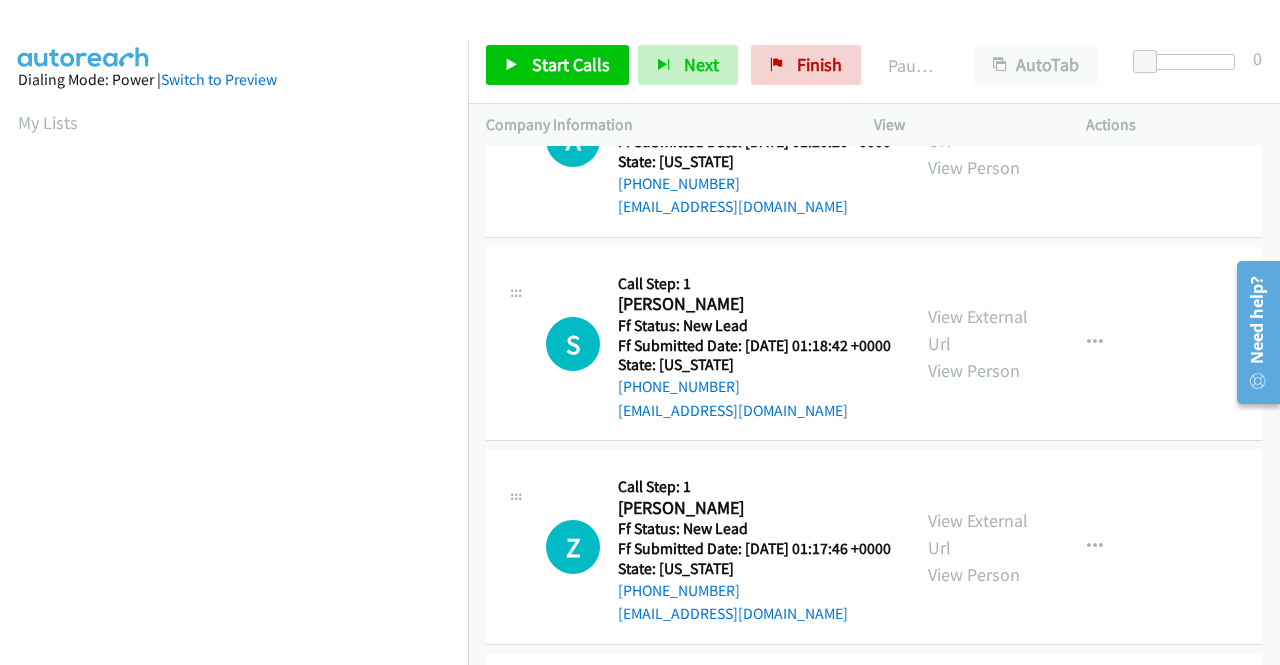 scroll, scrollTop: 2400, scrollLeft: 0, axis: vertical 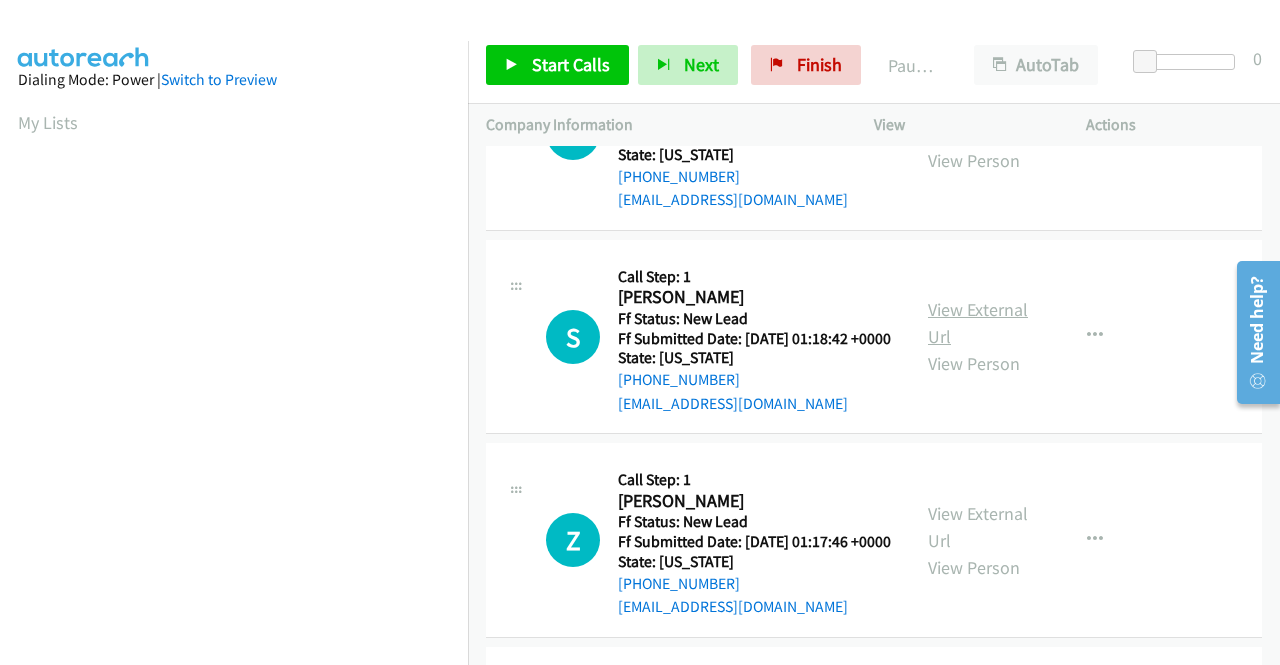 click on "View External Url" at bounding box center (978, 323) 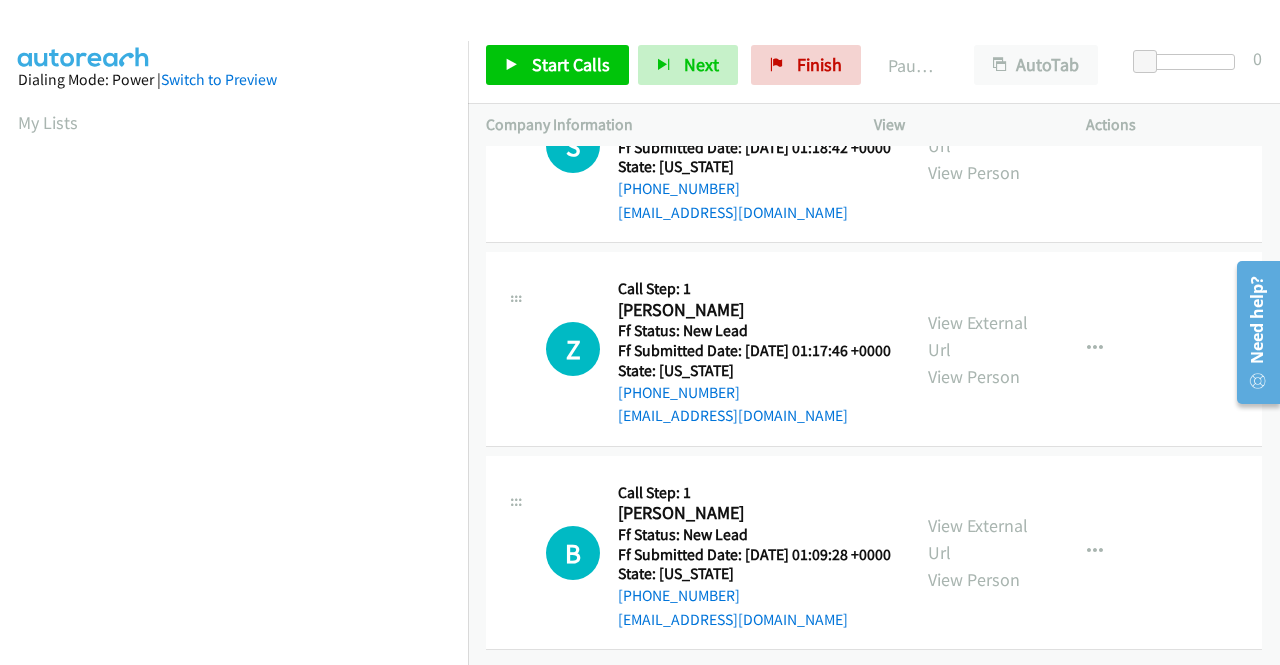scroll, scrollTop: 2700, scrollLeft: 0, axis: vertical 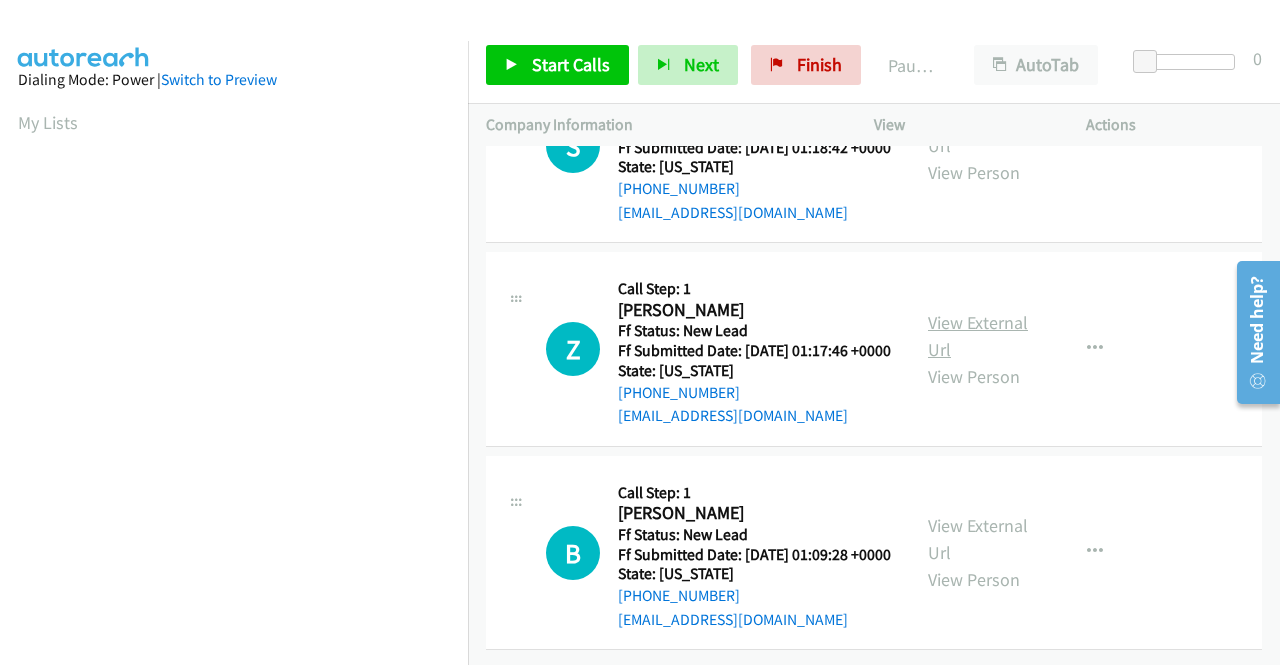 click on "View External Url" at bounding box center (978, 336) 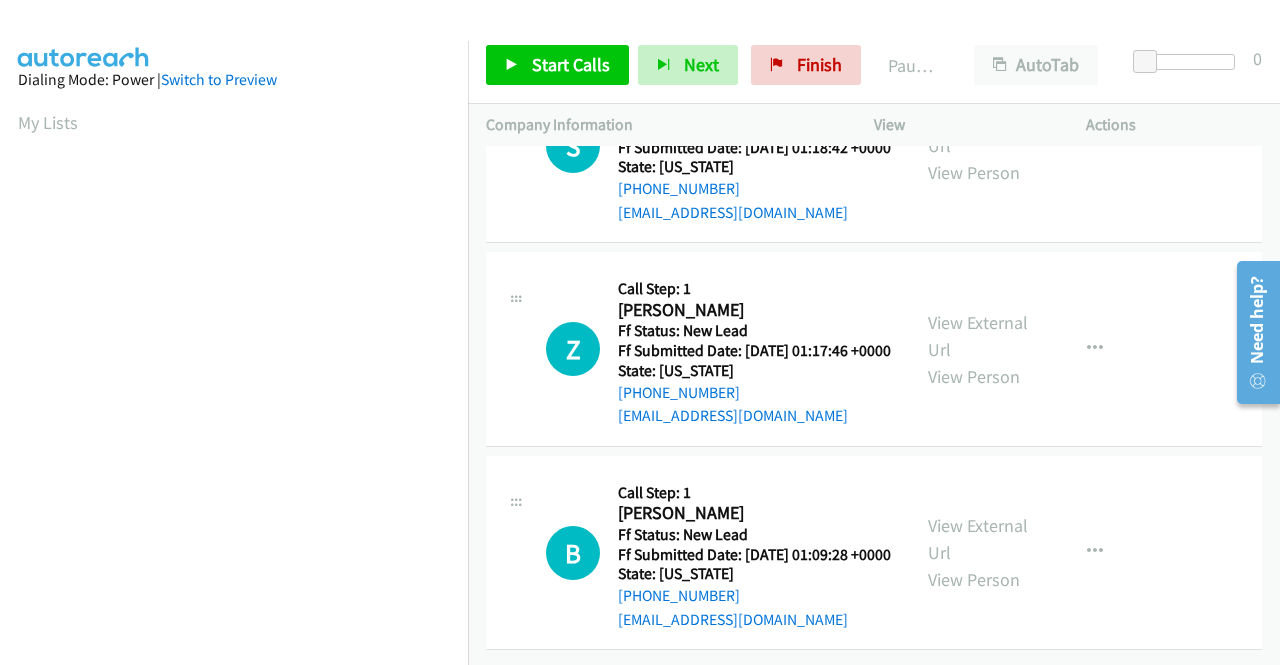 scroll, scrollTop: 2848, scrollLeft: 0, axis: vertical 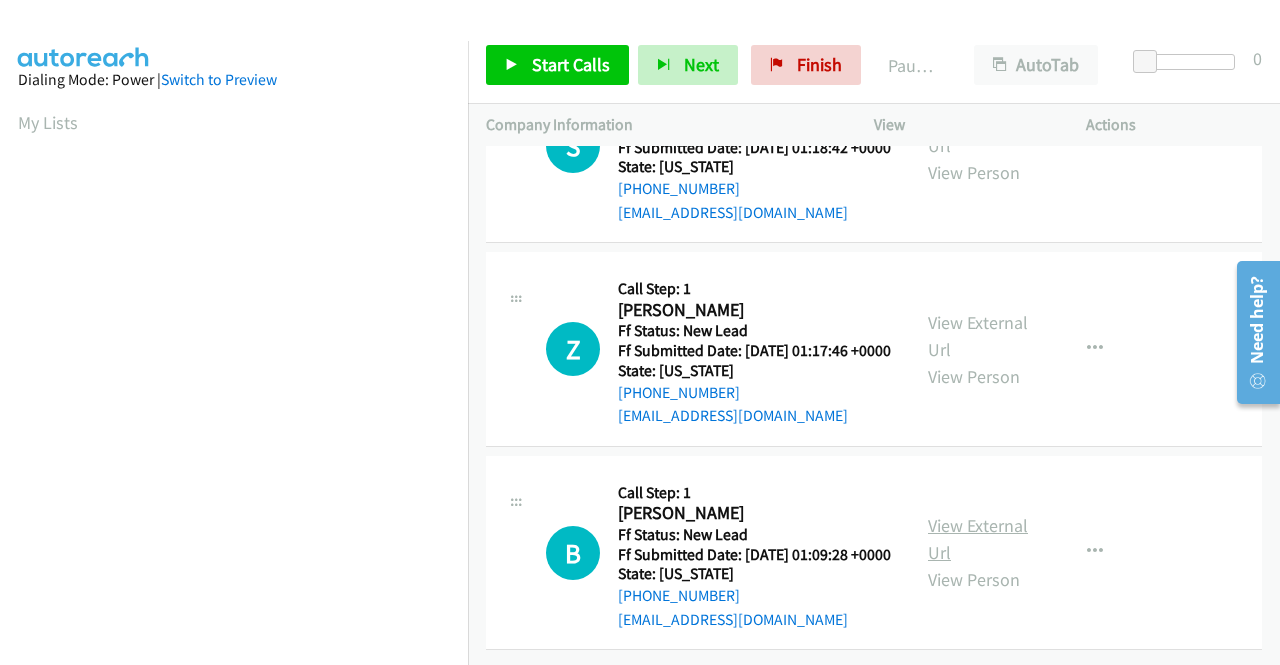 click on "View External Url" at bounding box center [978, 539] 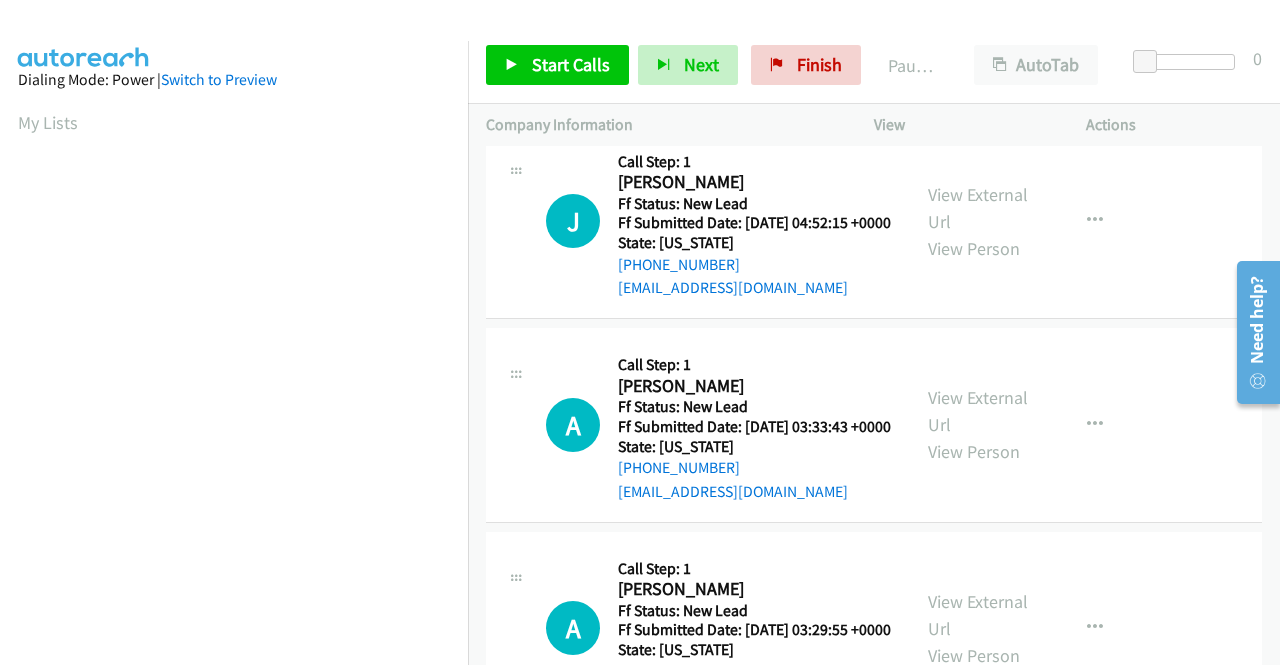 scroll, scrollTop: 0, scrollLeft: 0, axis: both 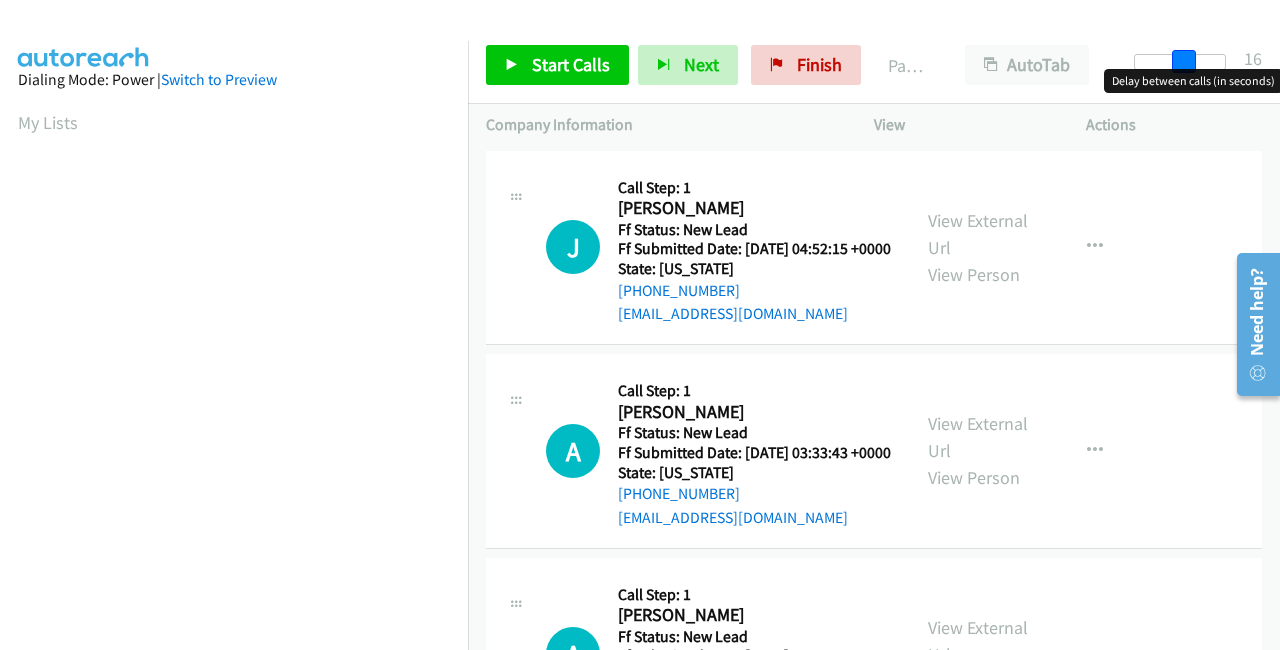 click at bounding box center (1180, 62) 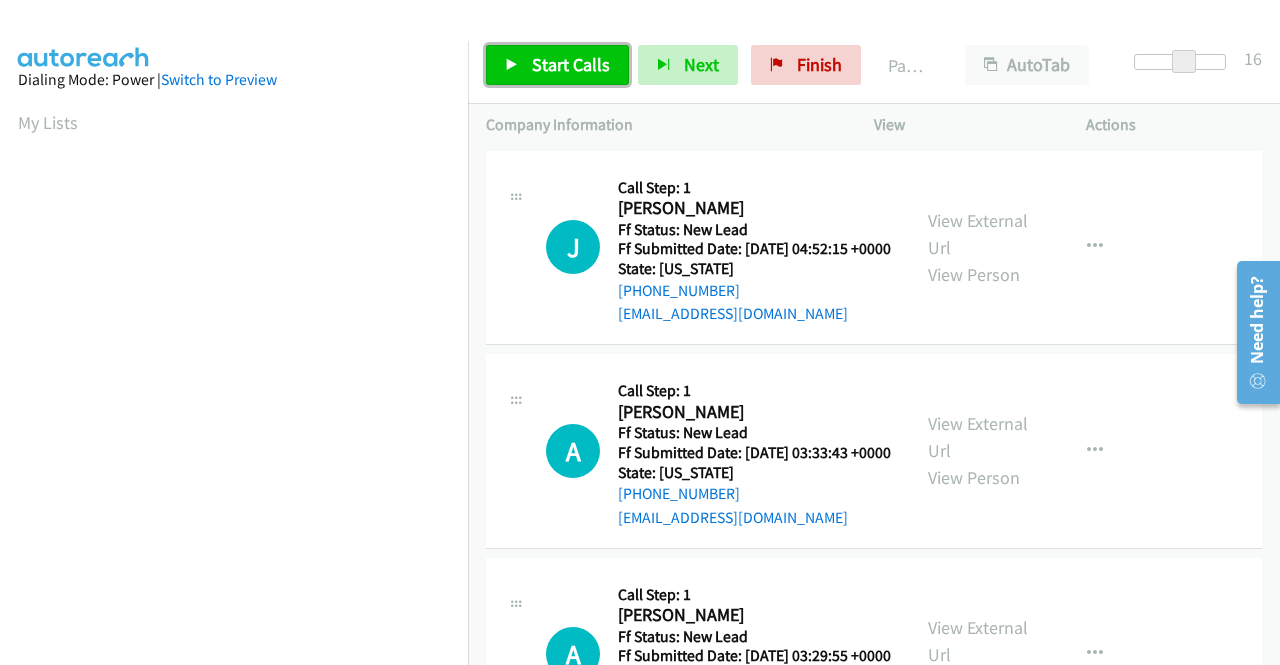 click on "Start Calls" at bounding box center (571, 64) 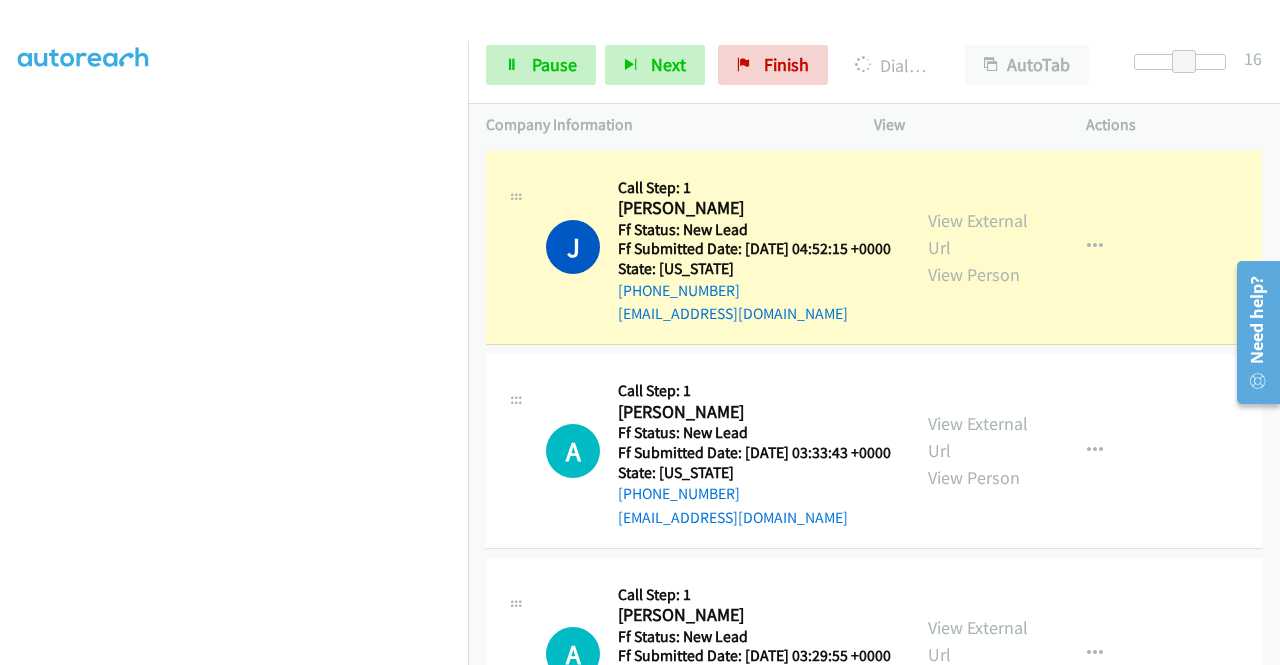 scroll, scrollTop: 456, scrollLeft: 0, axis: vertical 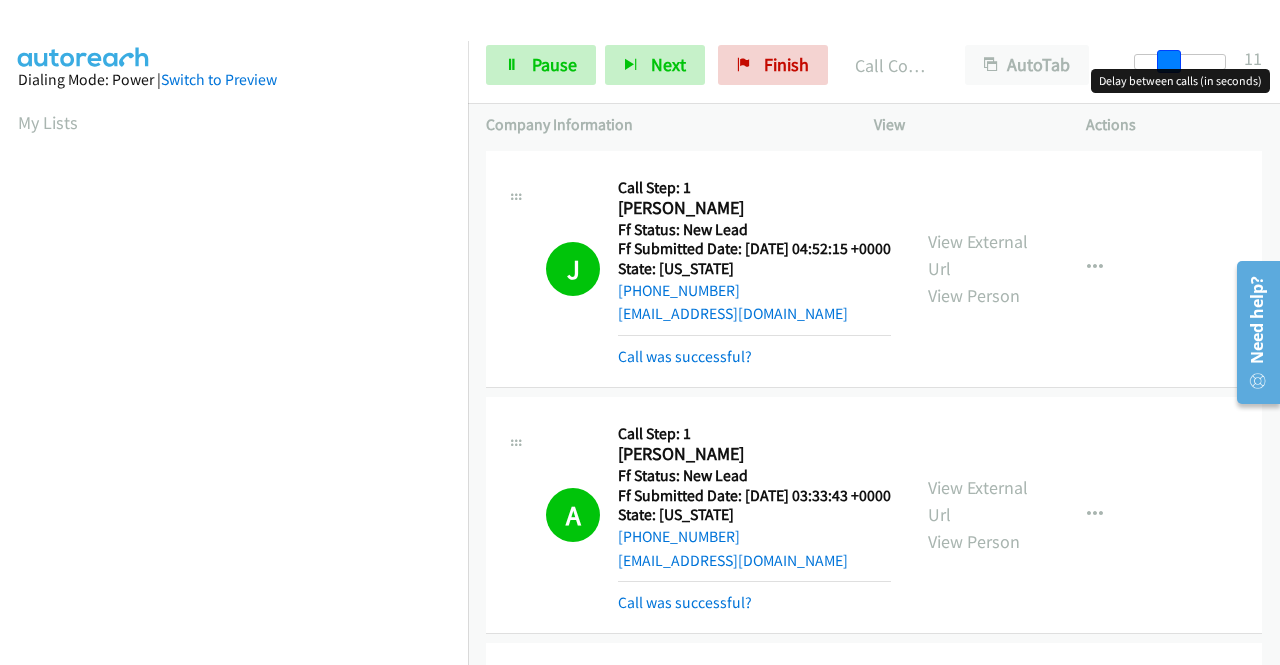 click at bounding box center (1180, 62) 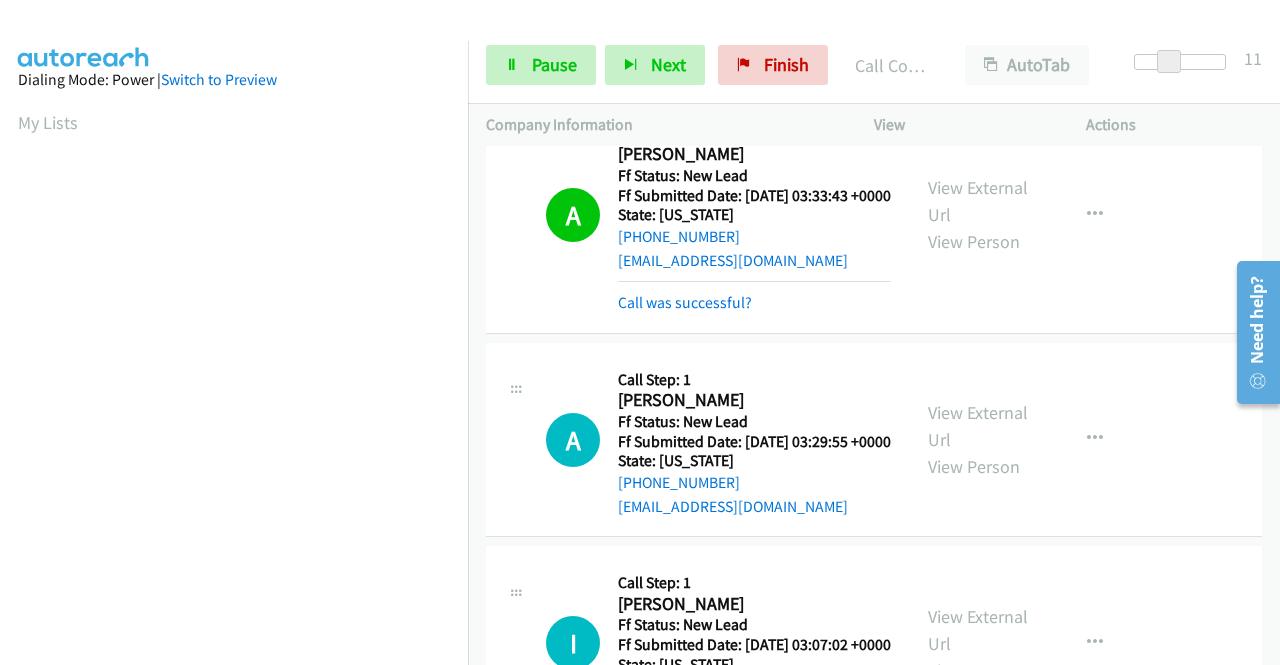 scroll, scrollTop: 400, scrollLeft: 0, axis: vertical 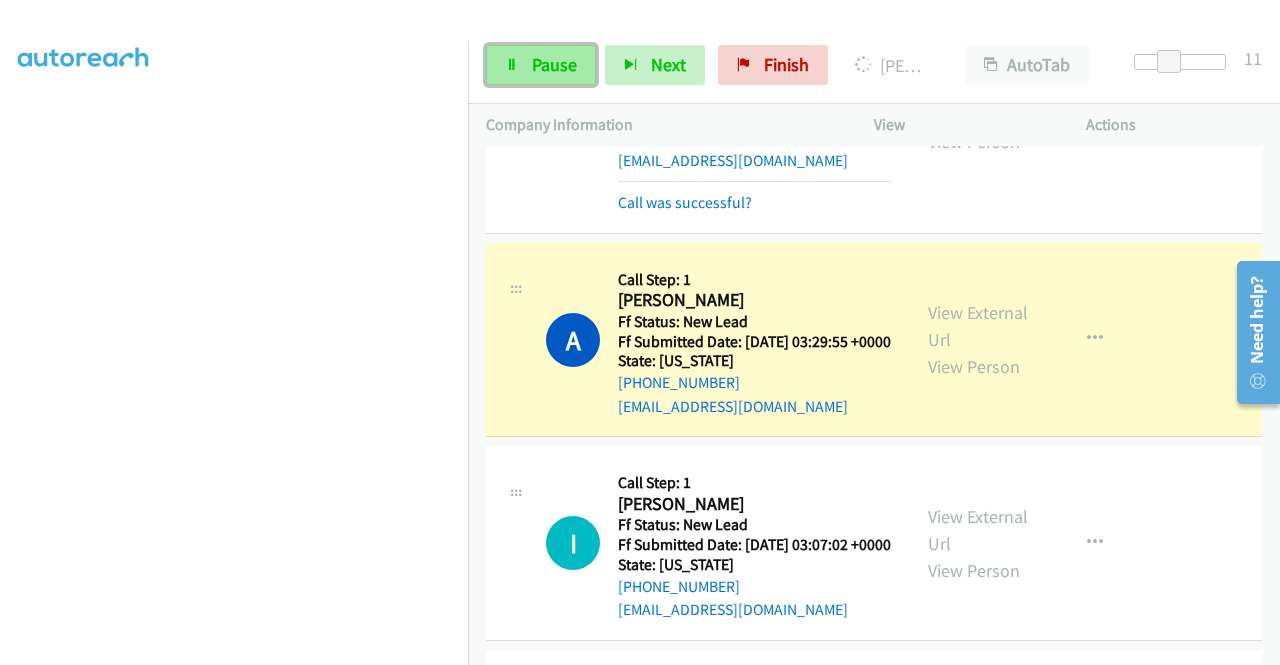 click on "Pause" at bounding box center (541, 65) 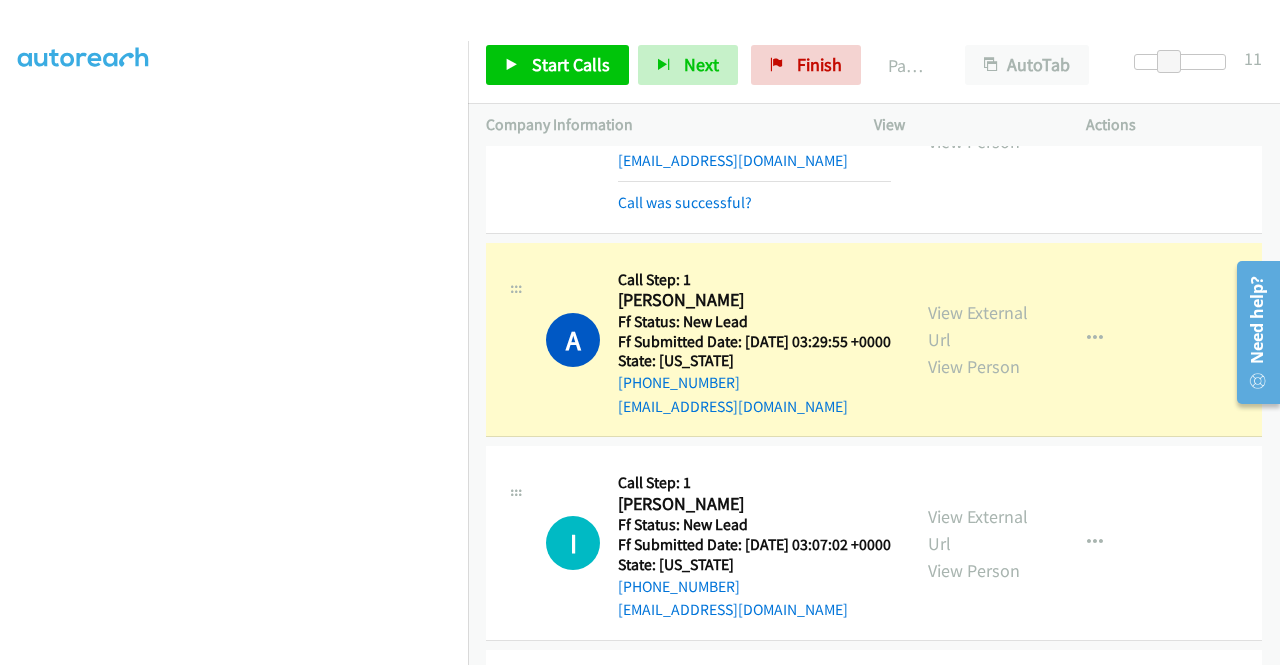 scroll, scrollTop: 0, scrollLeft: 0, axis: both 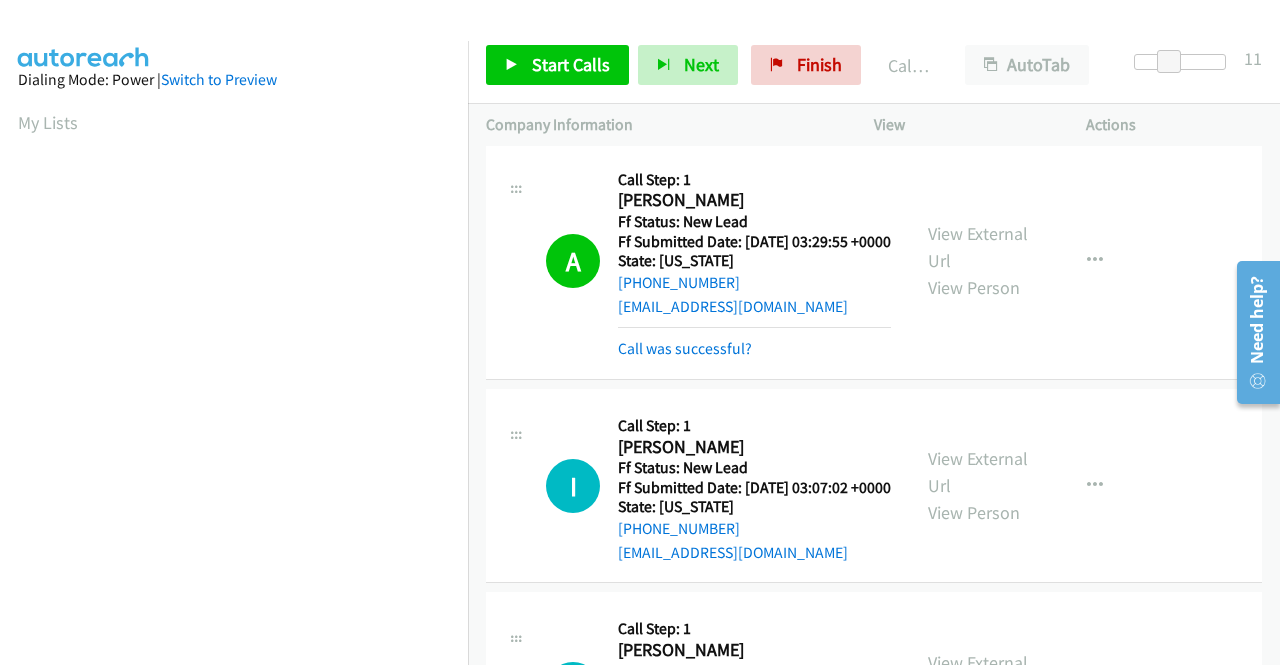 click on "A
Callback Scheduled
Call Step: 1
Anhelica Torres
America/Denver
Ff Status: New Lead
Ff Submitted Date: 2025-07-18 03:29:55 +0000
State: New Mexico
+1 512-718-7650
anhelicatorres16@gmail.com
Call was successful?
View External Url
View Person
View External Url
Email
Schedule/Manage Callback
Skip Call
Add to do not call list" at bounding box center [874, 261] 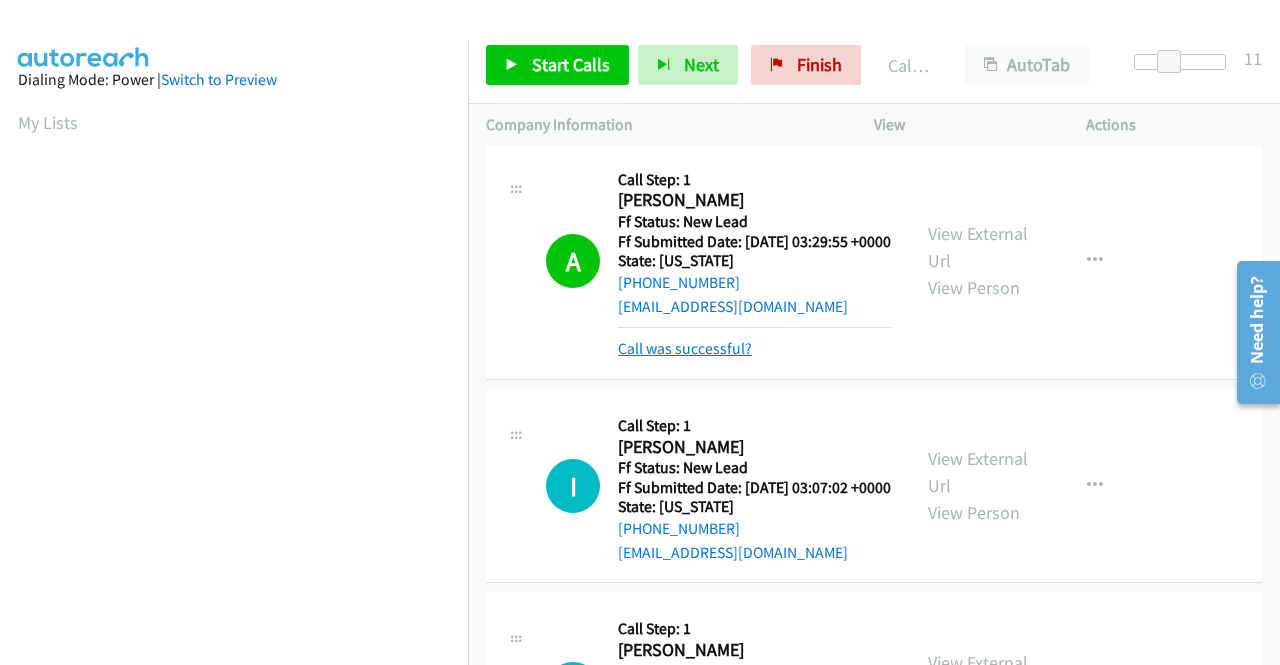 click on "Call was successful?" at bounding box center (685, 348) 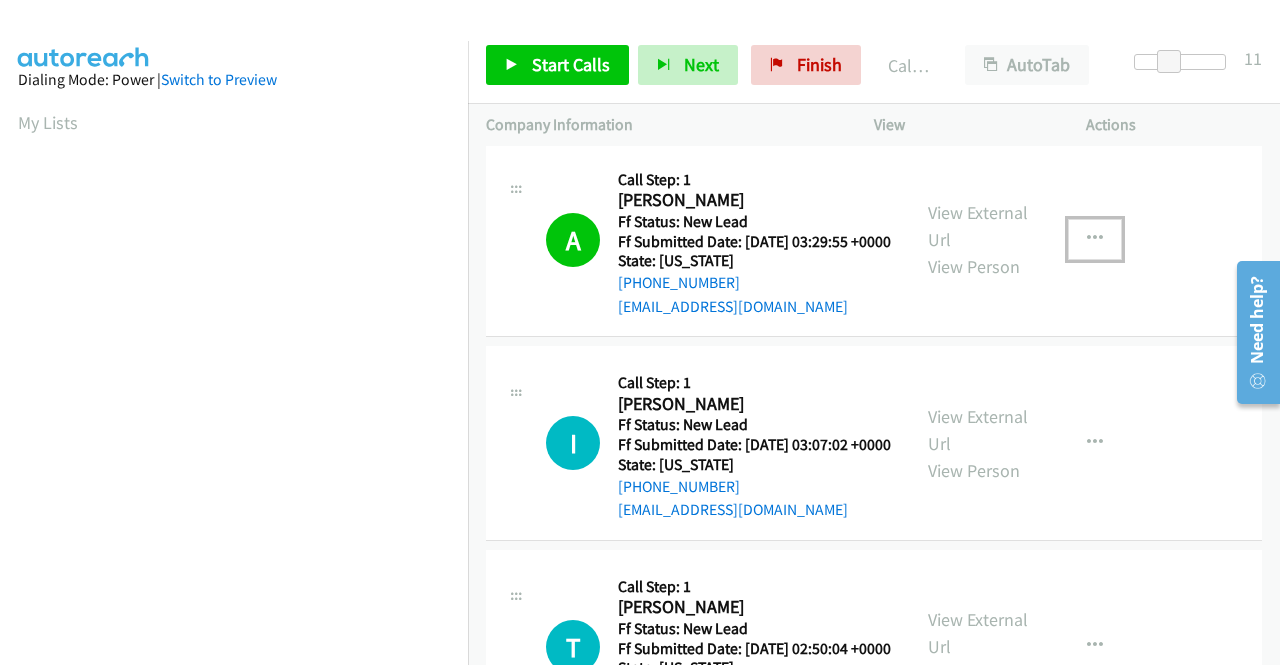 click at bounding box center [1095, 239] 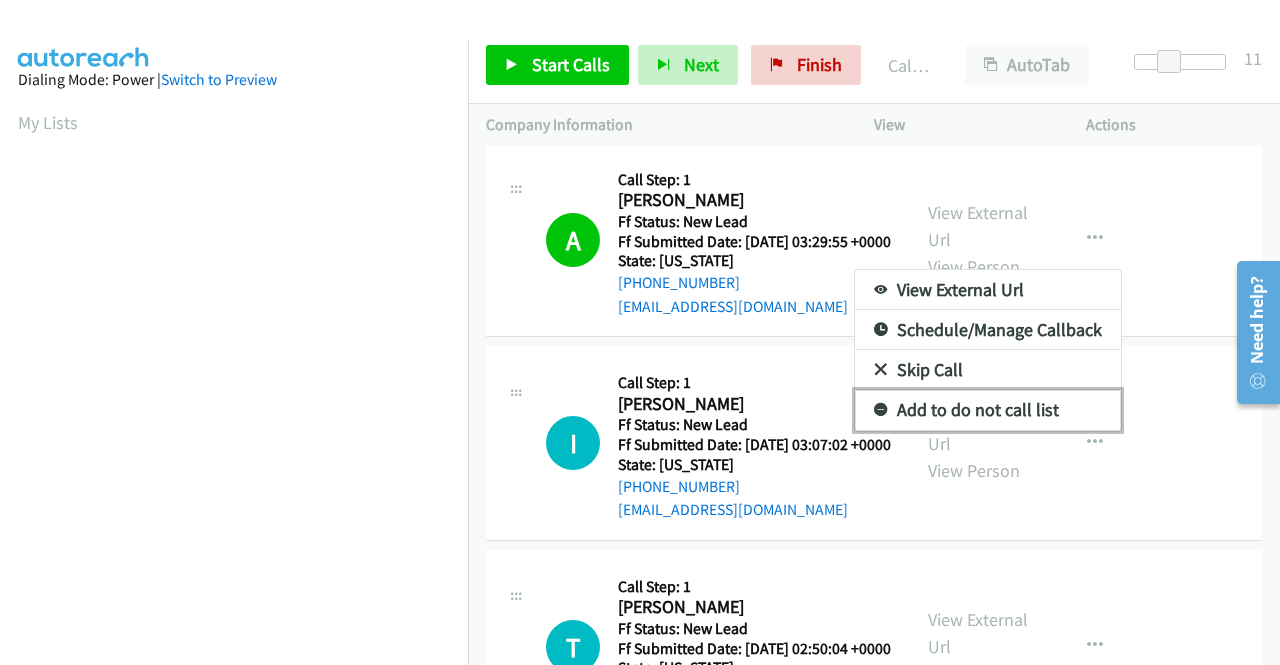 click on "Add to do not call list" at bounding box center [988, 410] 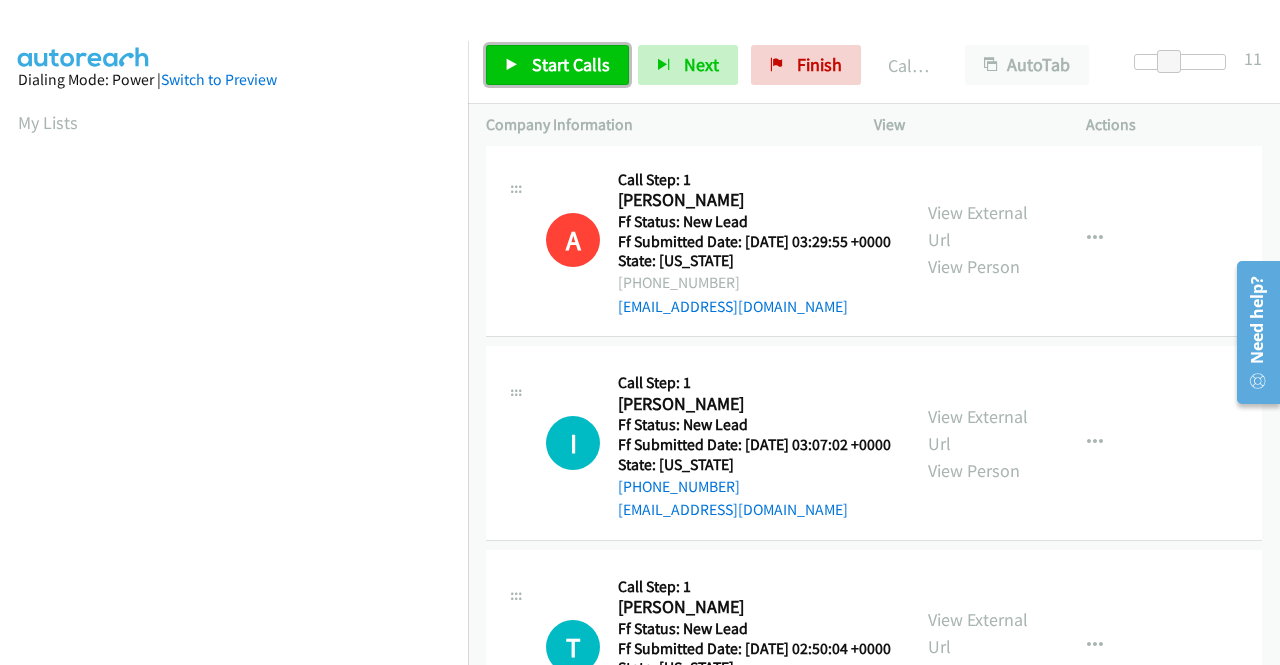 click on "Start Calls" at bounding box center (557, 65) 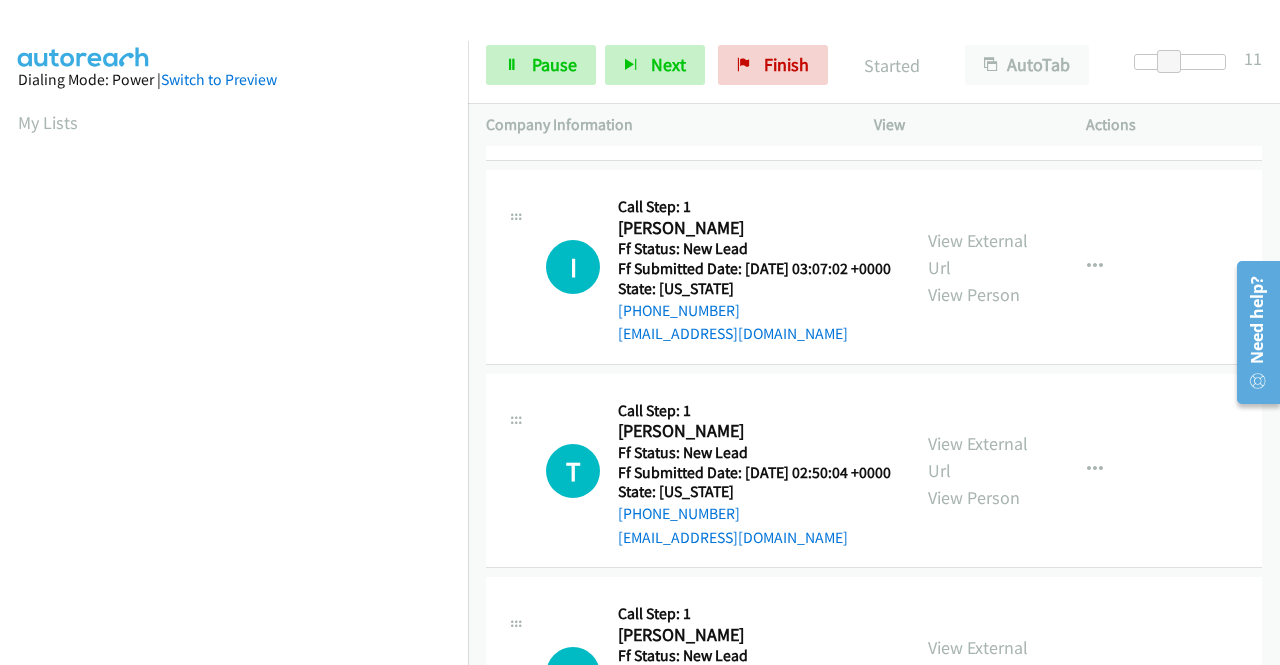 scroll, scrollTop: 700, scrollLeft: 0, axis: vertical 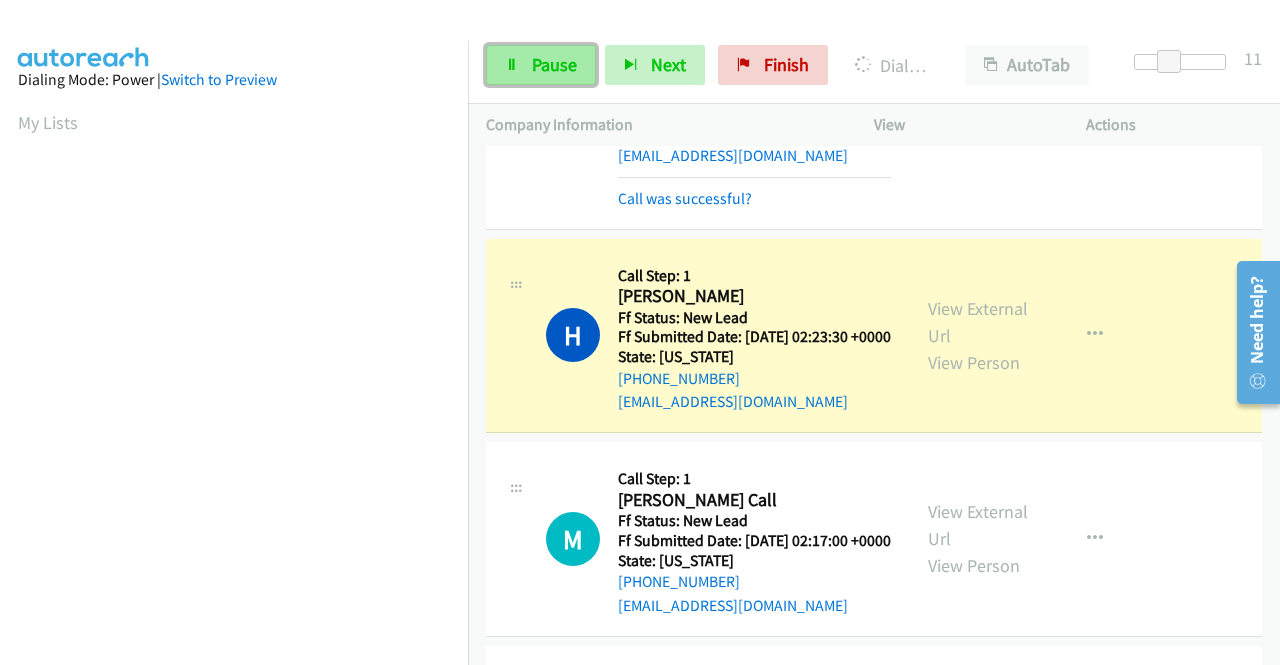 click on "Pause" at bounding box center (554, 64) 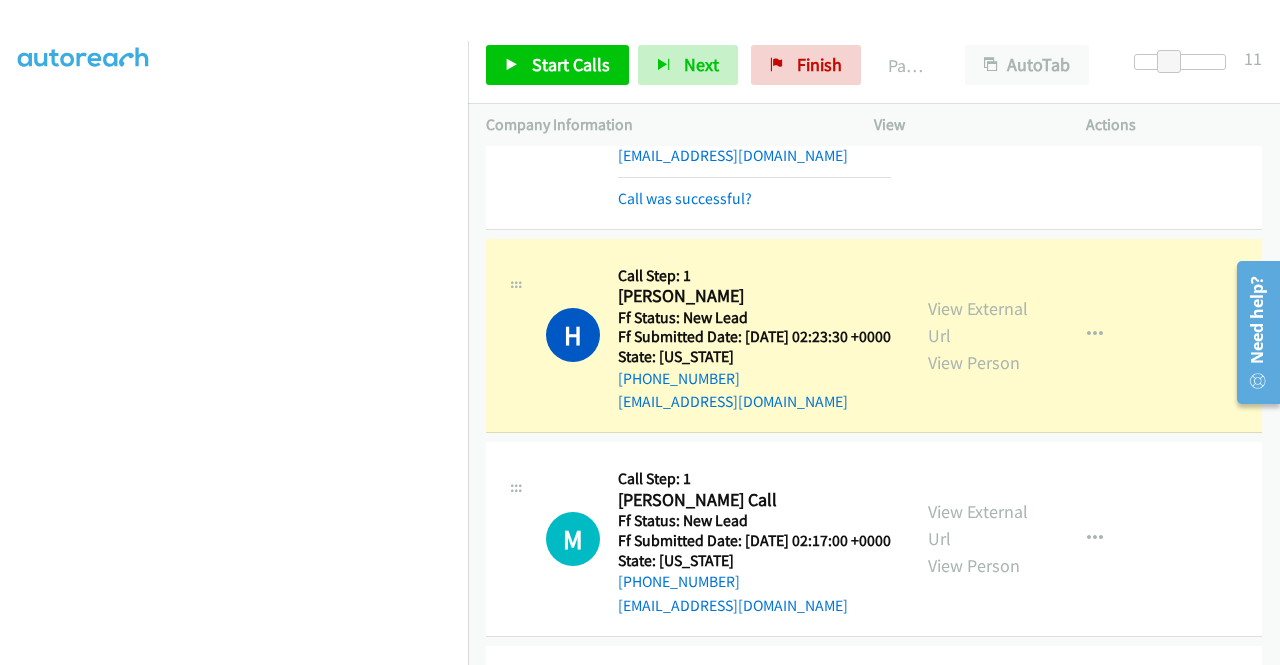 scroll, scrollTop: 0, scrollLeft: 0, axis: both 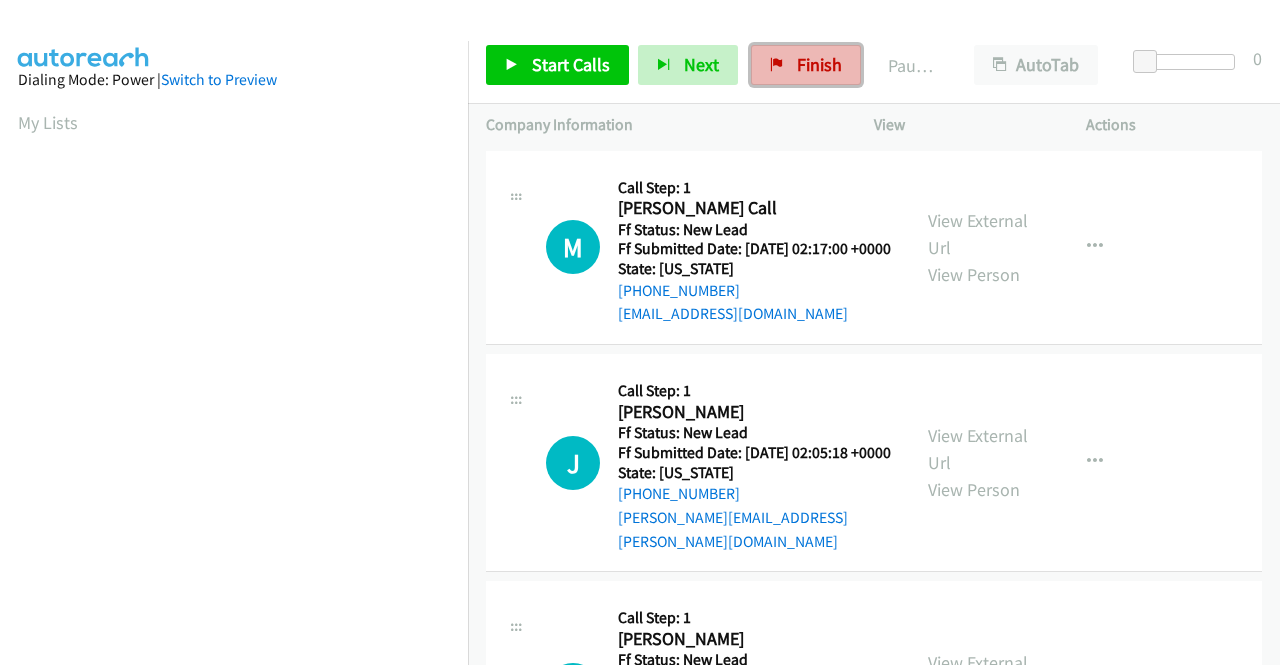 click on "Finish" at bounding box center [819, 64] 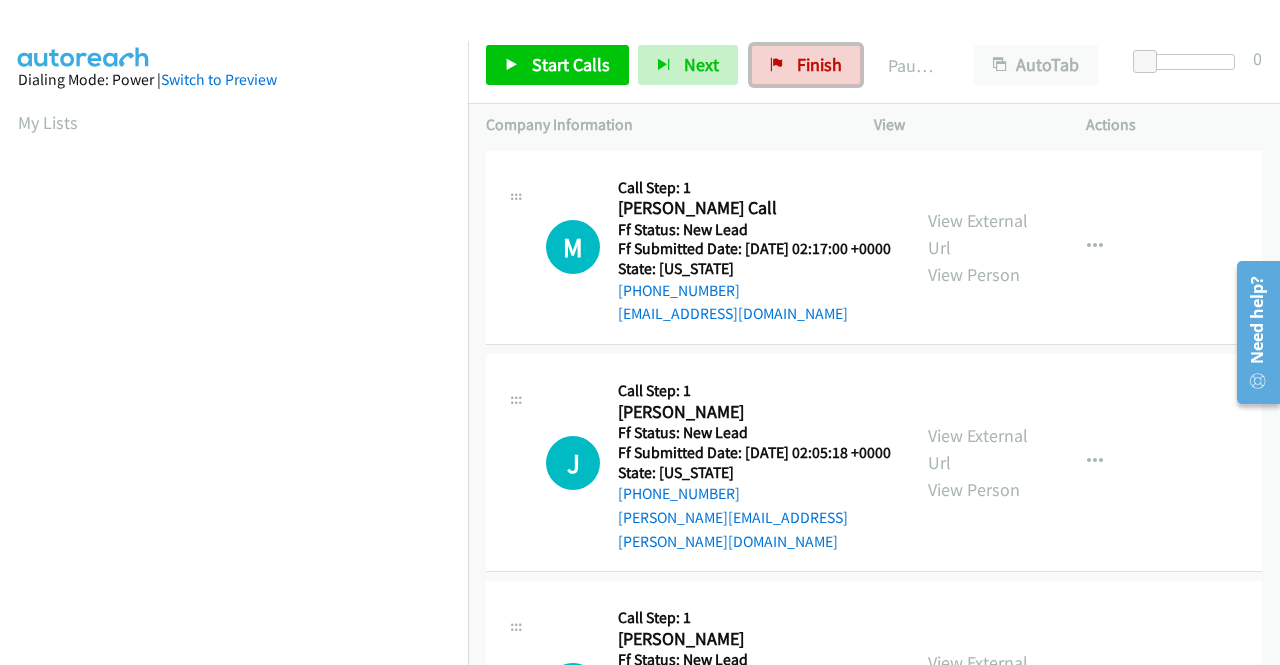 scroll, scrollTop: 0, scrollLeft: 0, axis: both 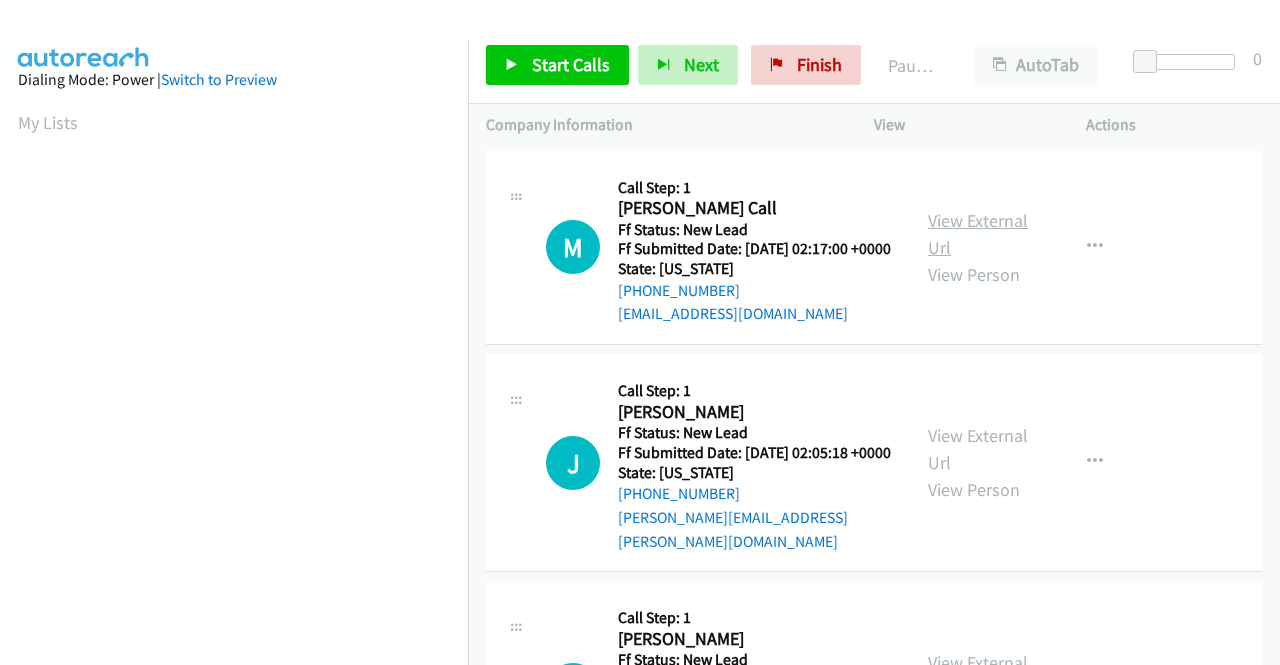 click on "View External Url" at bounding box center [978, 234] 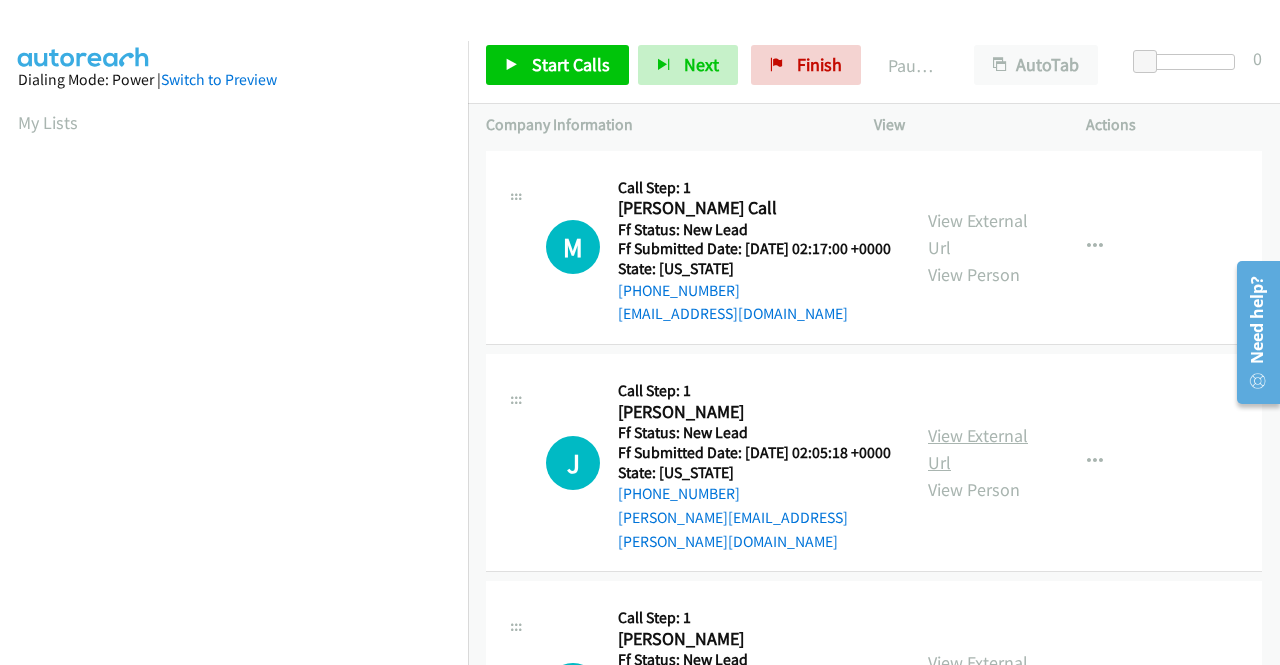 click on "View External Url" at bounding box center (978, 449) 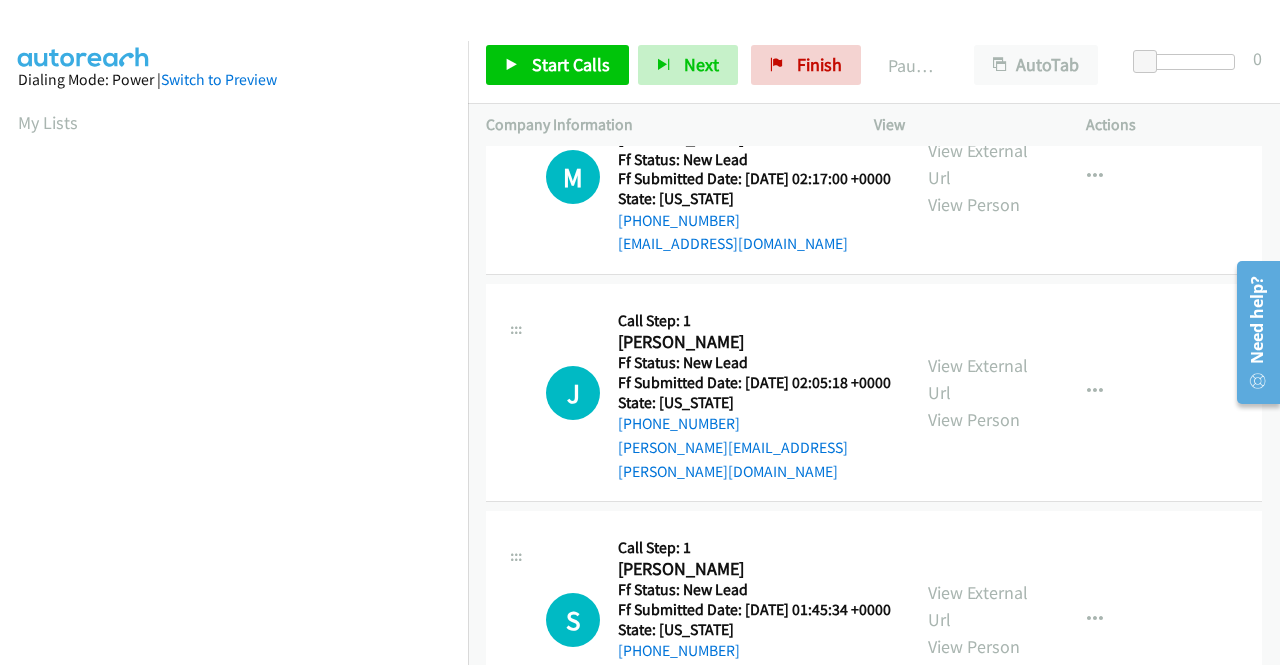 scroll, scrollTop: 200, scrollLeft: 0, axis: vertical 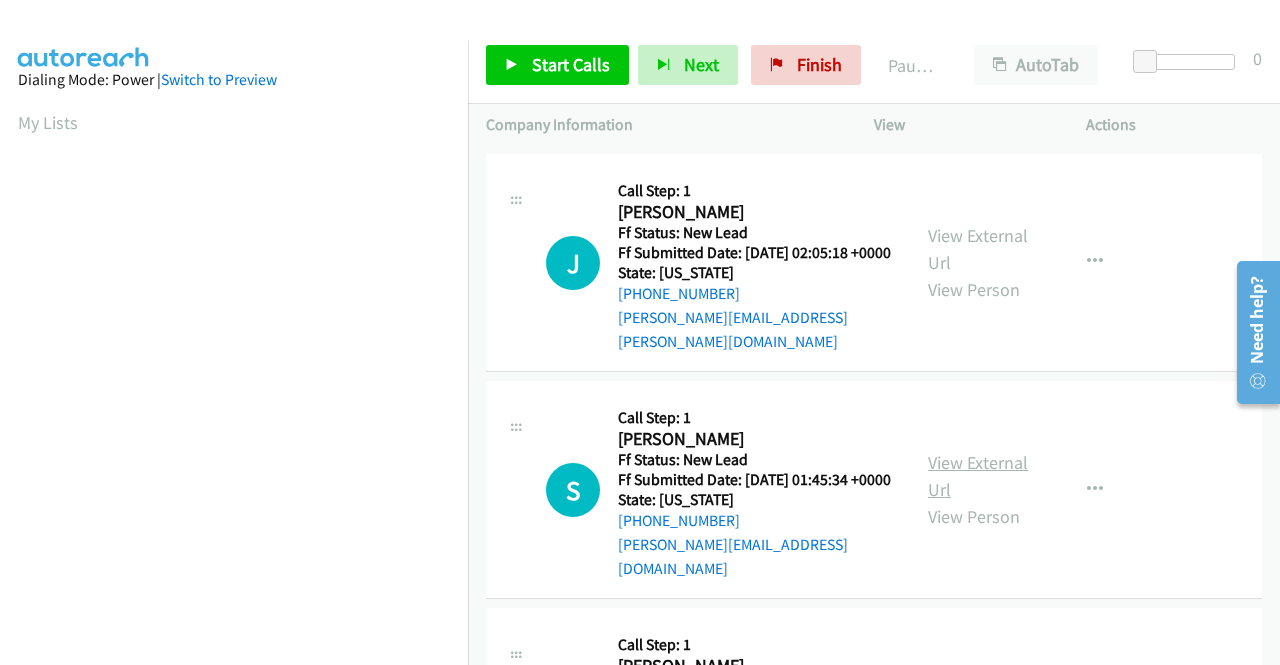 click on "View External Url" at bounding box center [978, 476] 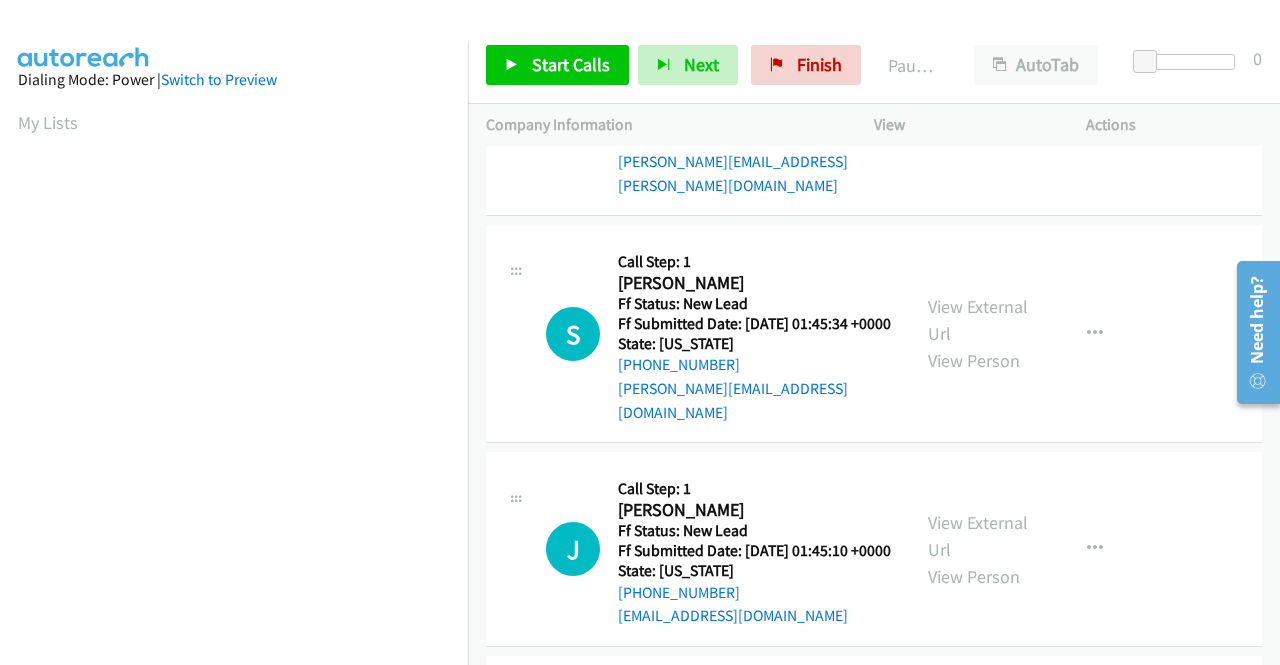 scroll, scrollTop: 400, scrollLeft: 0, axis: vertical 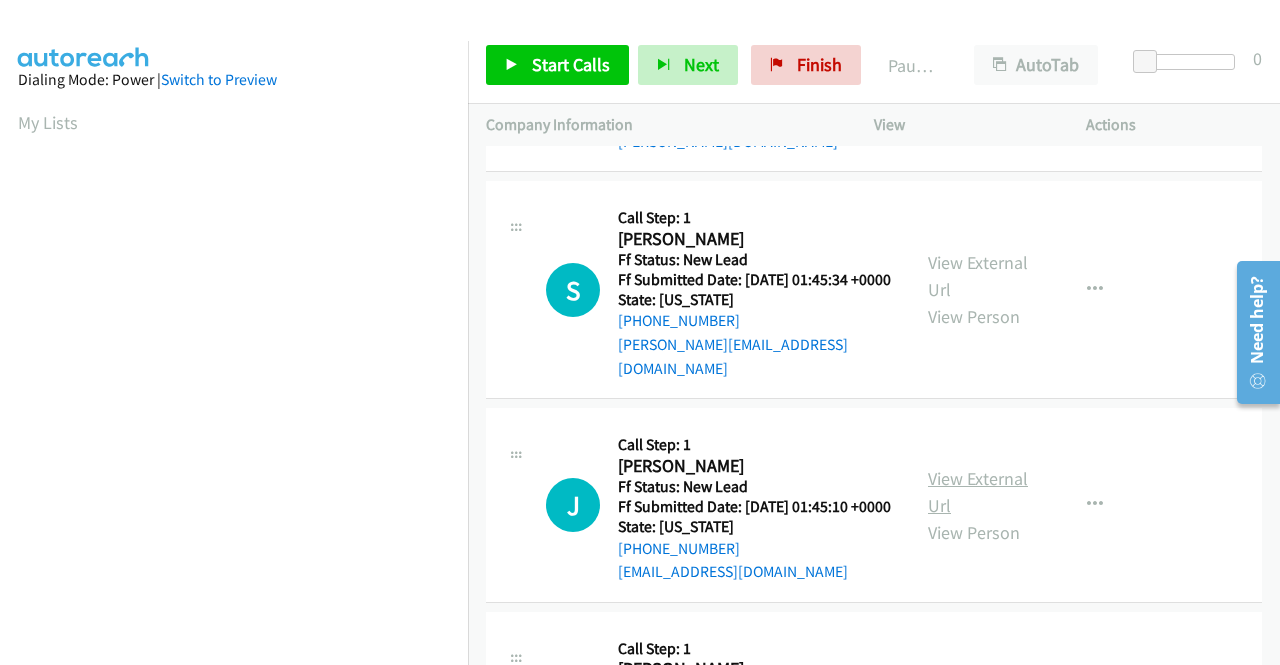 click on "View External Url" at bounding box center (978, 492) 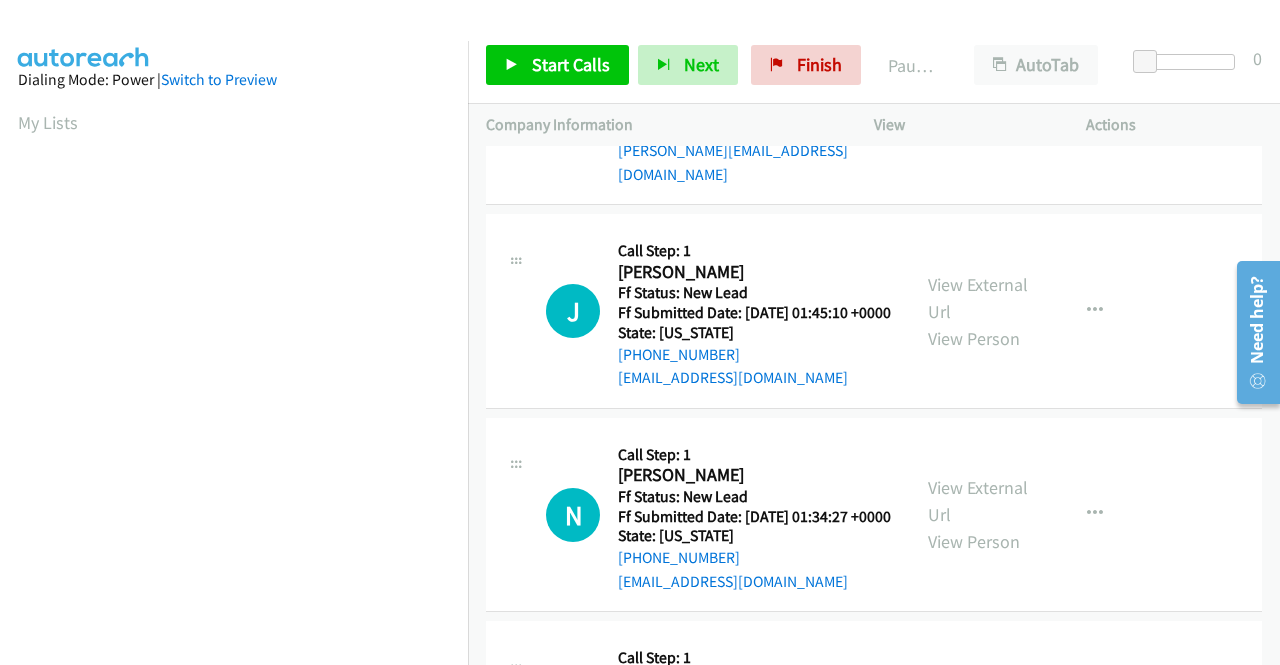 scroll, scrollTop: 600, scrollLeft: 0, axis: vertical 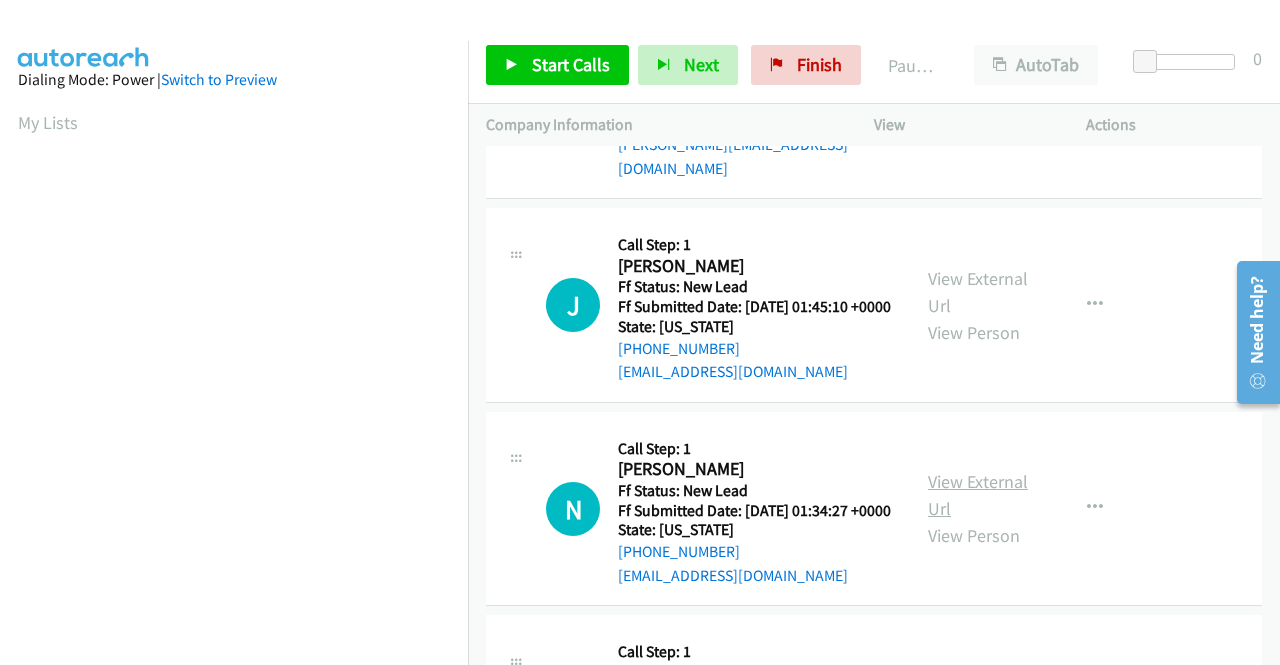 click on "View External Url" at bounding box center (978, 495) 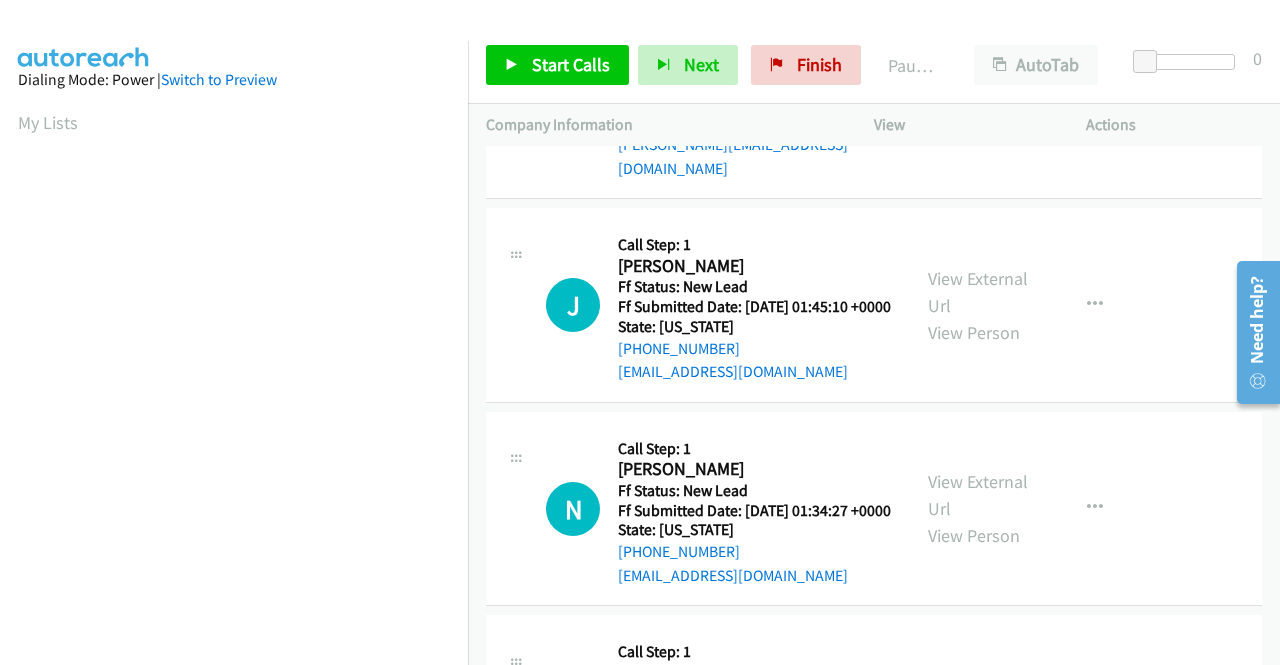 drag, startPoint x: 1271, startPoint y: 253, endPoint x: 1279, endPoint y: 167, distance: 86.37129 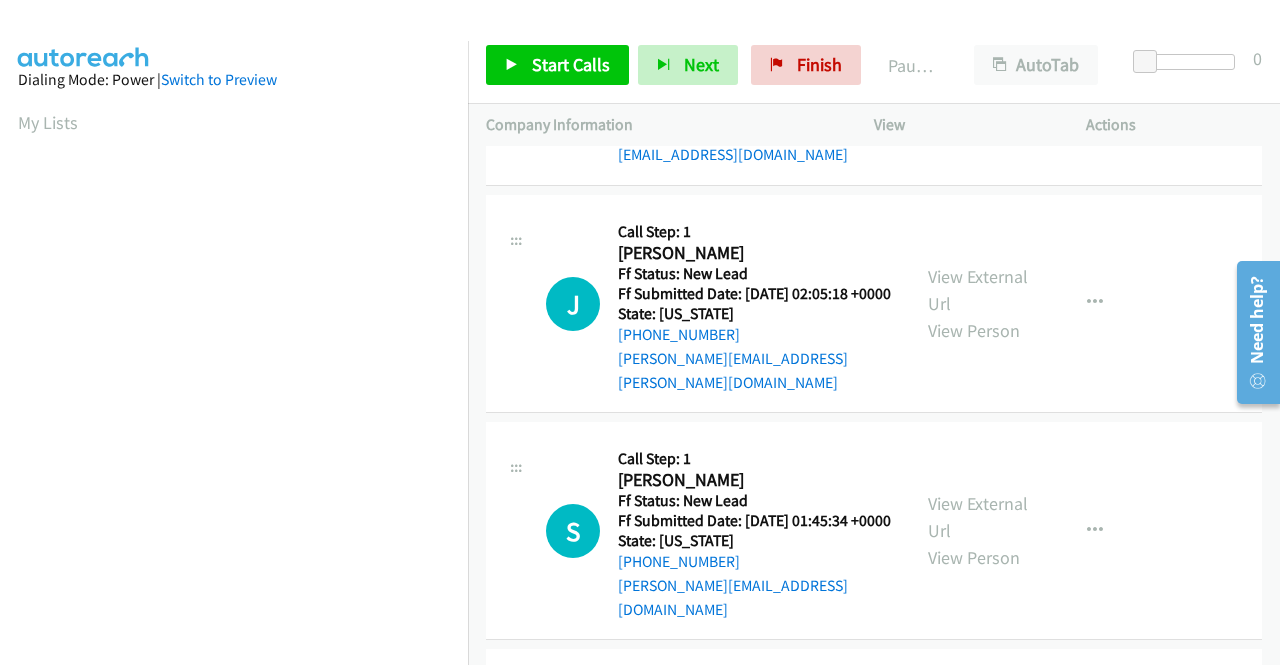 scroll, scrollTop: 0, scrollLeft: 0, axis: both 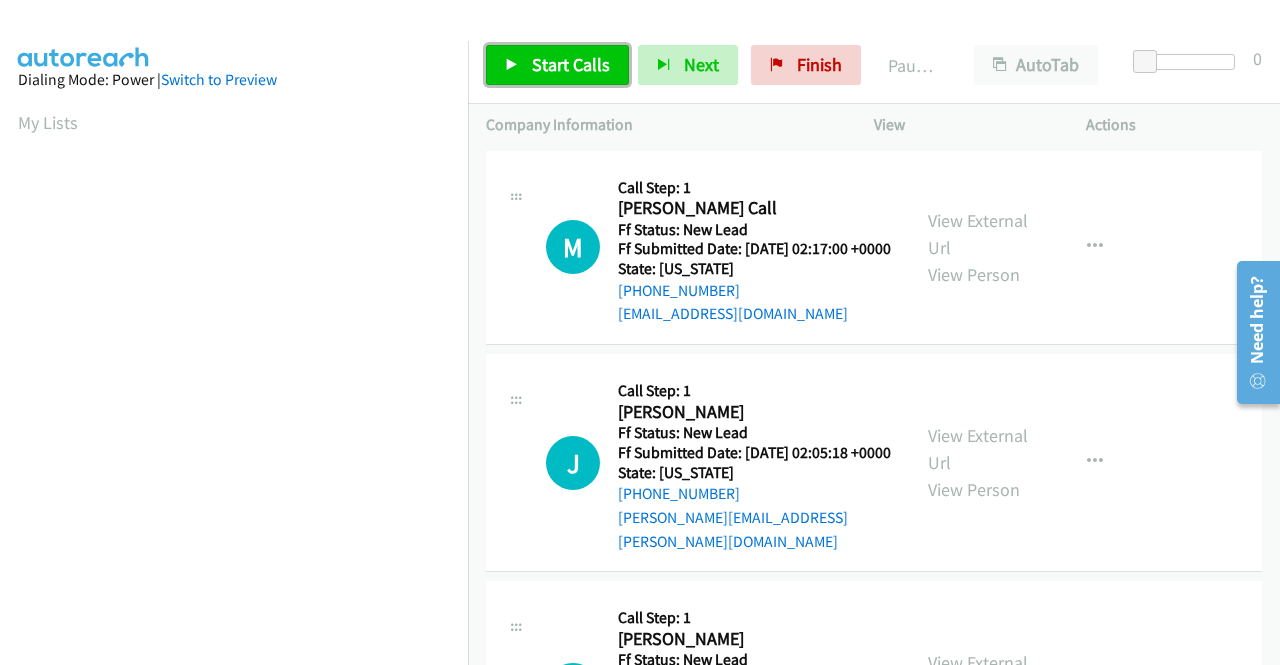 click on "Start Calls" at bounding box center [557, 65] 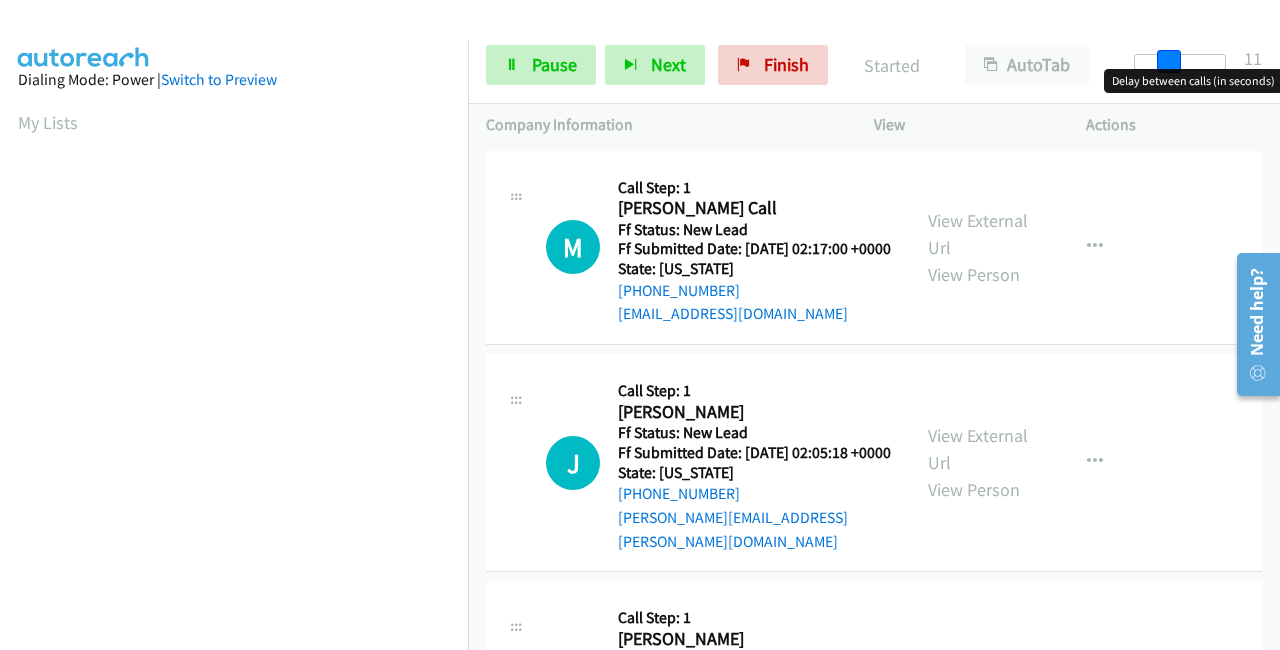 click at bounding box center [1180, 62] 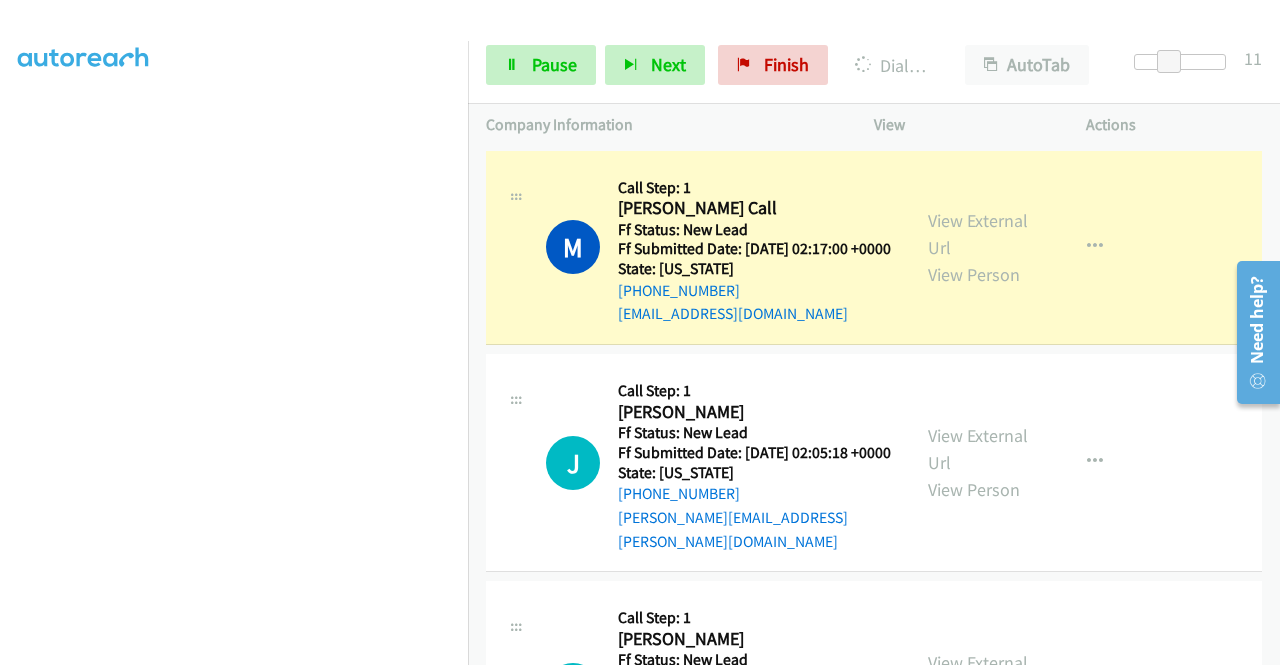 scroll, scrollTop: 456, scrollLeft: 0, axis: vertical 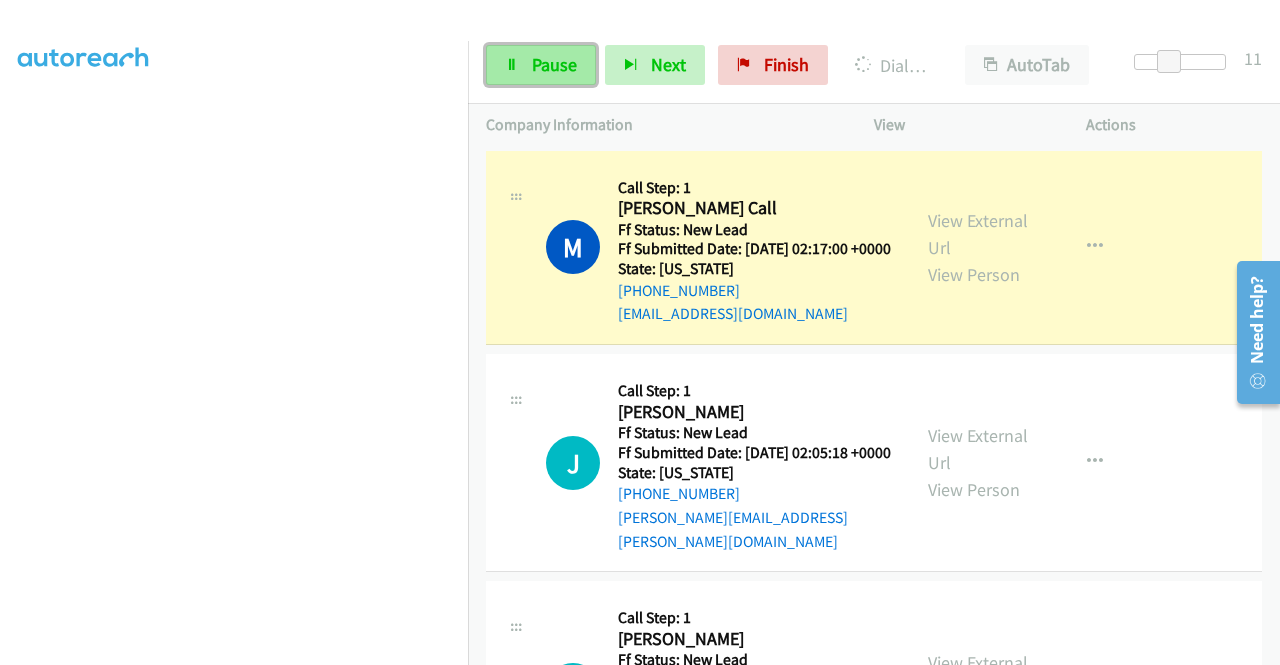 click on "Pause" at bounding box center [541, 65] 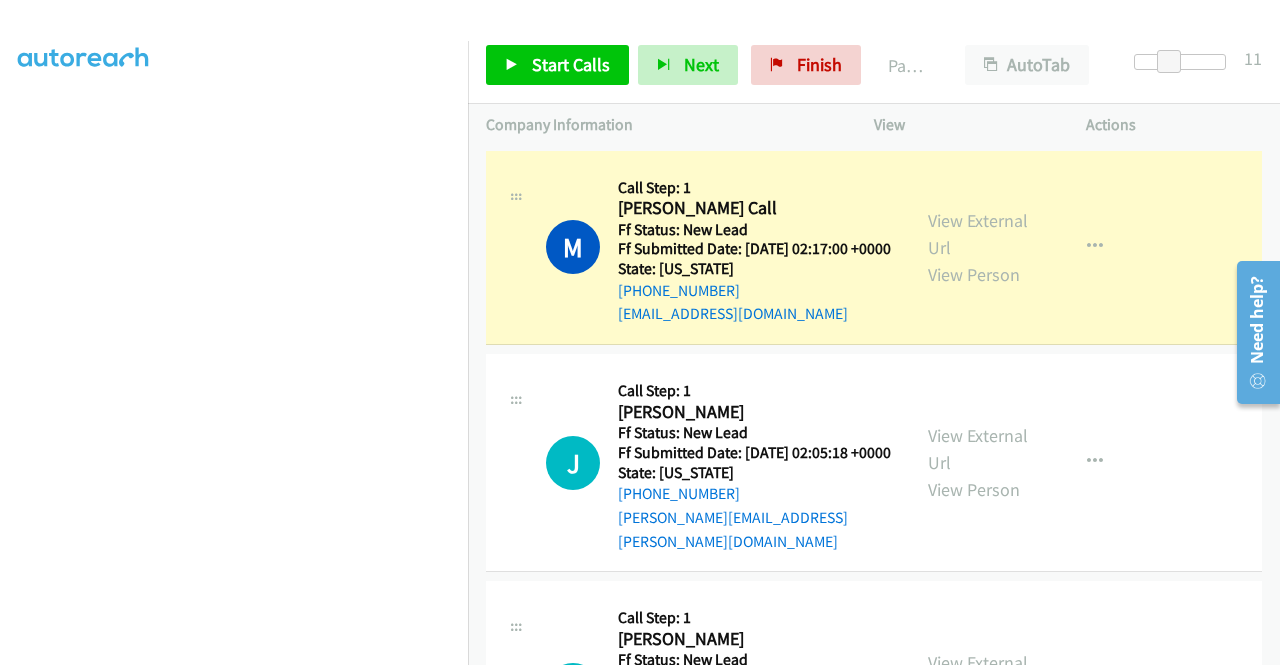 scroll, scrollTop: 156, scrollLeft: 0, axis: vertical 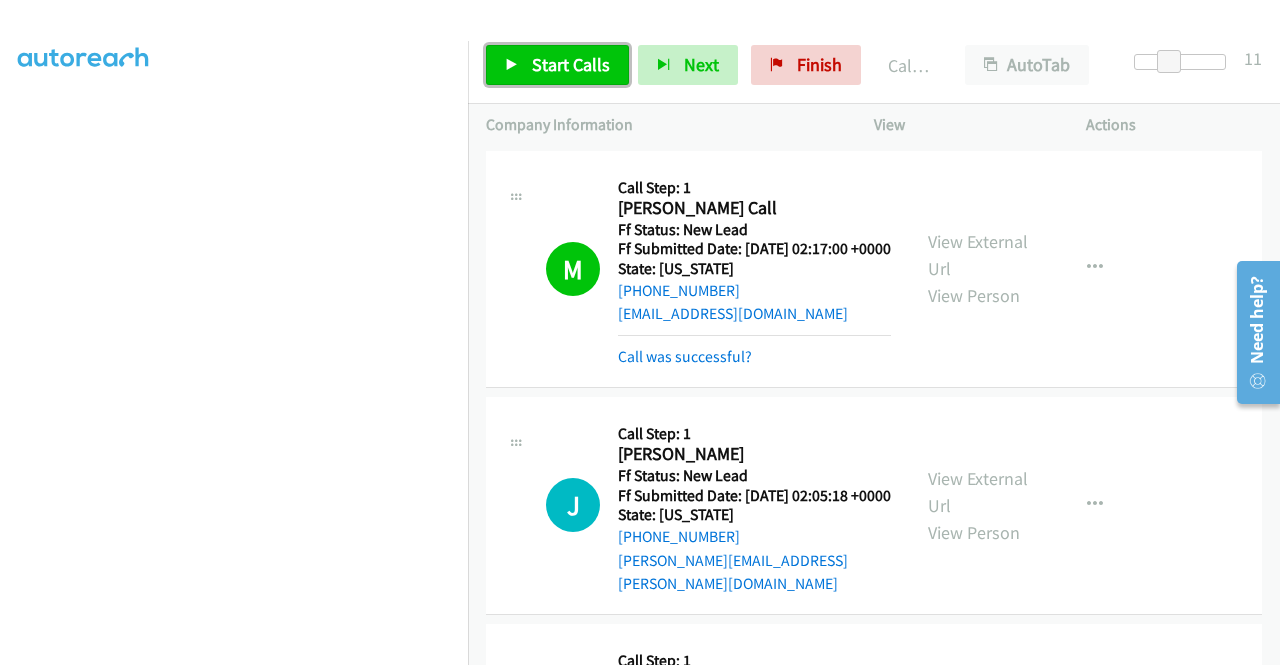 click on "Start Calls" at bounding box center (571, 64) 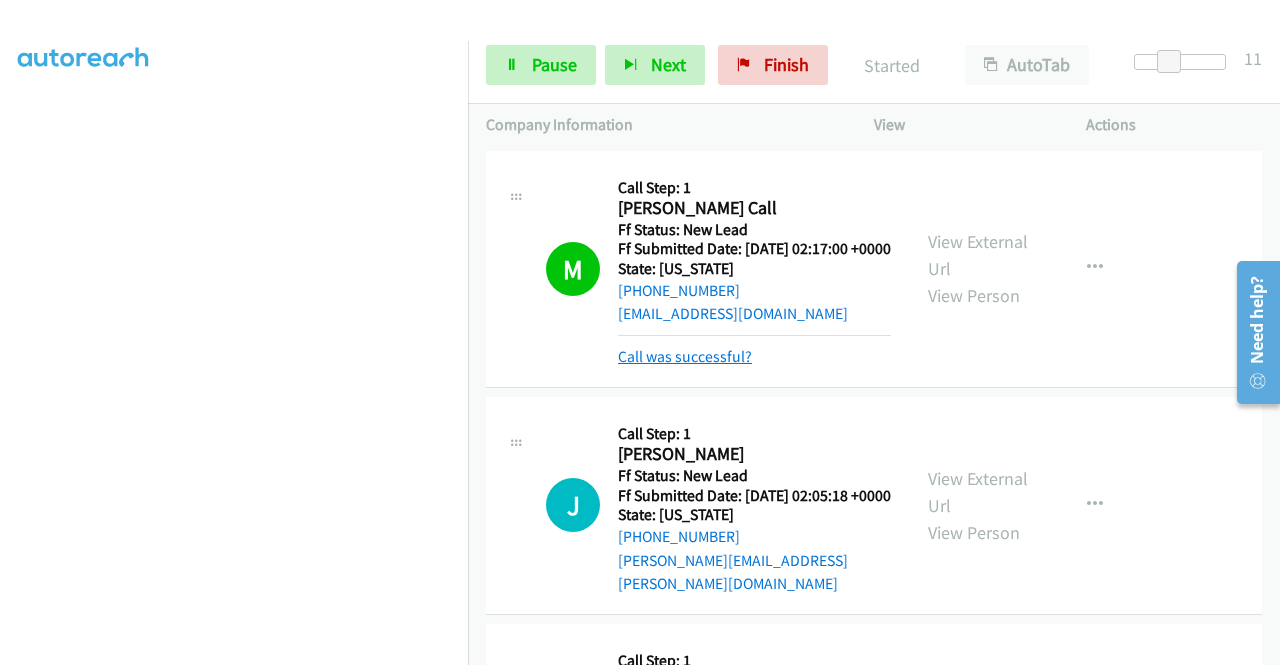click on "Call was successful?" at bounding box center [685, 356] 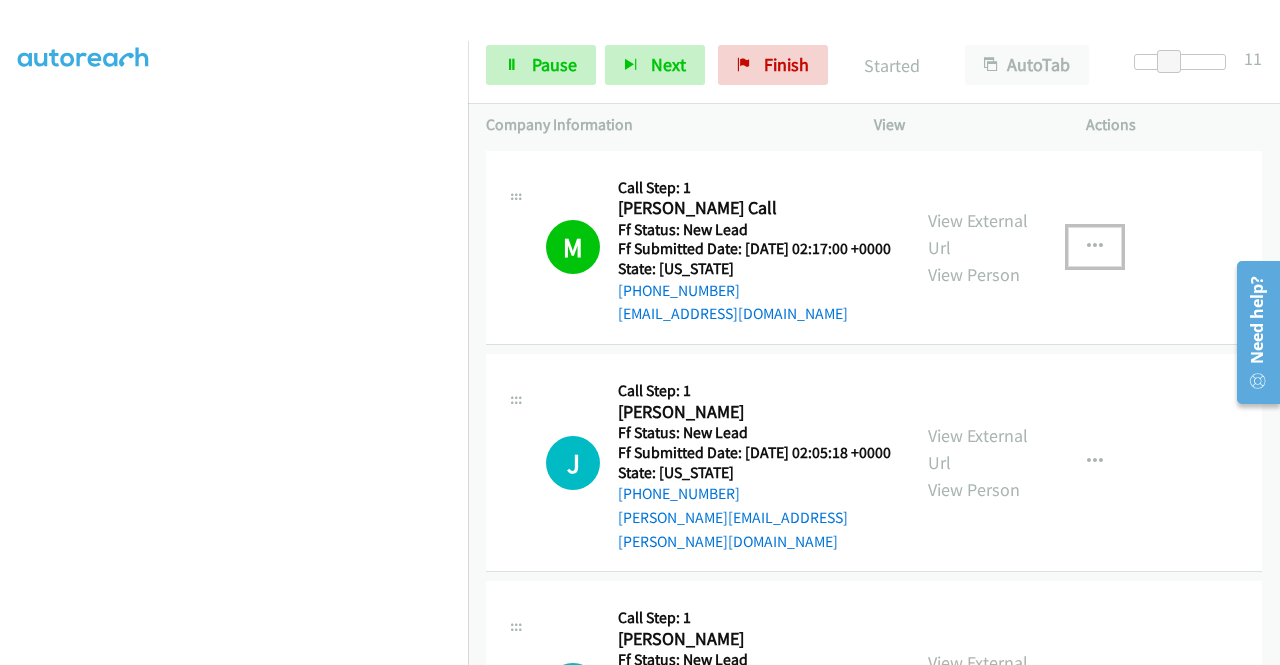 click at bounding box center [1095, 247] 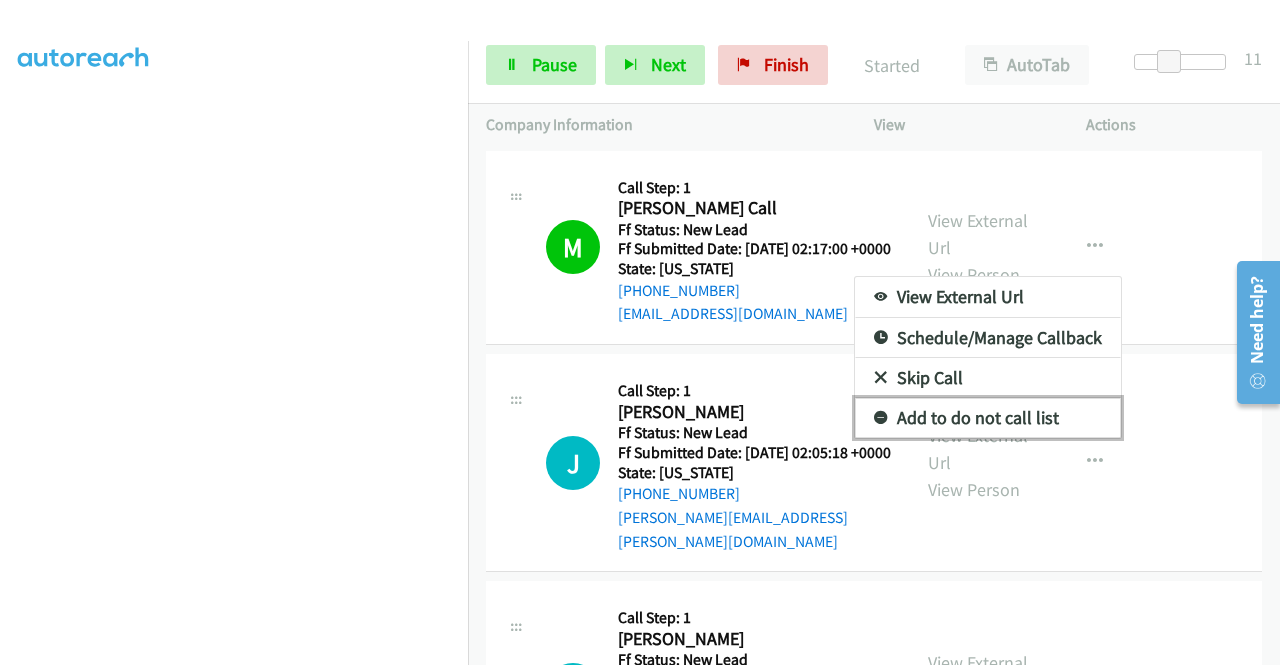 click on "Add to do not call list" at bounding box center (988, 418) 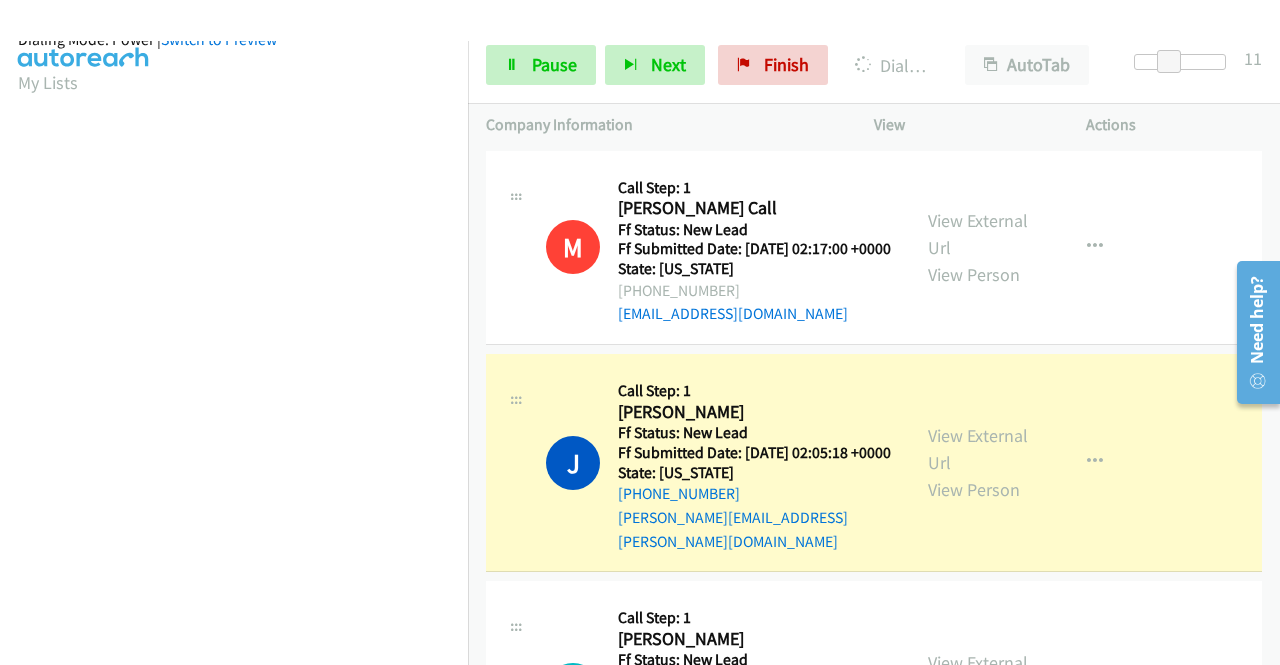 scroll, scrollTop: 456, scrollLeft: 0, axis: vertical 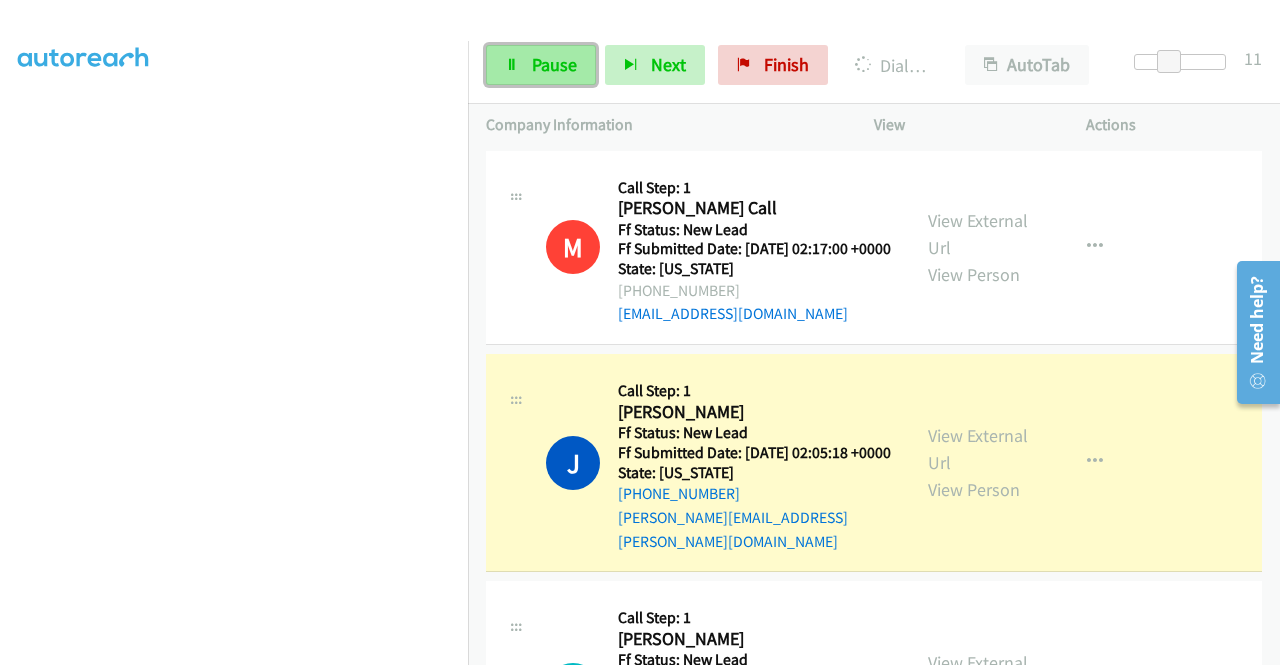 click on "Pause" at bounding box center (554, 64) 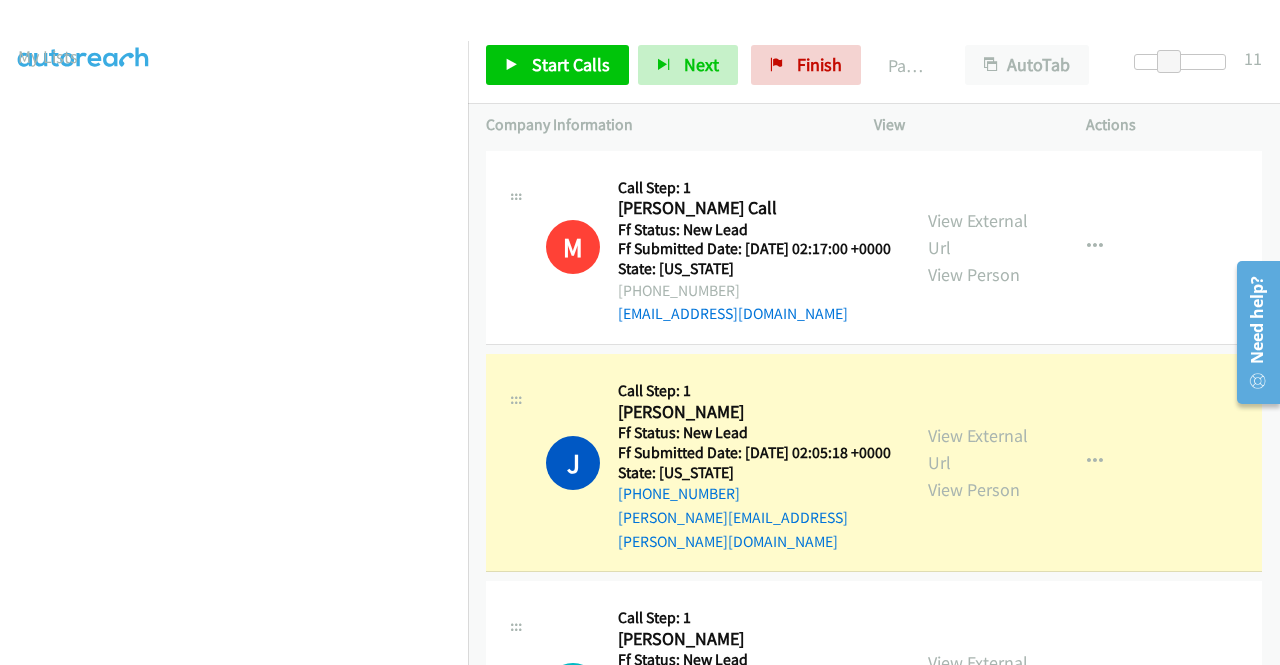 scroll, scrollTop: 56, scrollLeft: 0, axis: vertical 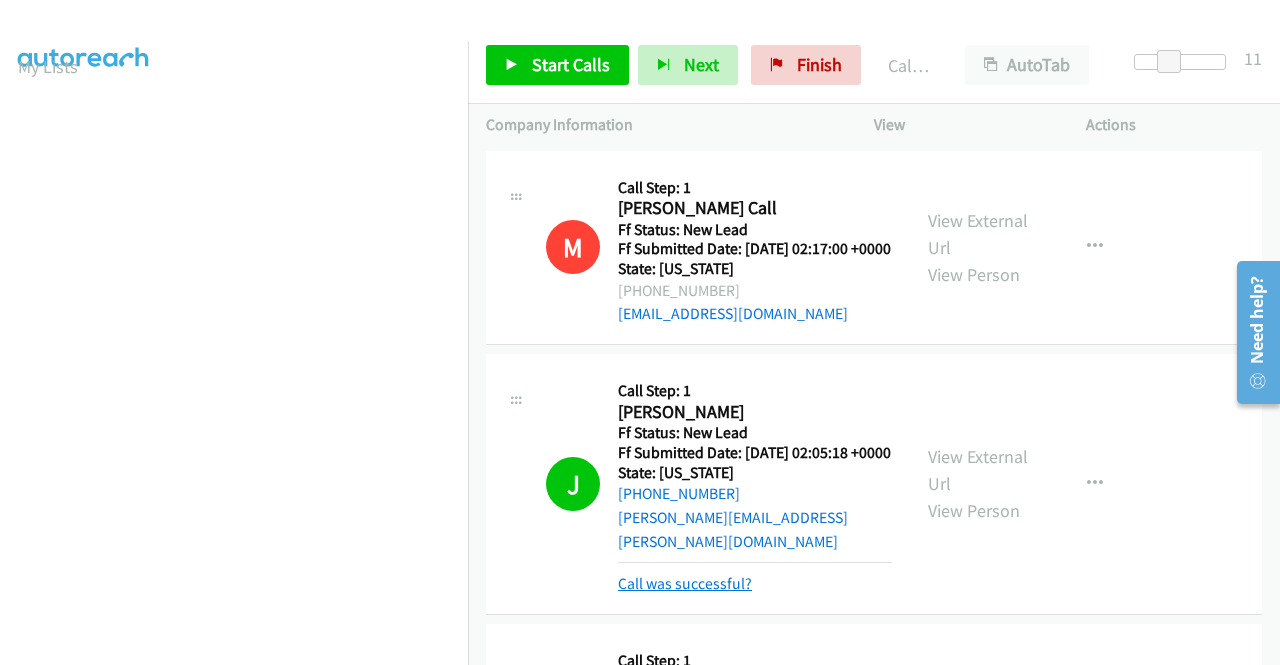 click on "Call was successful?" at bounding box center [685, 583] 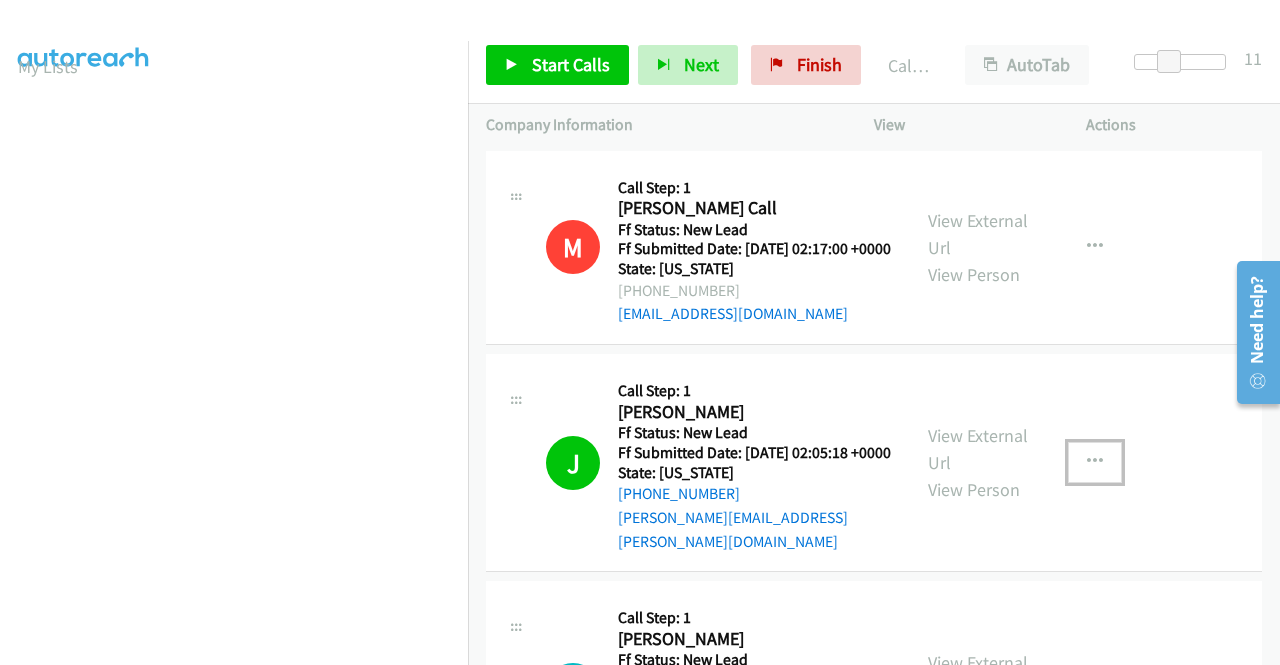 click at bounding box center [1095, 462] 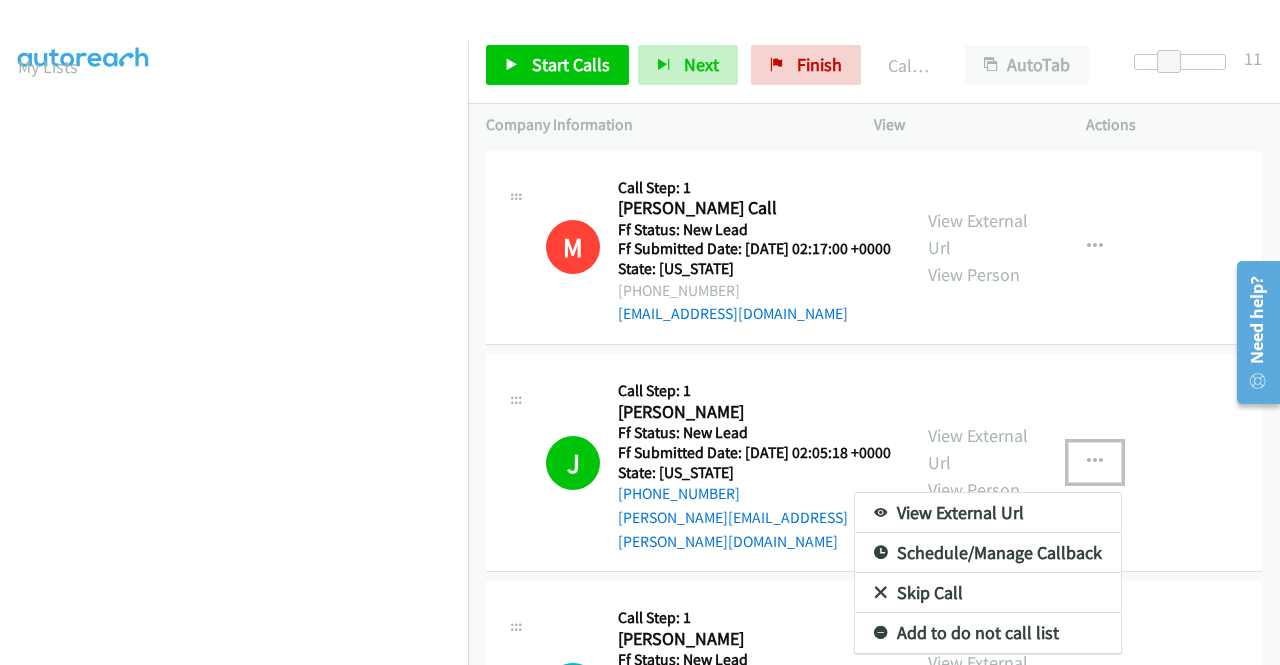 scroll, scrollTop: 100, scrollLeft: 0, axis: vertical 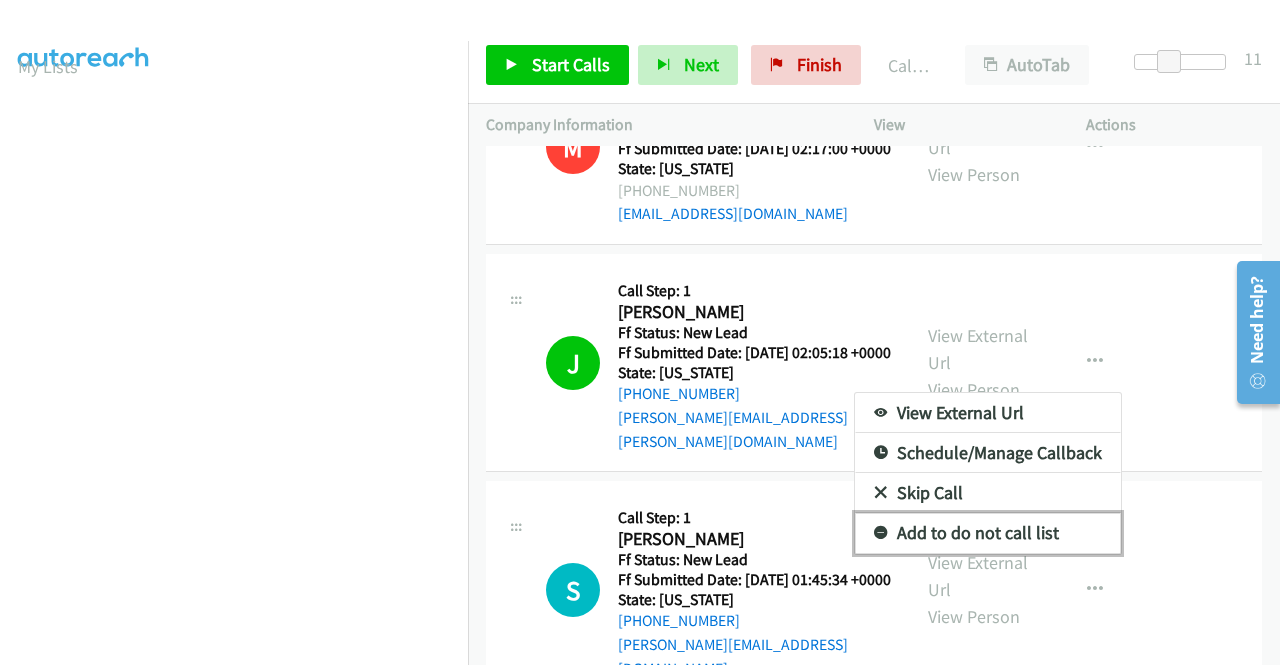 click on "Add to do not call list" at bounding box center (988, 533) 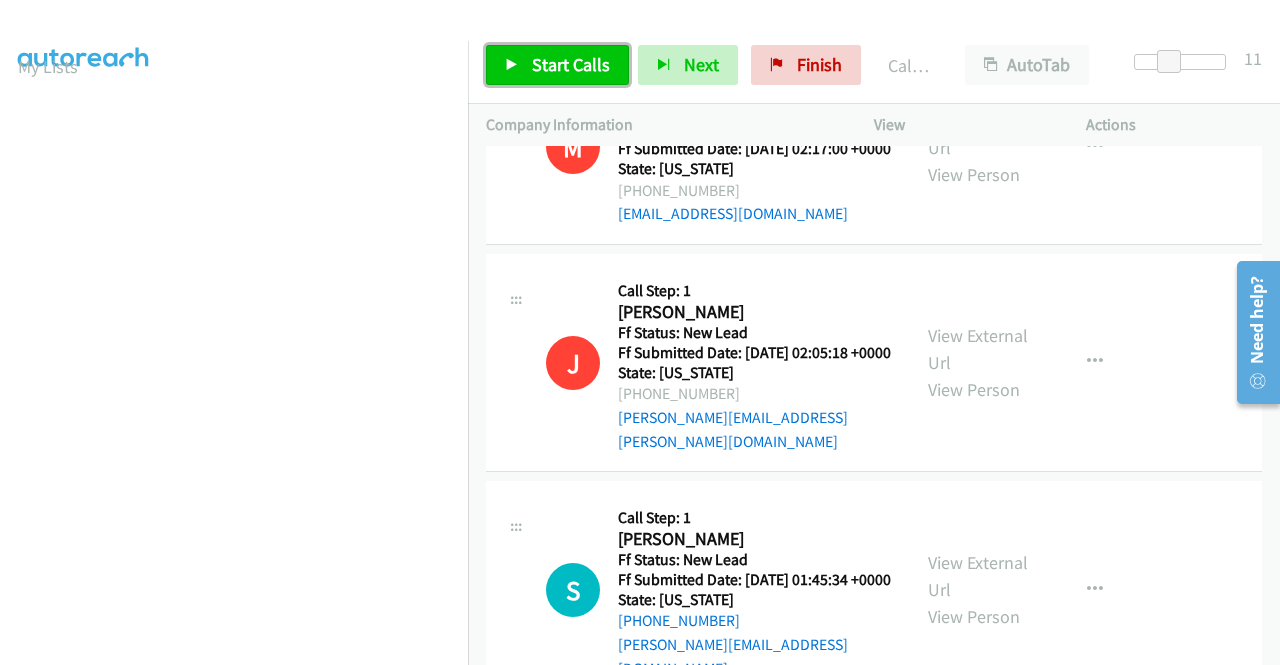 click on "Start Calls" at bounding box center [571, 64] 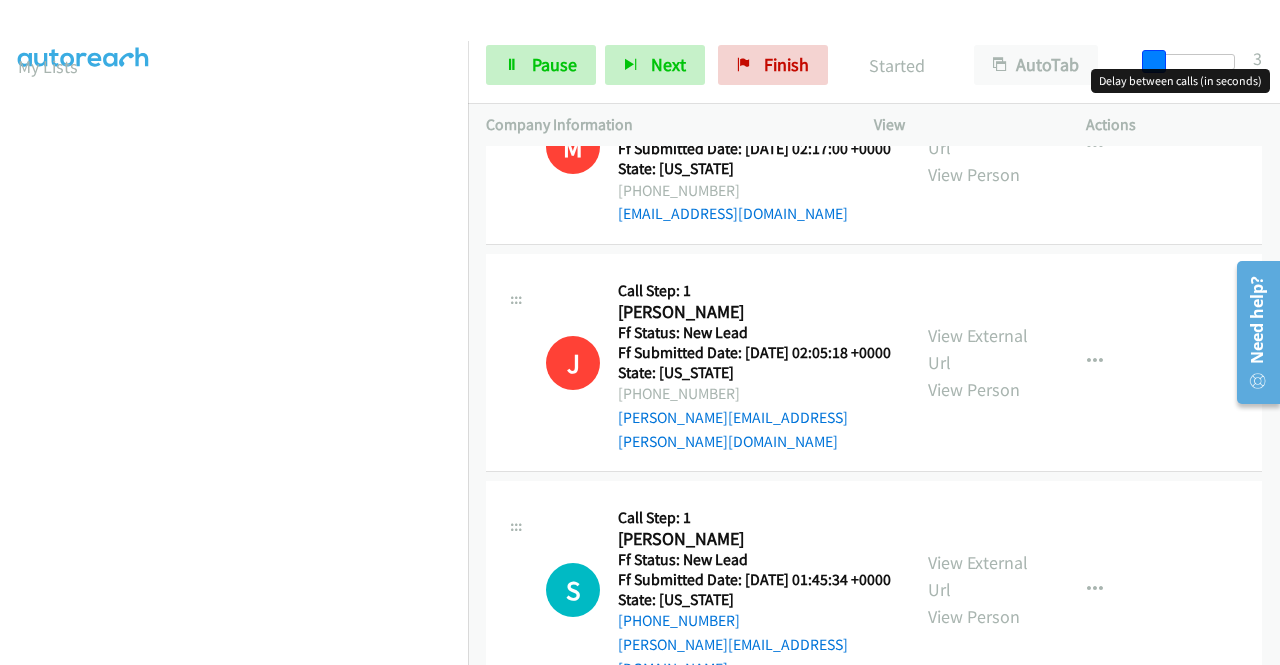 click at bounding box center [1189, 62] 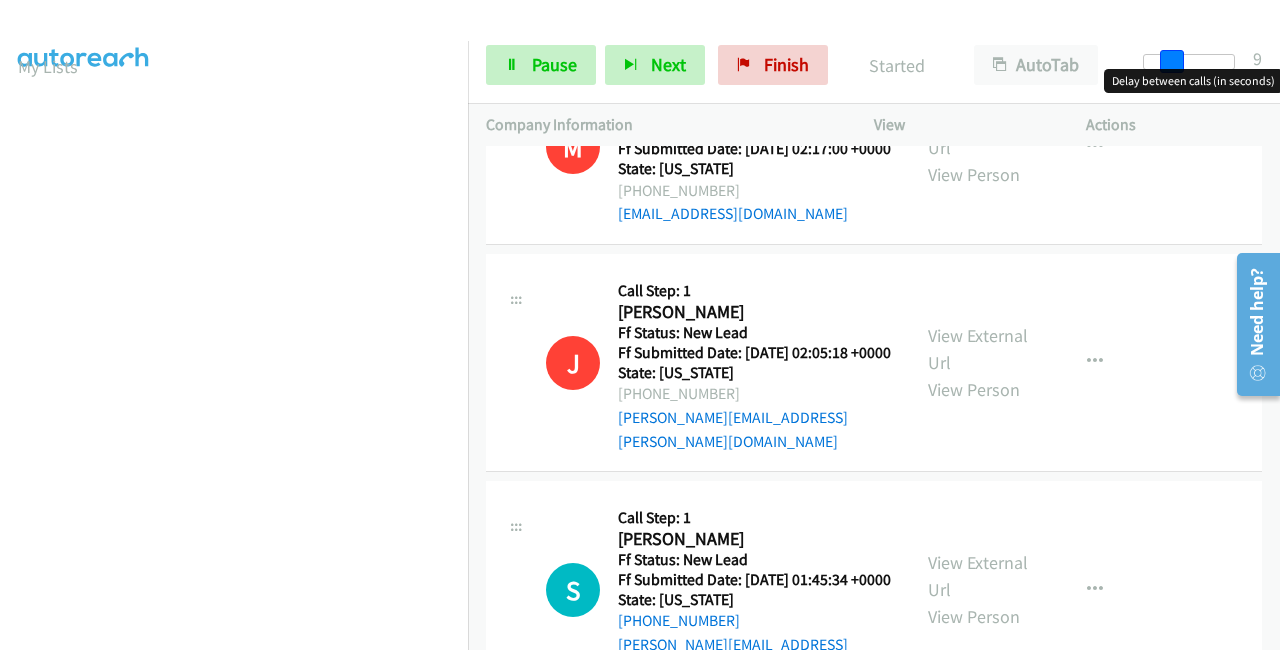 click at bounding box center (1189, 62) 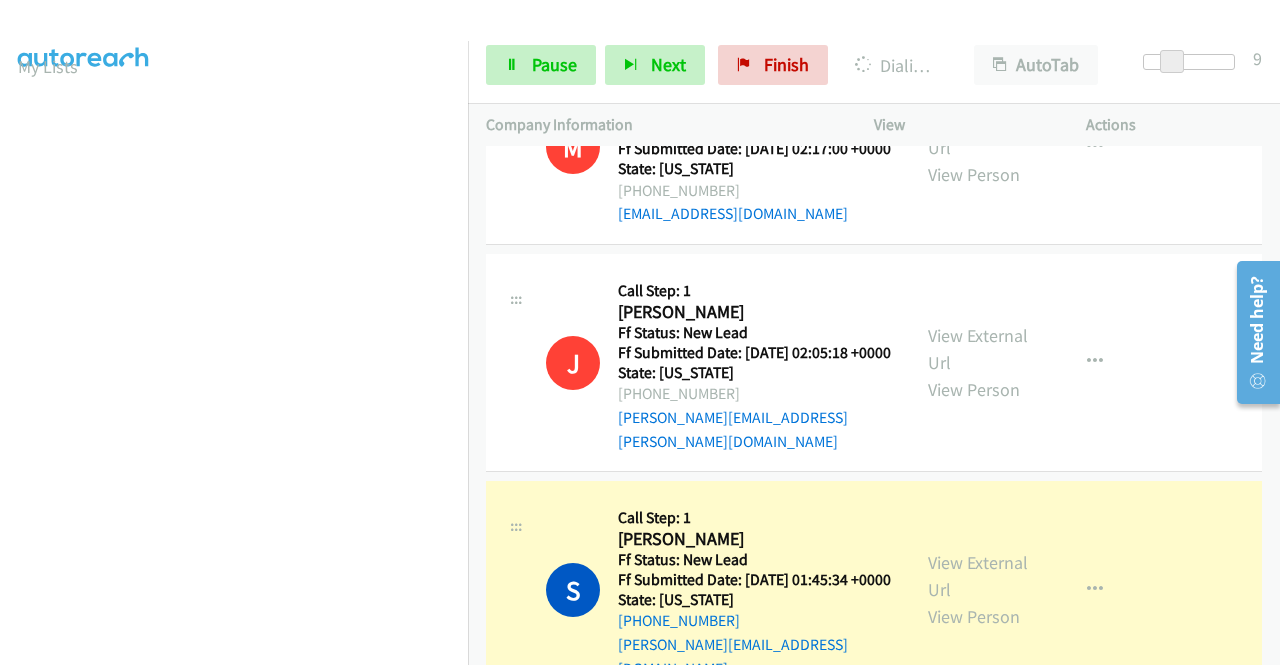 scroll, scrollTop: 200, scrollLeft: 0, axis: vertical 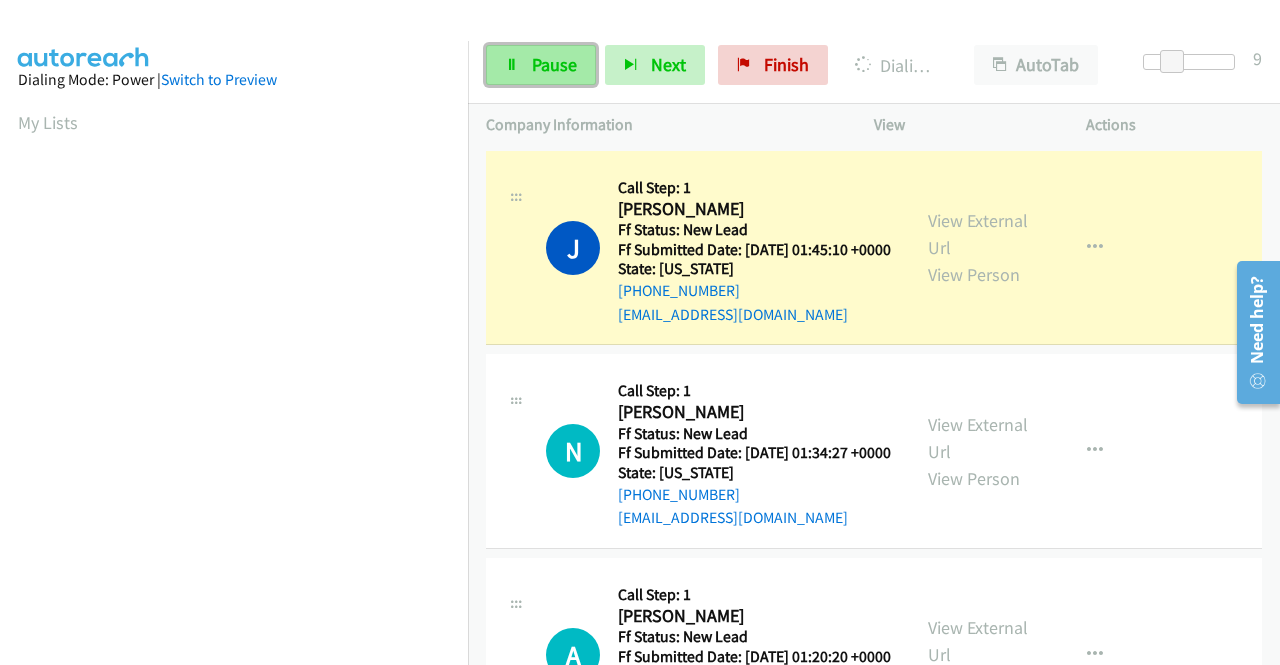 click on "Pause" at bounding box center [541, 65] 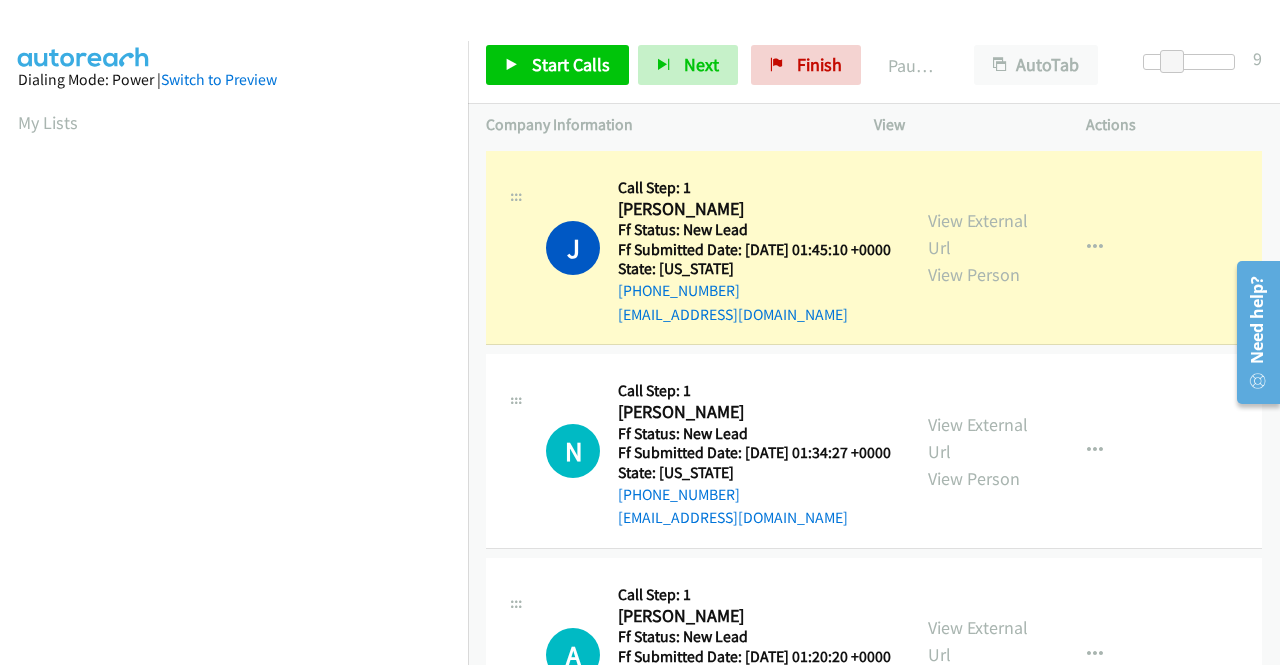 scroll, scrollTop: 456, scrollLeft: 0, axis: vertical 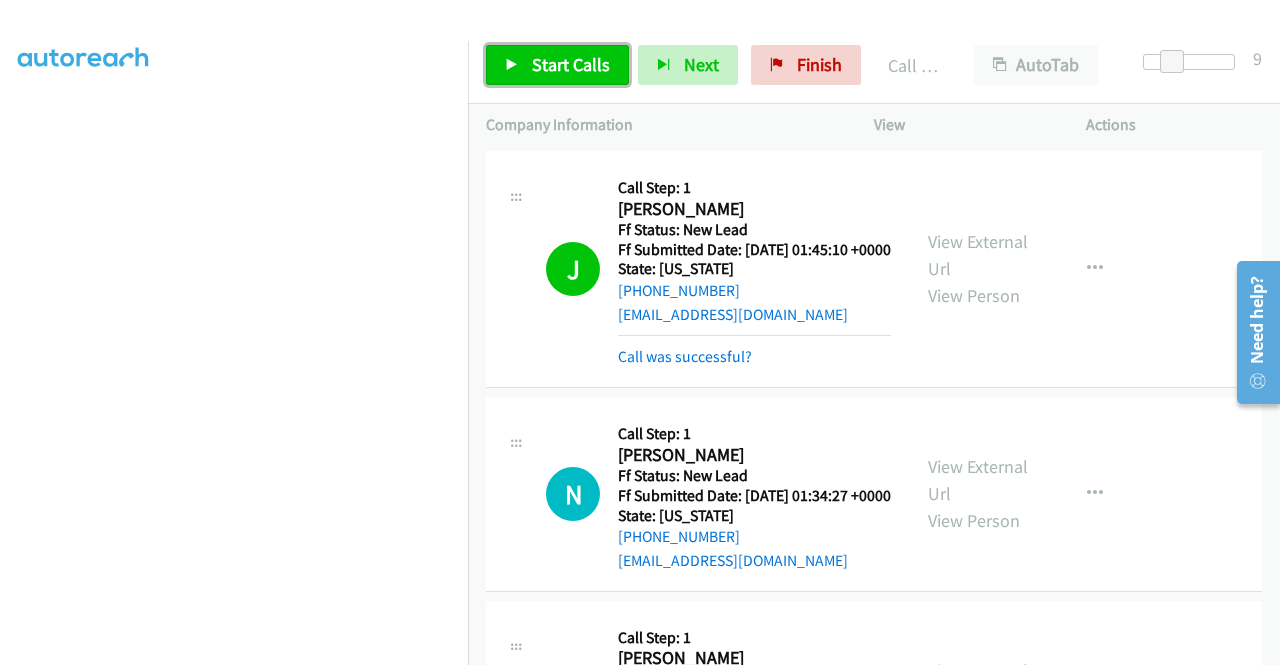 click on "Start Calls" at bounding box center (571, 64) 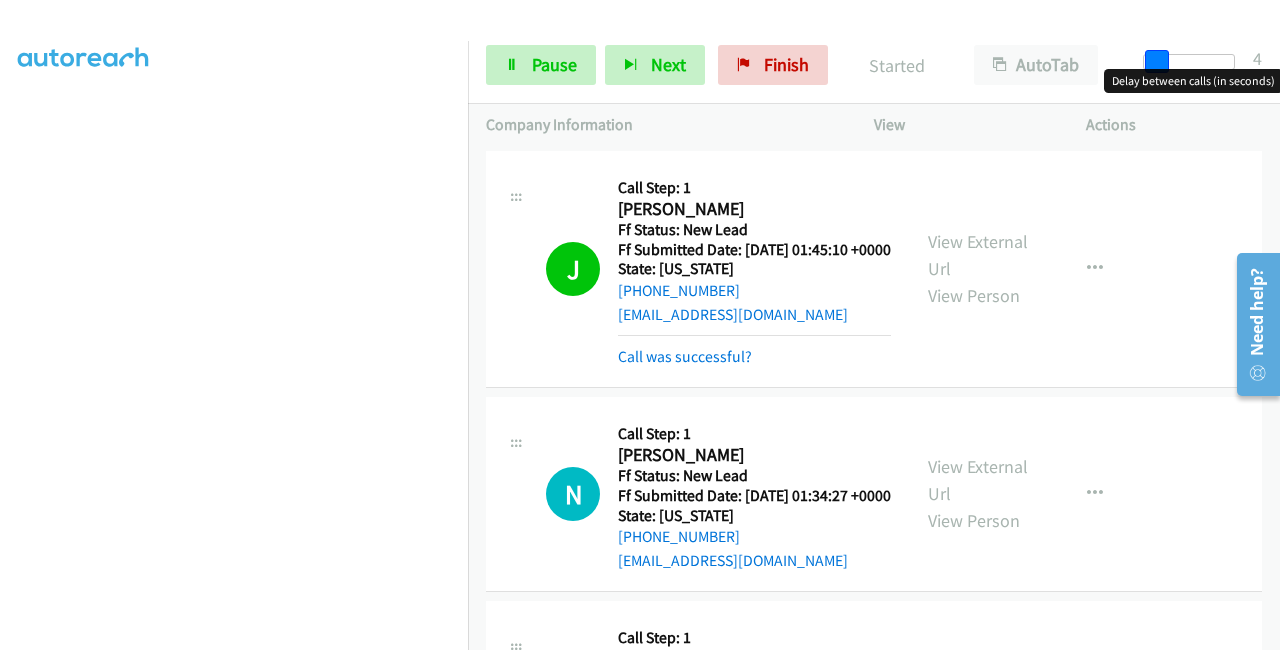 click at bounding box center (1189, 62) 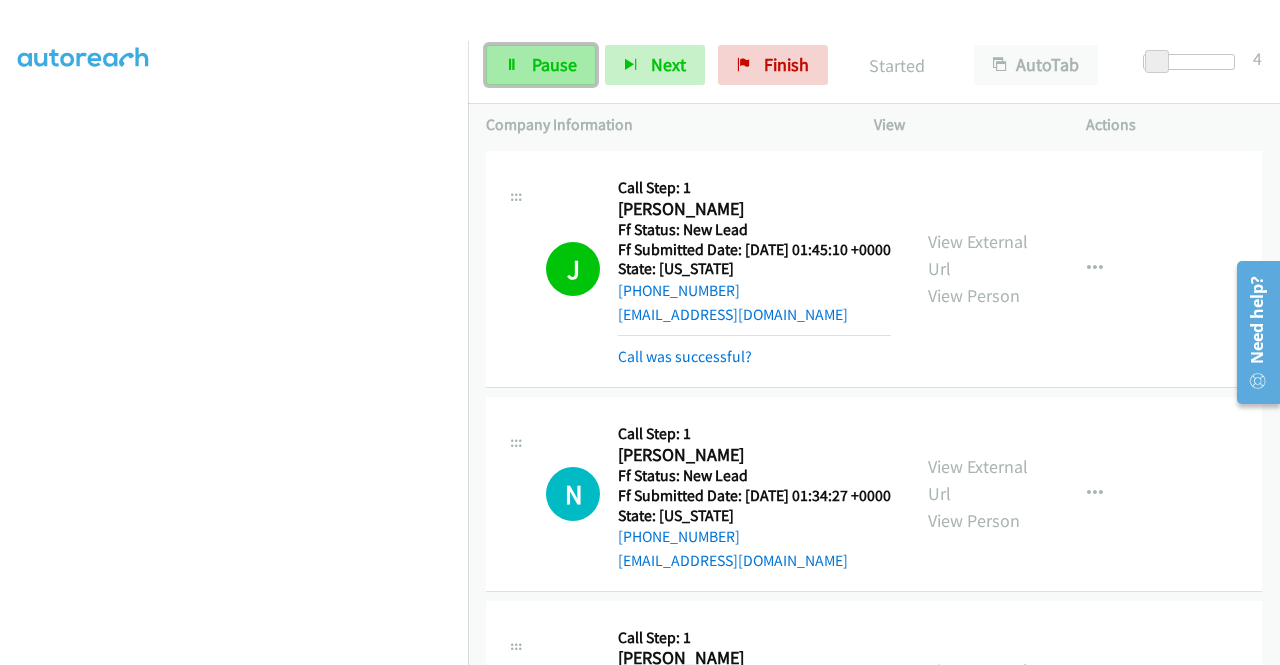 click on "Pause" at bounding box center (554, 64) 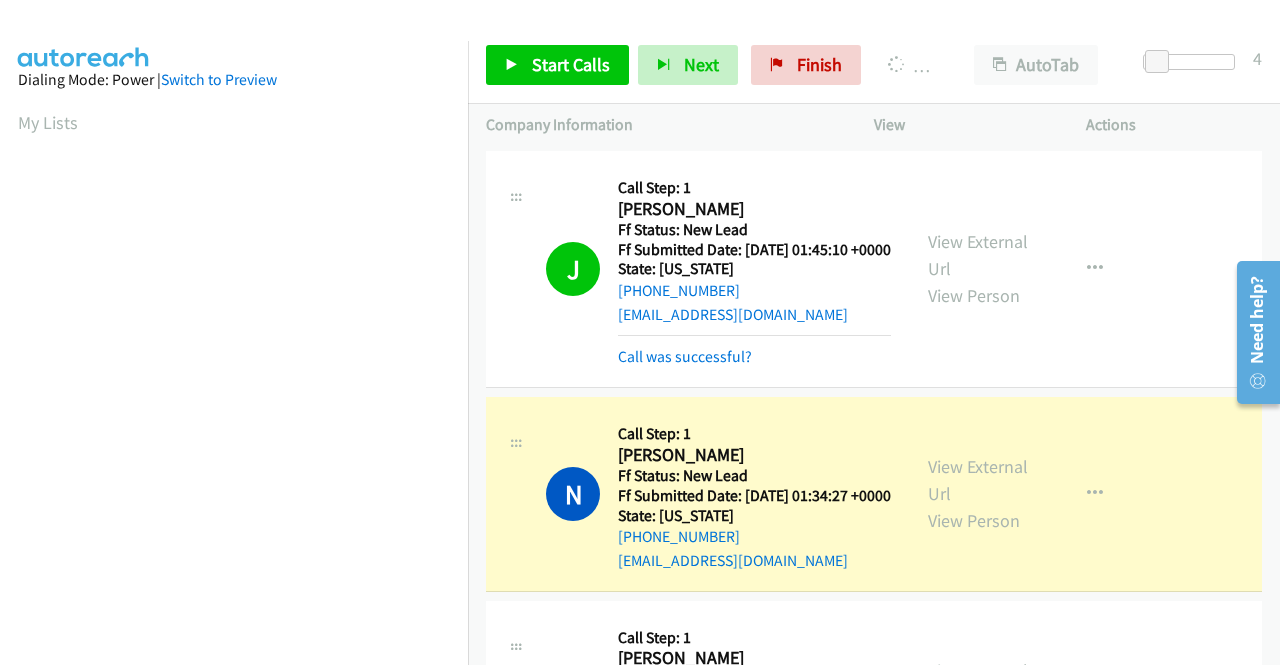 scroll, scrollTop: 0, scrollLeft: 0, axis: both 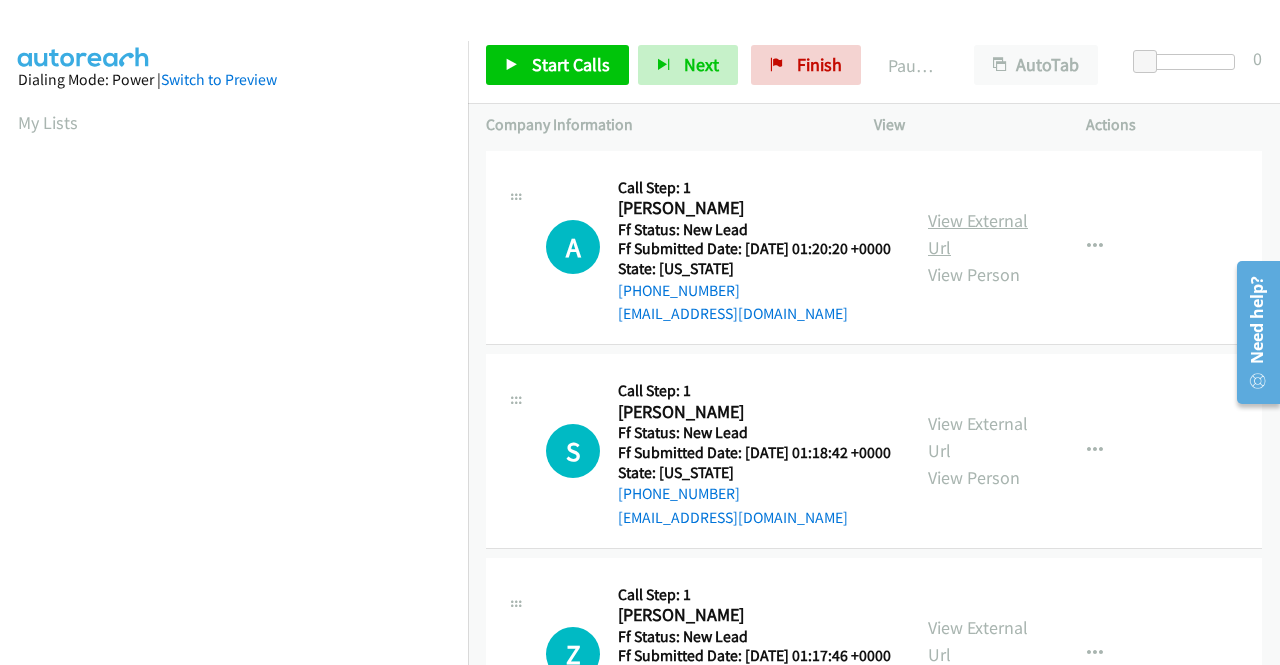 click on "View External Url" at bounding box center [978, 234] 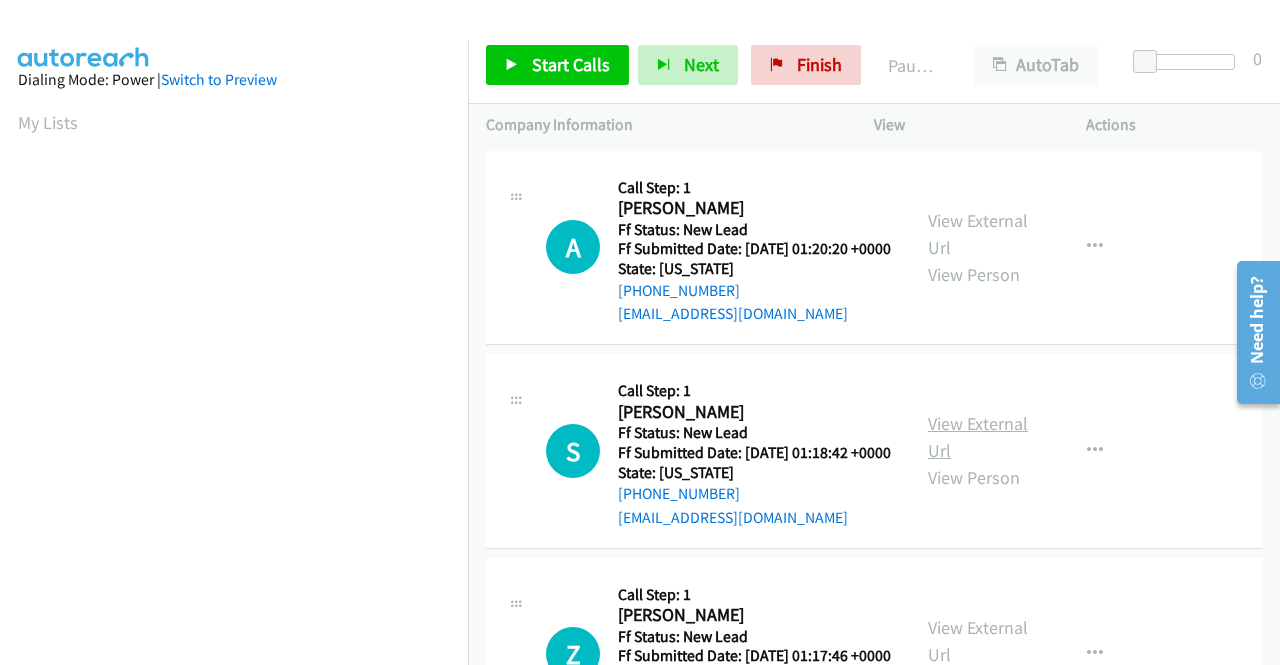 click on "View External Url" at bounding box center [978, 437] 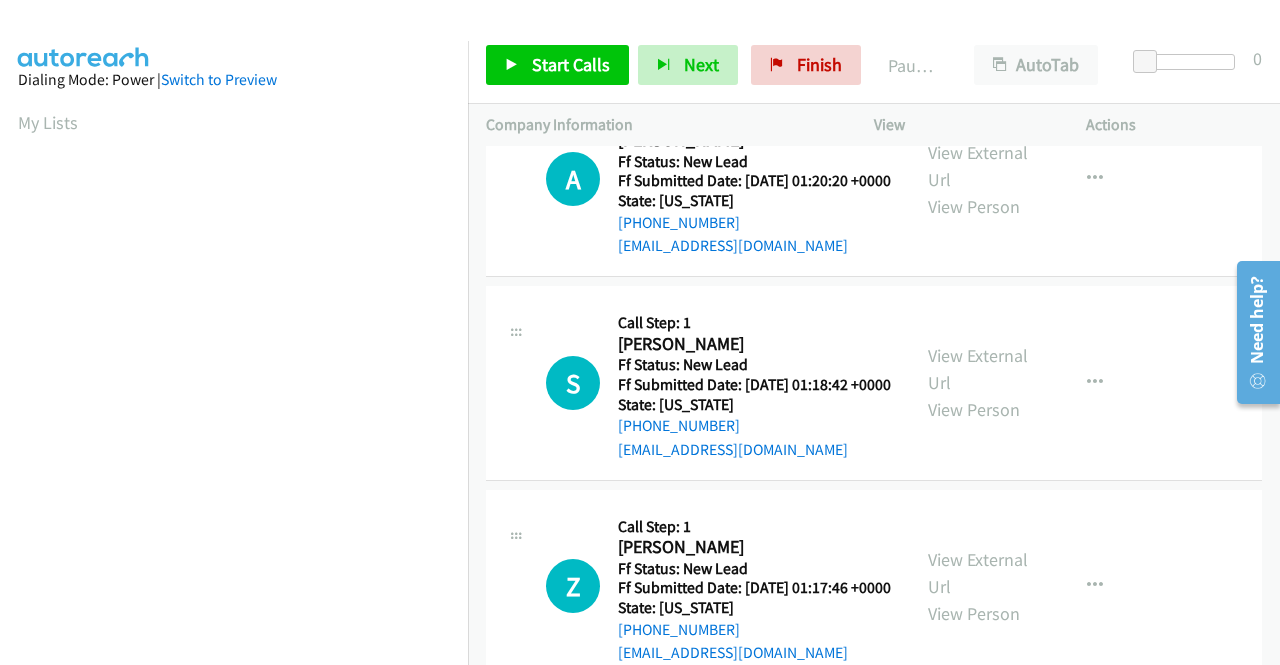 scroll, scrollTop: 100, scrollLeft: 0, axis: vertical 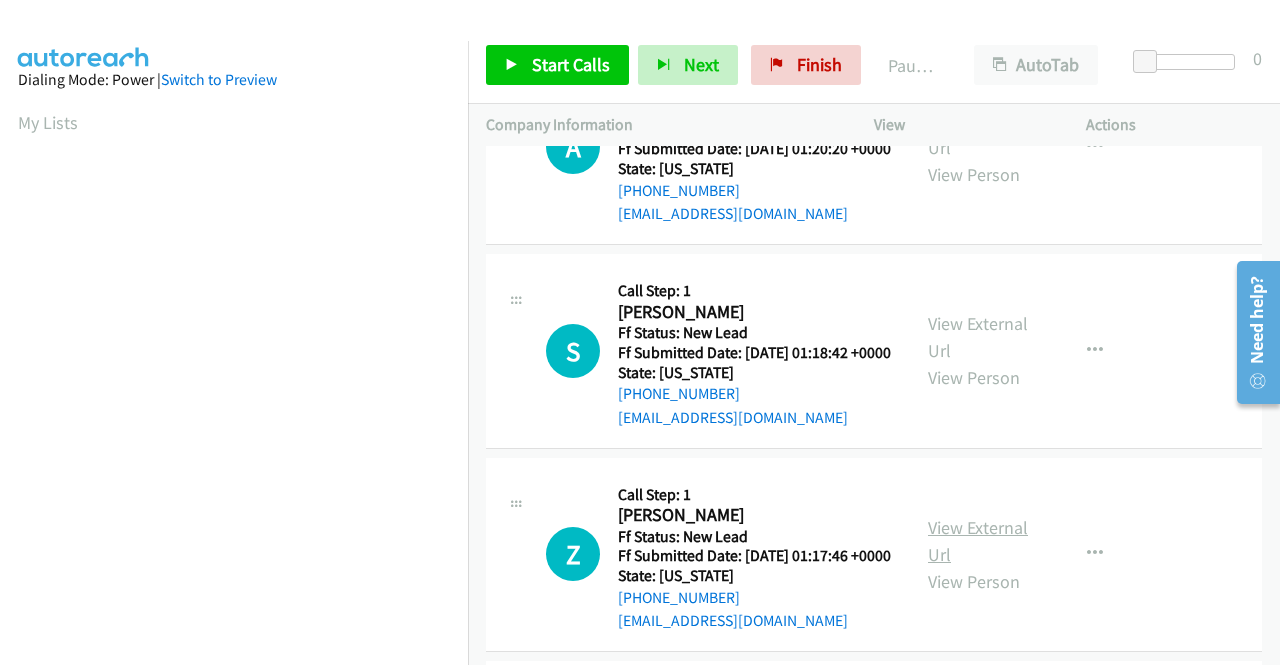 click on "View External Url" at bounding box center (978, 541) 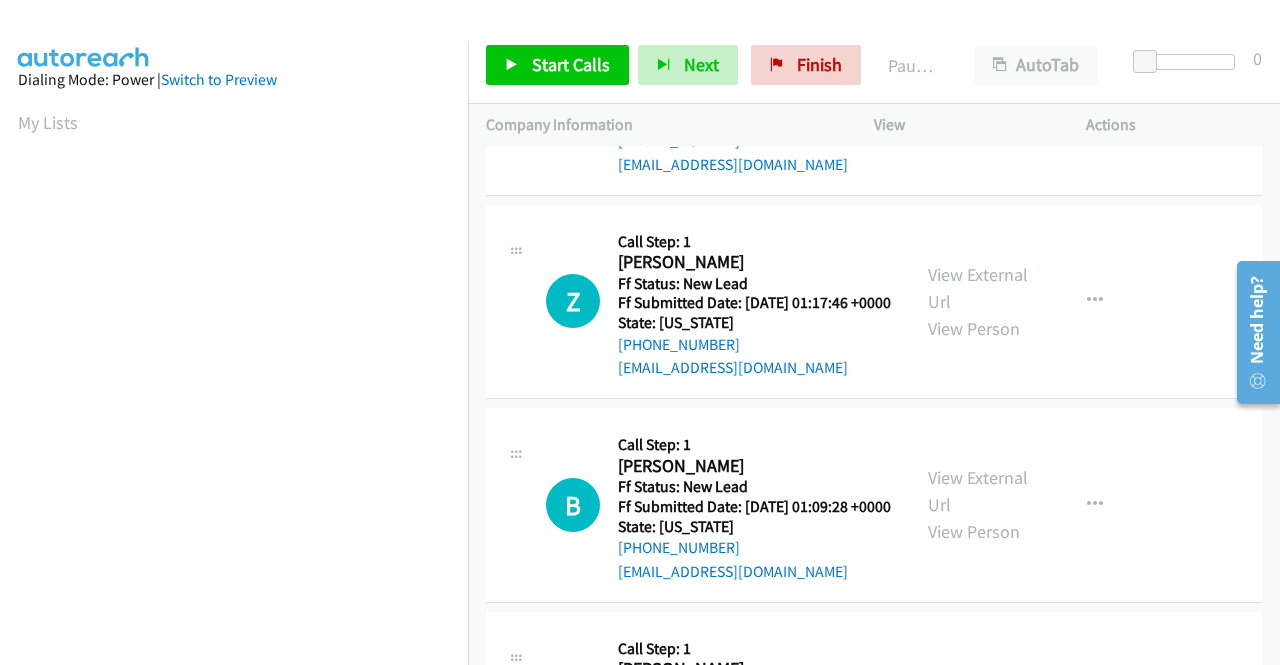 scroll, scrollTop: 400, scrollLeft: 0, axis: vertical 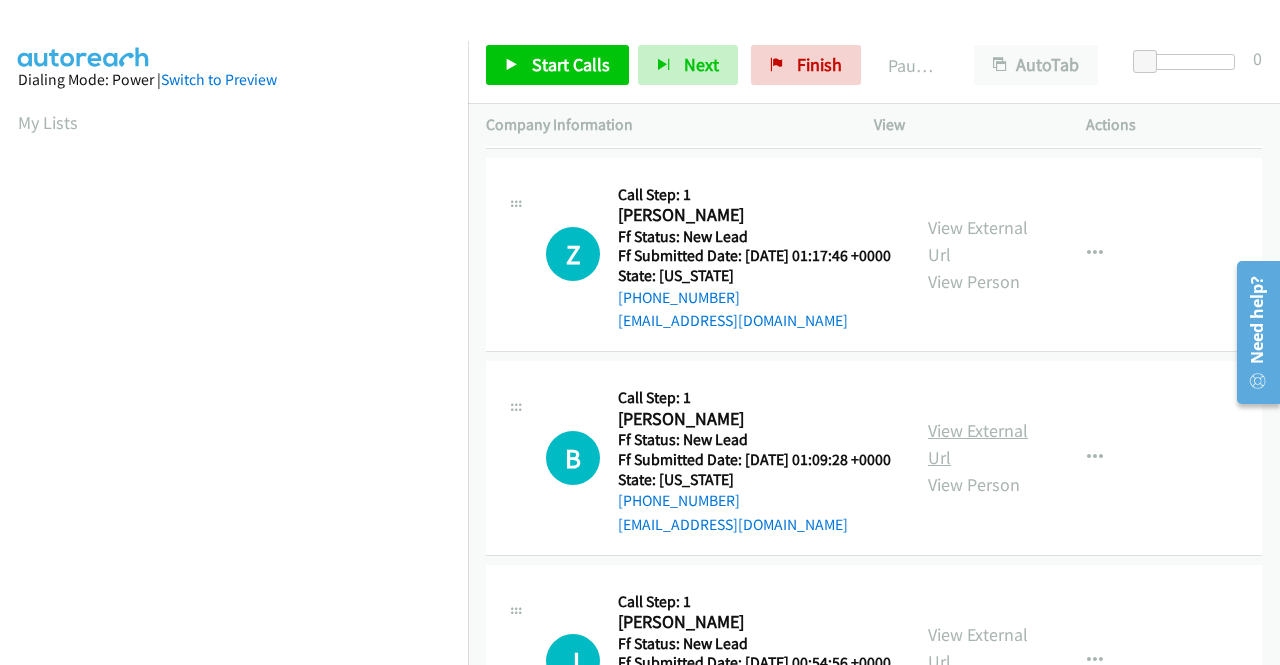 click on "View External Url" at bounding box center (978, 444) 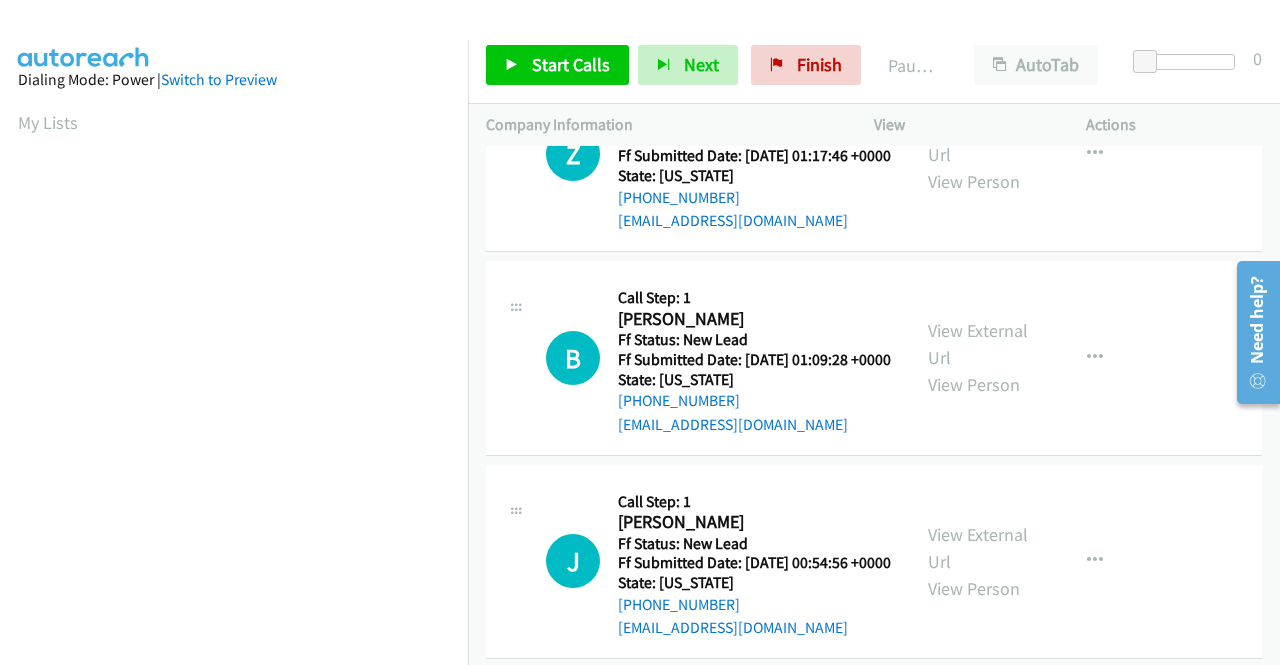 scroll, scrollTop: 700, scrollLeft: 0, axis: vertical 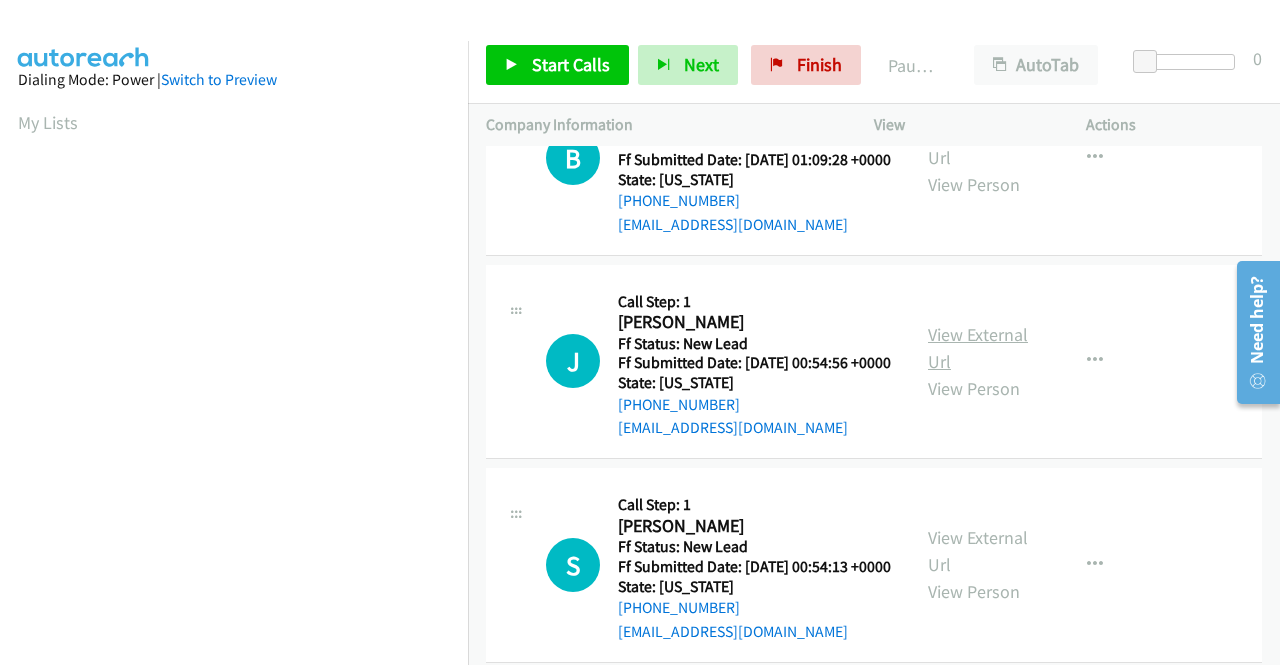 click on "View External Url" at bounding box center [978, 348] 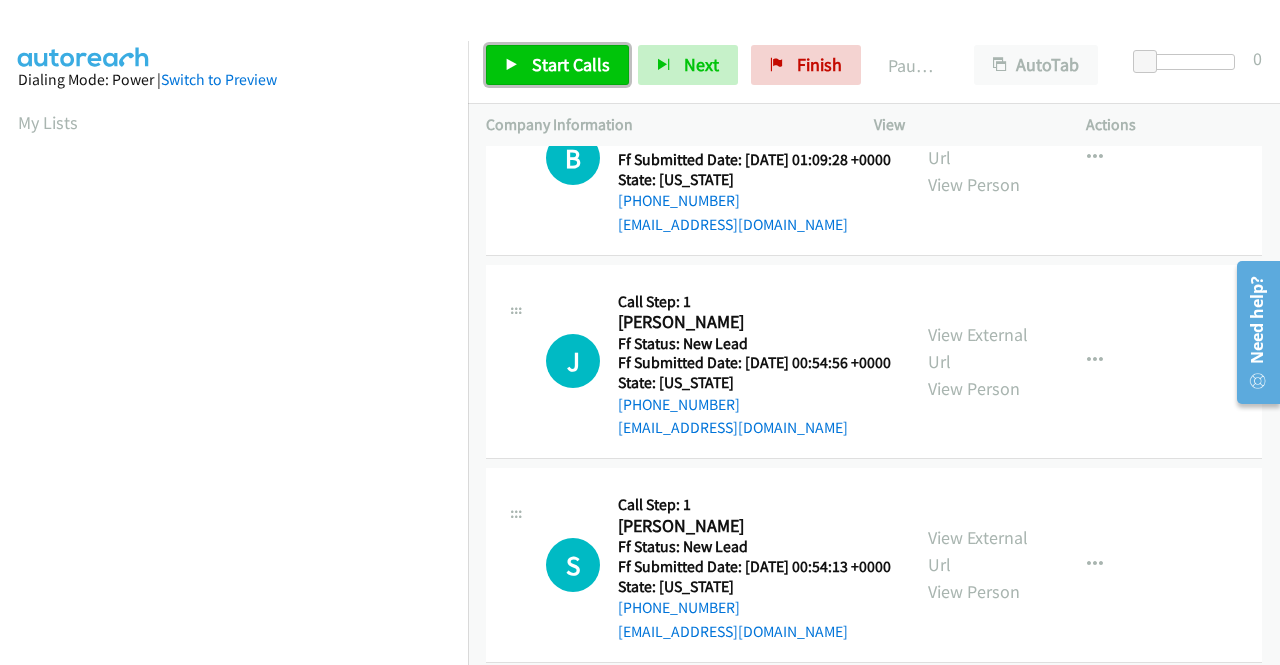 click on "Start Calls" at bounding box center (571, 64) 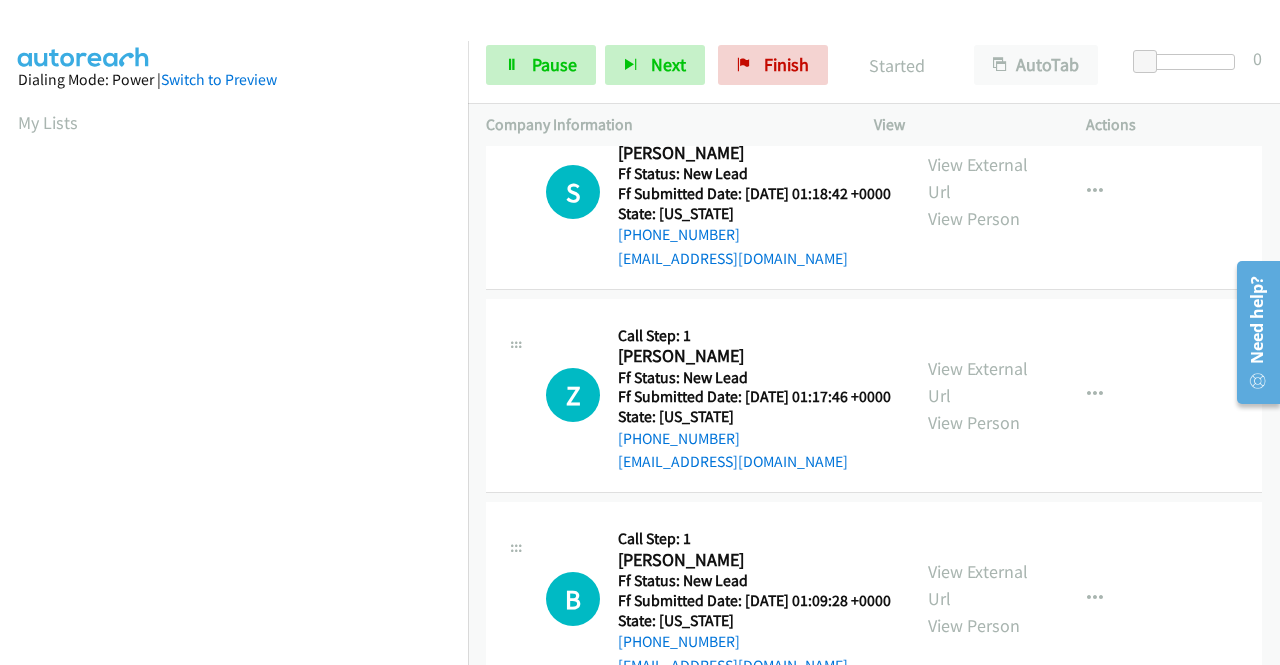 scroll, scrollTop: 0, scrollLeft: 0, axis: both 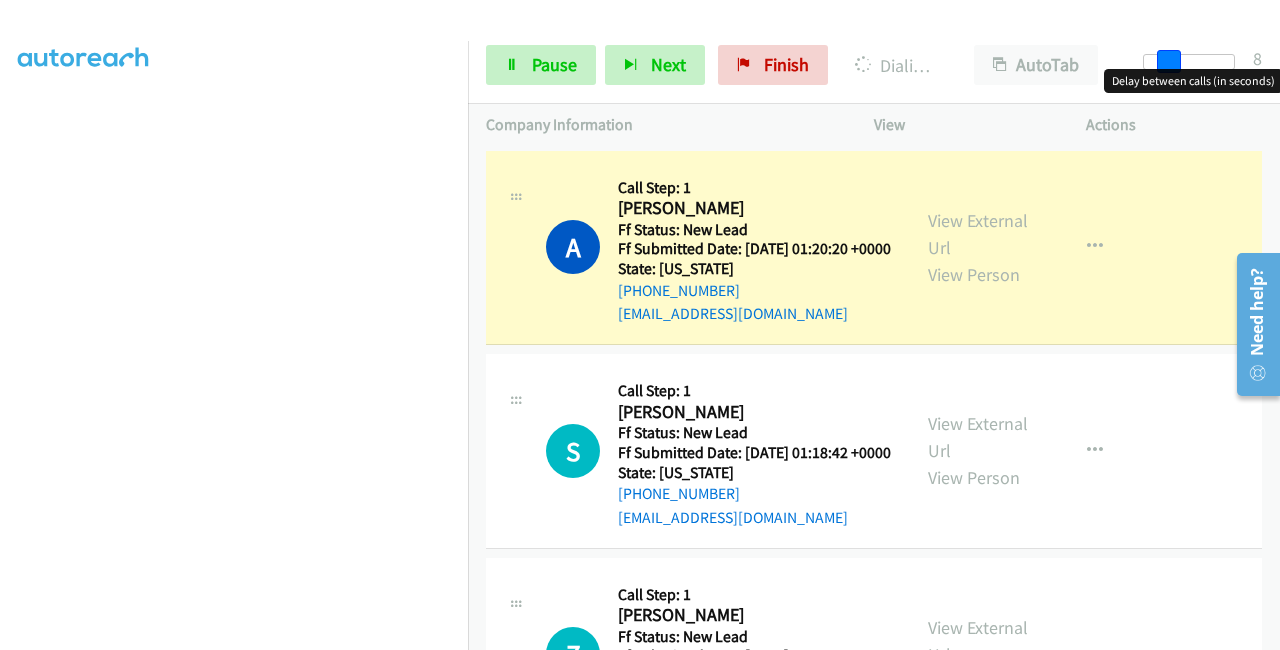 click at bounding box center (1189, 62) 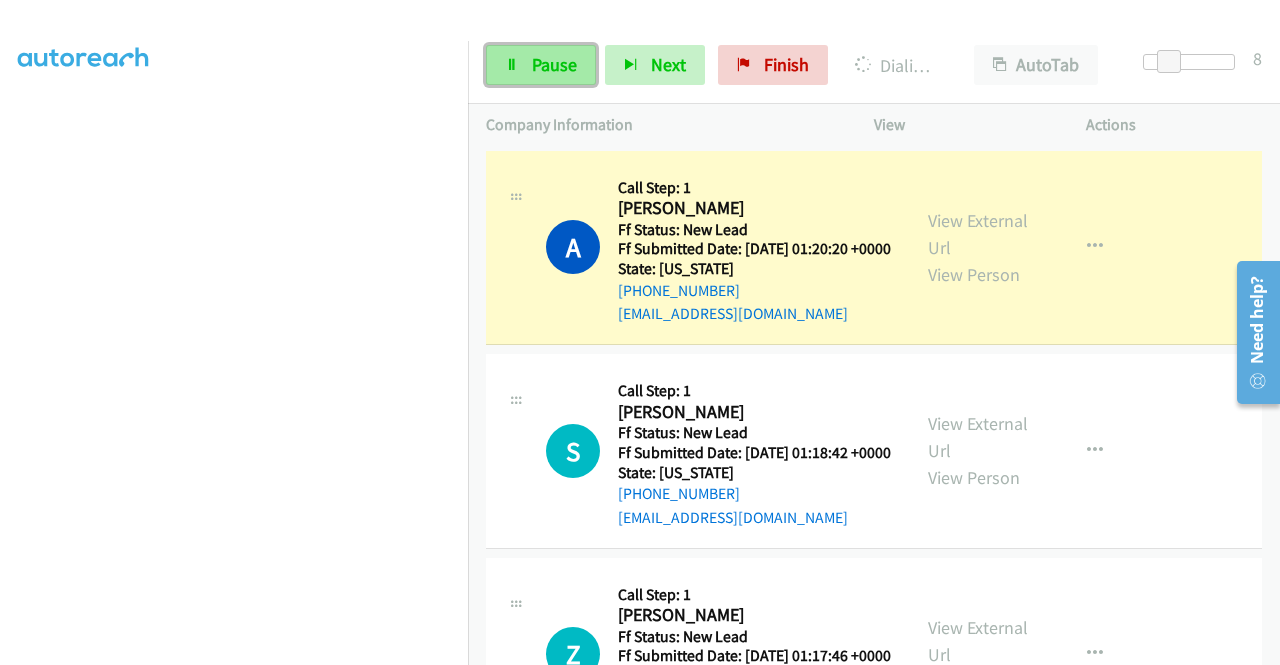 click on "Pause" at bounding box center (541, 65) 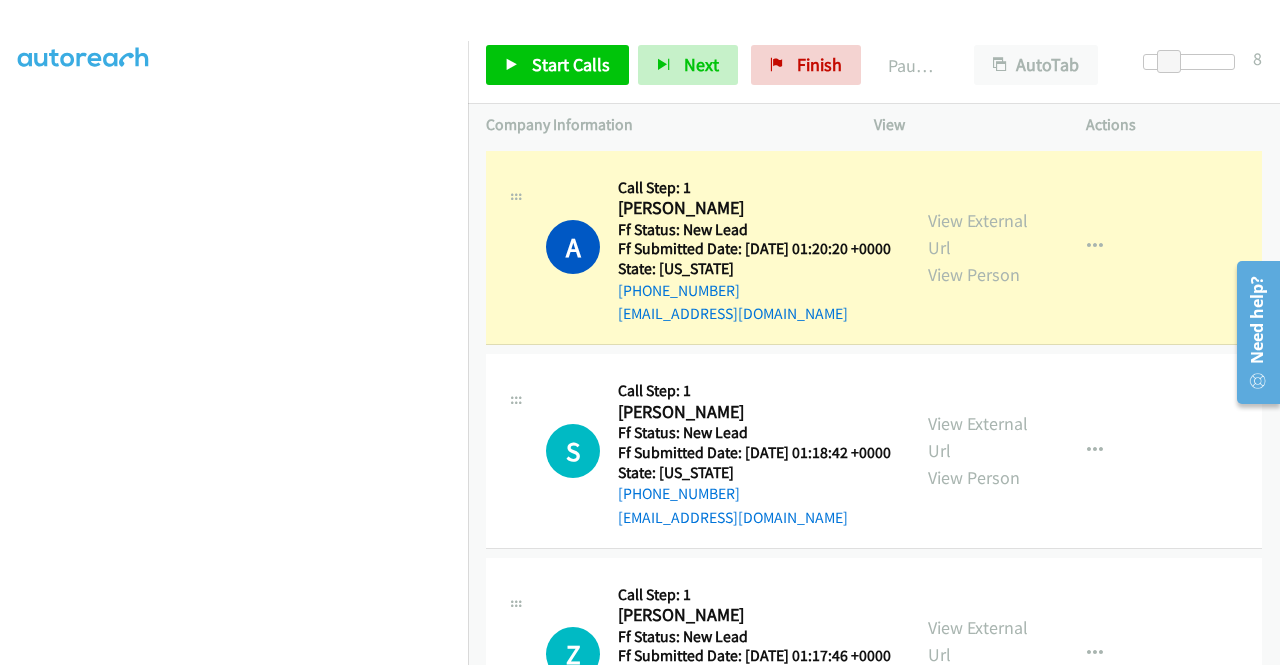 scroll, scrollTop: 0, scrollLeft: 0, axis: both 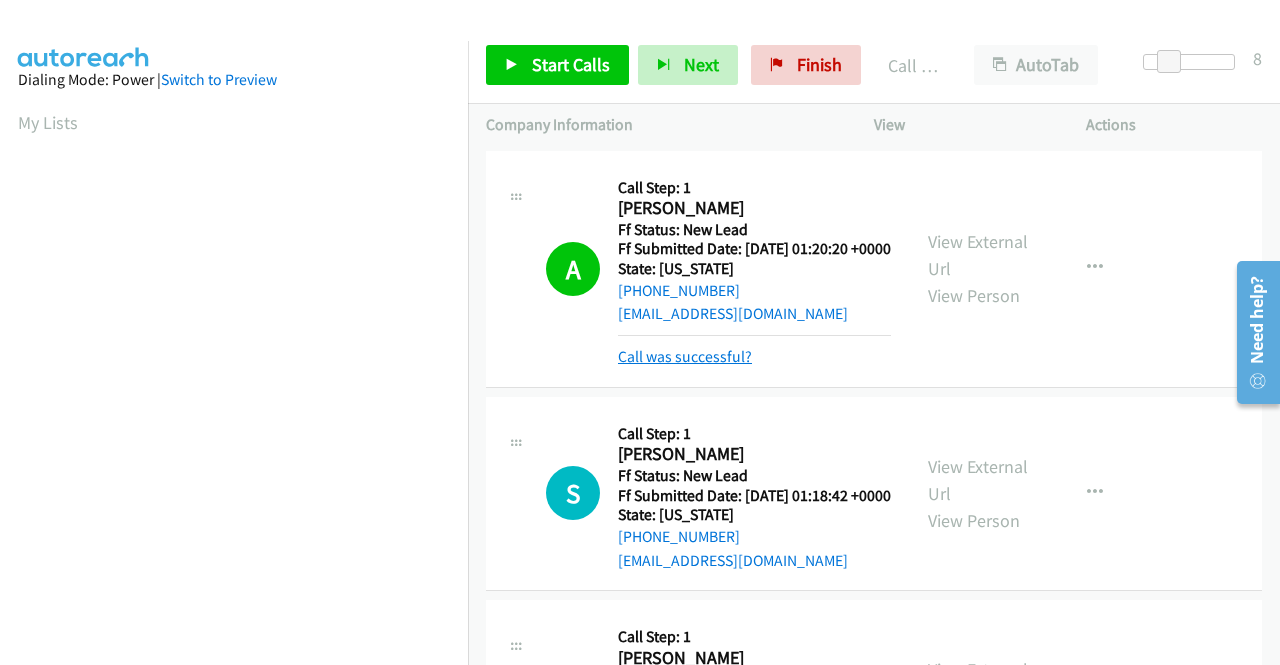 click on "Call was successful?" at bounding box center (685, 356) 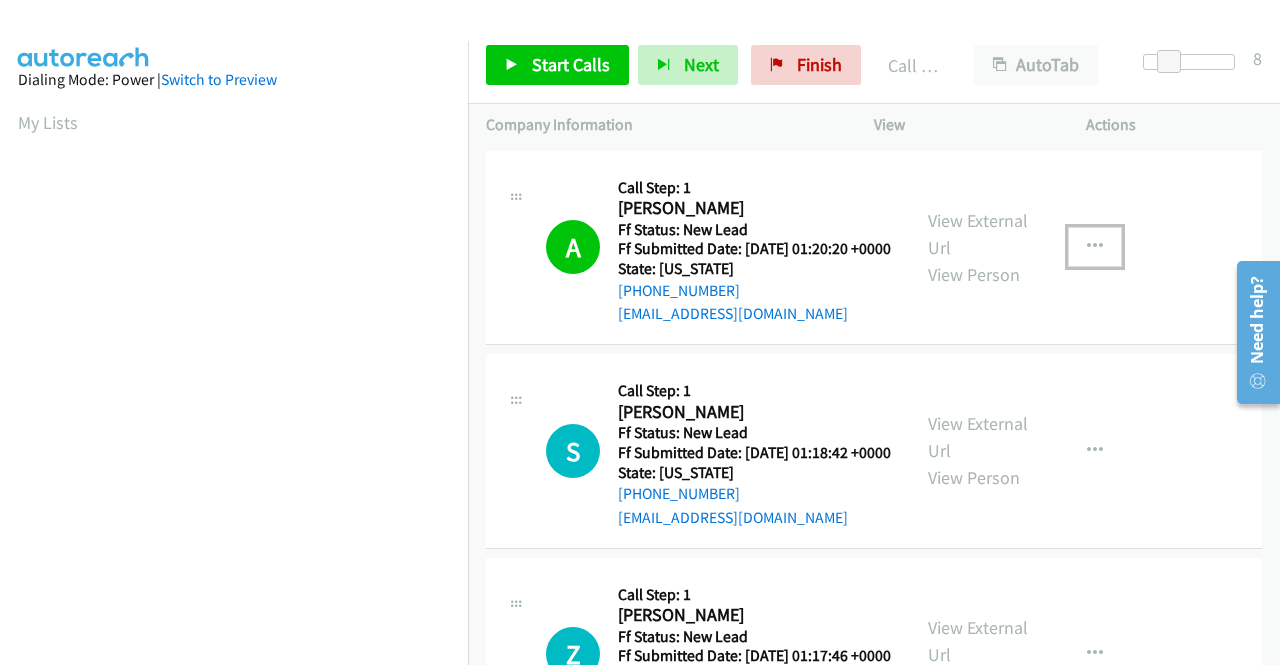 click at bounding box center (1095, 247) 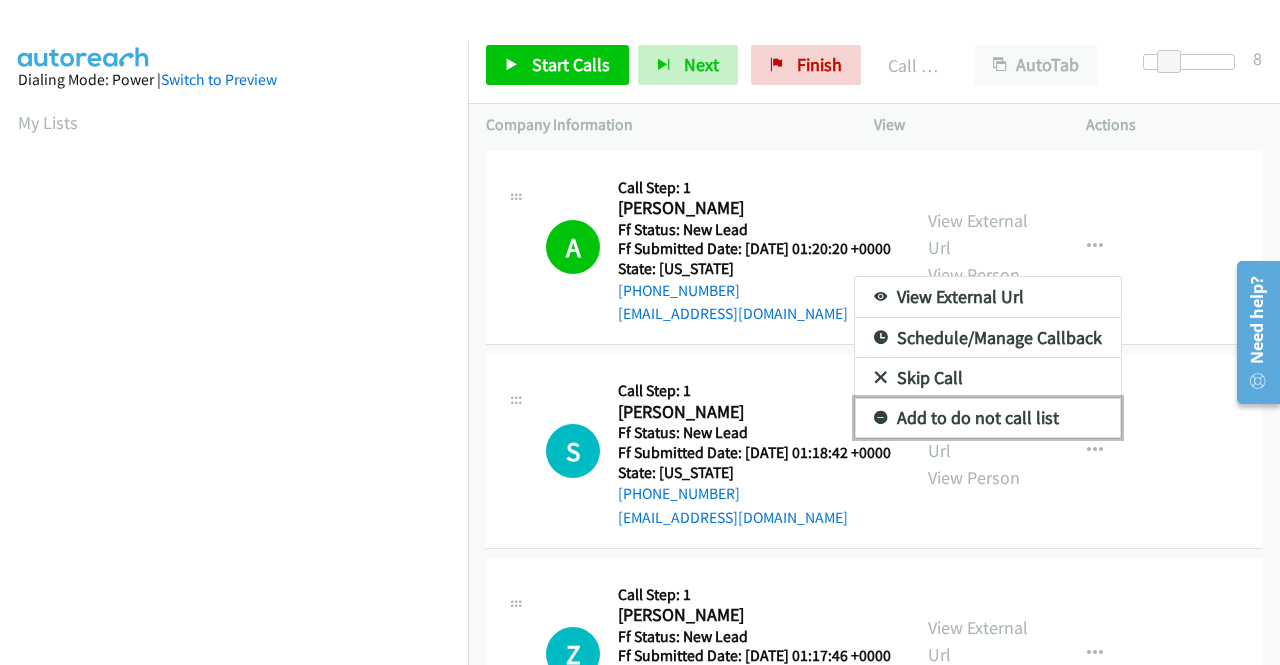 click on "Add to do not call list" at bounding box center [988, 418] 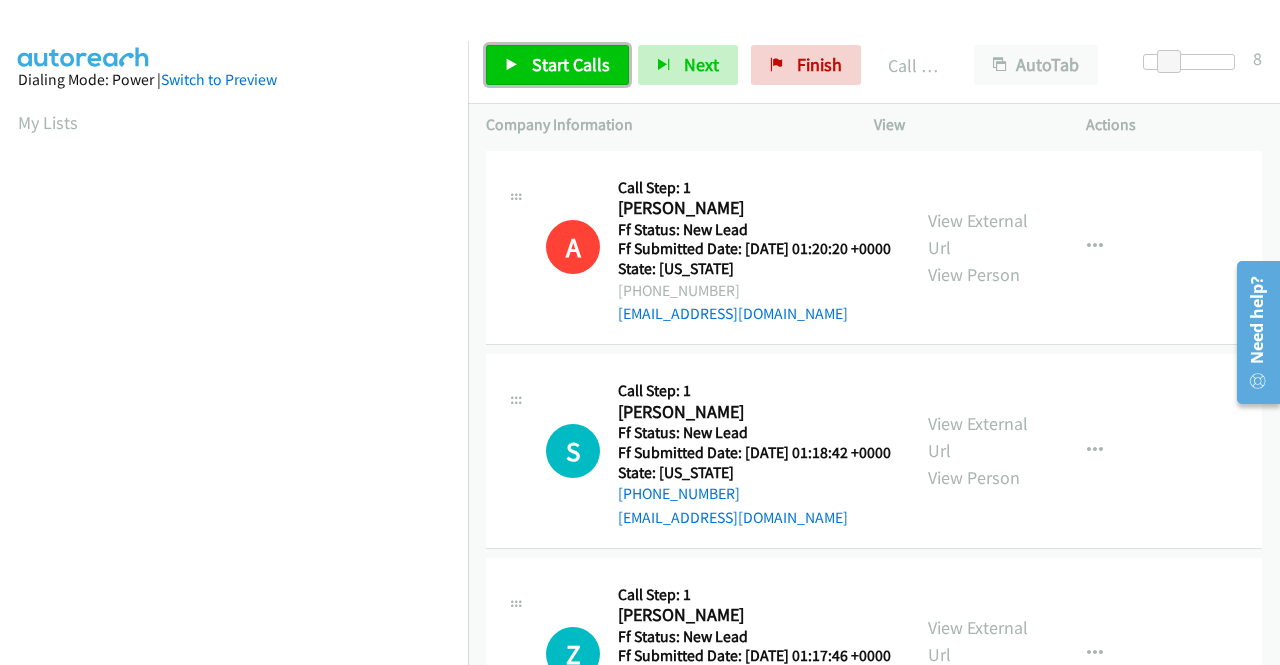 click on "Start Calls" at bounding box center (571, 64) 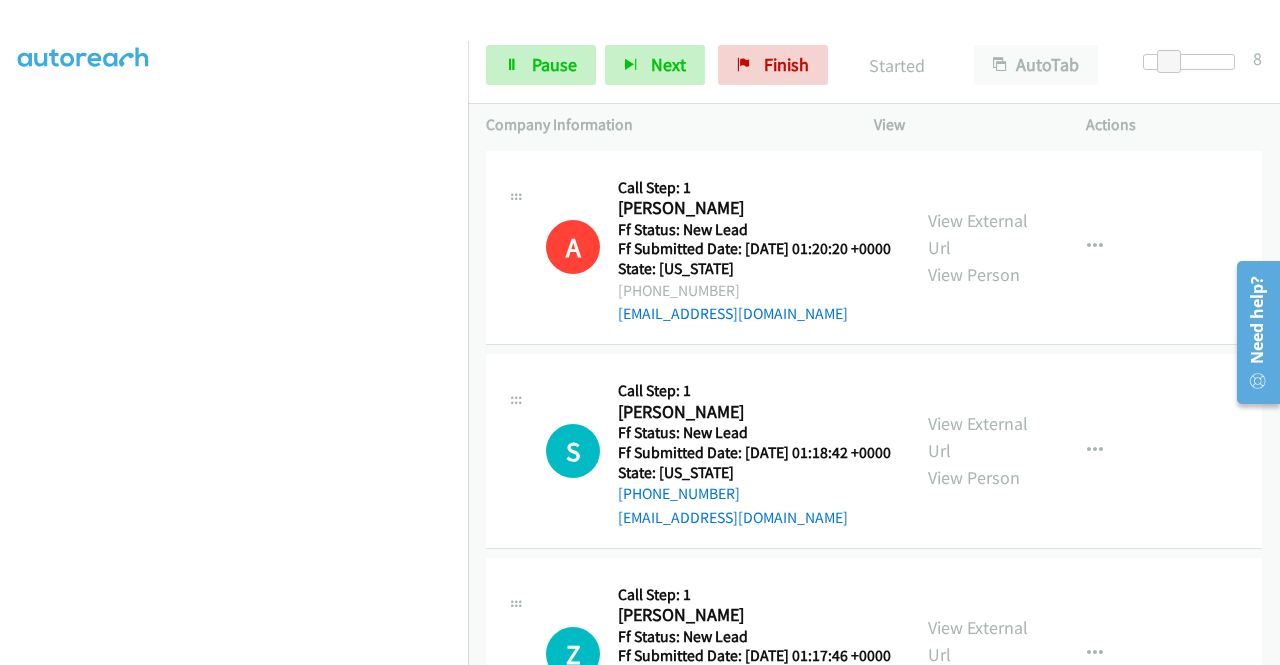 scroll, scrollTop: 456, scrollLeft: 0, axis: vertical 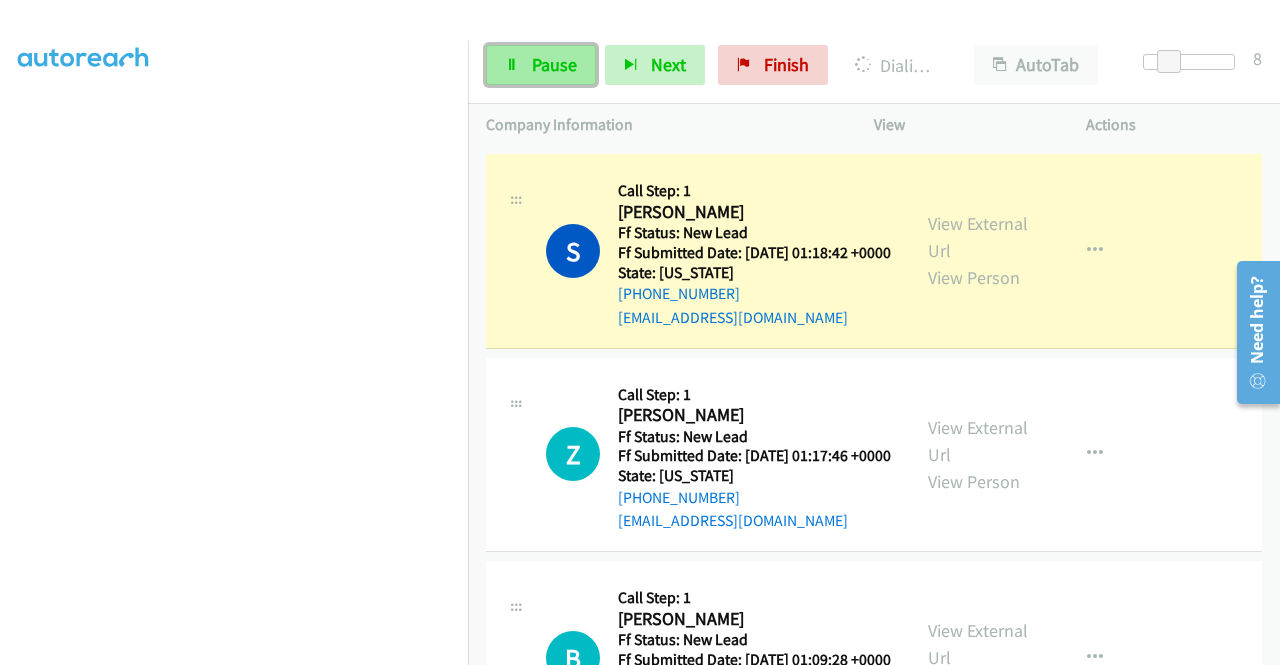 click on "Pause" at bounding box center (554, 64) 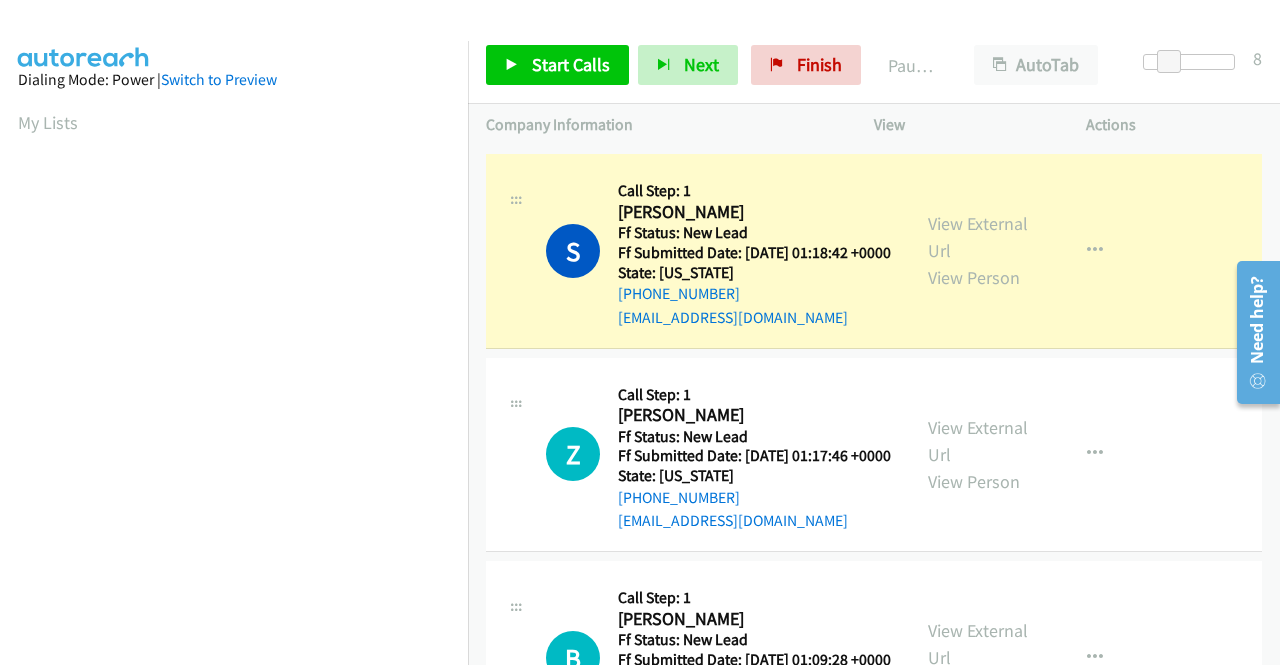 scroll, scrollTop: 0, scrollLeft: 0, axis: both 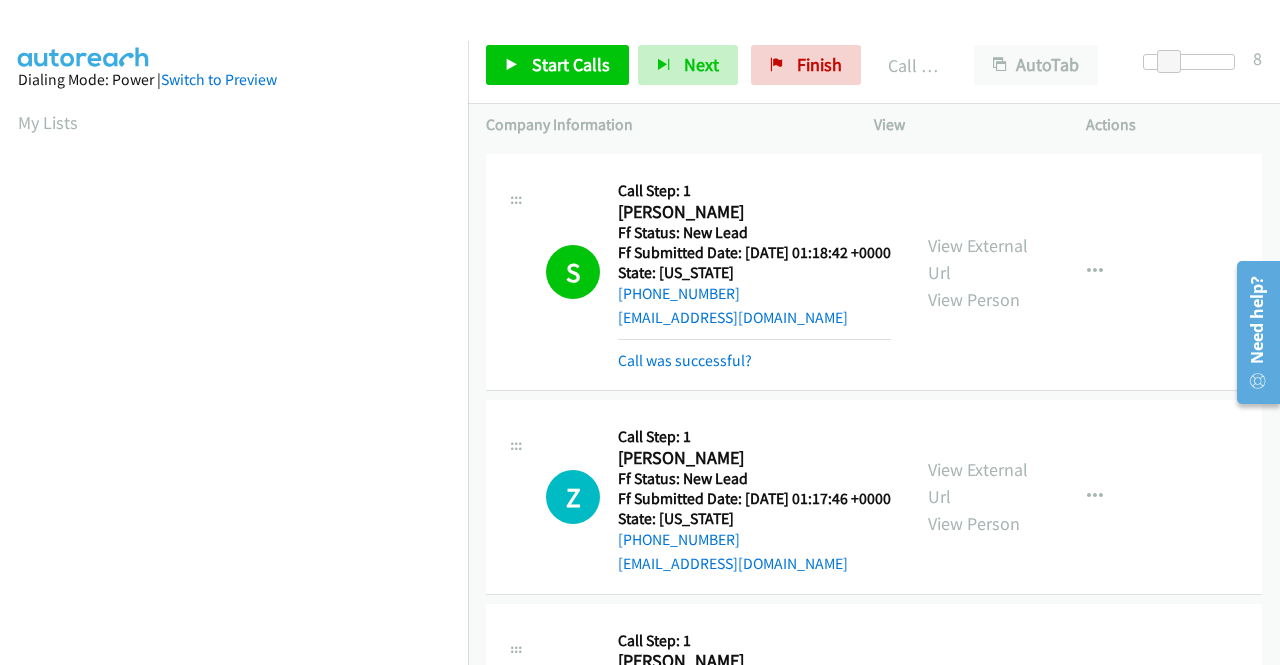 click on "Start Calls
Pause
Next
Finish
Call Completed
AutoTab
AutoTab
8" at bounding box center (874, 65) 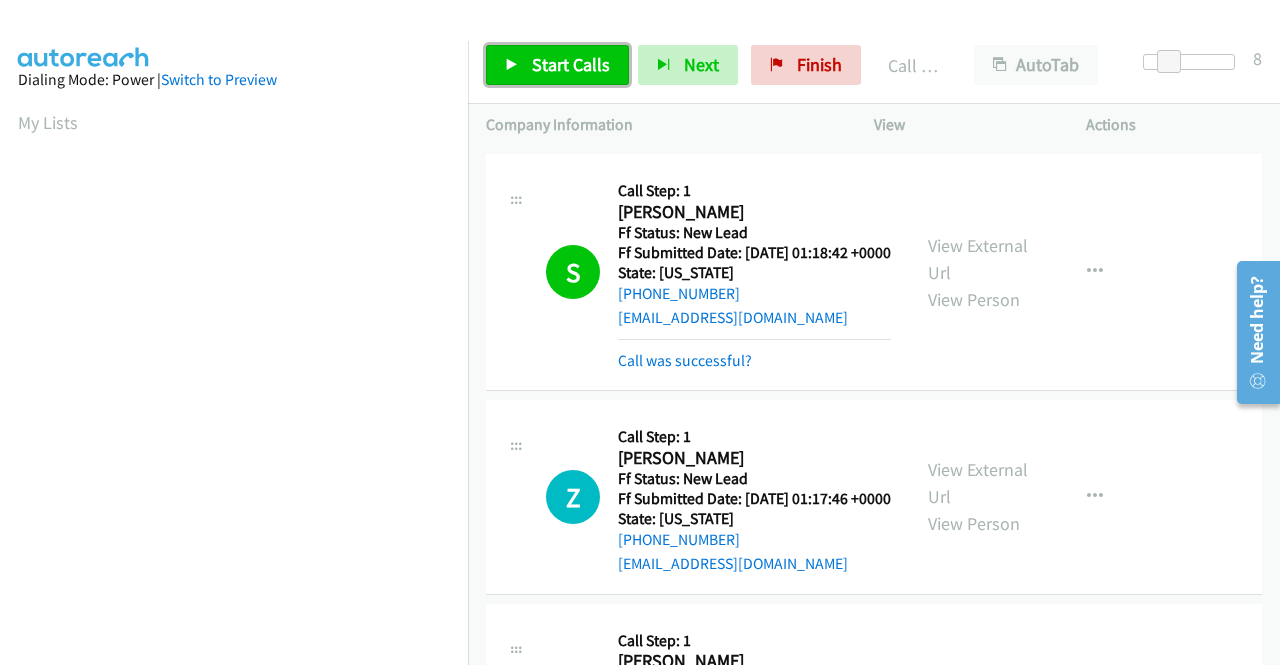 click on "Start Calls" at bounding box center (557, 65) 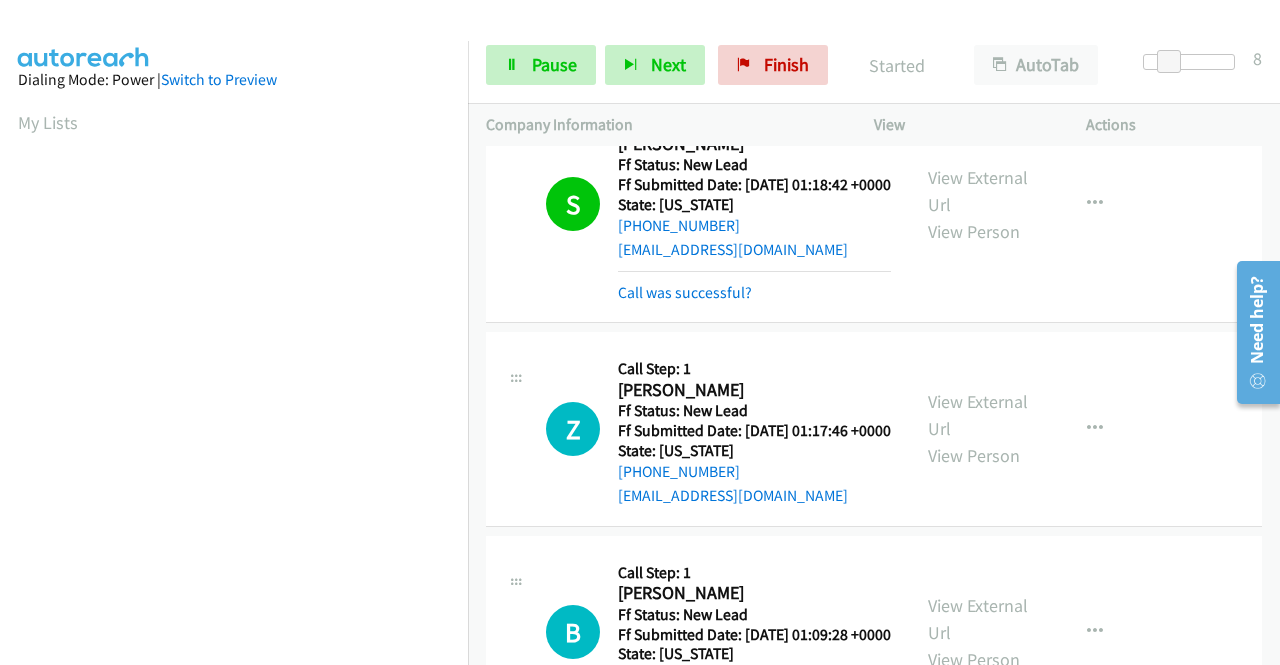 scroll, scrollTop: 300, scrollLeft: 0, axis: vertical 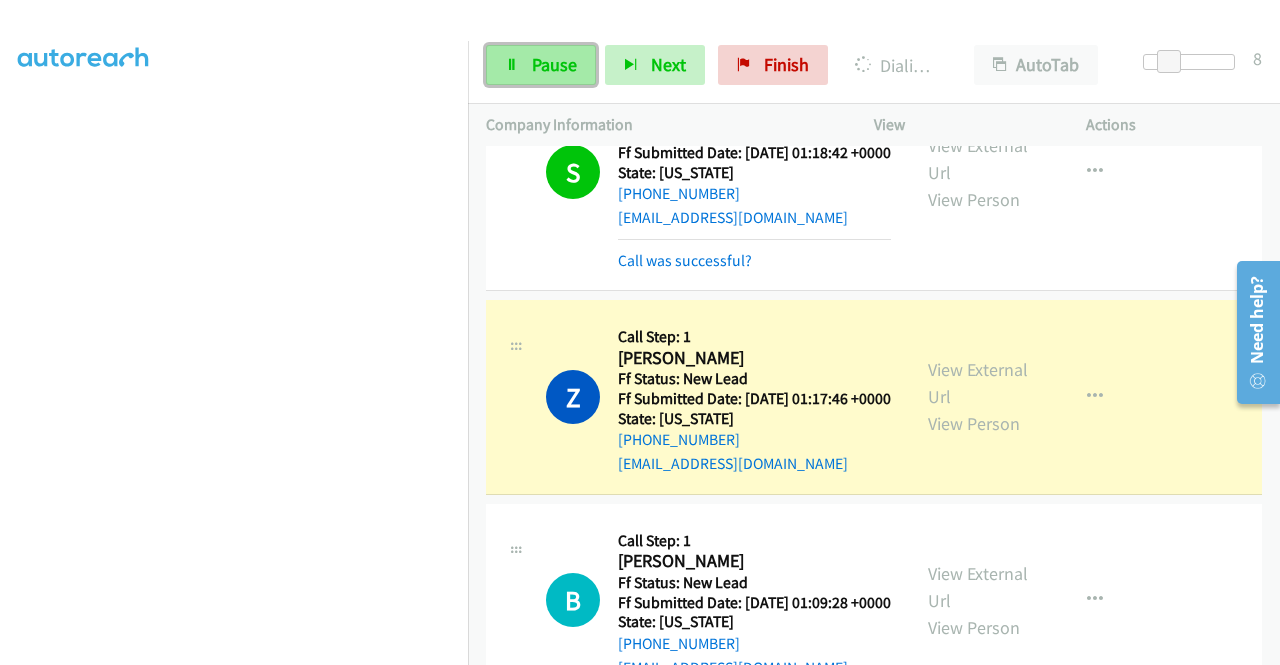 click on "Pause" at bounding box center [554, 64] 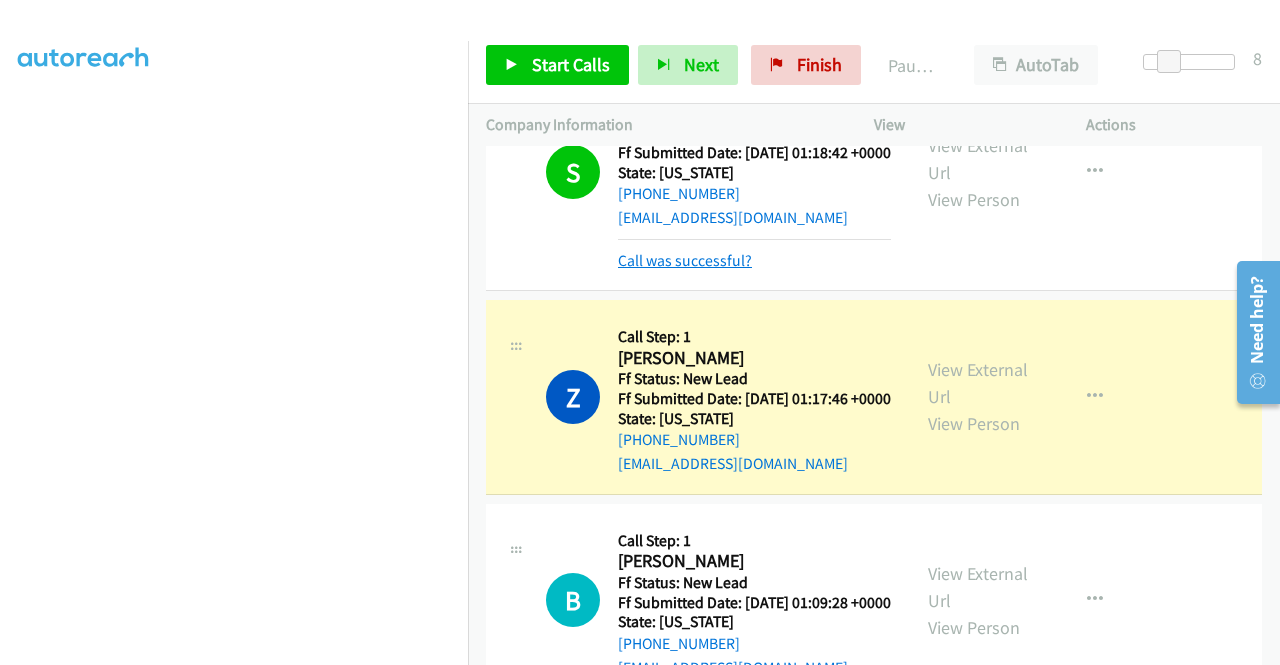 click on "Call was successful?" at bounding box center [685, 260] 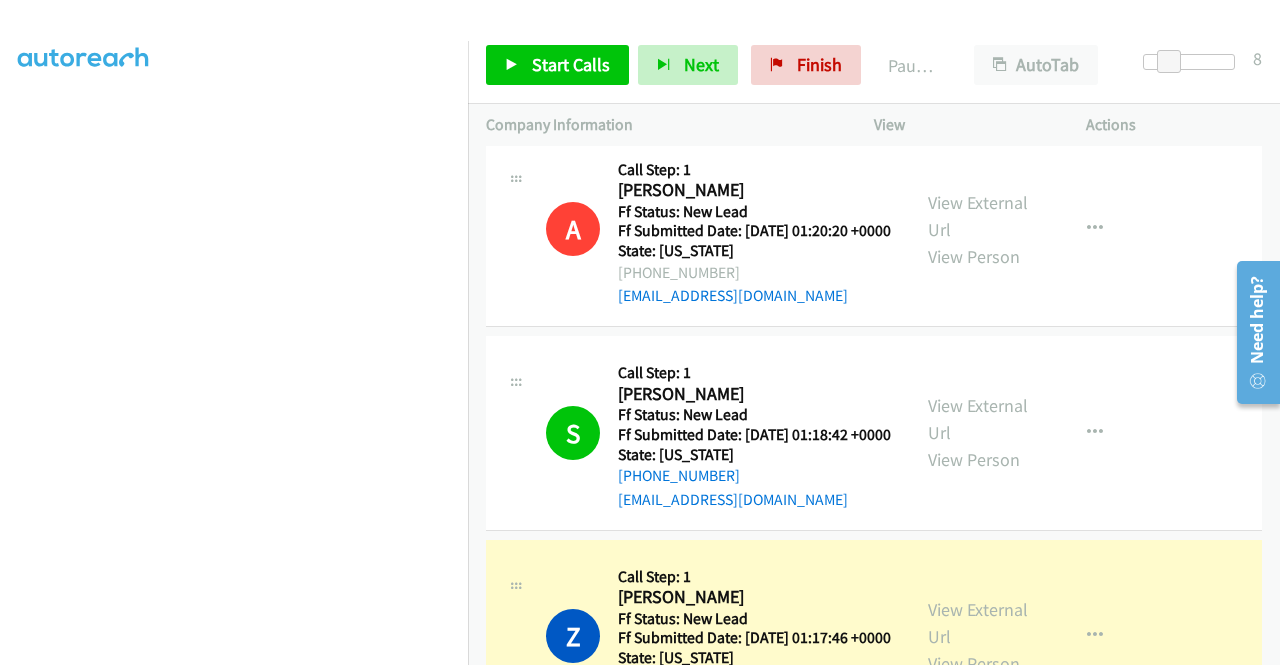 scroll, scrollTop: 0, scrollLeft: 0, axis: both 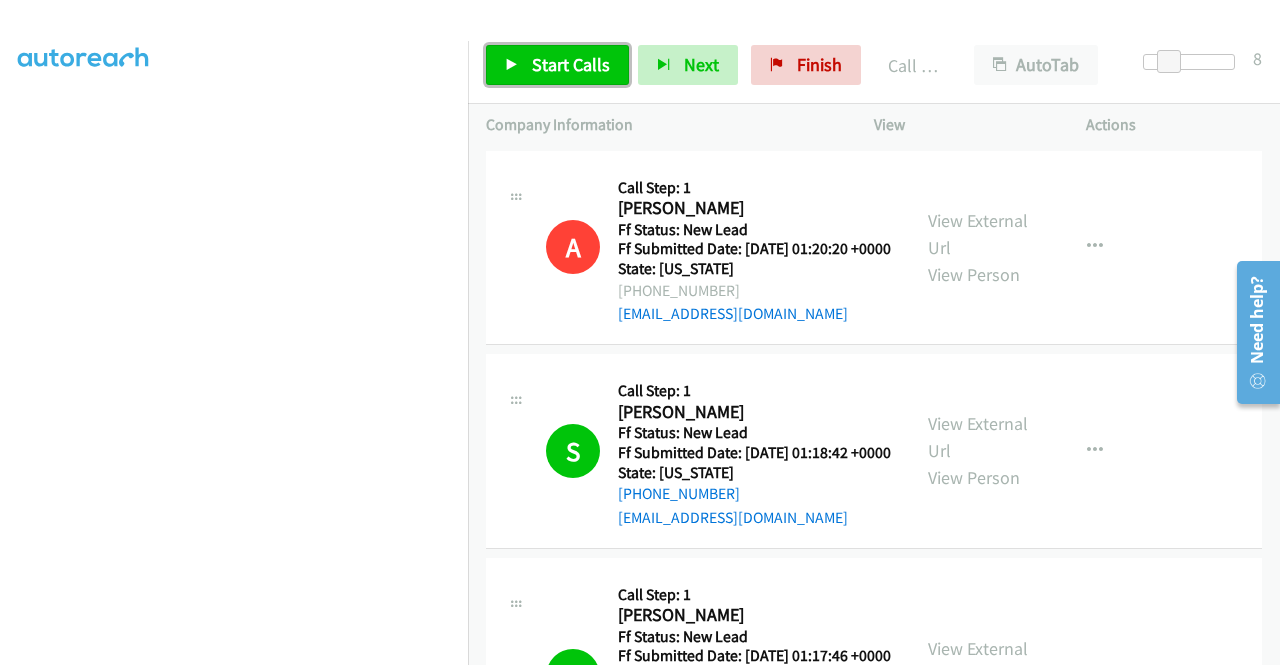 click on "Start Calls" at bounding box center [571, 64] 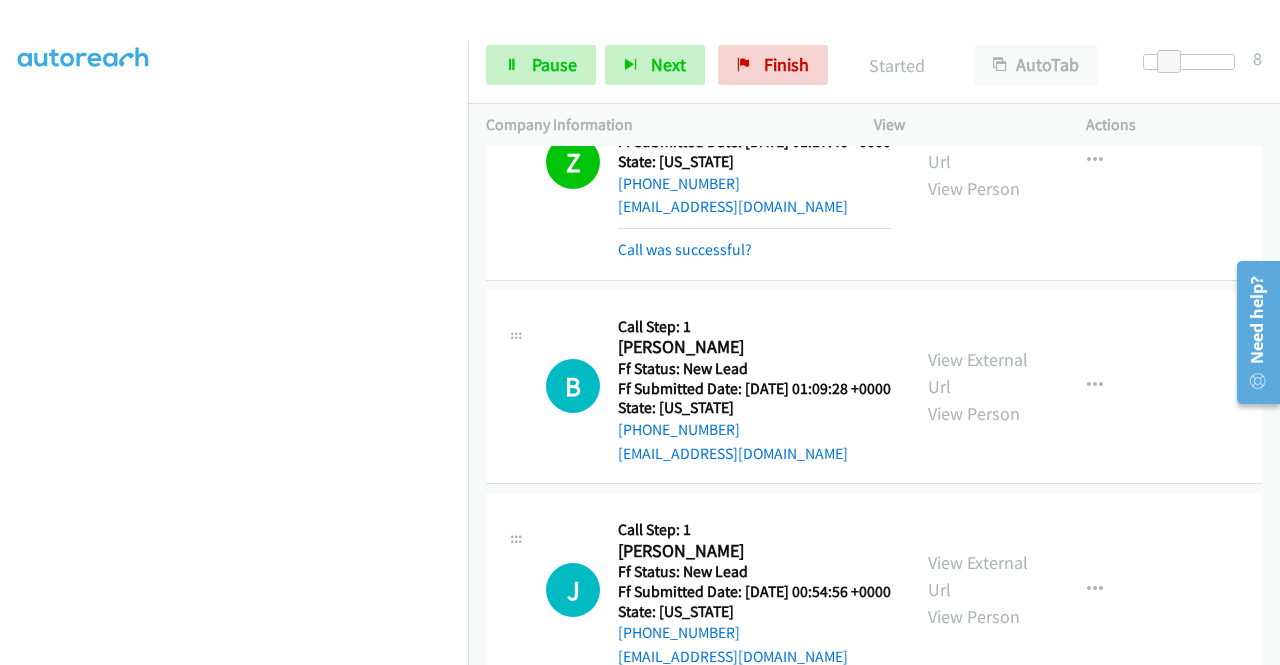 scroll, scrollTop: 700, scrollLeft: 0, axis: vertical 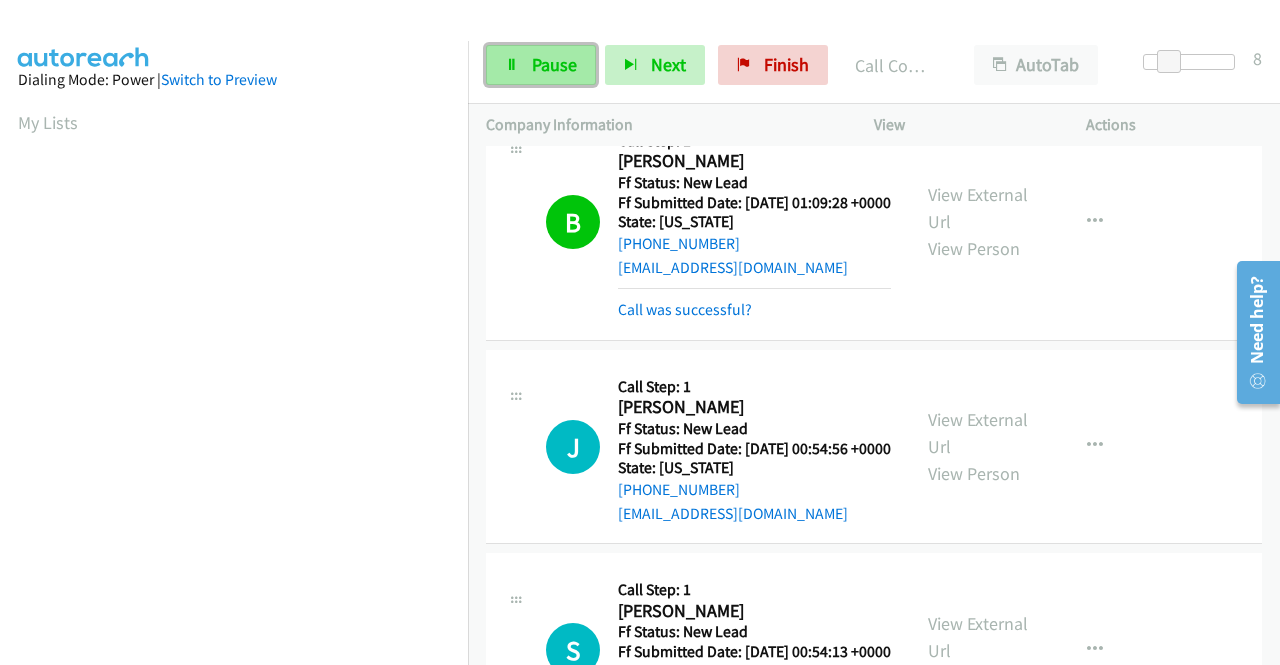 click on "Pause" at bounding box center (554, 64) 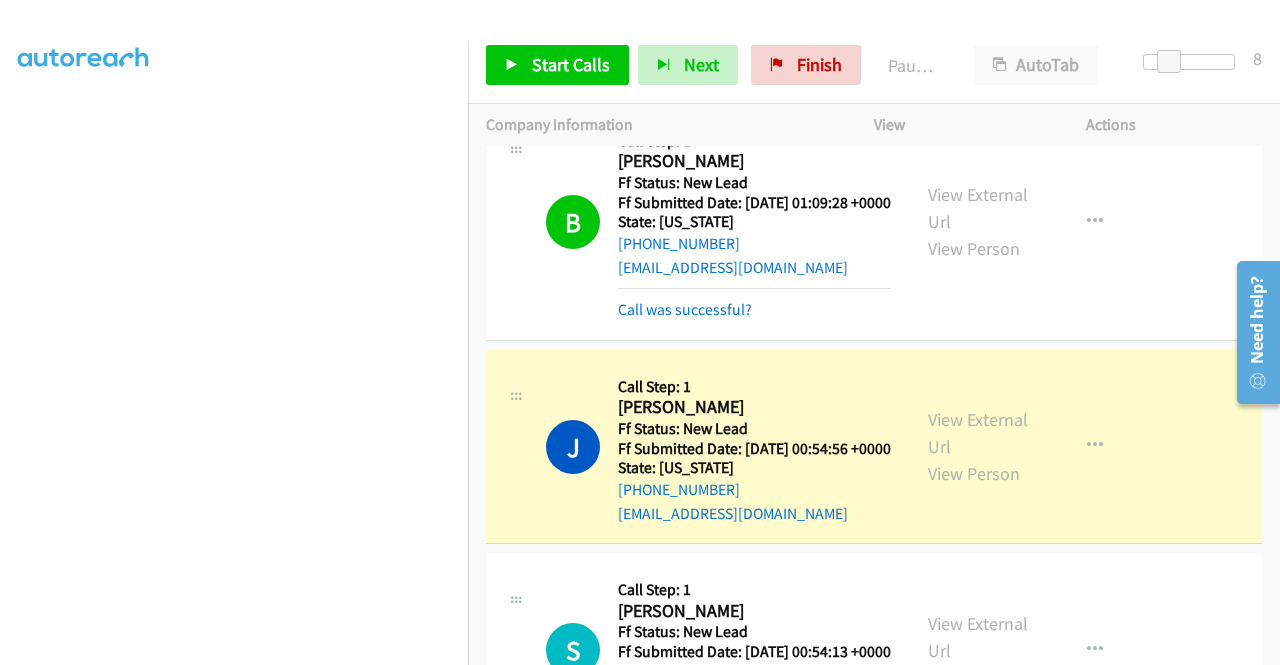 scroll, scrollTop: 0, scrollLeft: 0, axis: both 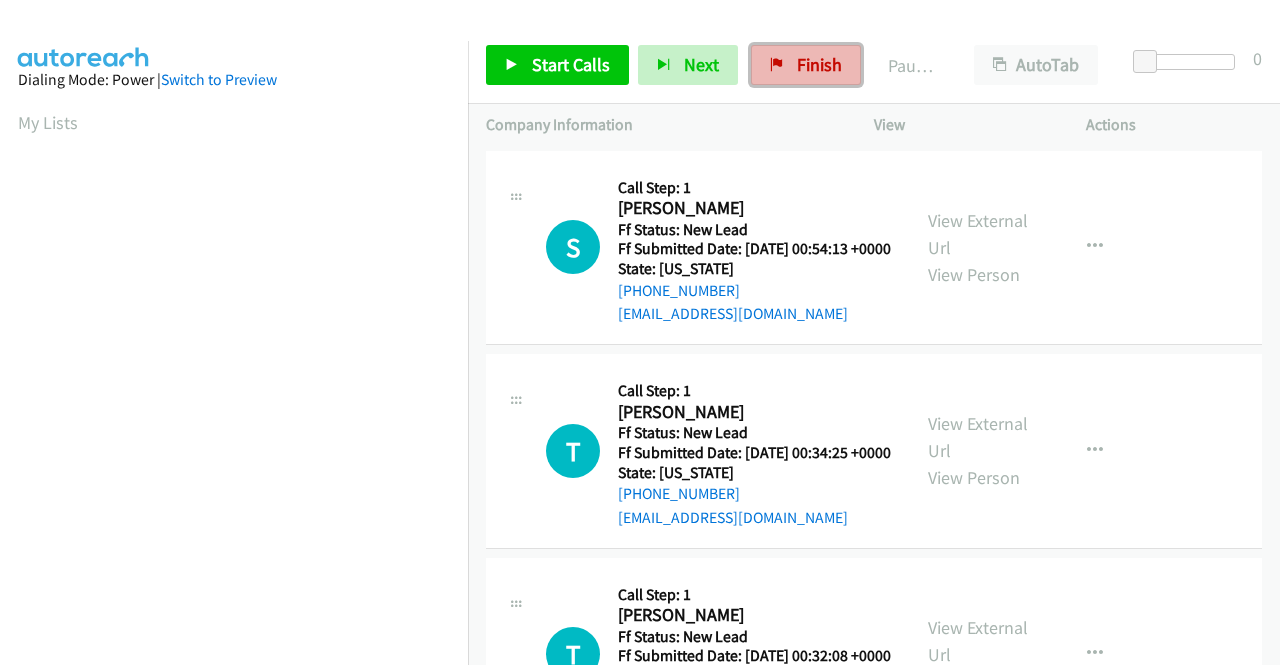 click at bounding box center (777, 66) 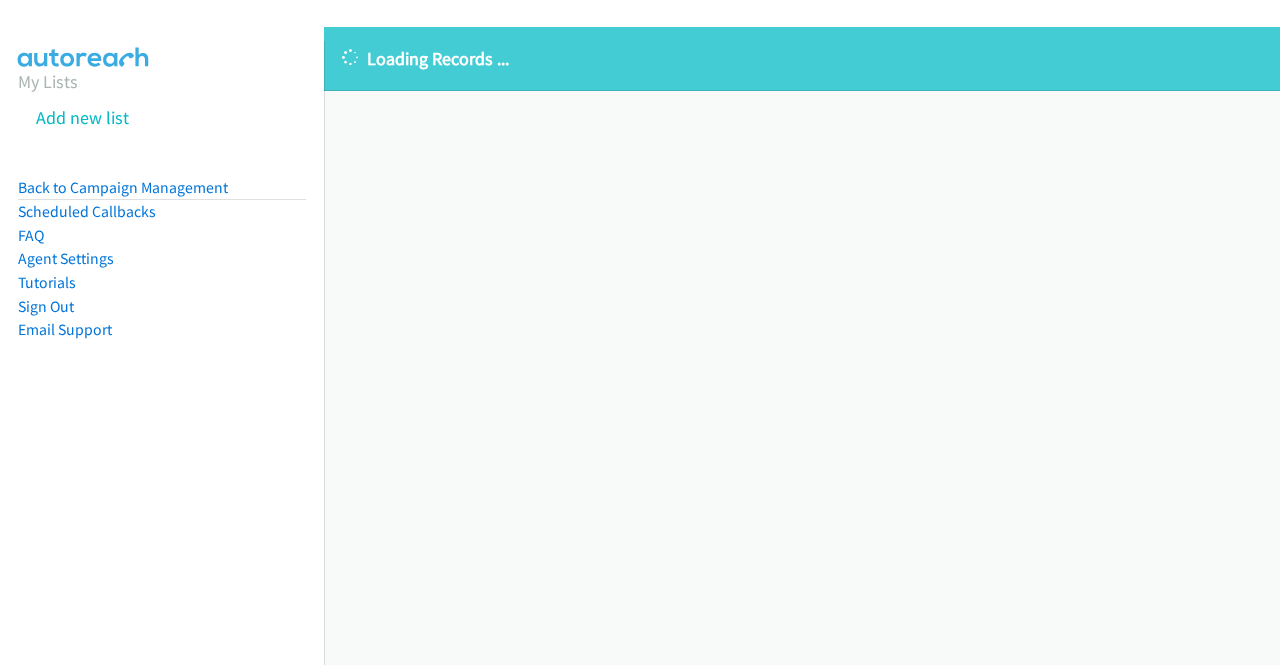 scroll, scrollTop: 0, scrollLeft: 0, axis: both 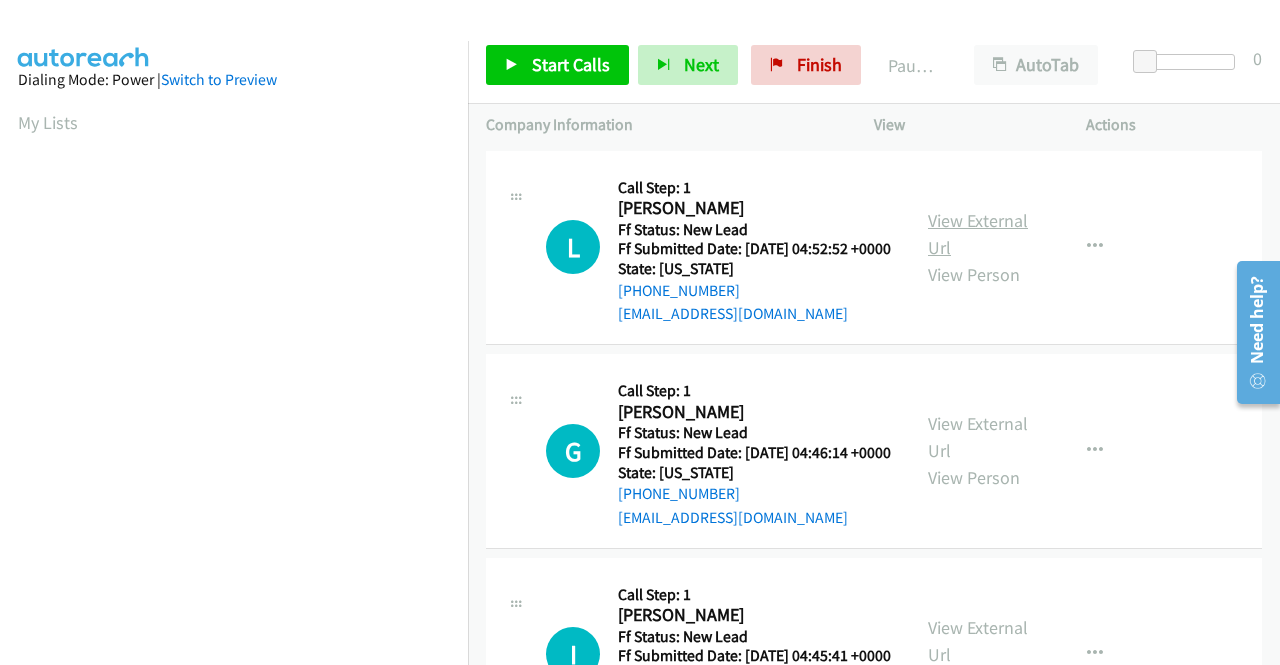 click on "View External Url" at bounding box center (978, 234) 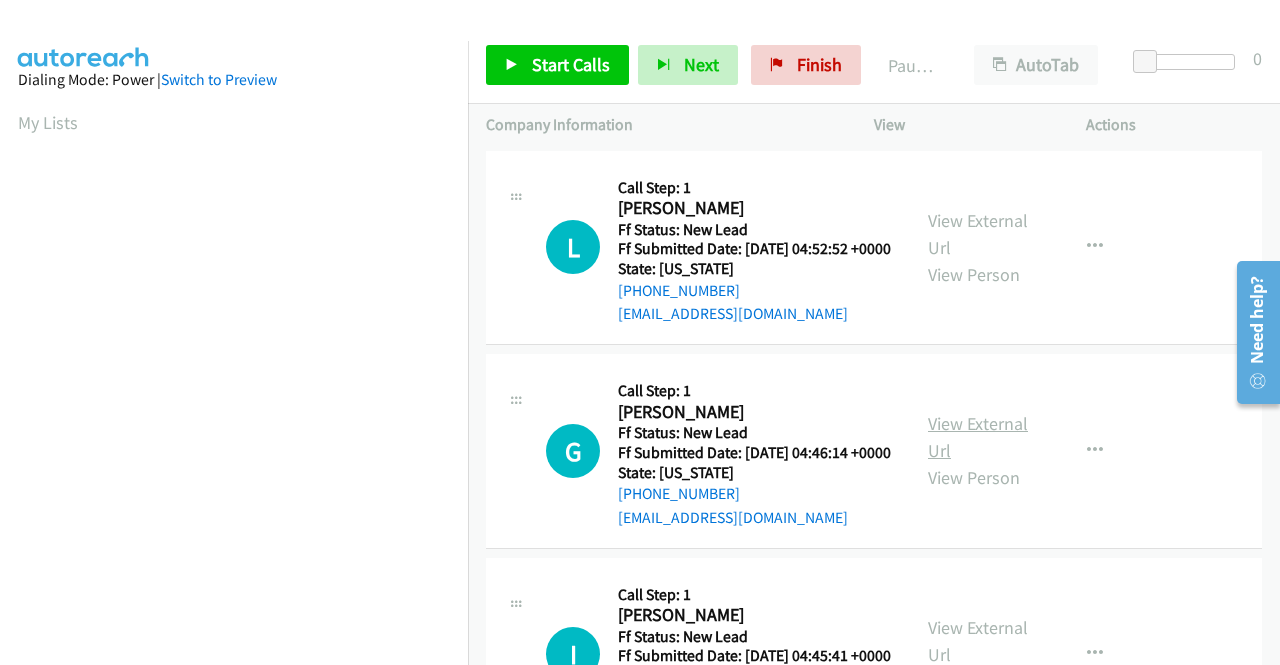 click on "View External Url" at bounding box center [978, 437] 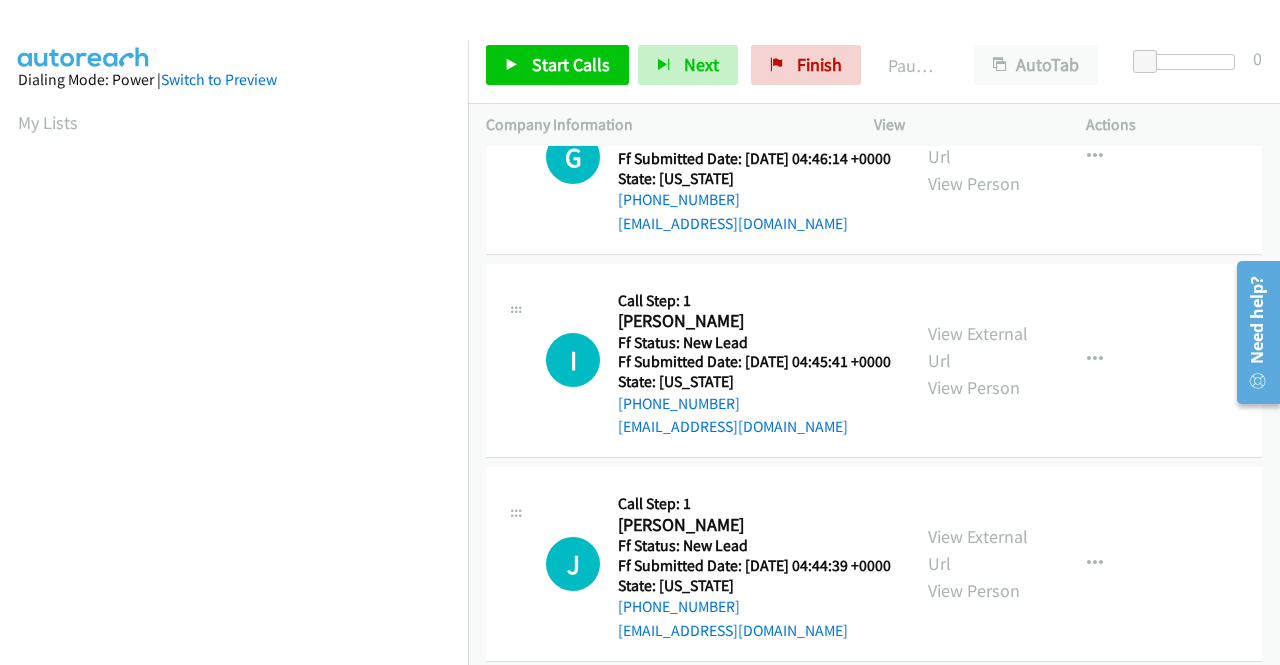scroll, scrollTop: 300, scrollLeft: 0, axis: vertical 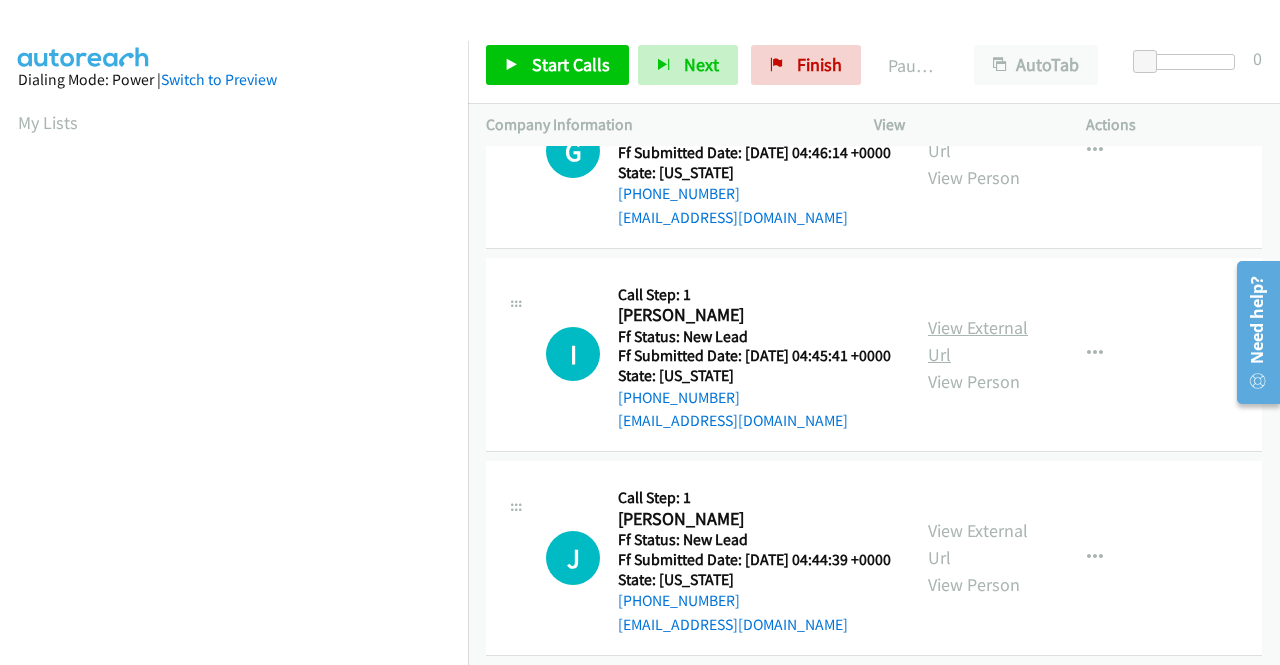 click on "View External Url" at bounding box center (978, 341) 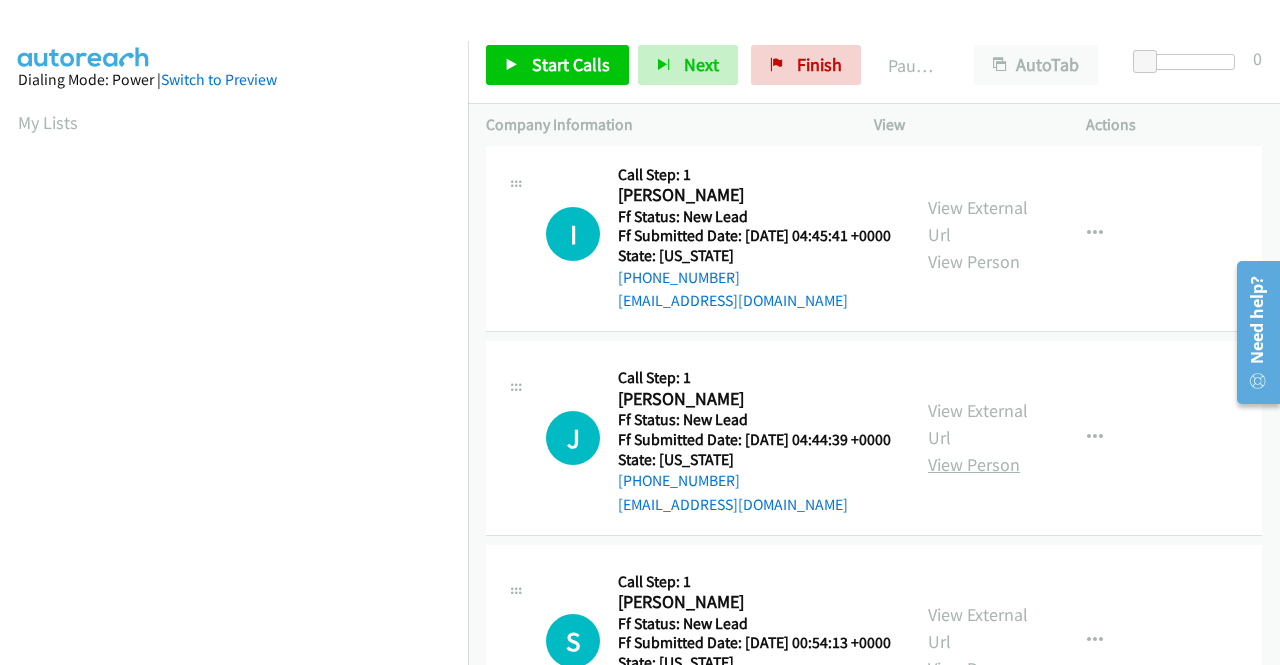 scroll, scrollTop: 500, scrollLeft: 0, axis: vertical 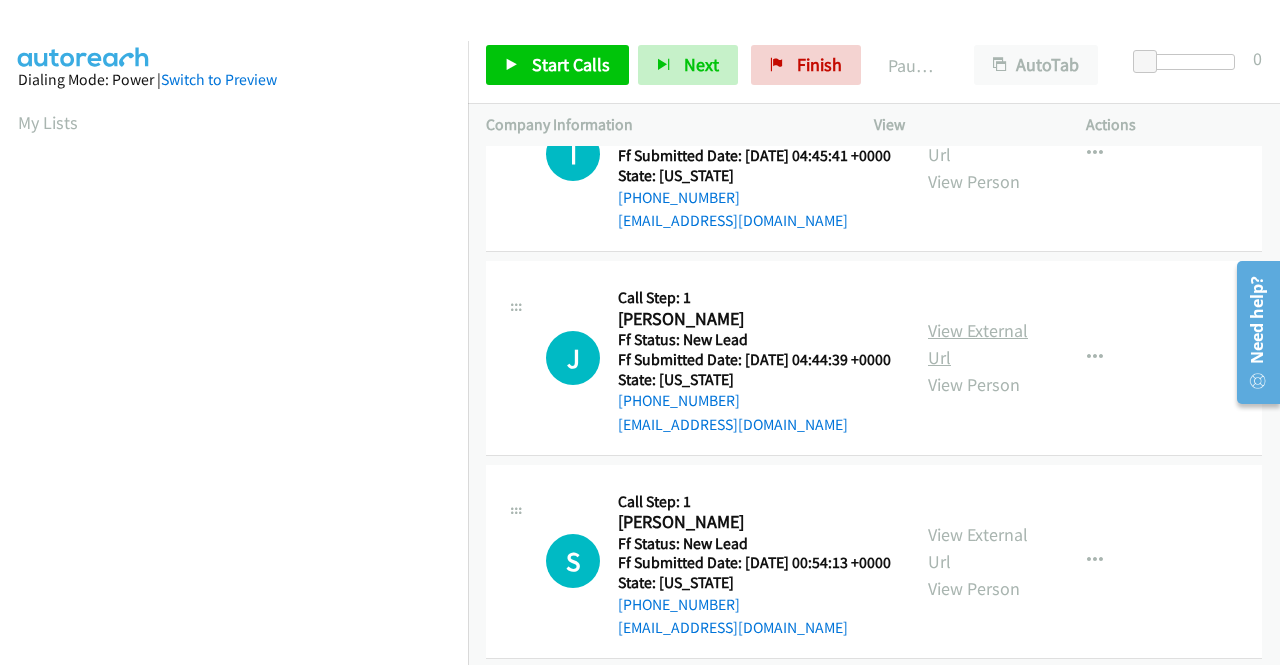 click on "View External Url" at bounding box center (978, 344) 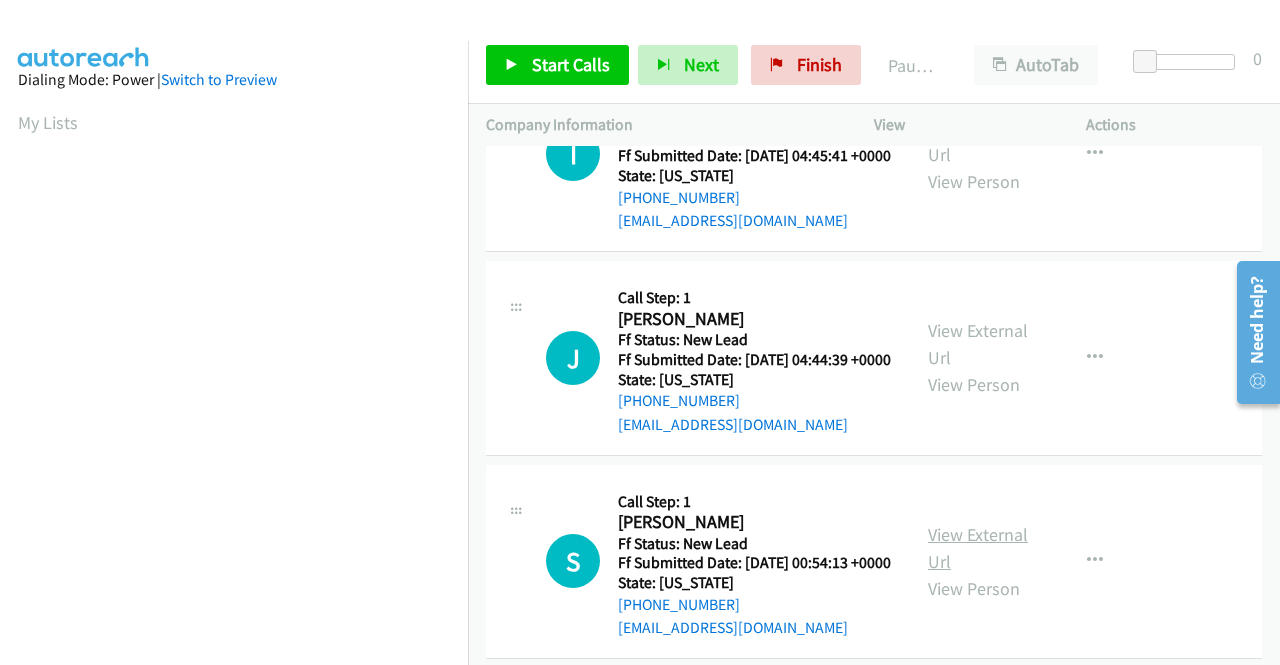 click on "View External Url" at bounding box center [978, 548] 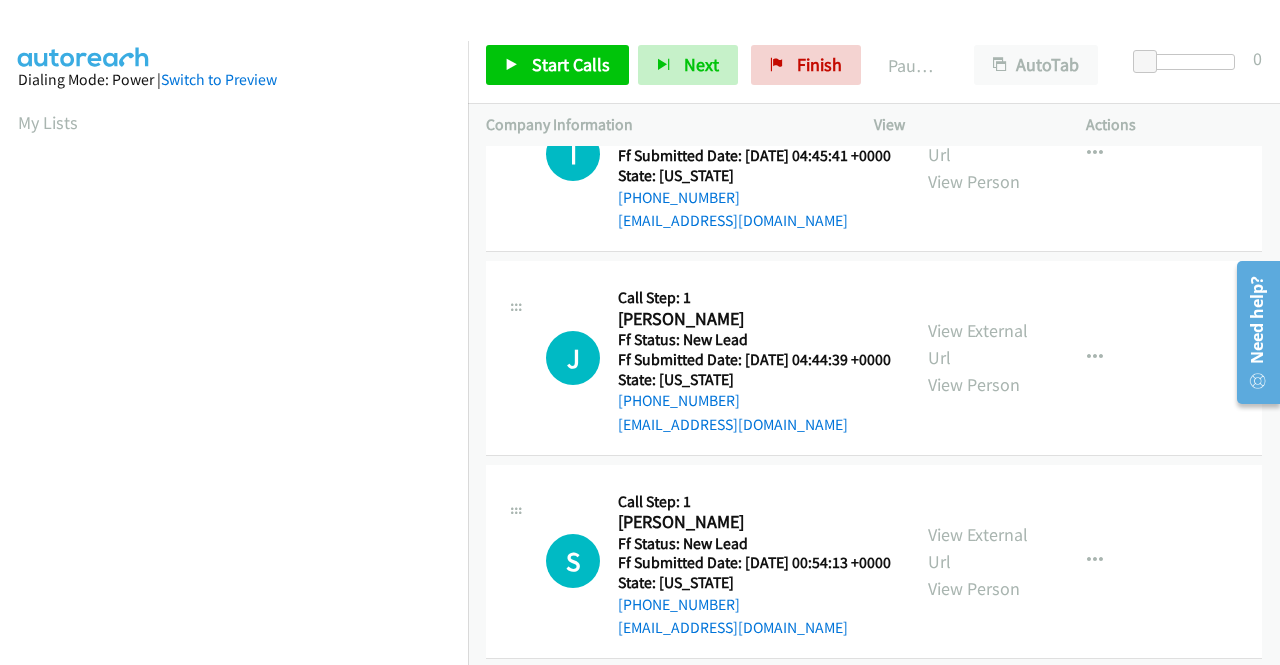 scroll, scrollTop: 0, scrollLeft: 0, axis: both 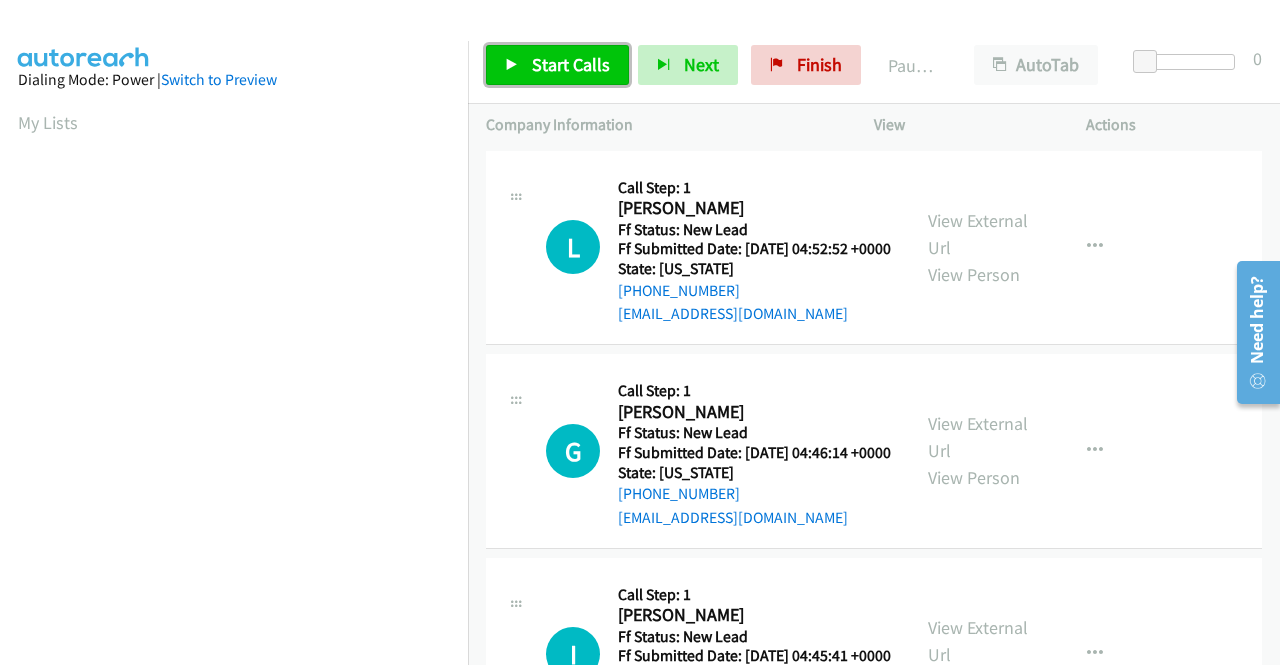 click on "Start Calls" at bounding box center [571, 64] 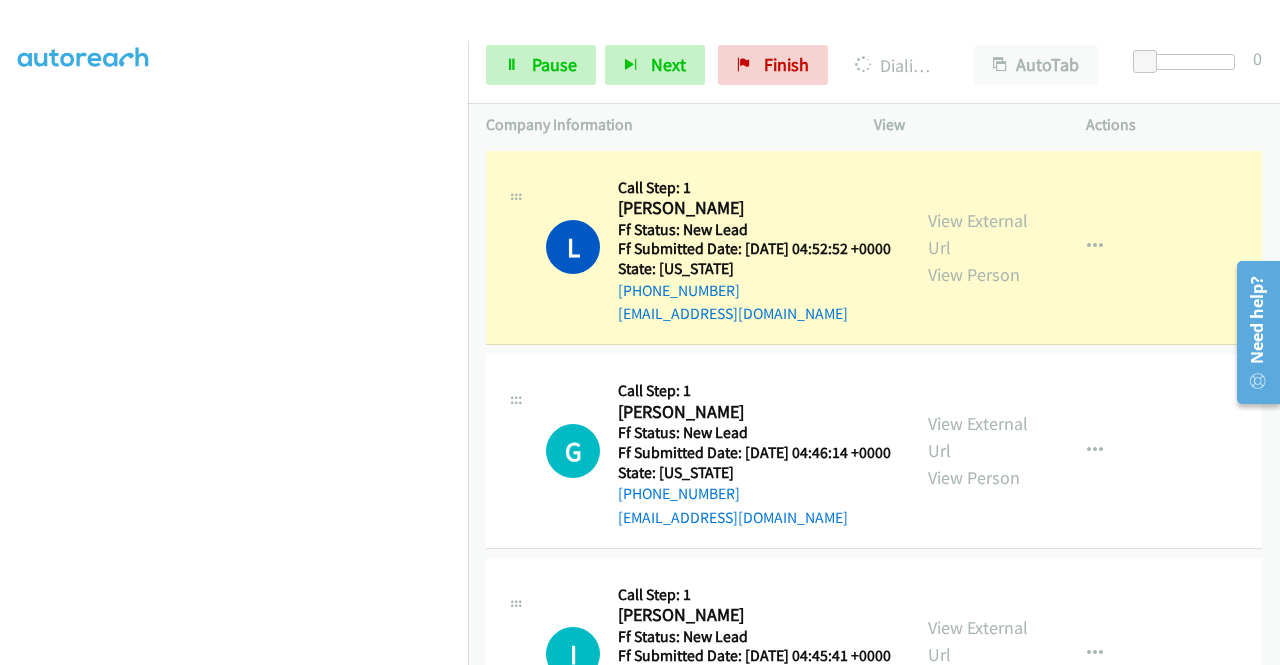 scroll, scrollTop: 0, scrollLeft: 0, axis: both 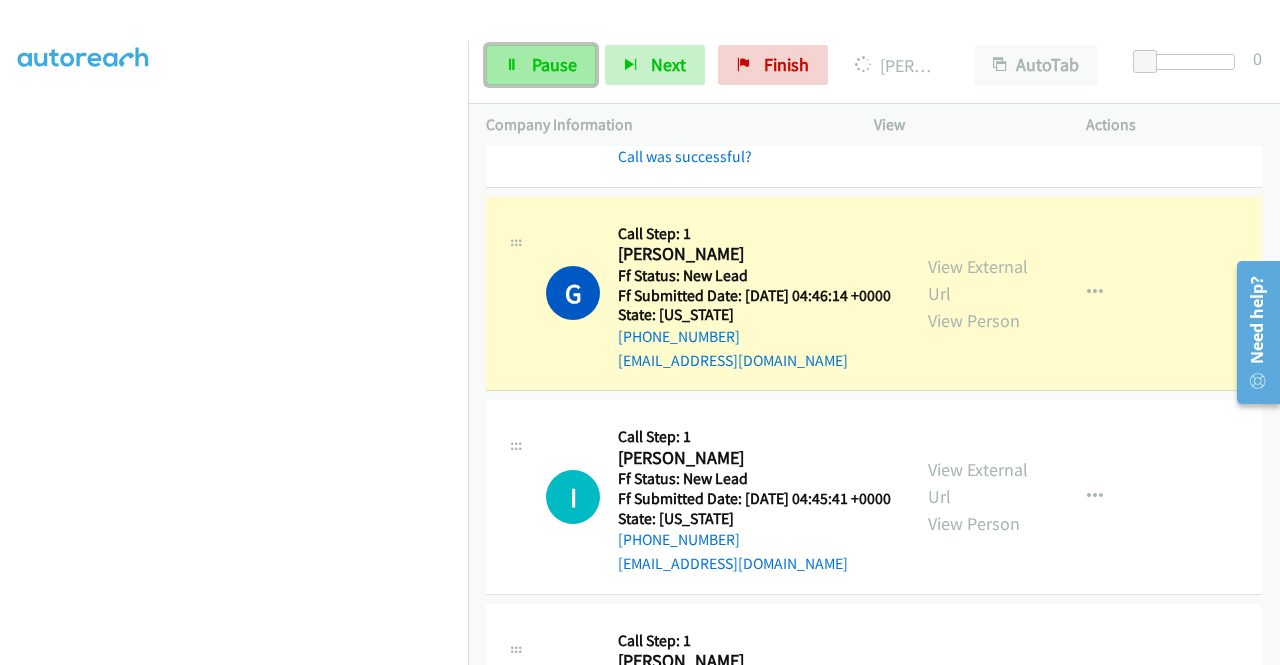 click on "Pause" at bounding box center [541, 65] 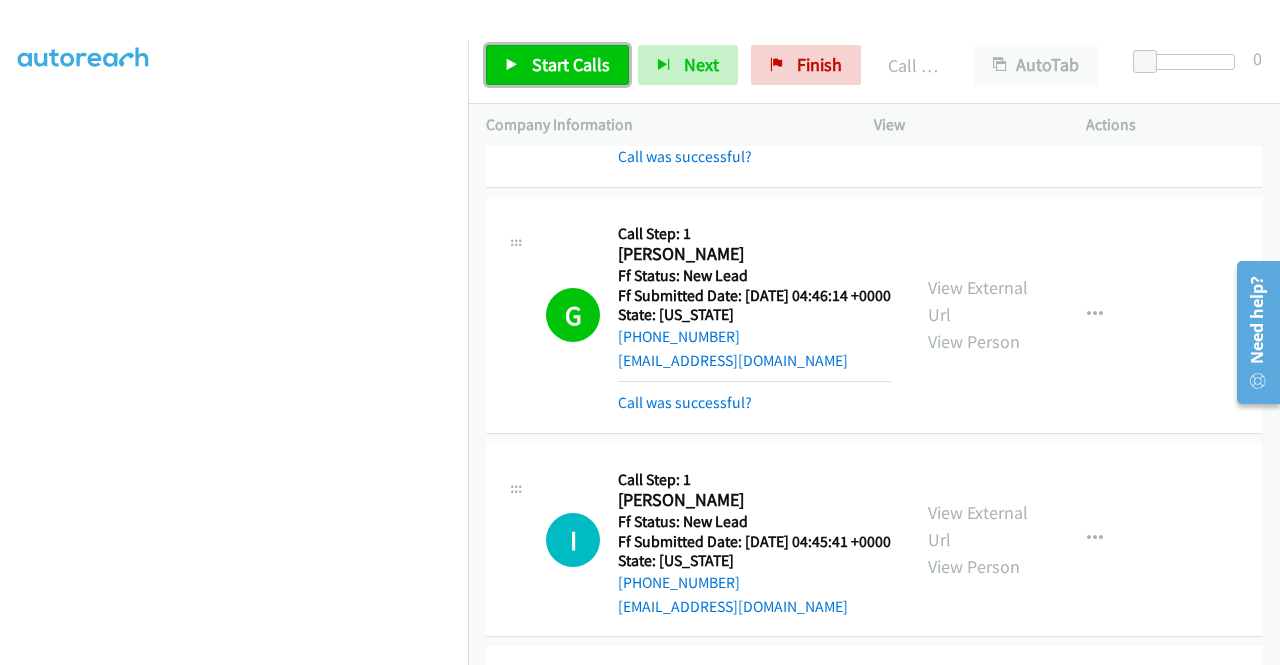 click on "Start Calls" at bounding box center (571, 64) 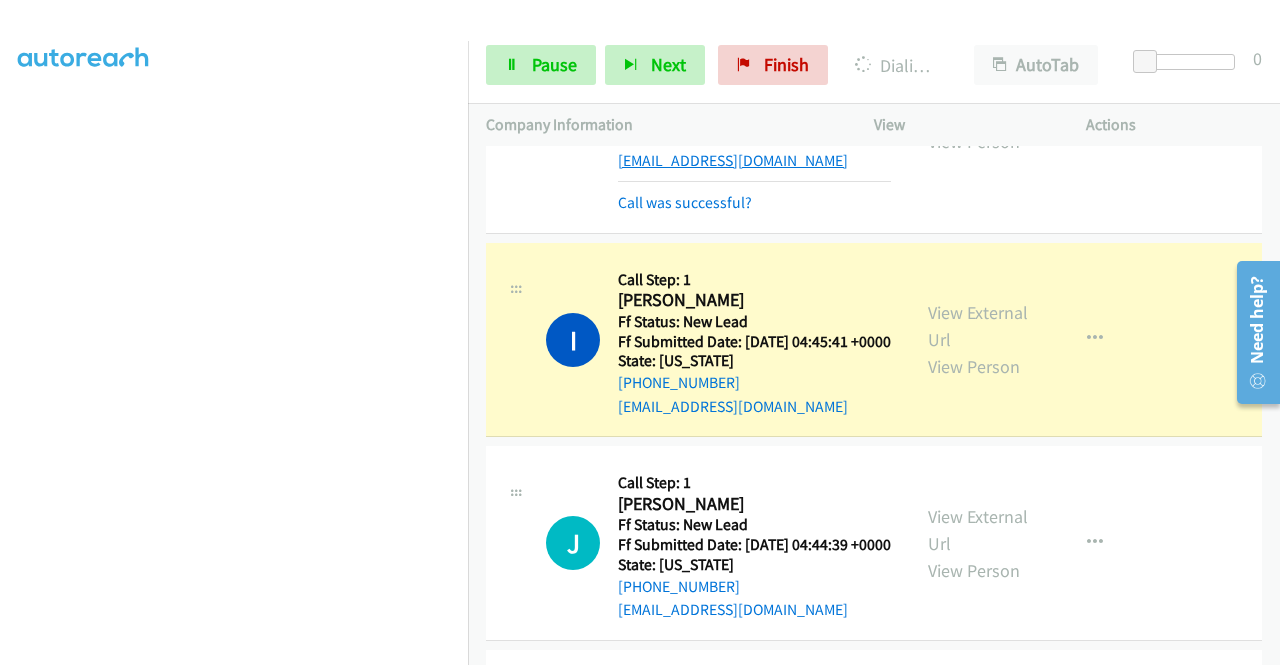 scroll, scrollTop: 500, scrollLeft: 0, axis: vertical 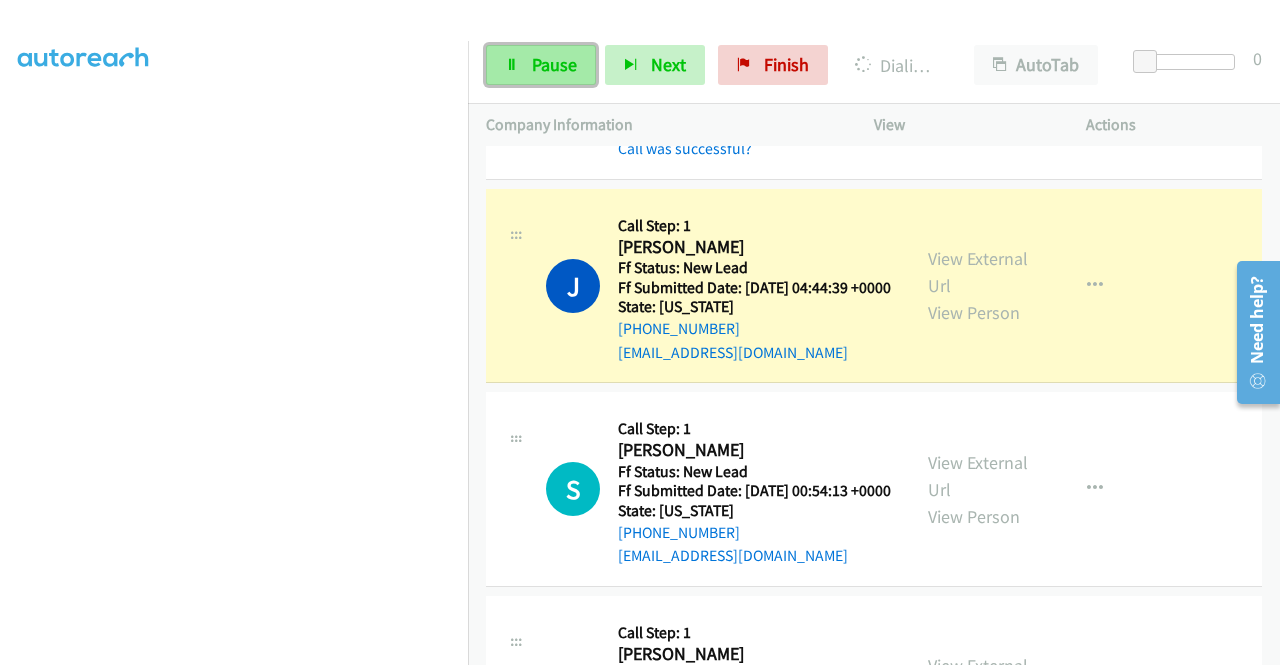 click on "Pause" at bounding box center (554, 64) 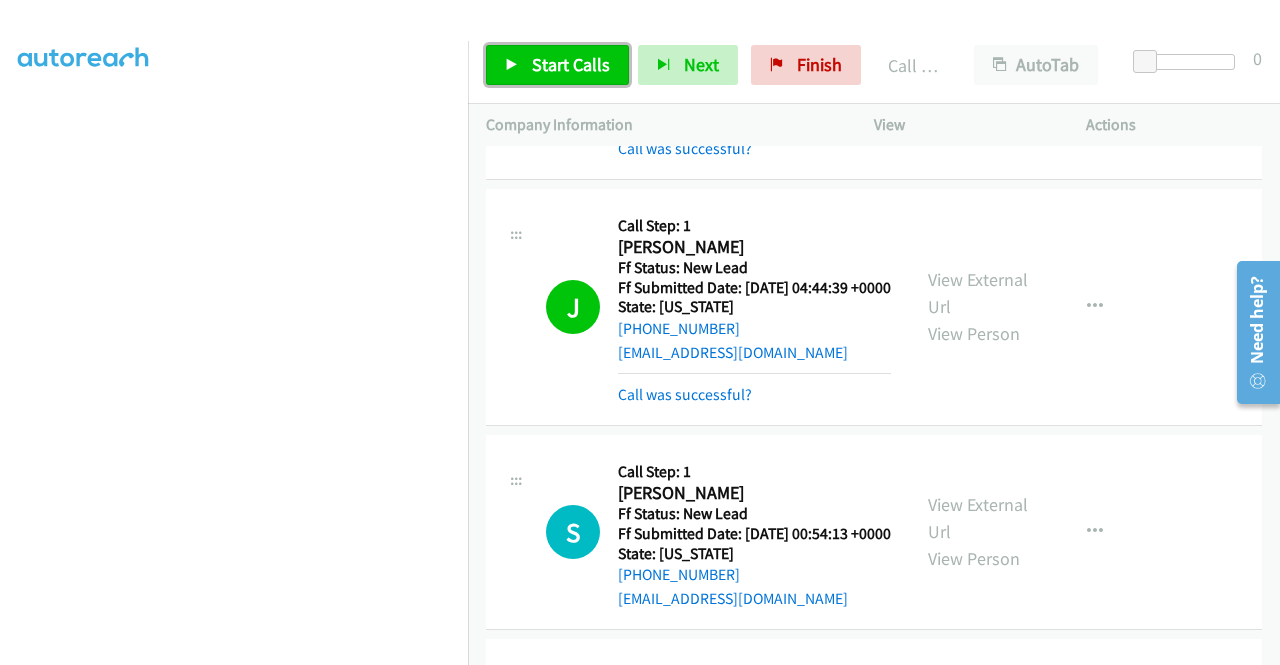 click on "Start Calls" at bounding box center [571, 64] 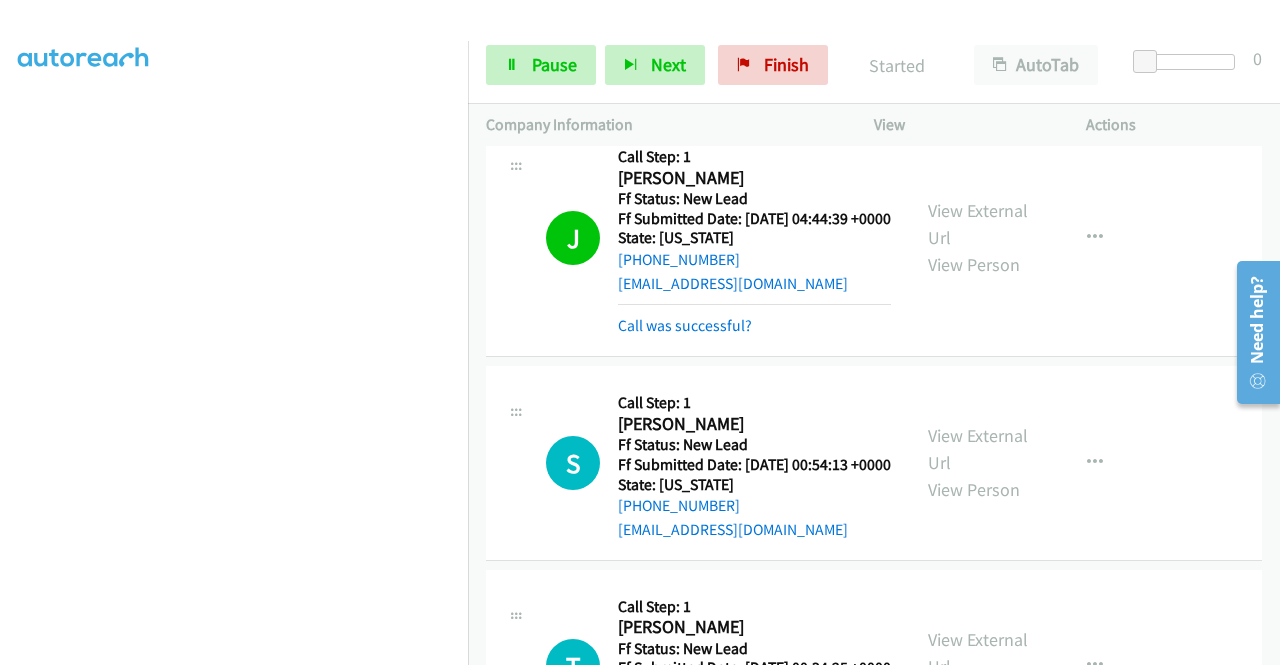 scroll, scrollTop: 800, scrollLeft: 0, axis: vertical 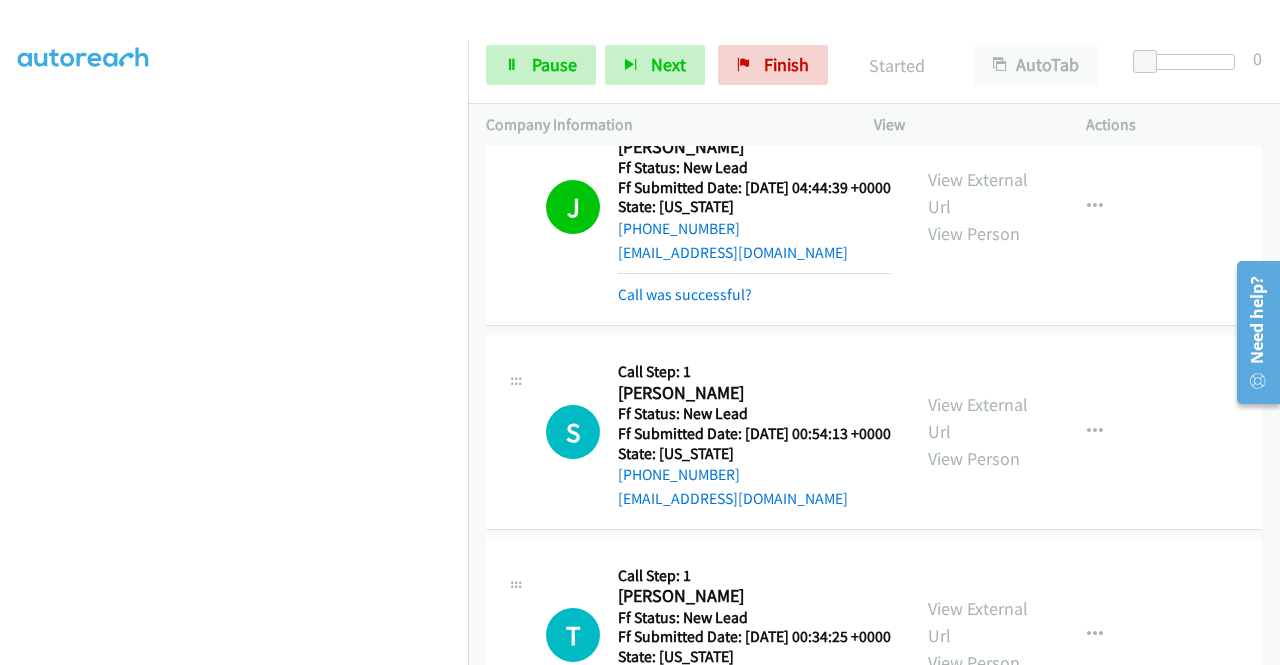 click on "Call was successful?" at bounding box center [754, 295] 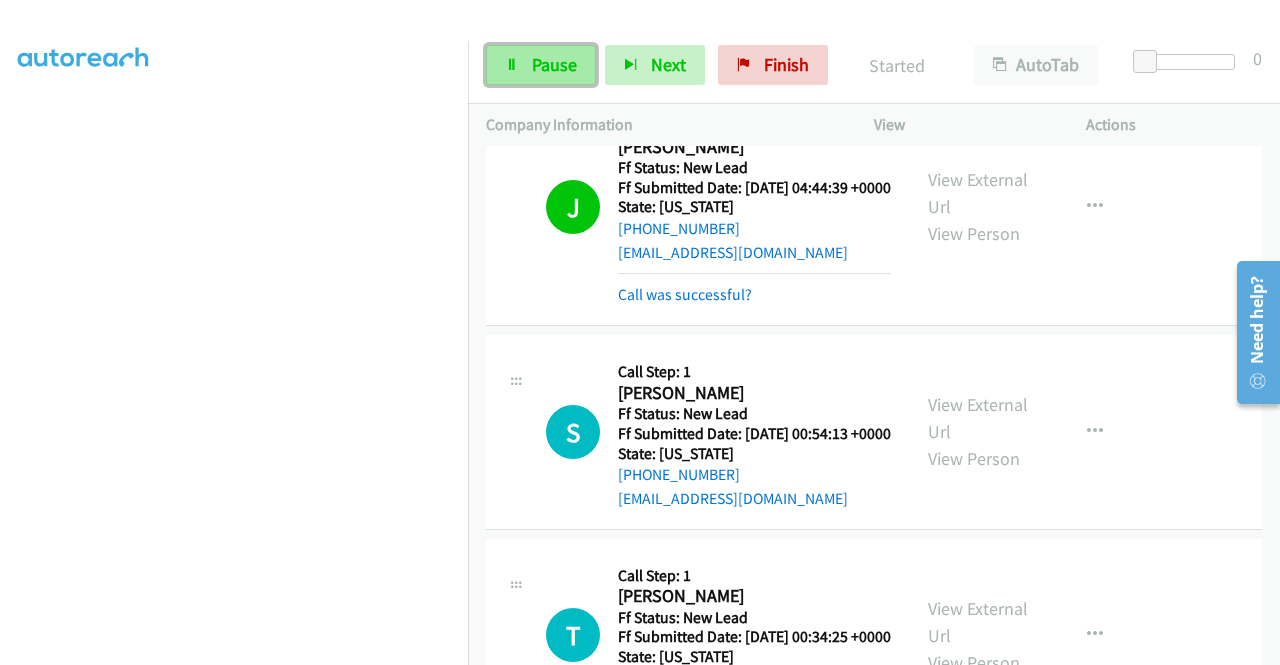 click on "Pause" at bounding box center (554, 64) 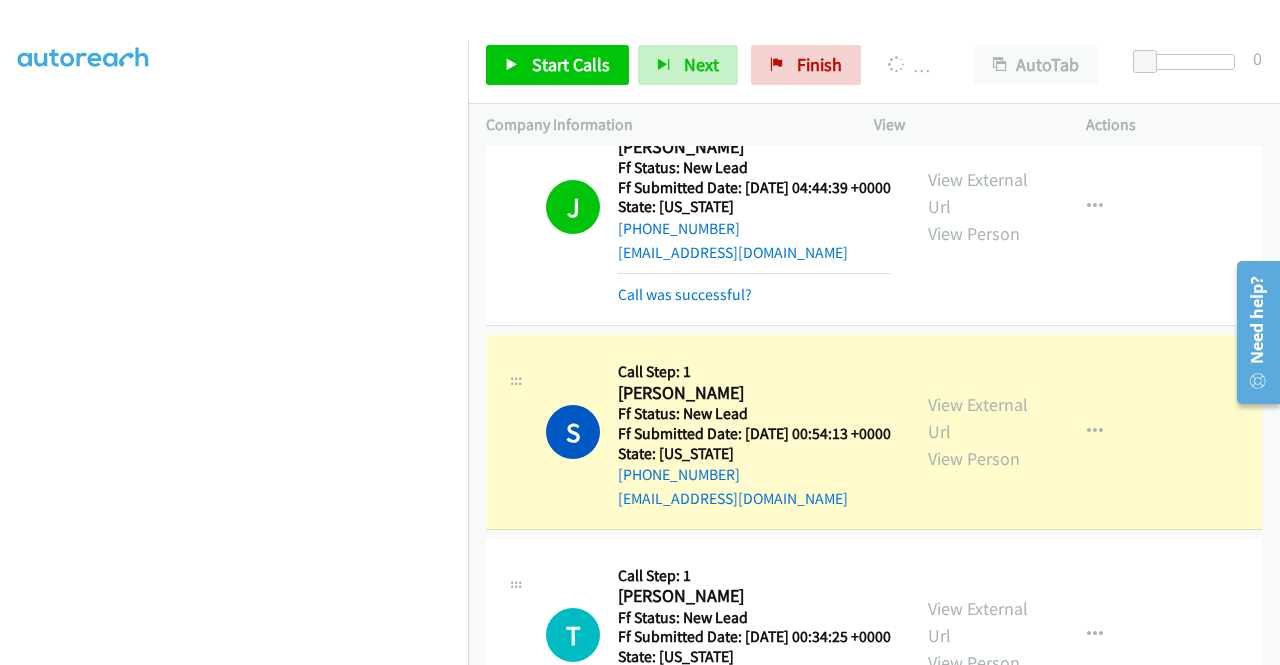 scroll, scrollTop: 0, scrollLeft: 0, axis: both 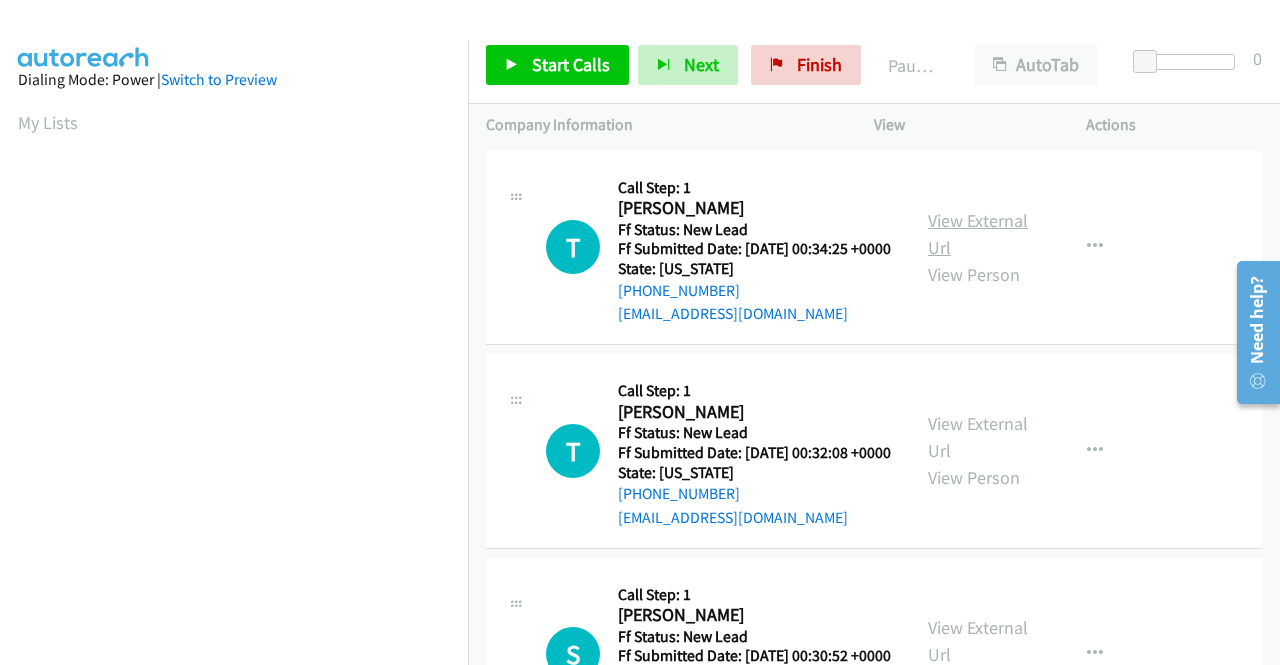 click on "View External Url" at bounding box center [978, 234] 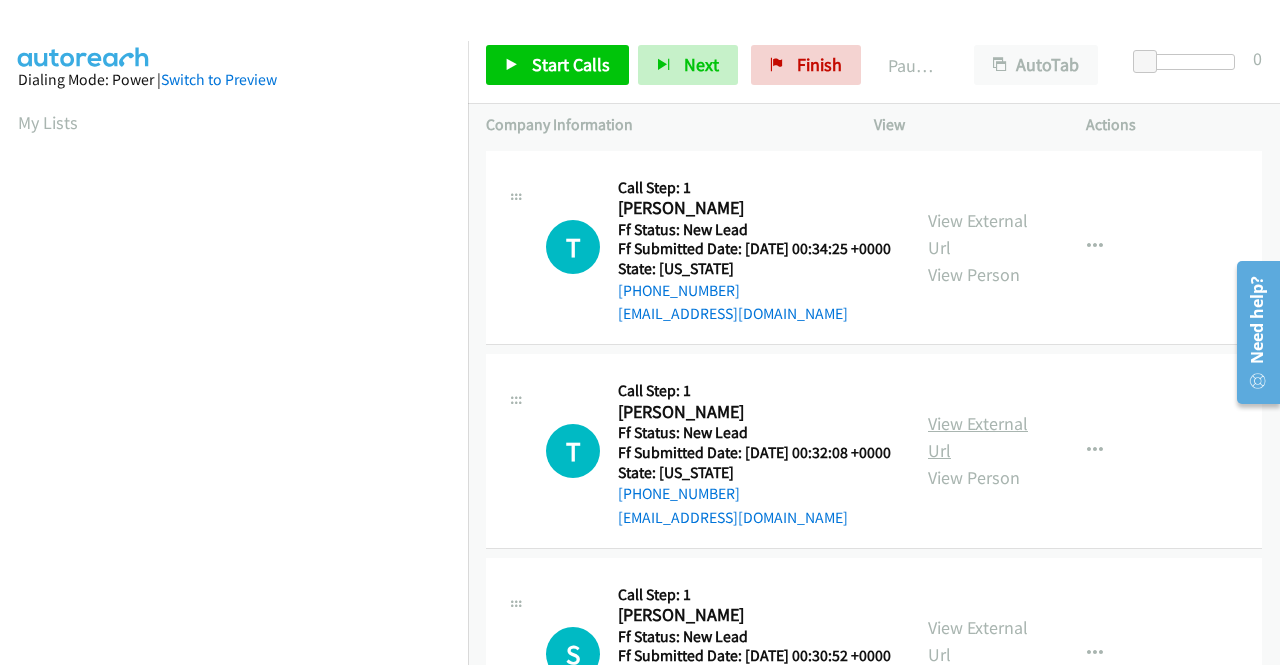 click on "View External Url" at bounding box center (978, 437) 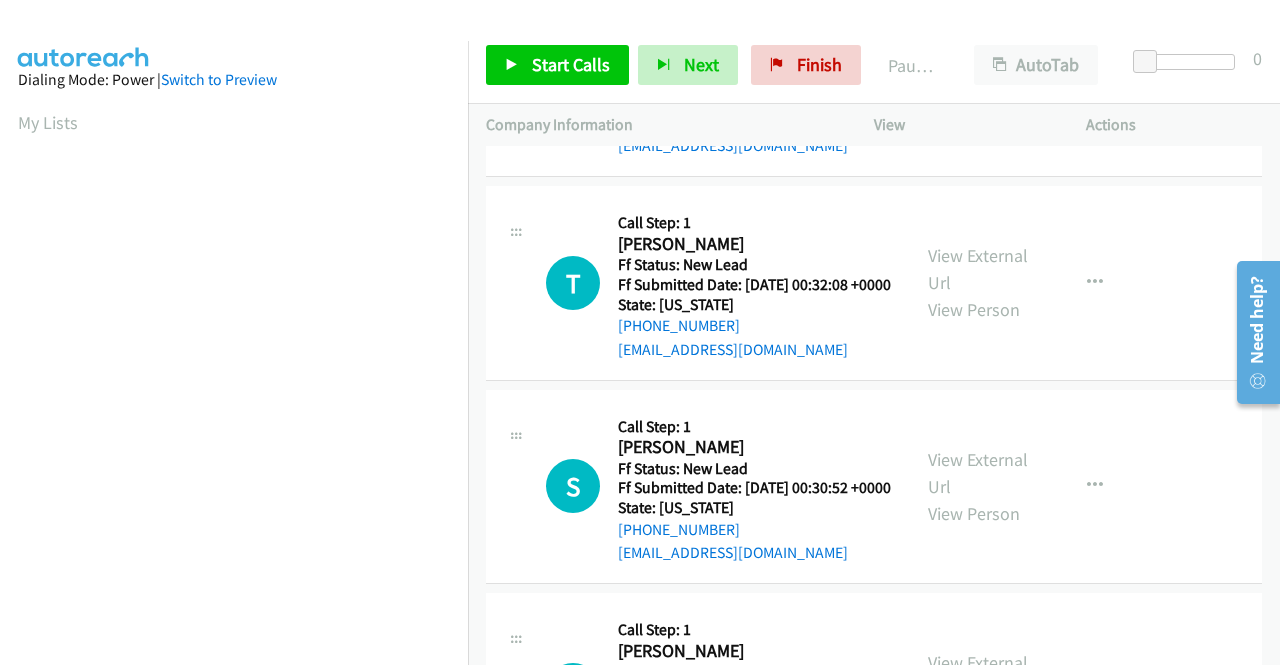 scroll, scrollTop: 200, scrollLeft: 0, axis: vertical 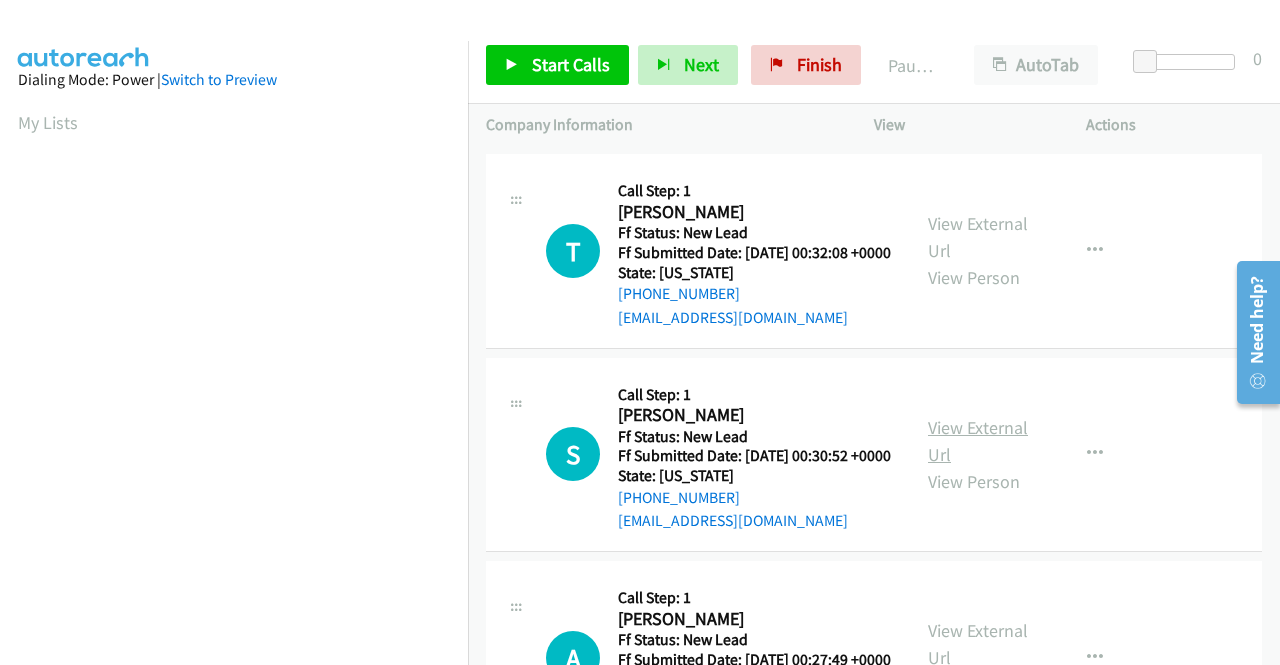 click on "View External Url" at bounding box center [978, 441] 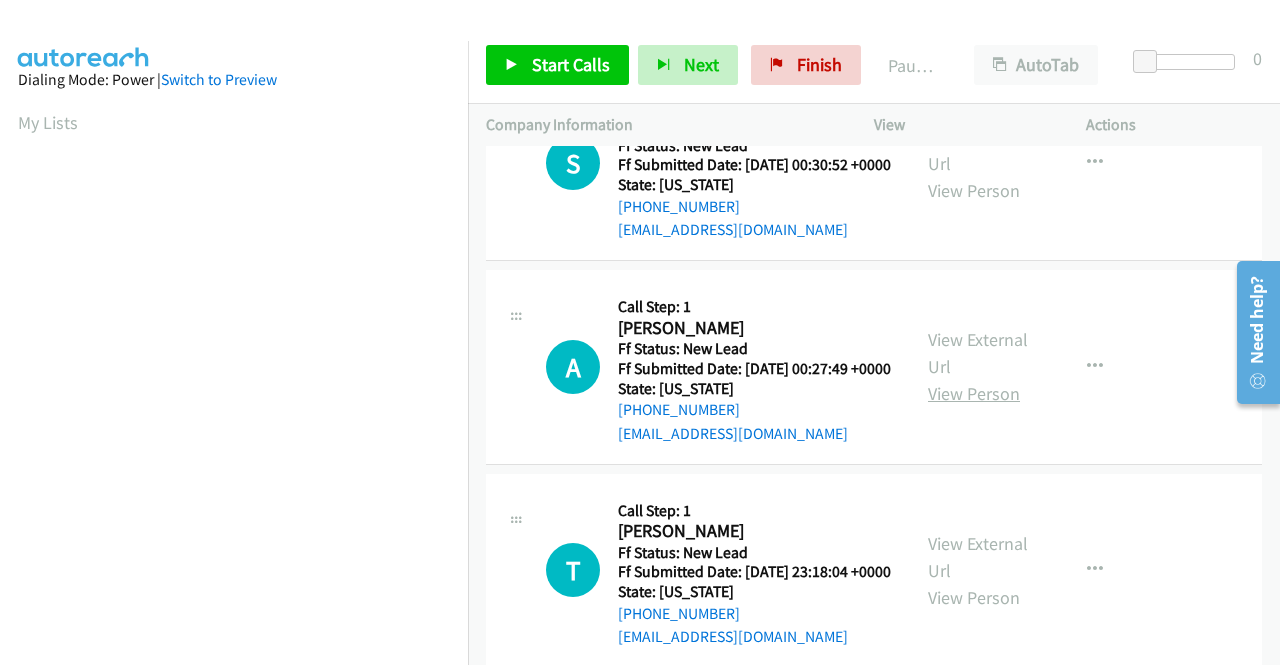 scroll, scrollTop: 500, scrollLeft: 0, axis: vertical 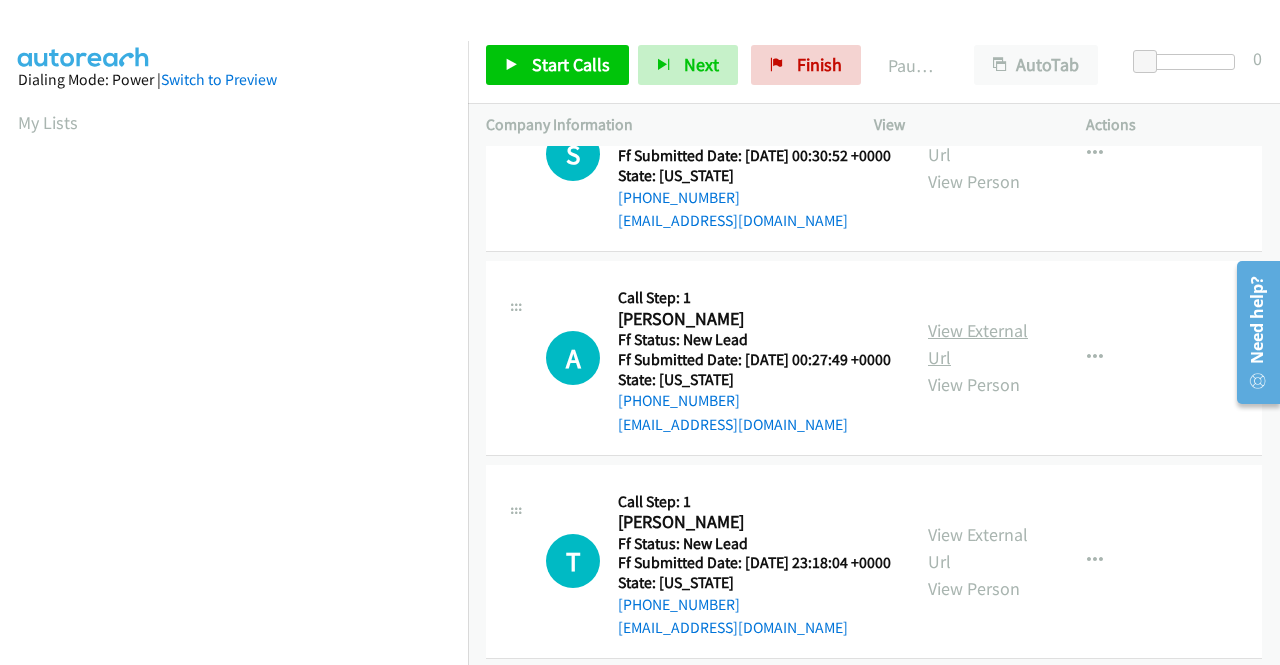 click on "View External Url" at bounding box center (978, 344) 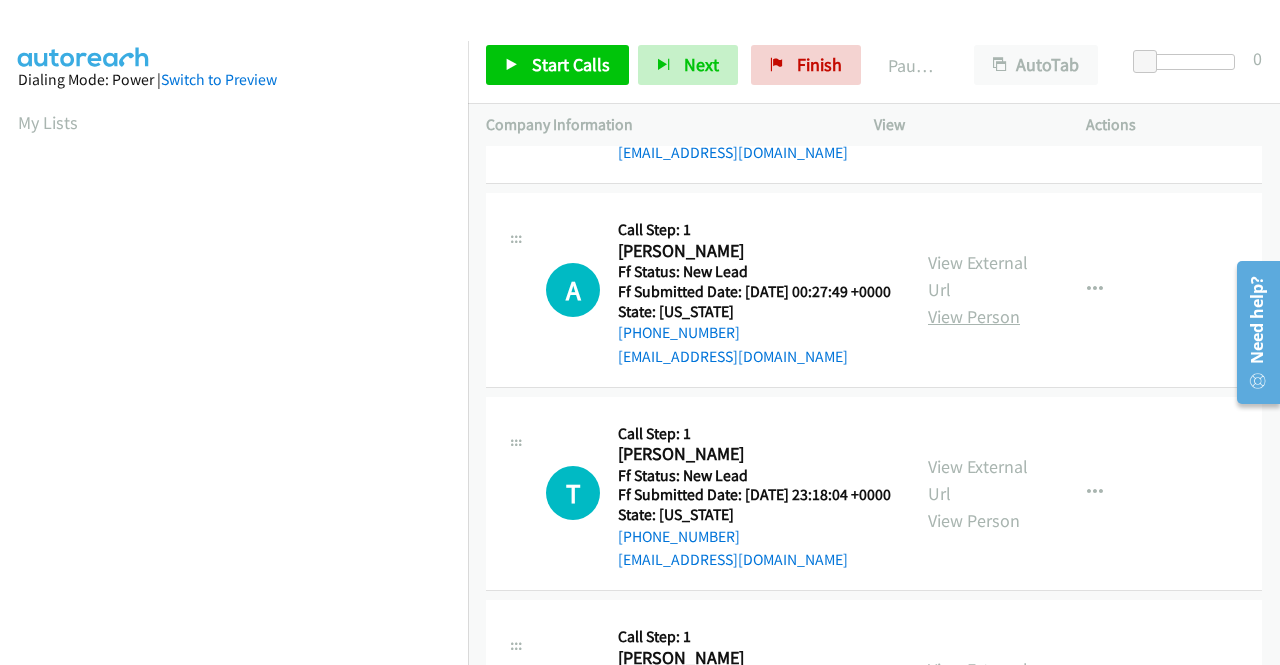 scroll, scrollTop: 600, scrollLeft: 0, axis: vertical 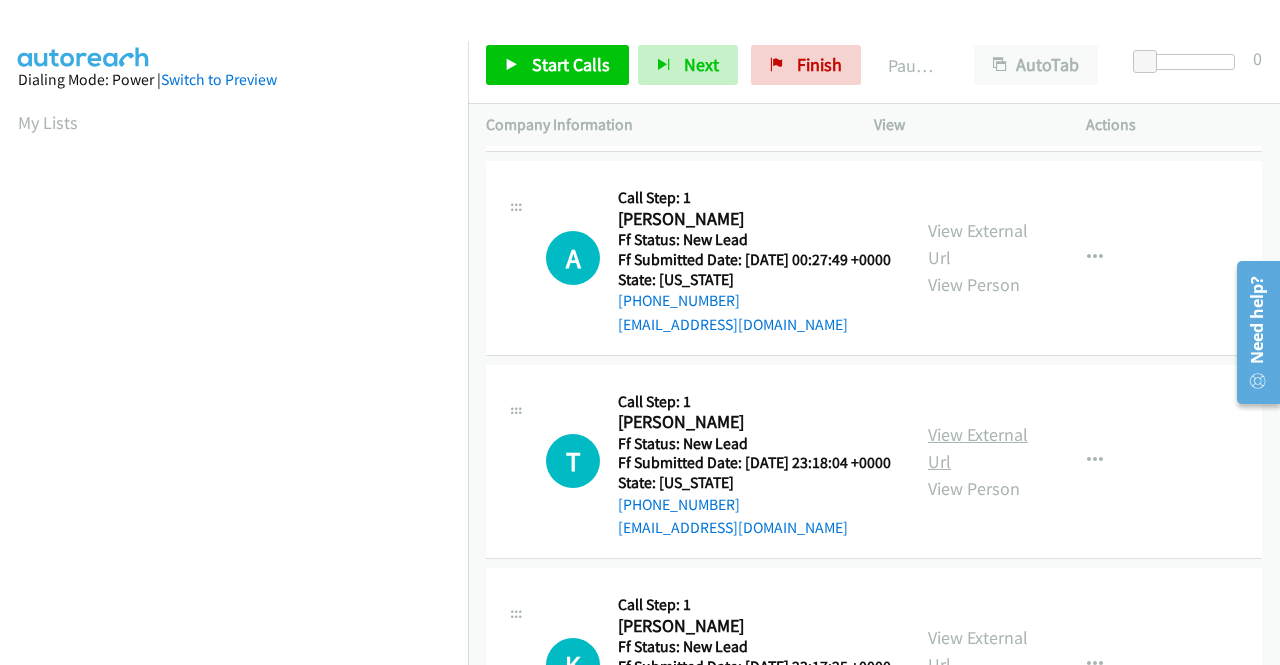 click on "View External Url" at bounding box center (978, 448) 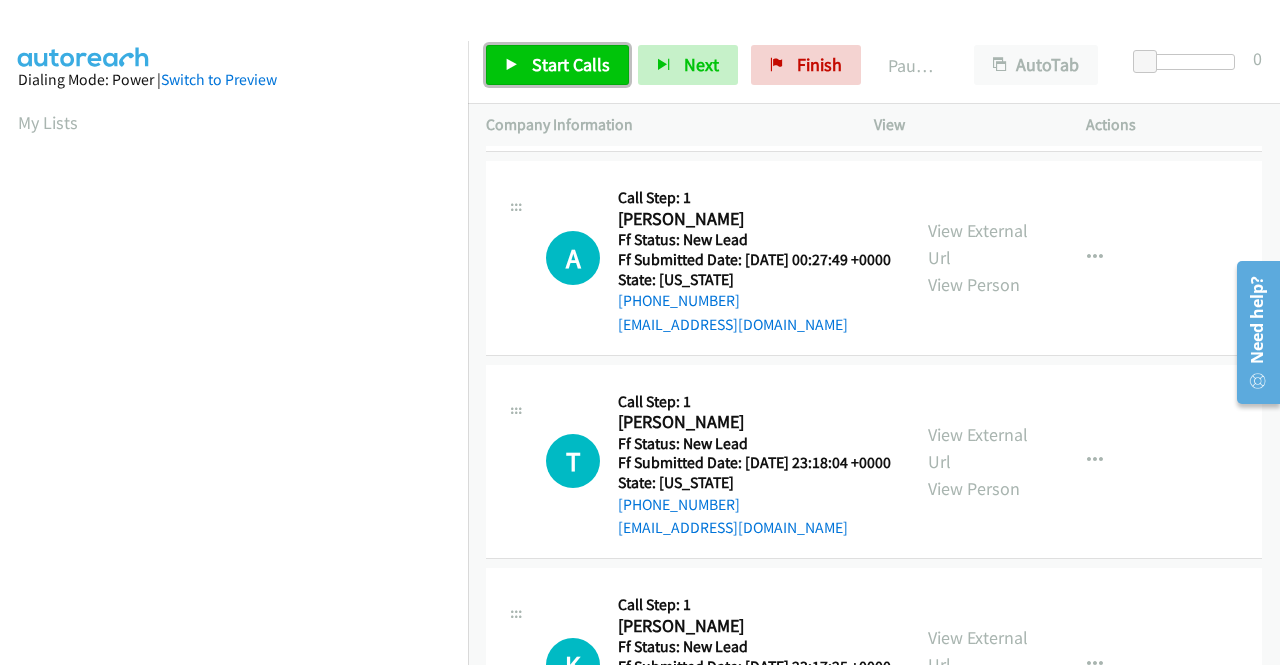 click on "Start Calls" at bounding box center (571, 64) 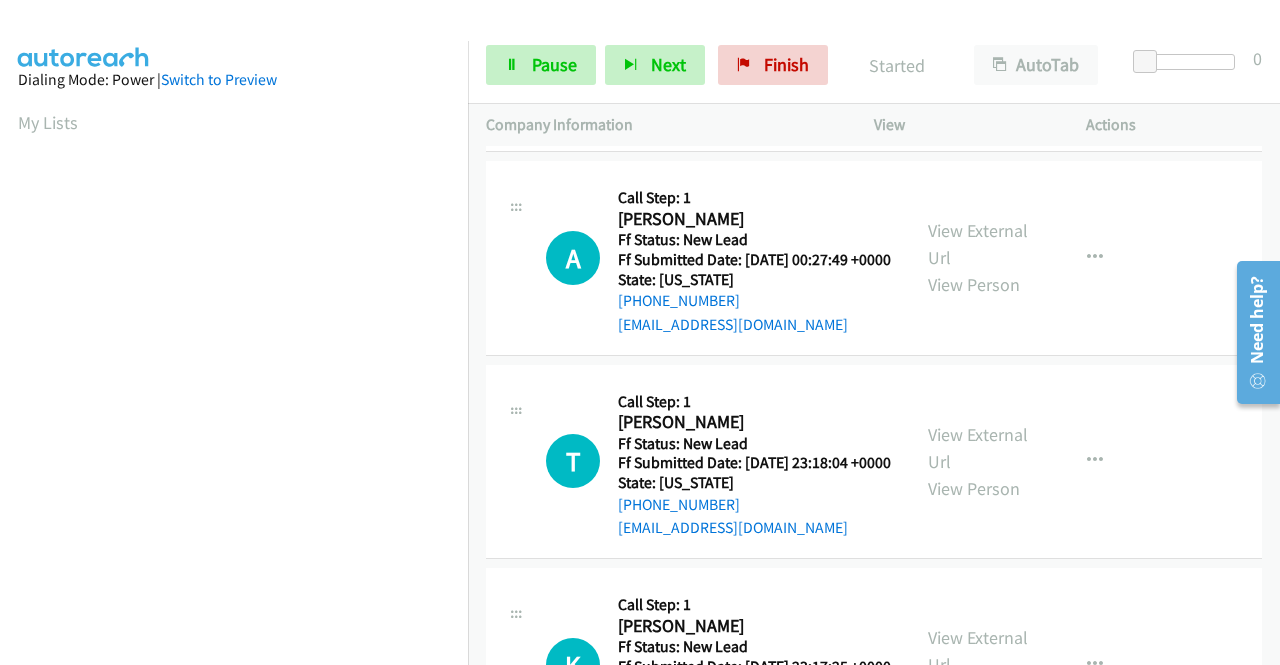 scroll, scrollTop: 159, scrollLeft: 0, axis: vertical 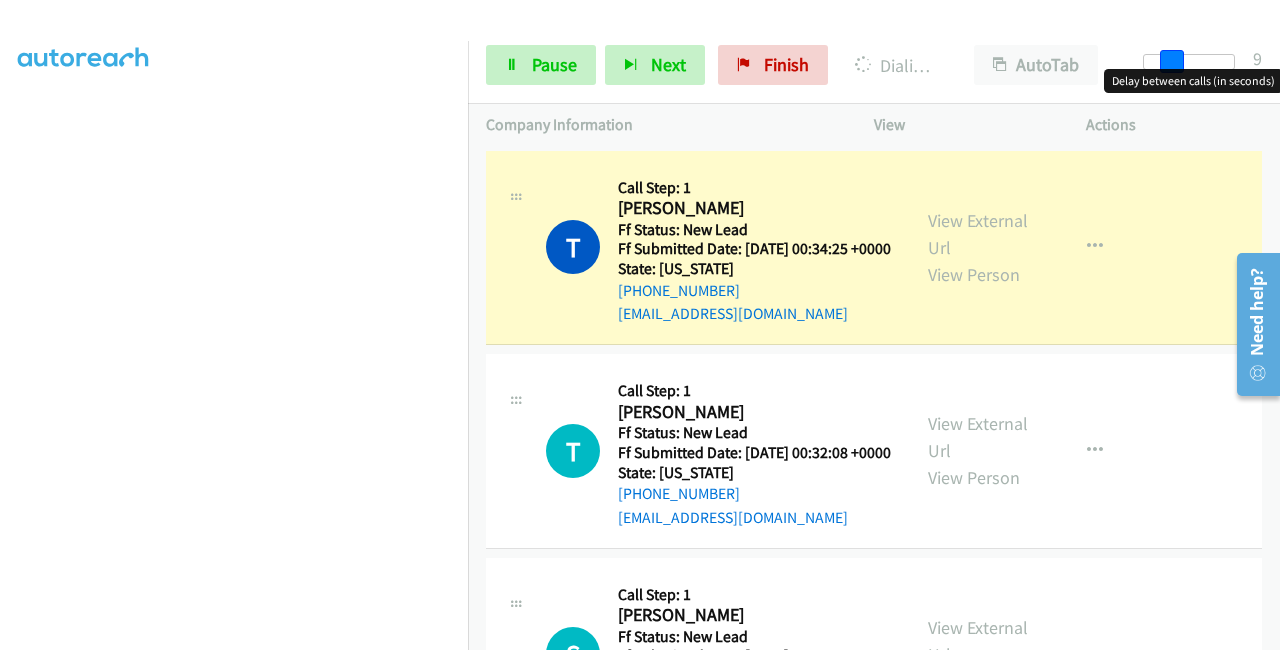 click at bounding box center (1189, 62) 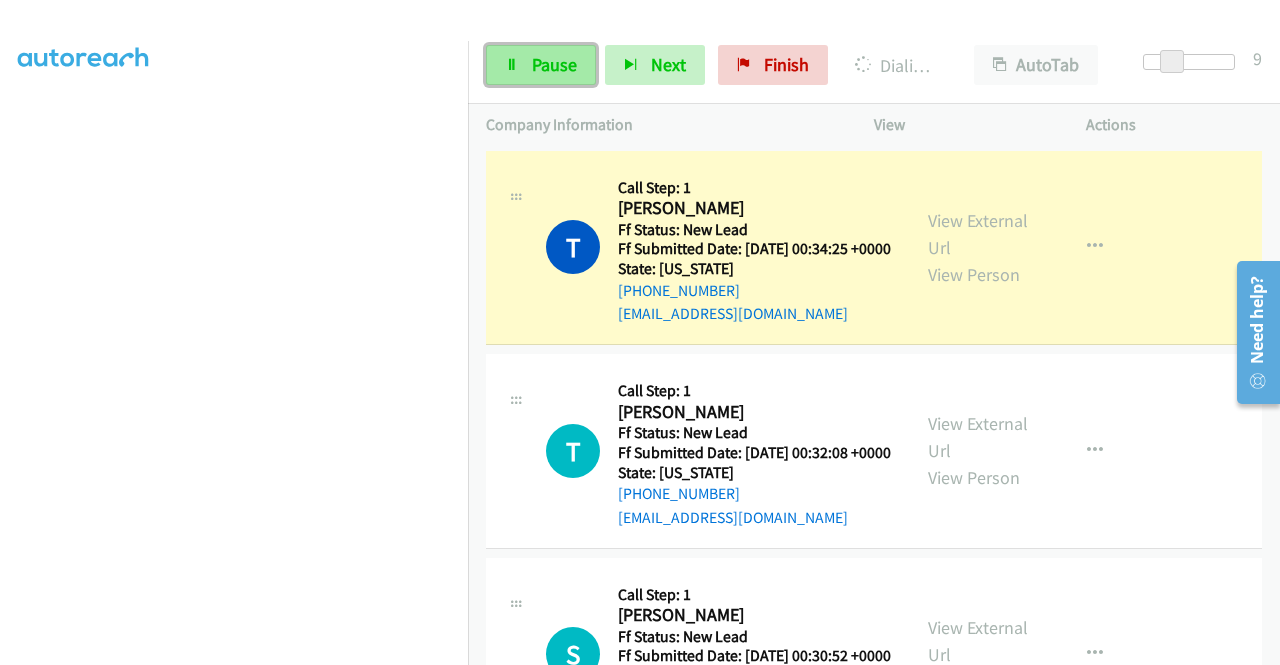 click on "Pause" at bounding box center (554, 64) 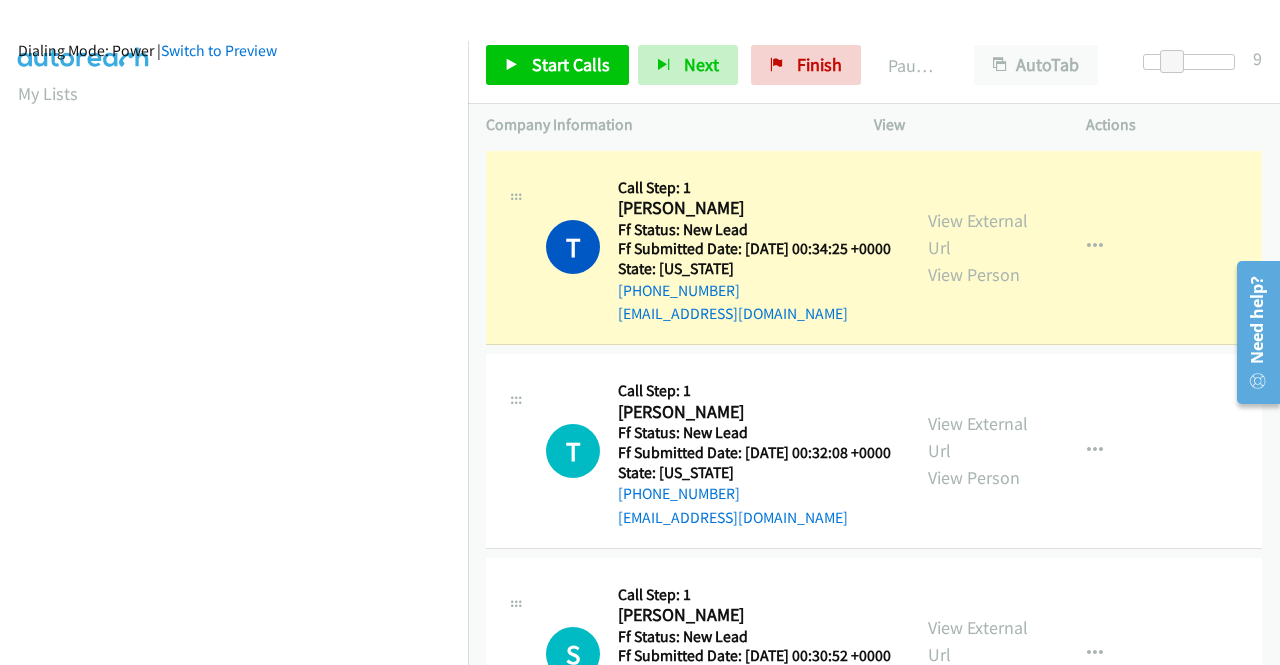 scroll, scrollTop: 0, scrollLeft: 0, axis: both 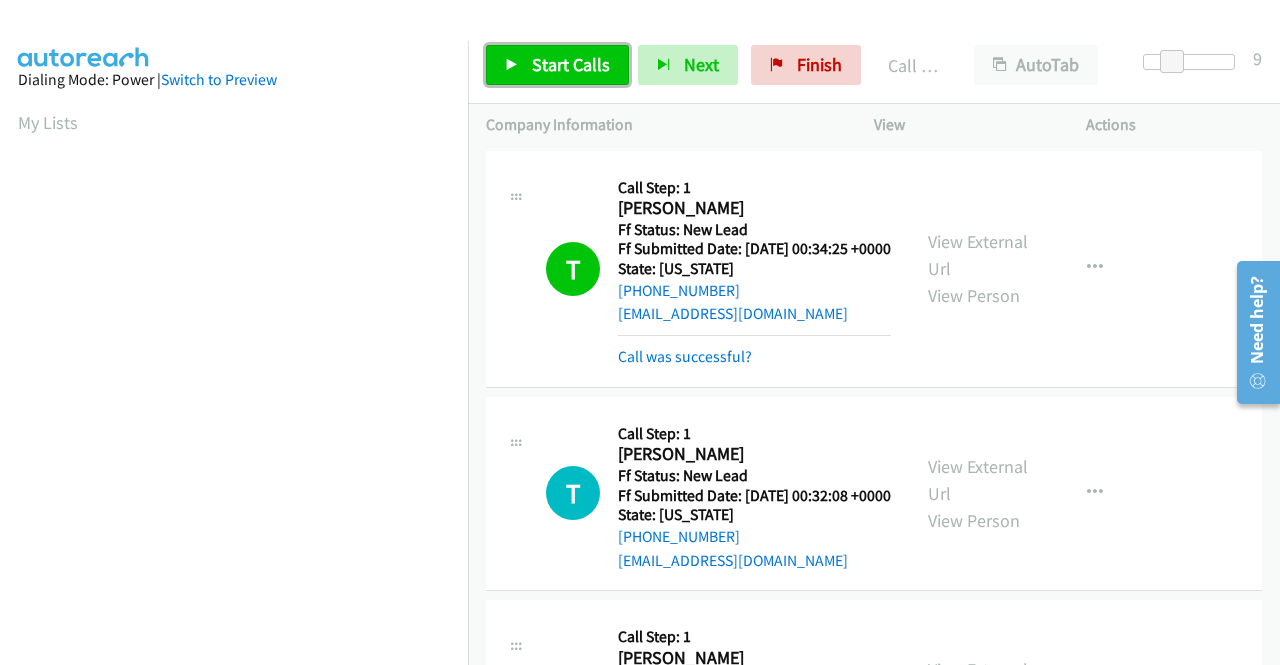 click on "Start Calls" at bounding box center (571, 64) 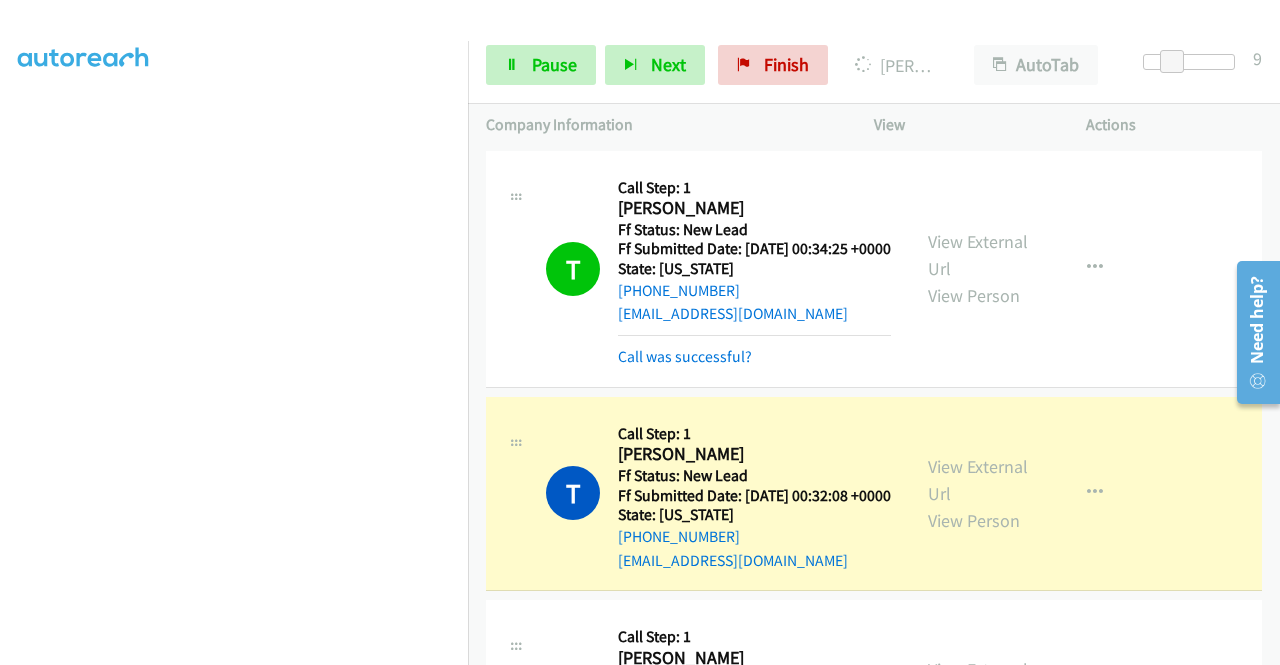 scroll, scrollTop: 0, scrollLeft: 0, axis: both 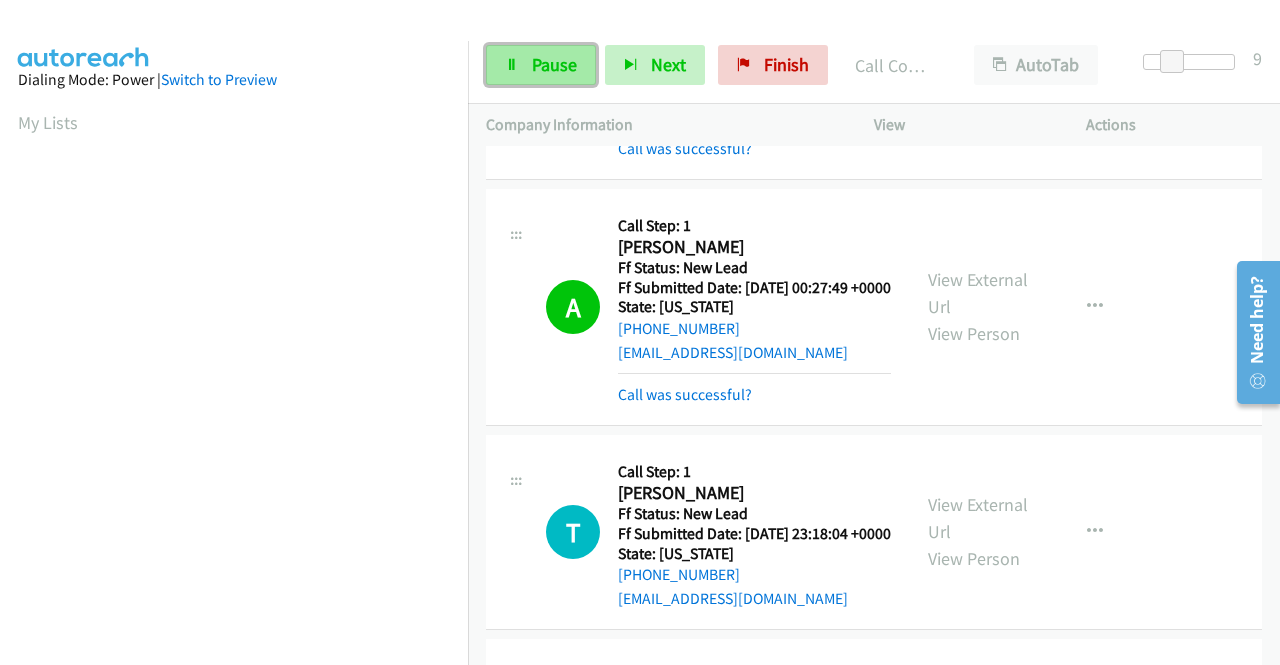 click on "Pause" at bounding box center [541, 65] 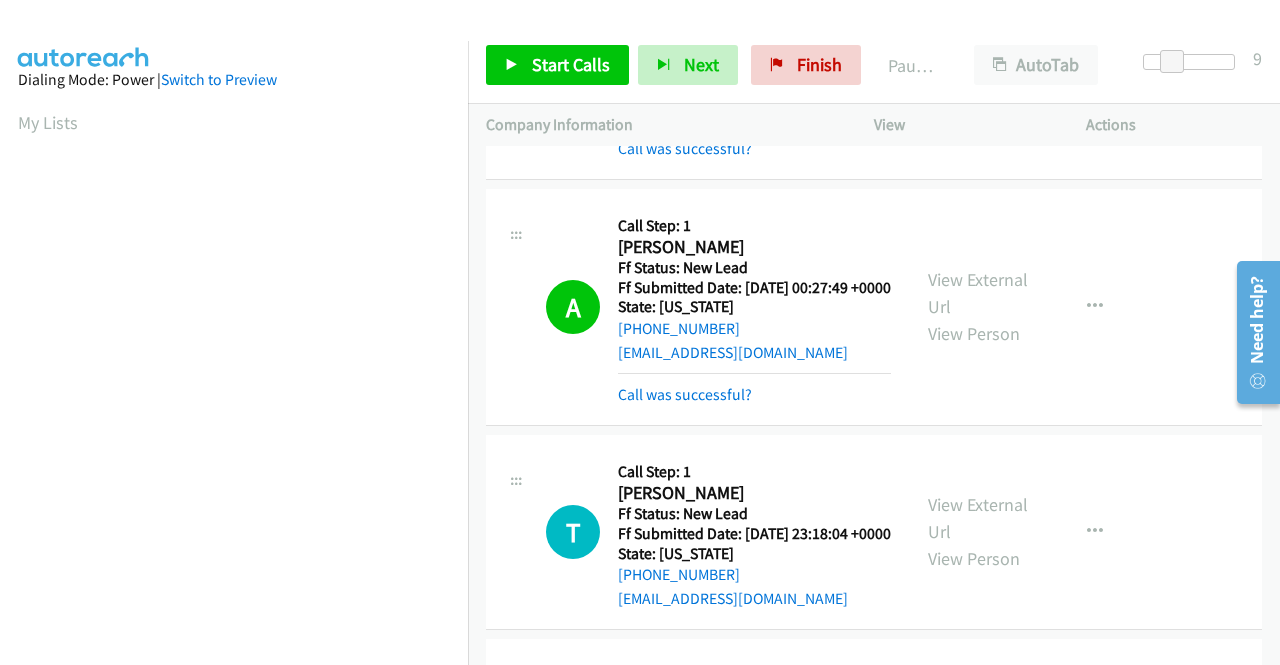 scroll, scrollTop: 800, scrollLeft: 0, axis: vertical 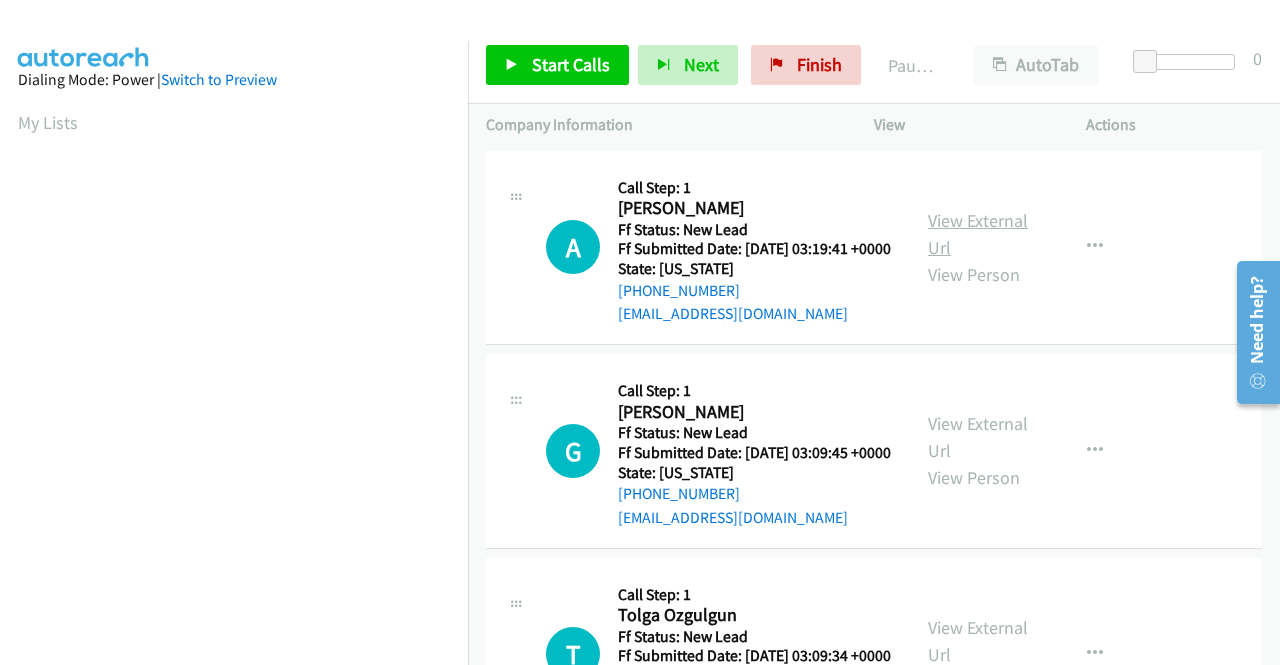 click on "View External Url" at bounding box center (978, 234) 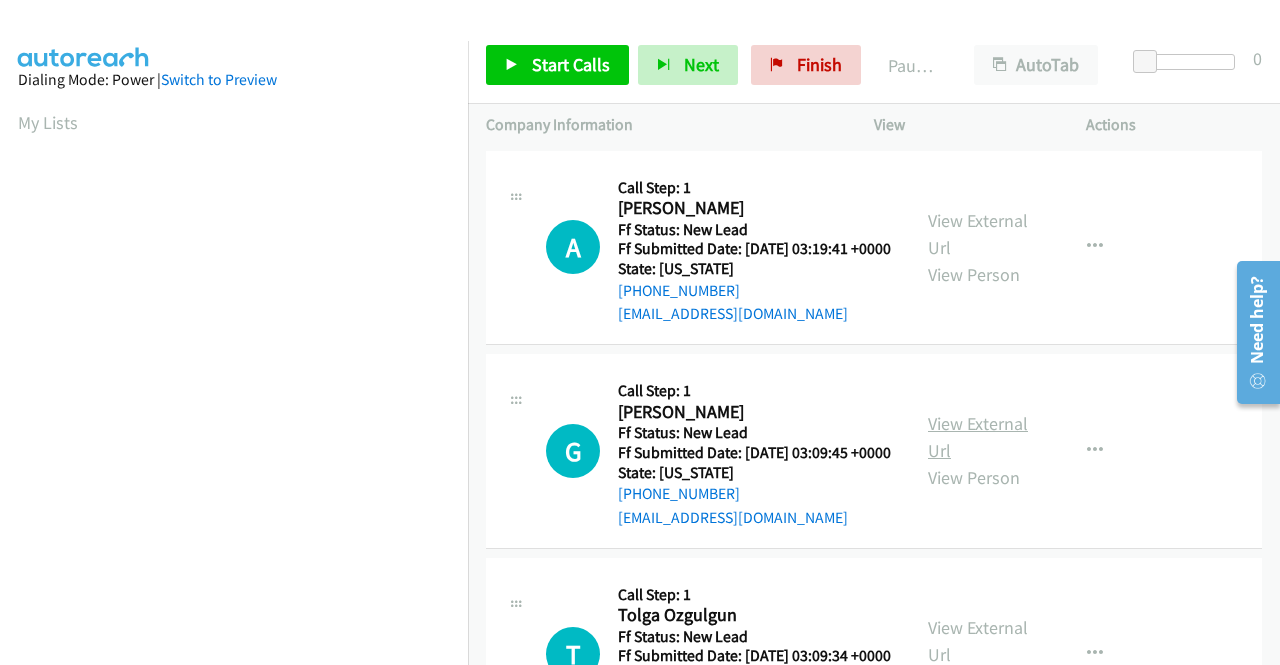 click on "View External Url" at bounding box center (978, 437) 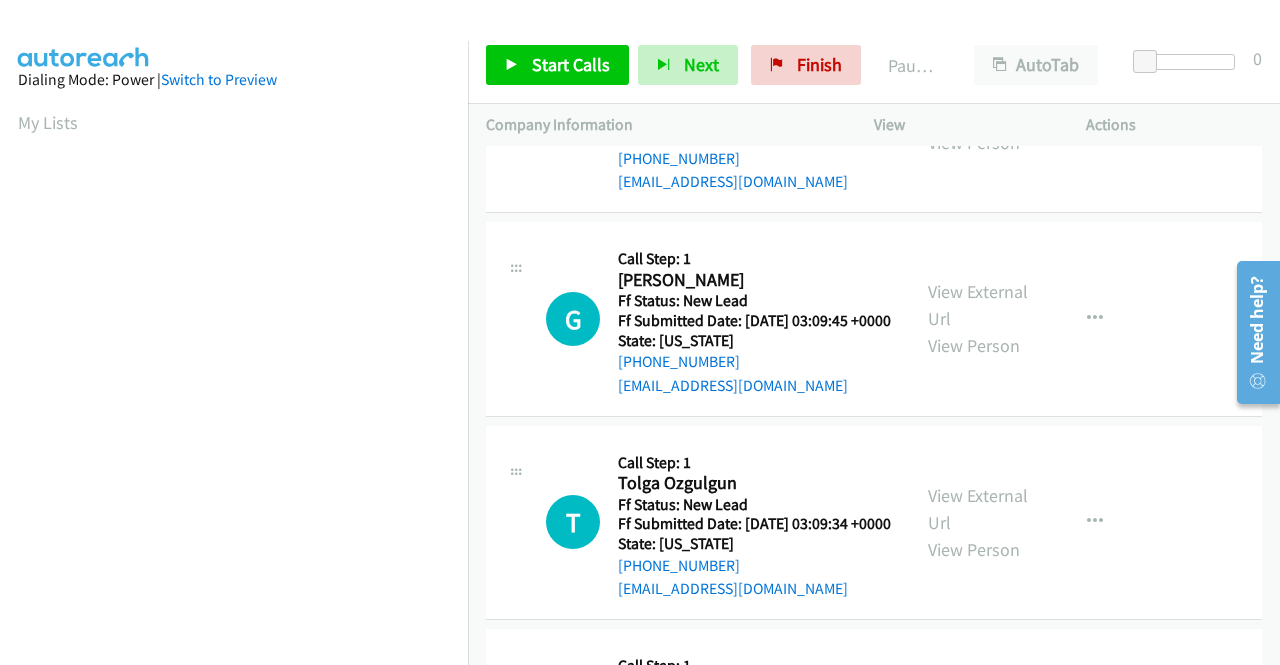 scroll, scrollTop: 200, scrollLeft: 0, axis: vertical 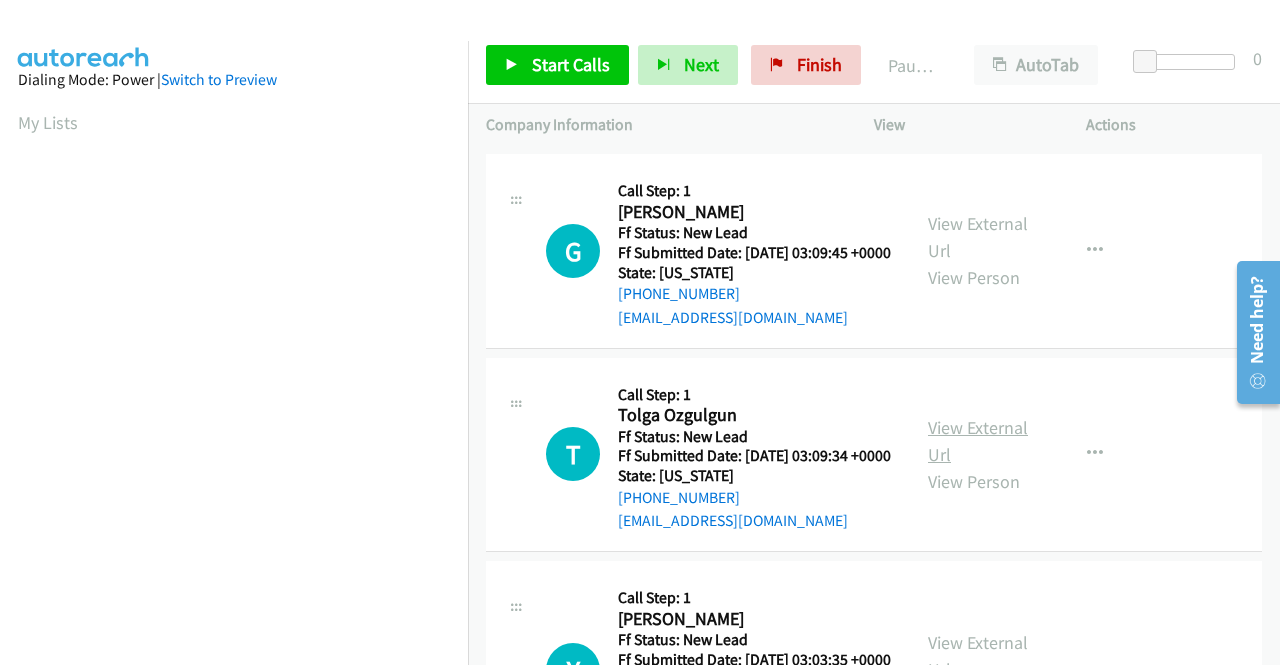 click on "View External Url" at bounding box center [978, 441] 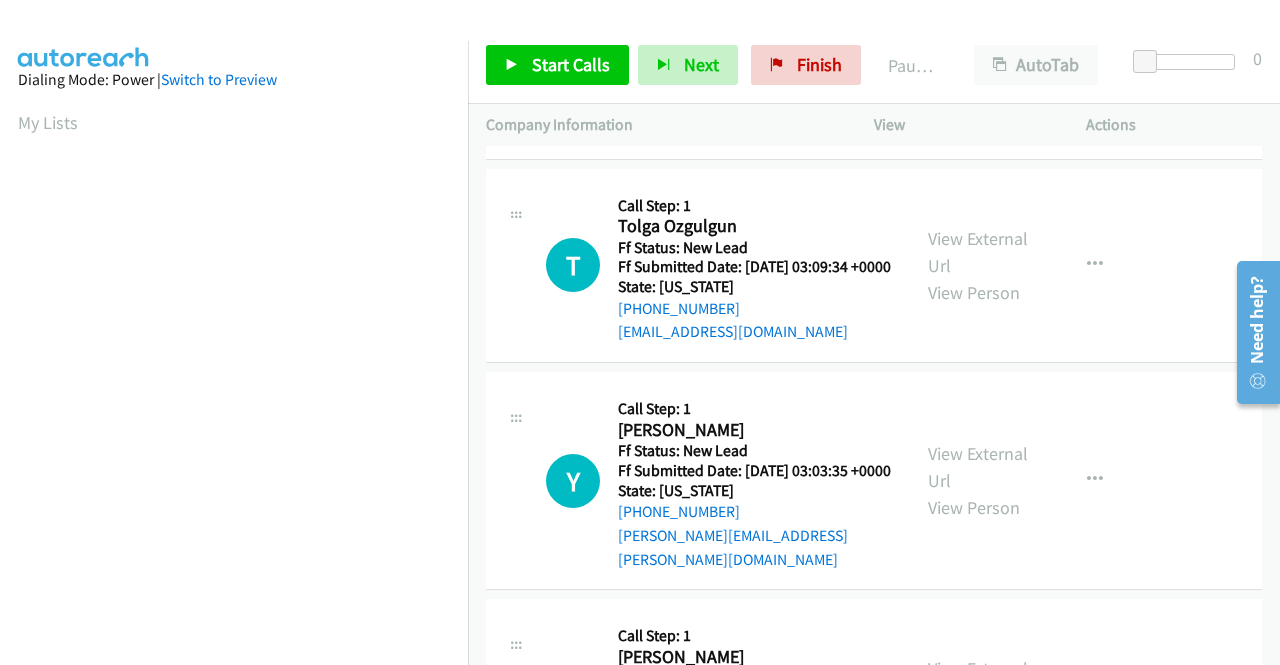 scroll, scrollTop: 400, scrollLeft: 0, axis: vertical 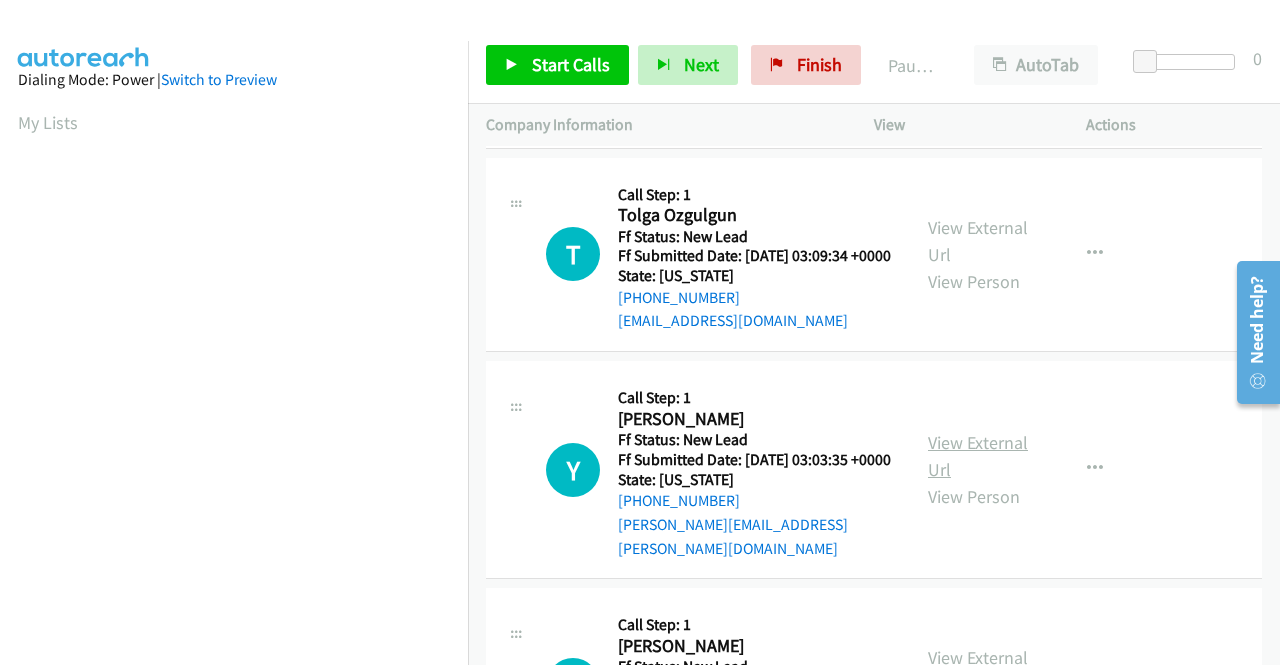 click on "View External Url" at bounding box center [978, 456] 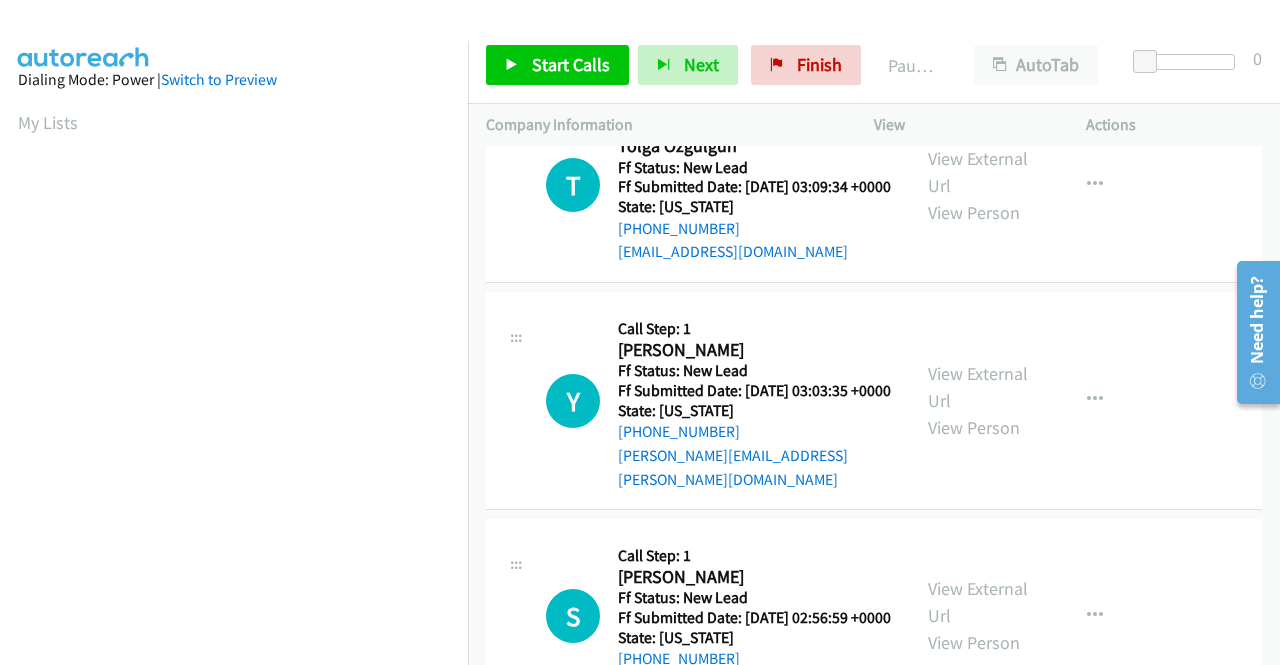 scroll, scrollTop: 600, scrollLeft: 0, axis: vertical 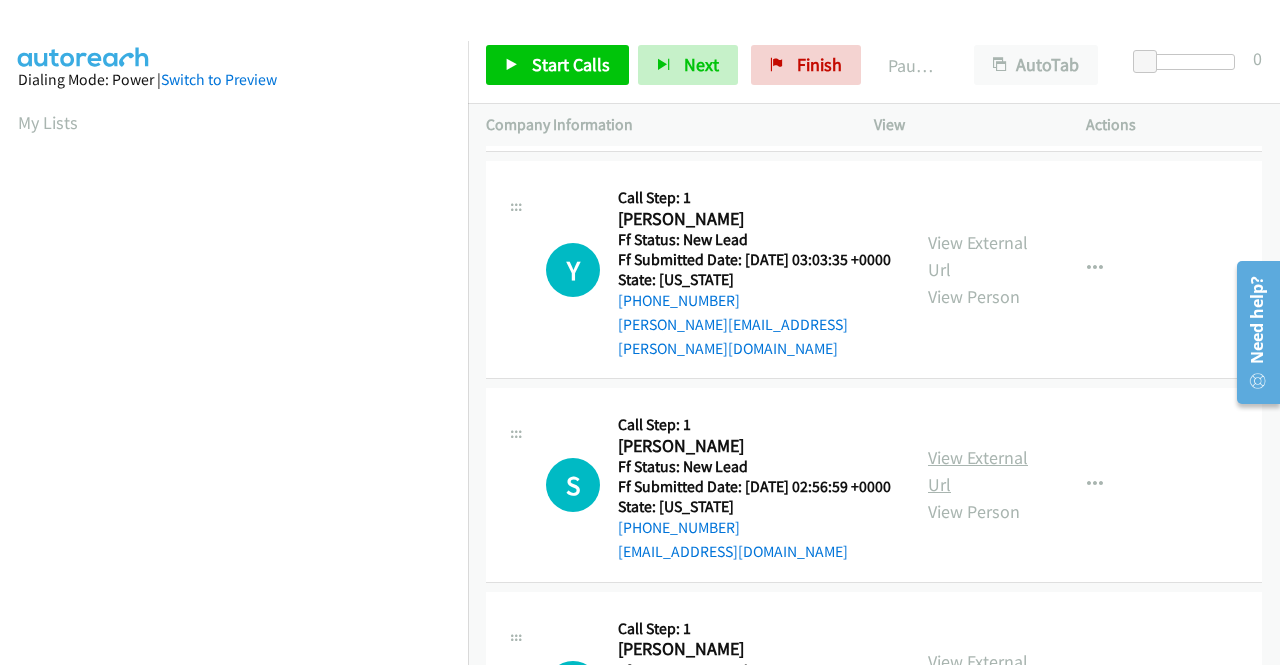 click on "View External Url" at bounding box center [978, 471] 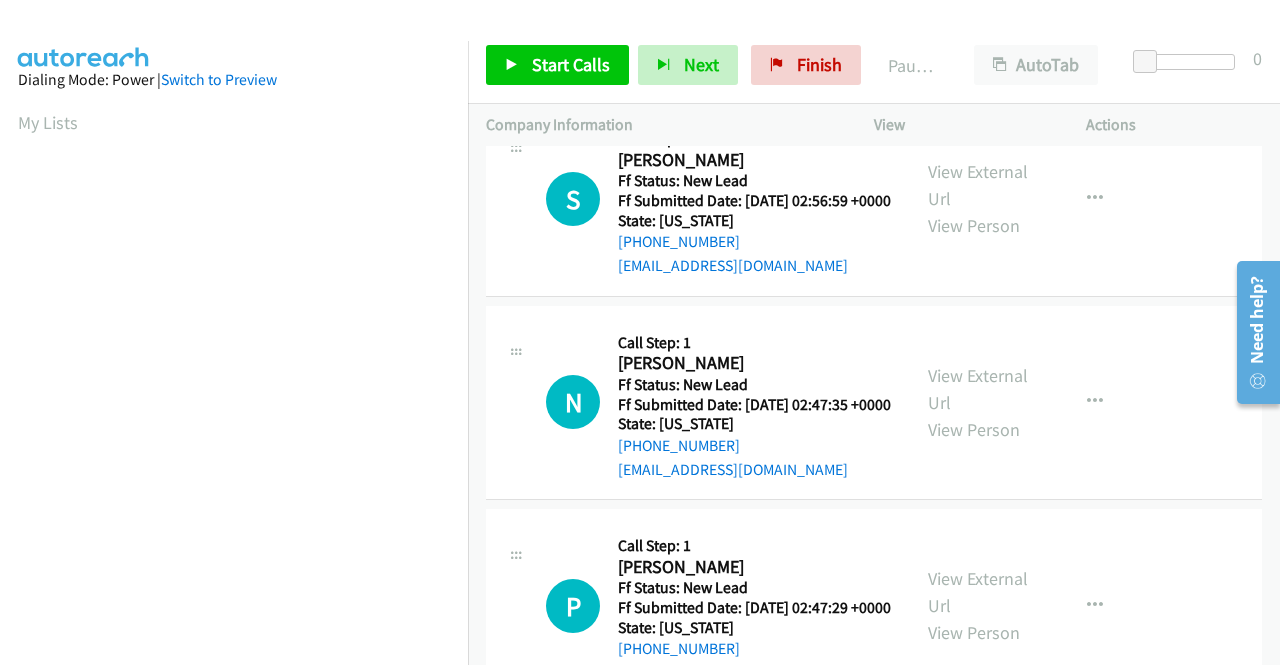 scroll, scrollTop: 900, scrollLeft: 0, axis: vertical 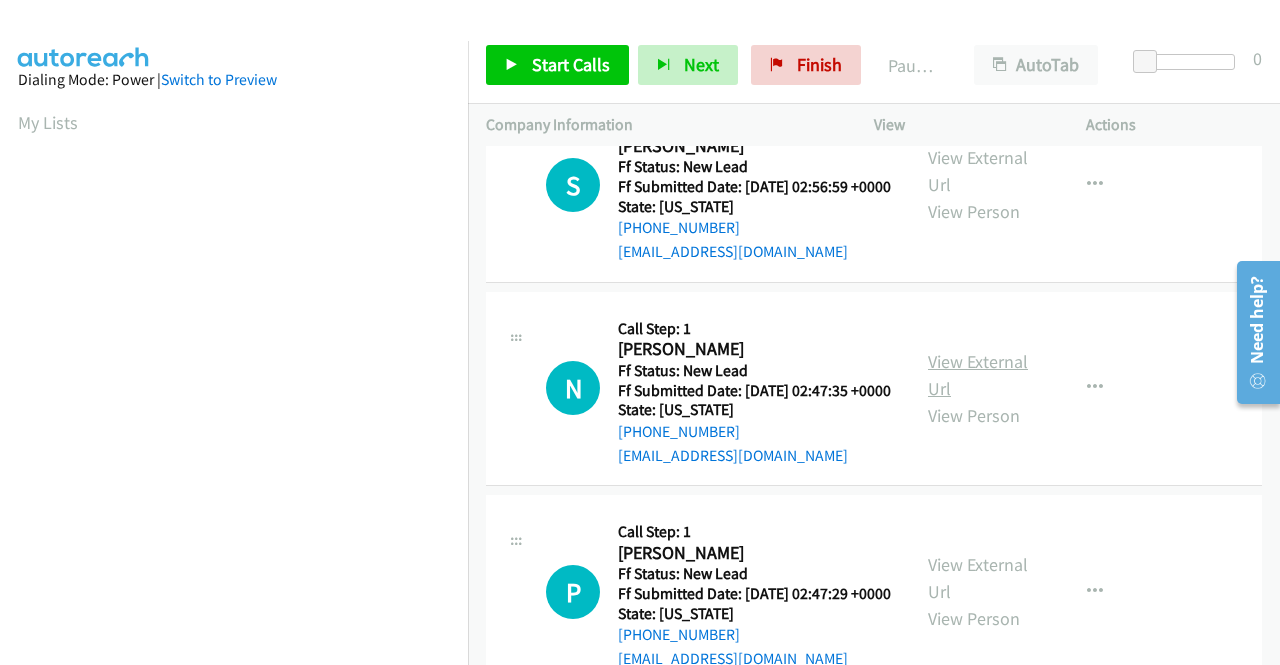 click on "View External Url" at bounding box center [978, 375] 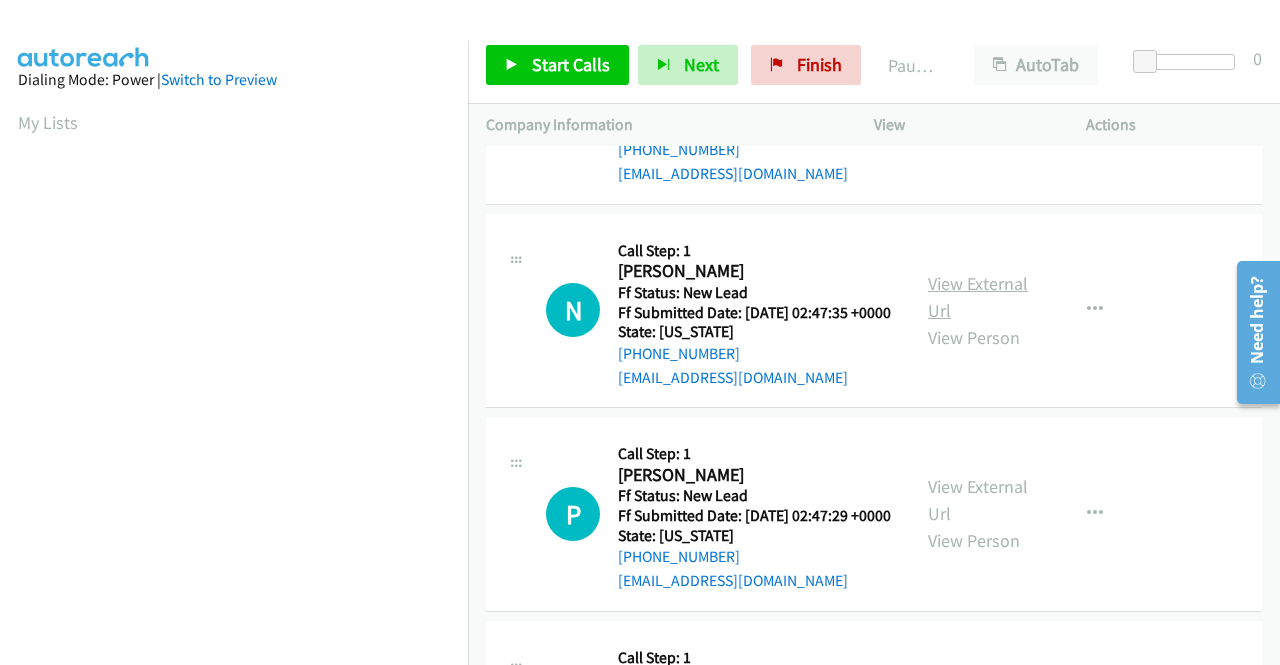 scroll, scrollTop: 1100, scrollLeft: 0, axis: vertical 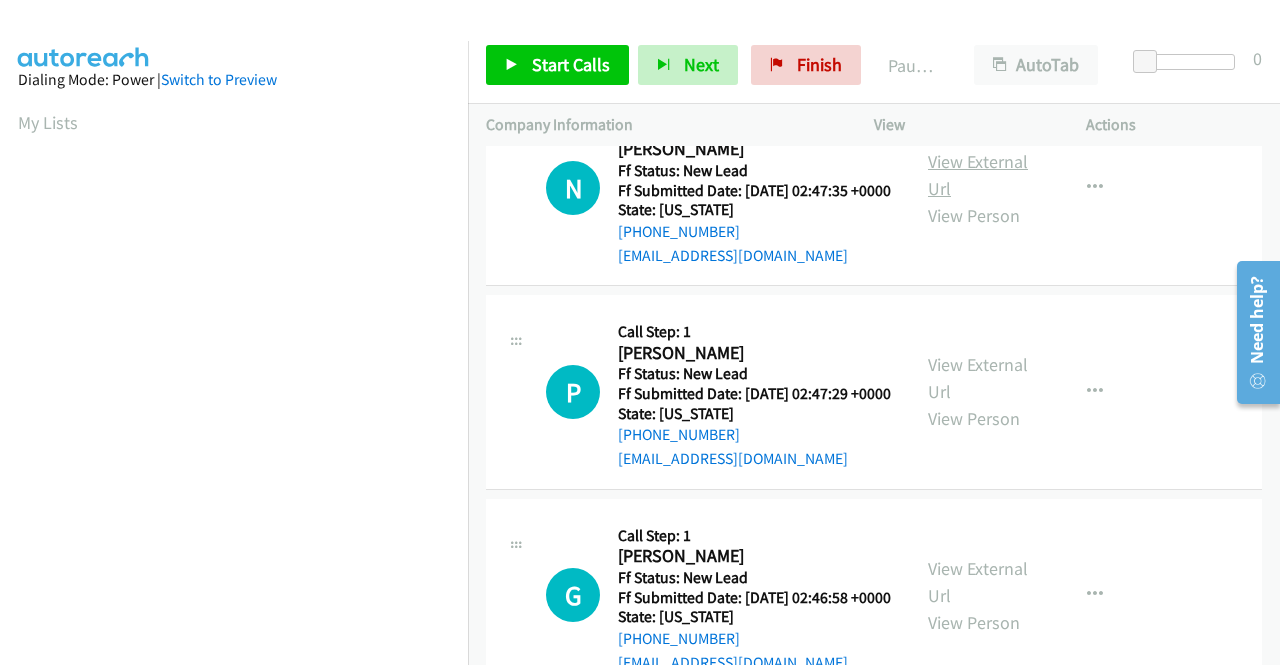 click on "View External Url" at bounding box center [978, 378] 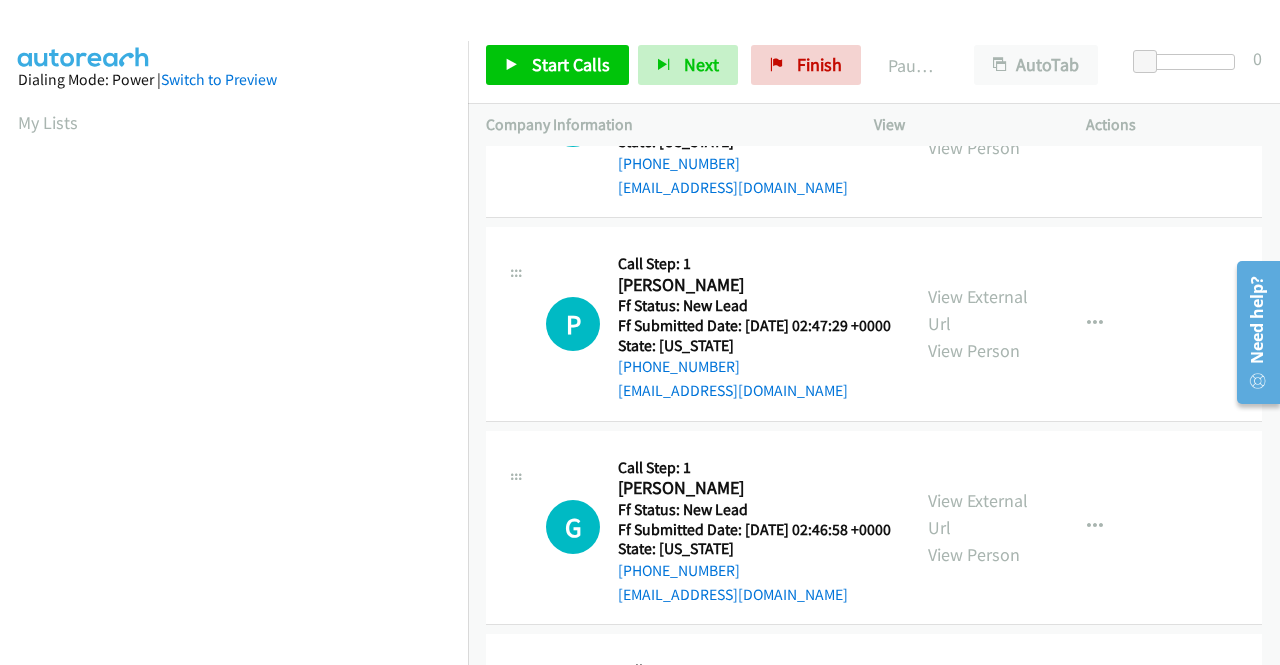 scroll, scrollTop: 1200, scrollLeft: 0, axis: vertical 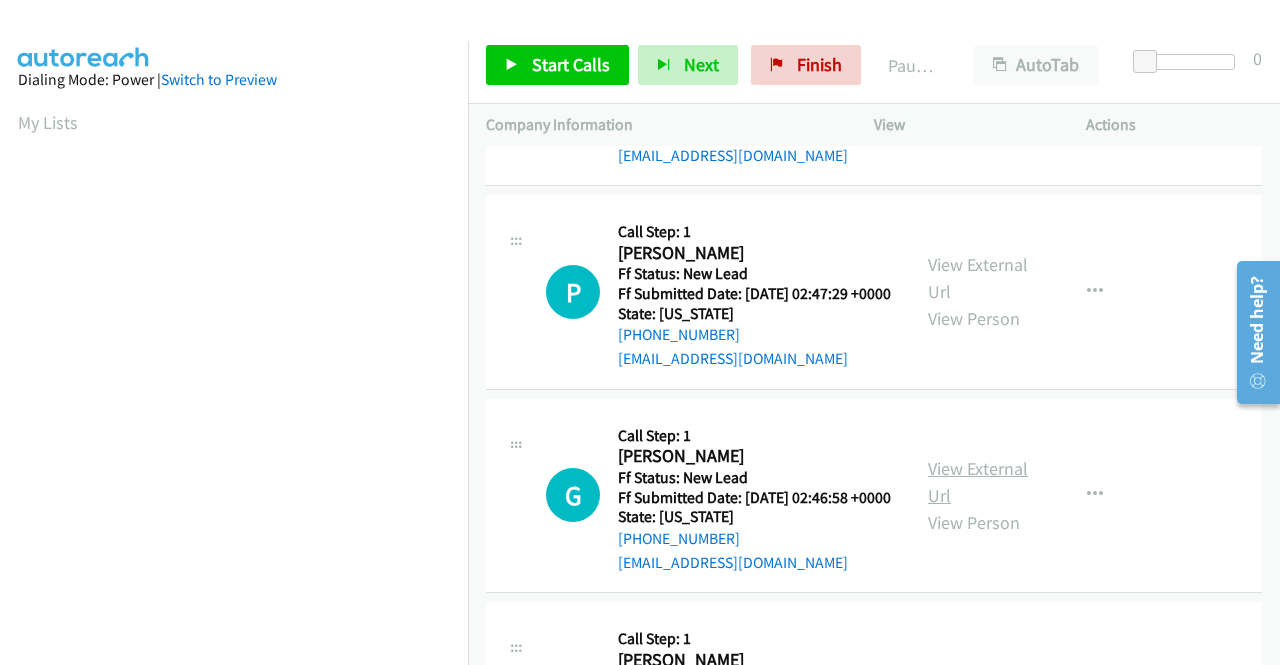 click on "View External Url" at bounding box center [978, 482] 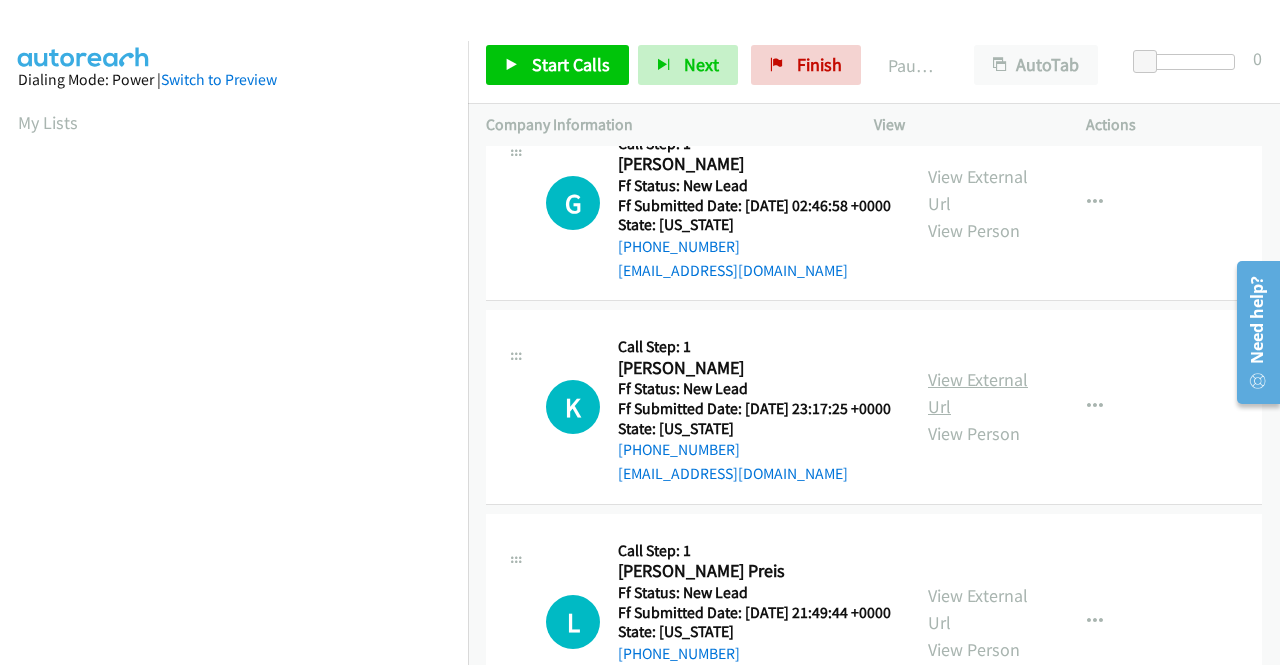 scroll, scrollTop: 1500, scrollLeft: 0, axis: vertical 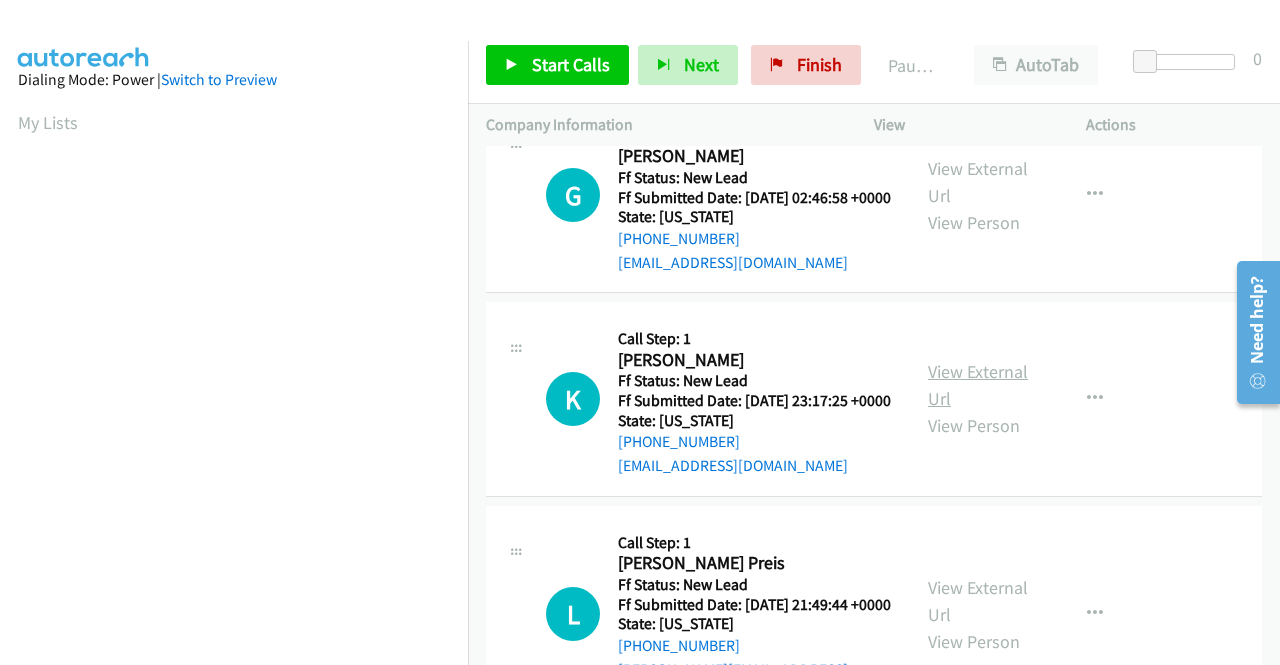 click on "View External Url" at bounding box center [978, 385] 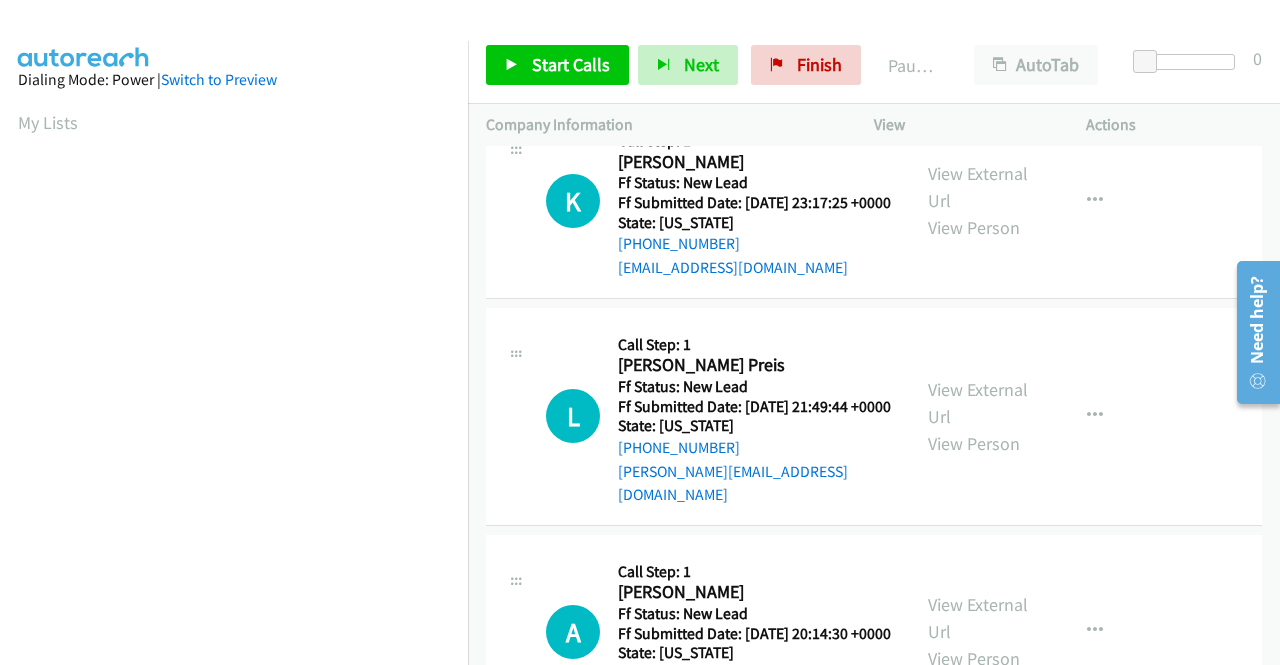 scroll, scrollTop: 1700, scrollLeft: 0, axis: vertical 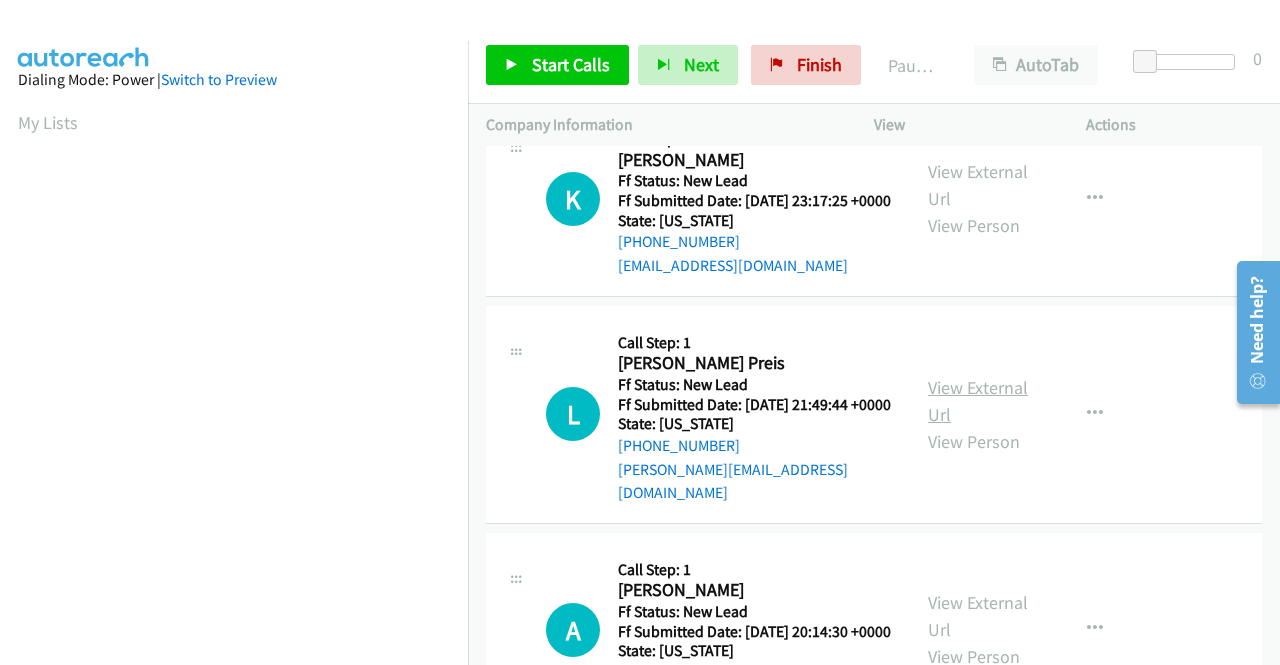 click on "View External Url" at bounding box center [978, 401] 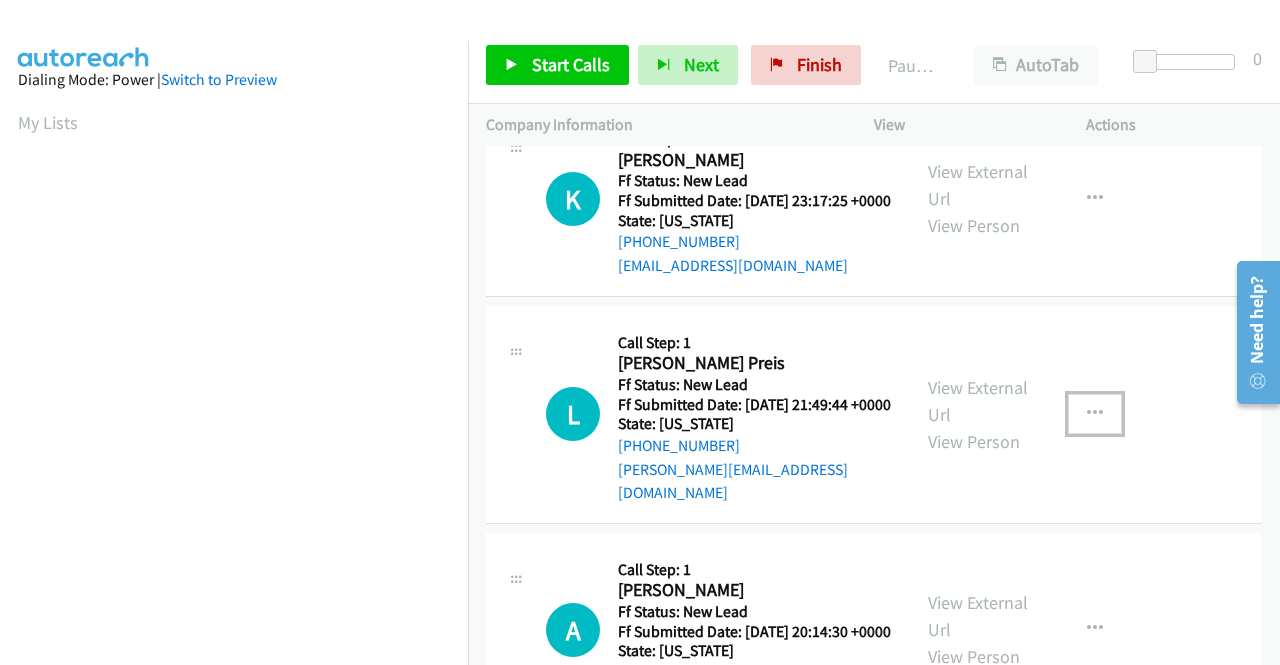 click at bounding box center (1095, 414) 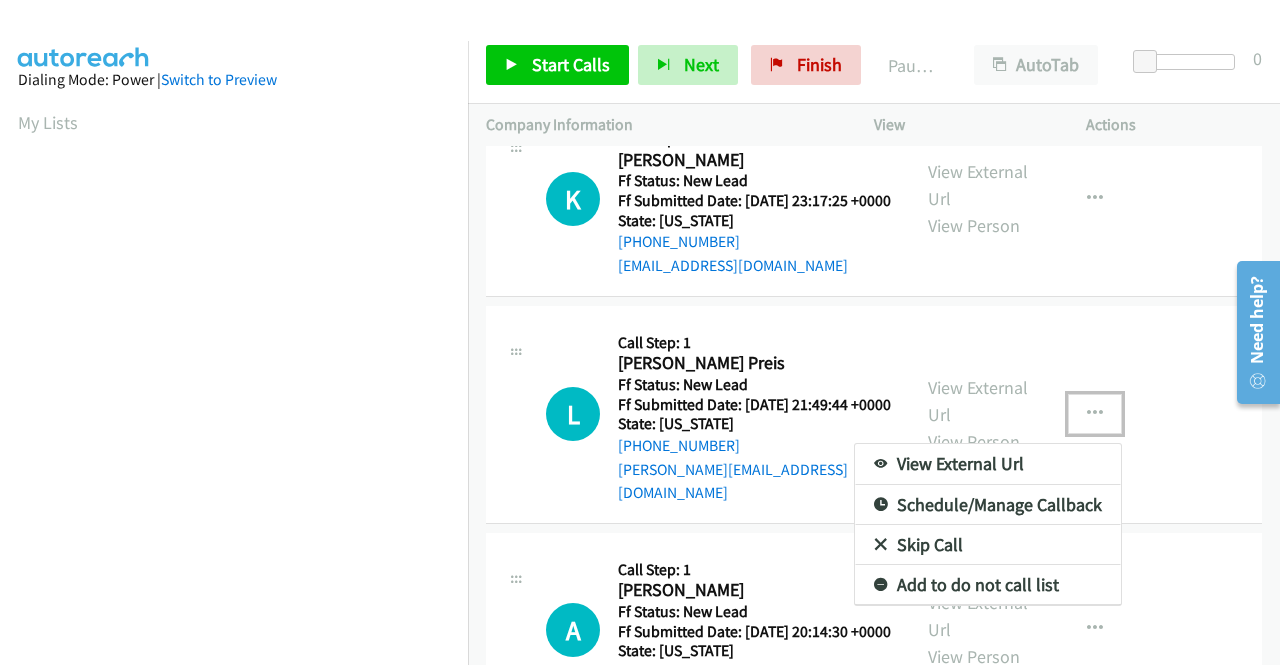 scroll, scrollTop: 1800, scrollLeft: 0, axis: vertical 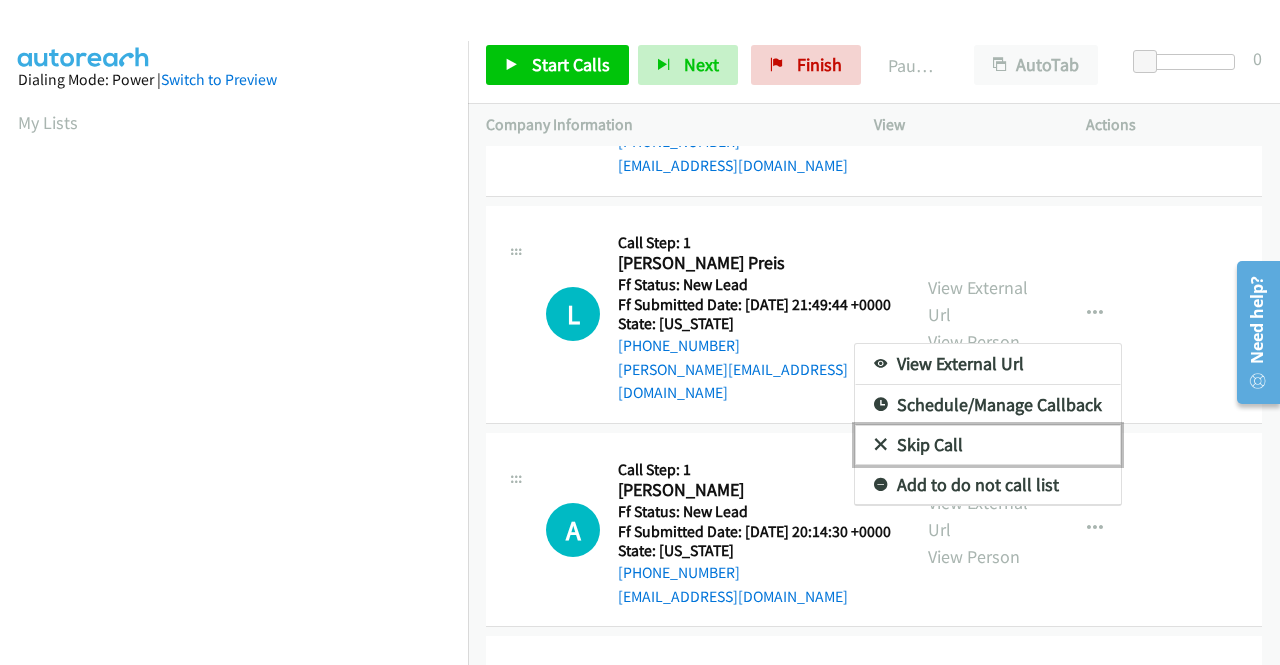 click on "Skip Call" at bounding box center (988, 445) 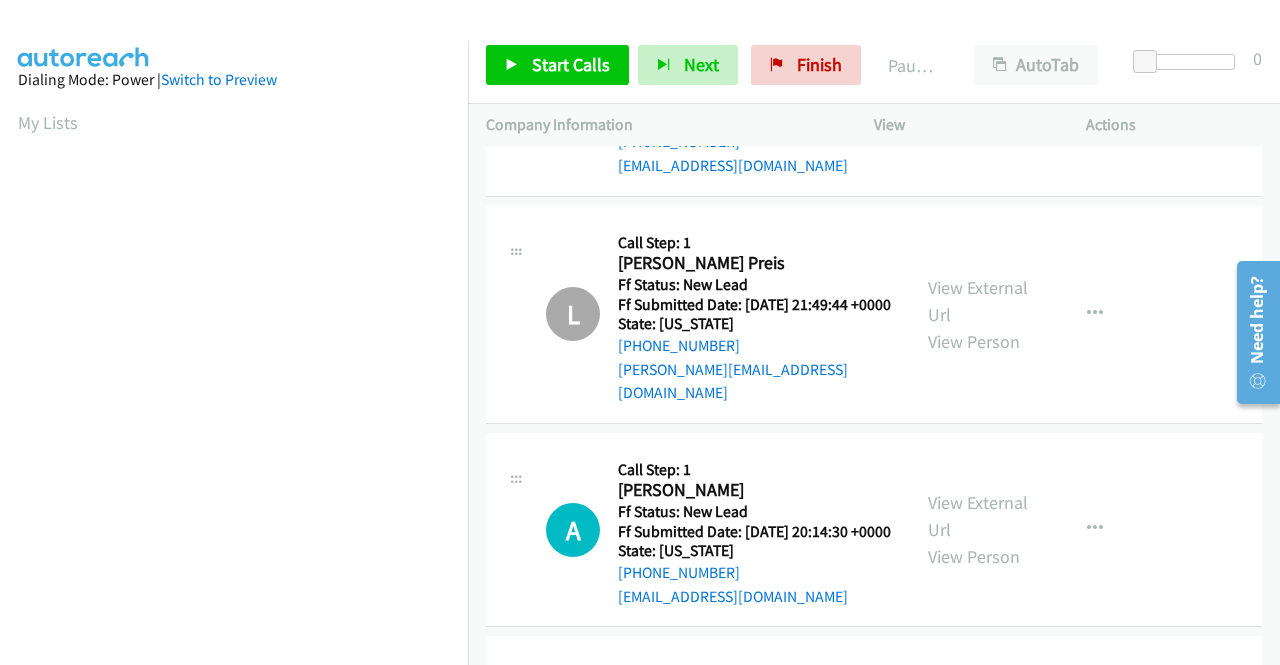 click on "Start Calls
Pause
Next
Finish
Paused
AutoTab
AutoTab
0" at bounding box center (874, 65) 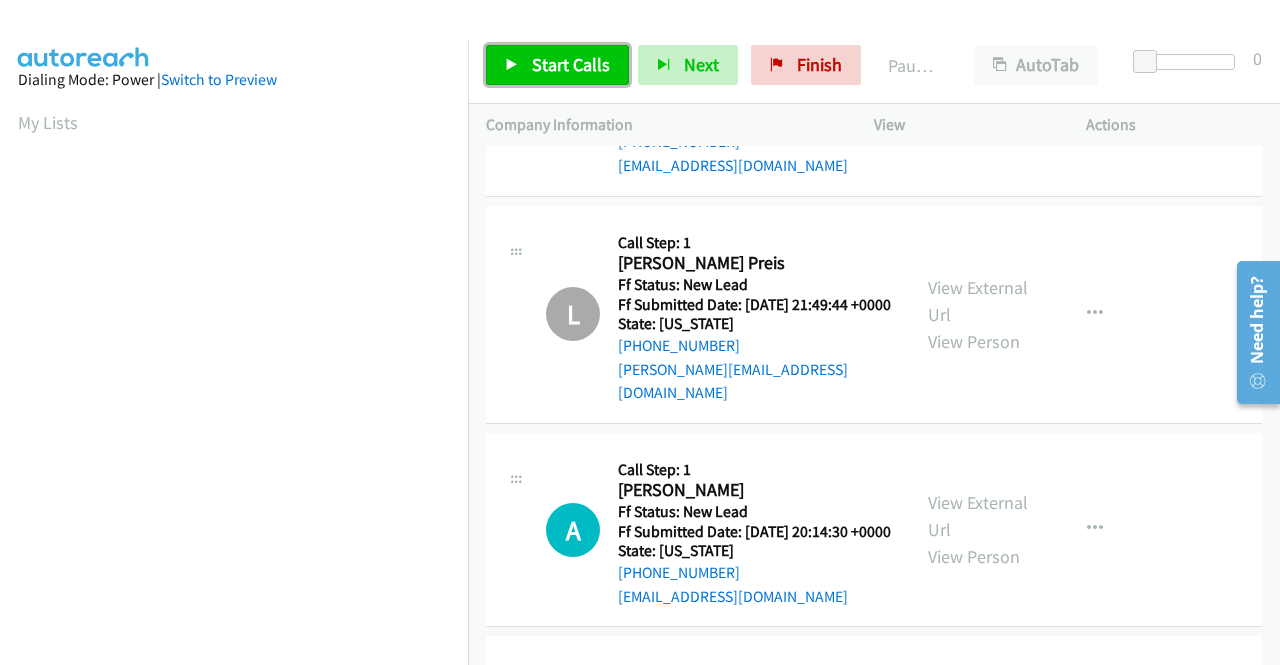 click on "Start Calls" at bounding box center [571, 64] 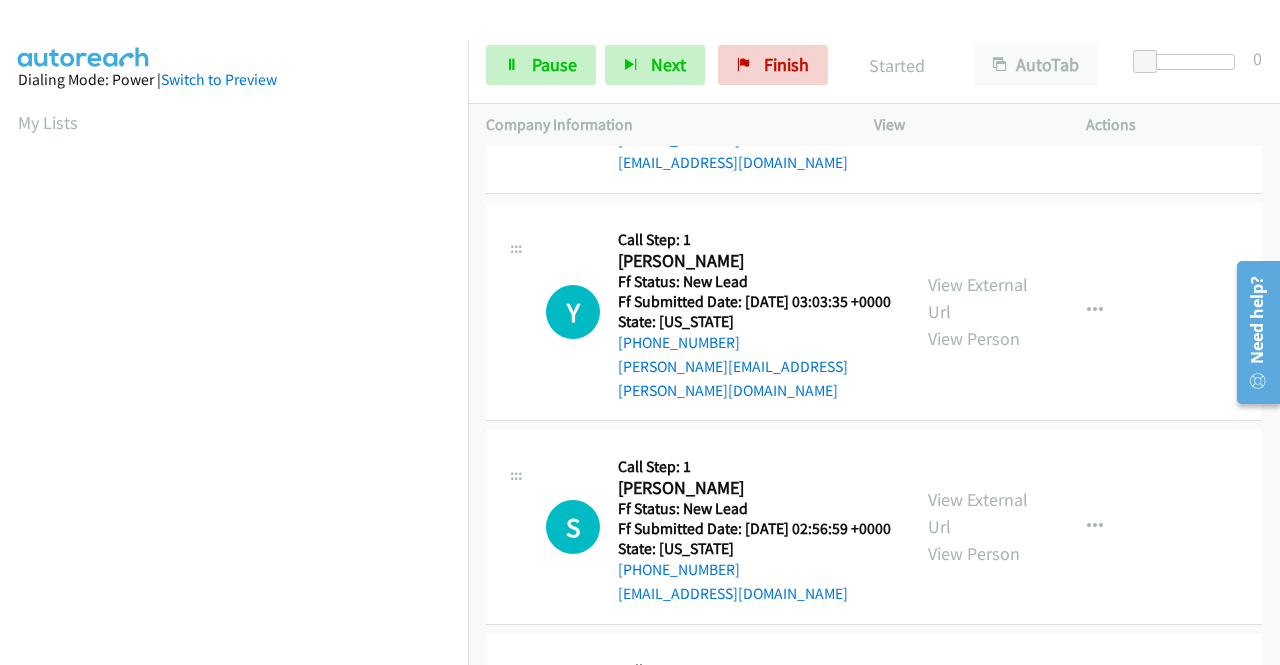 scroll, scrollTop: 0, scrollLeft: 0, axis: both 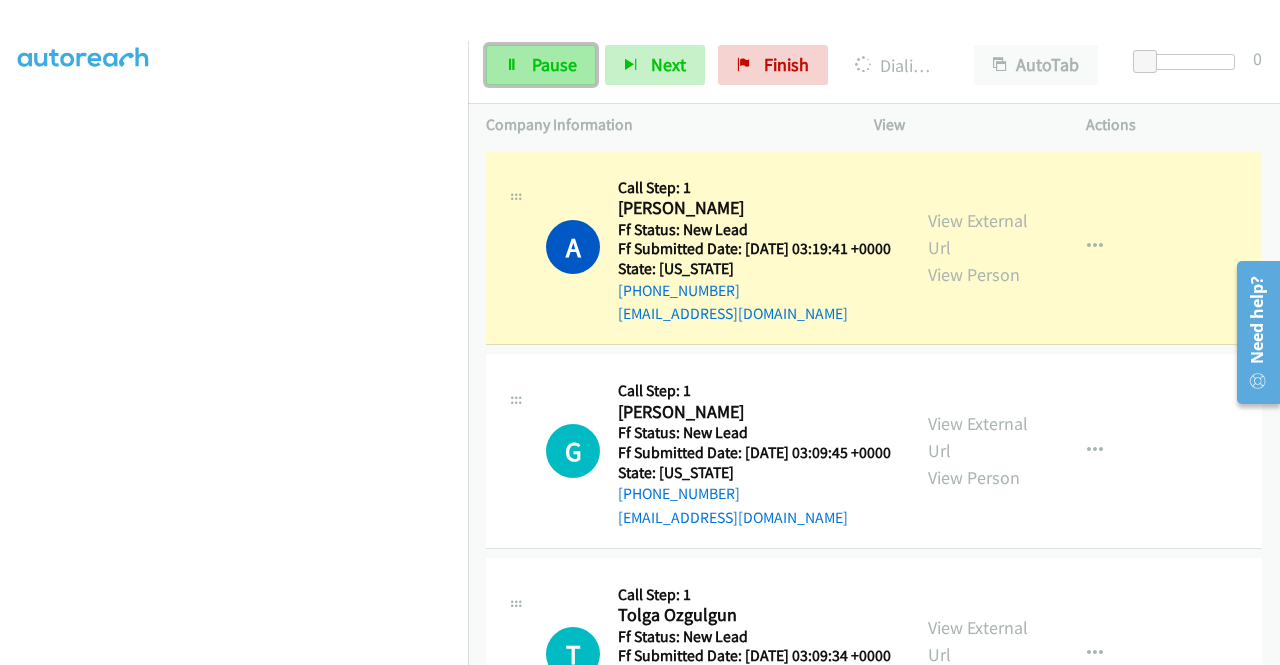 click on "Pause" at bounding box center [541, 65] 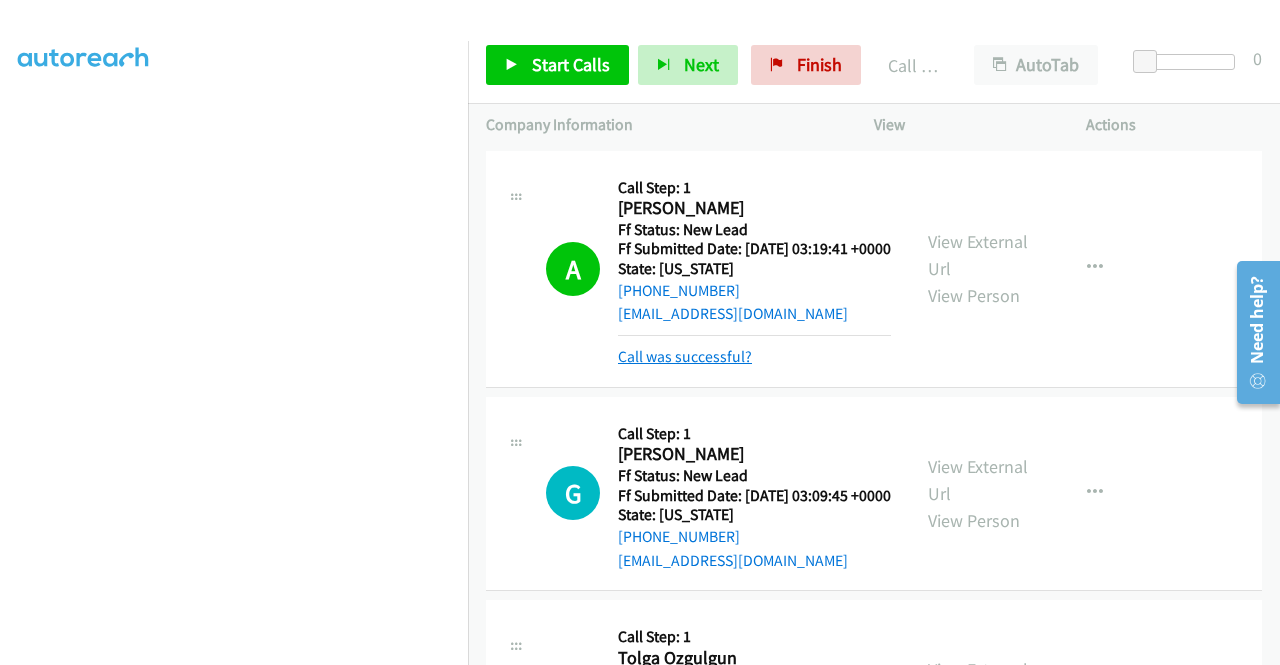 click on "Call was successful?" at bounding box center [685, 356] 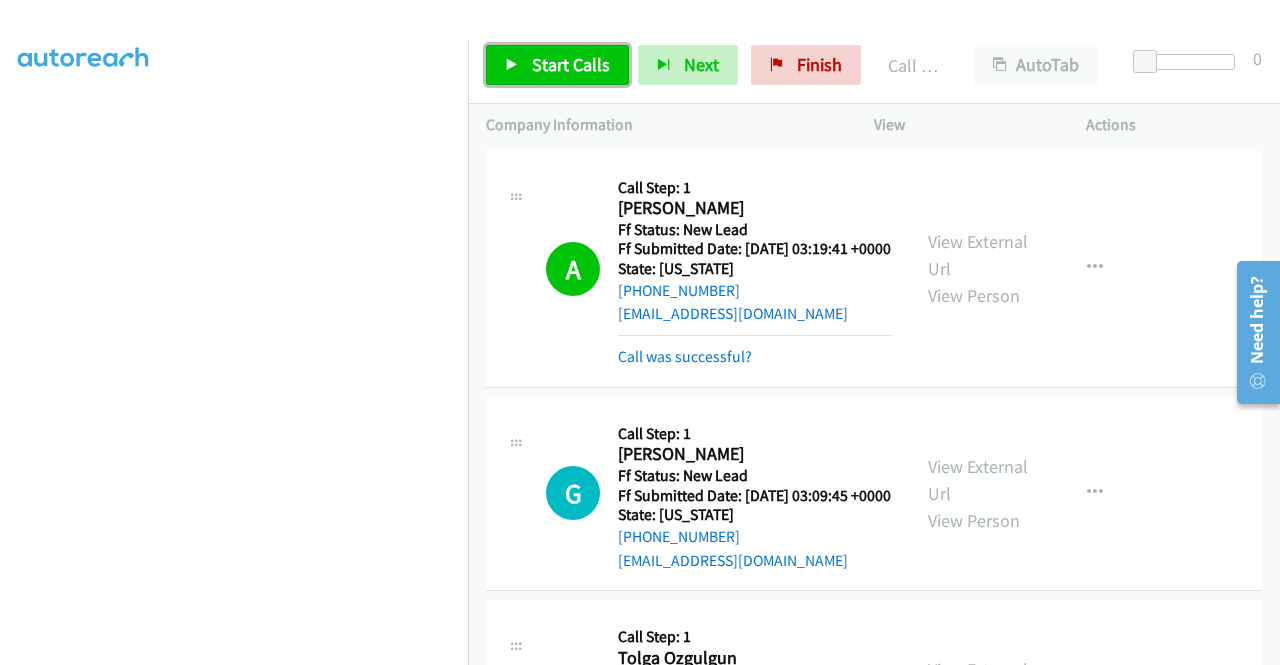 click on "Start Calls" at bounding box center (571, 64) 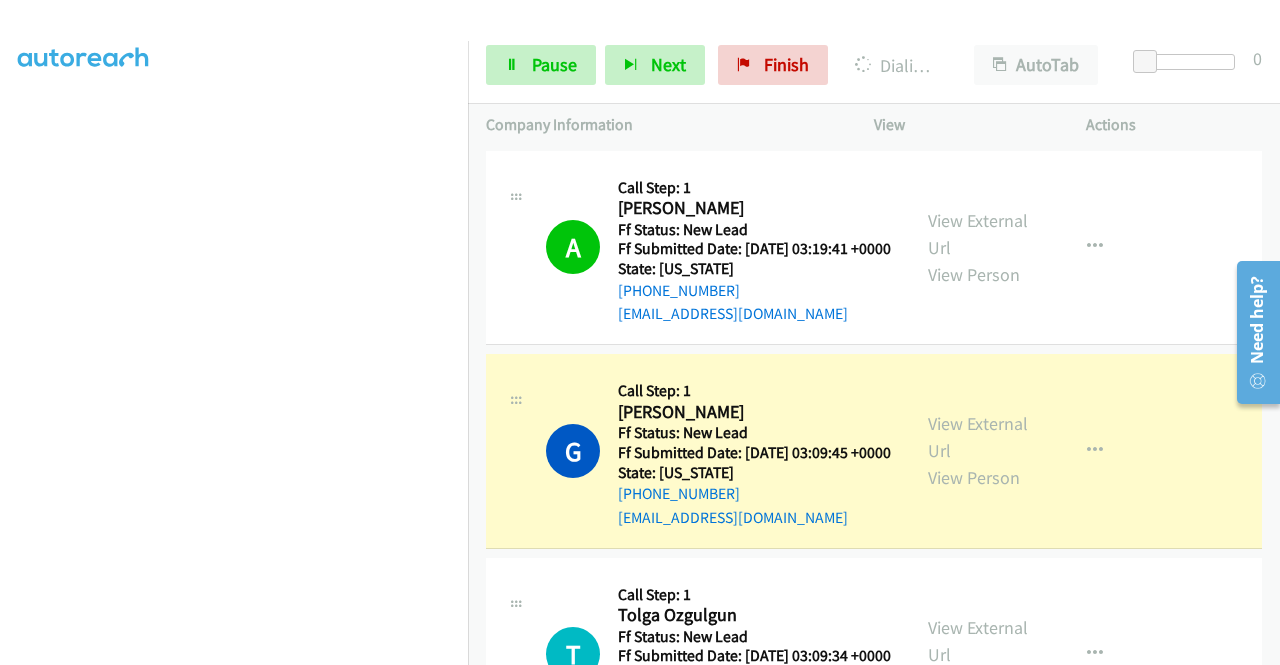 scroll, scrollTop: 0, scrollLeft: 0, axis: both 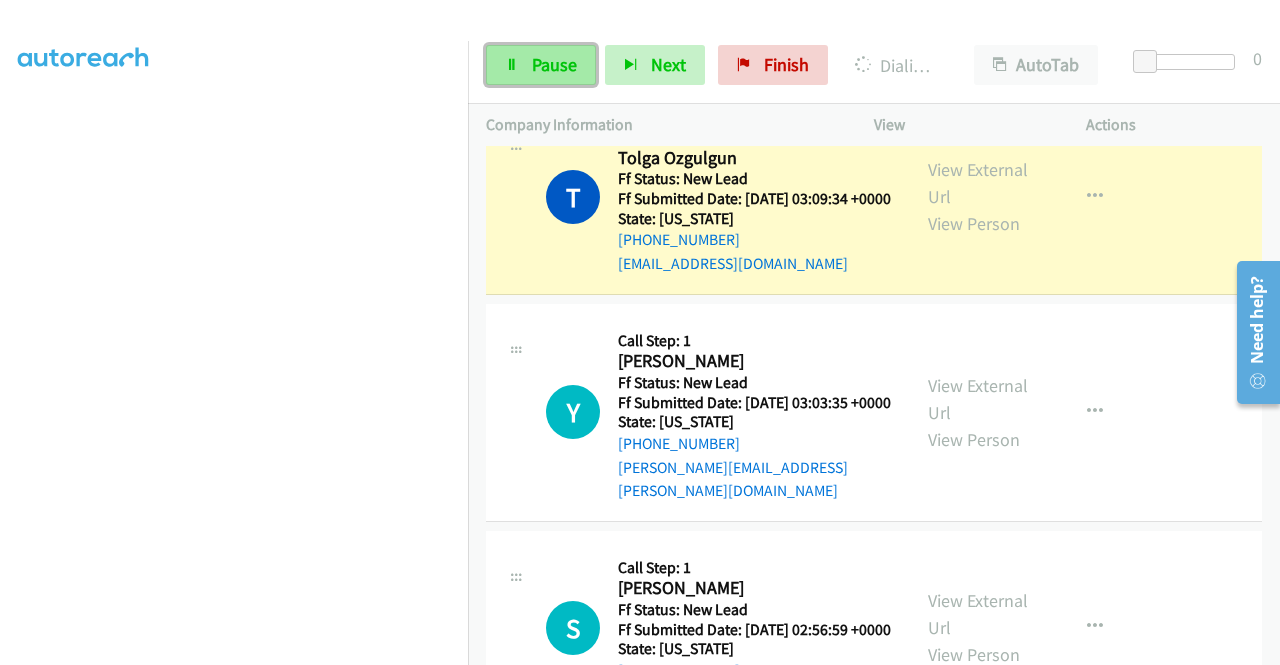 click on "Pause" at bounding box center (554, 64) 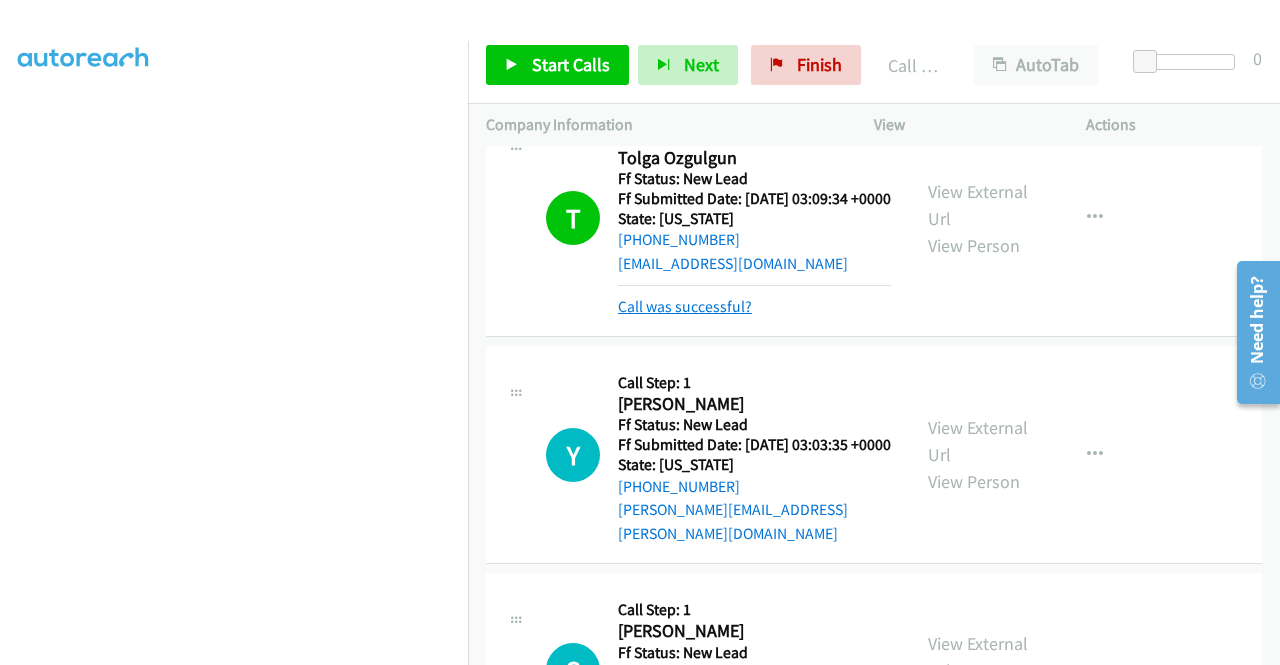 click on "Call was successful?" at bounding box center (685, 306) 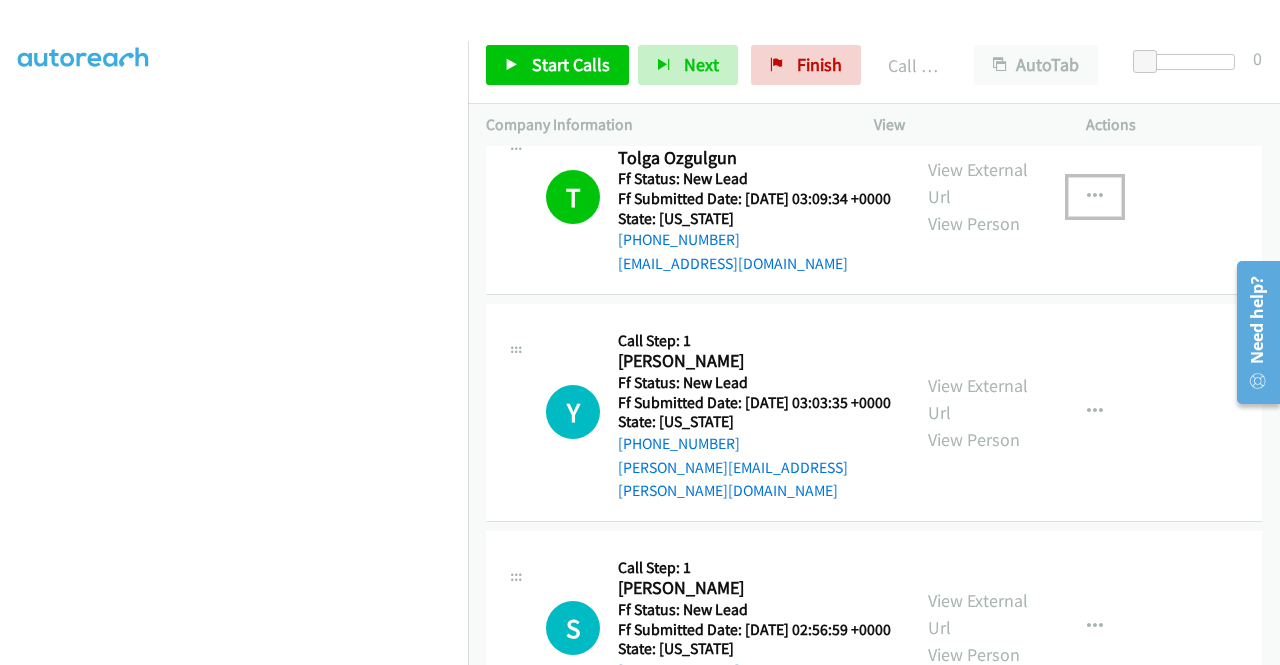 click at bounding box center [1095, 197] 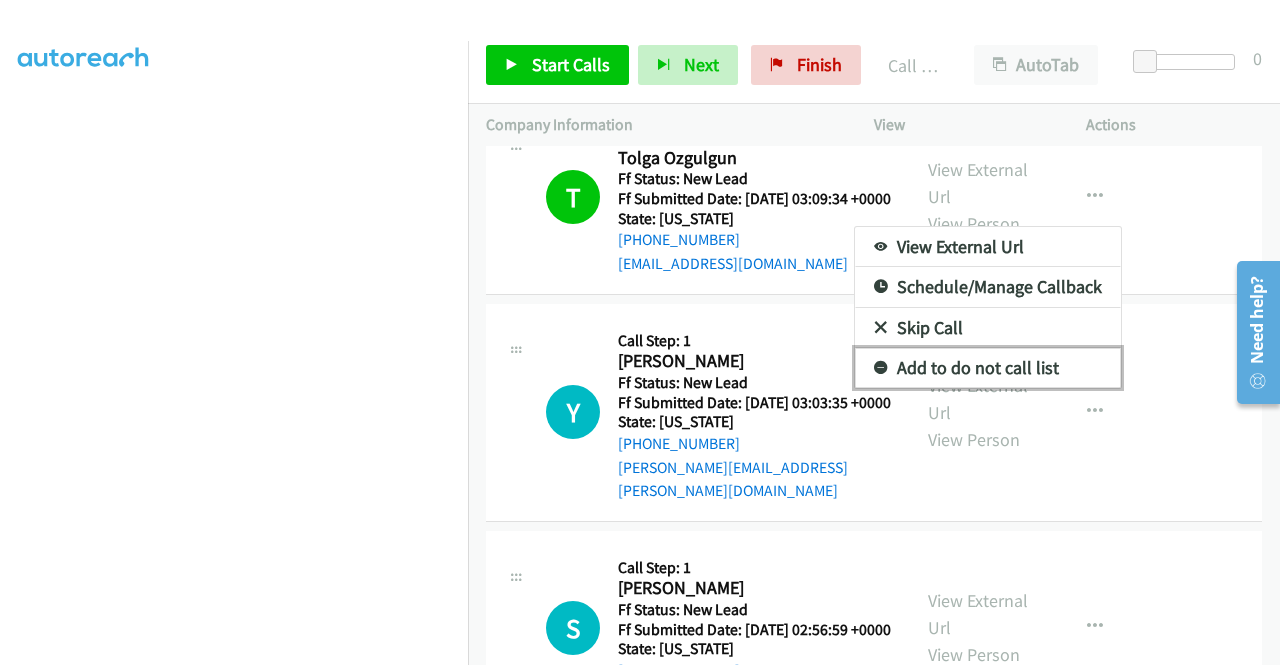 click on "Add to do not call list" at bounding box center [988, 368] 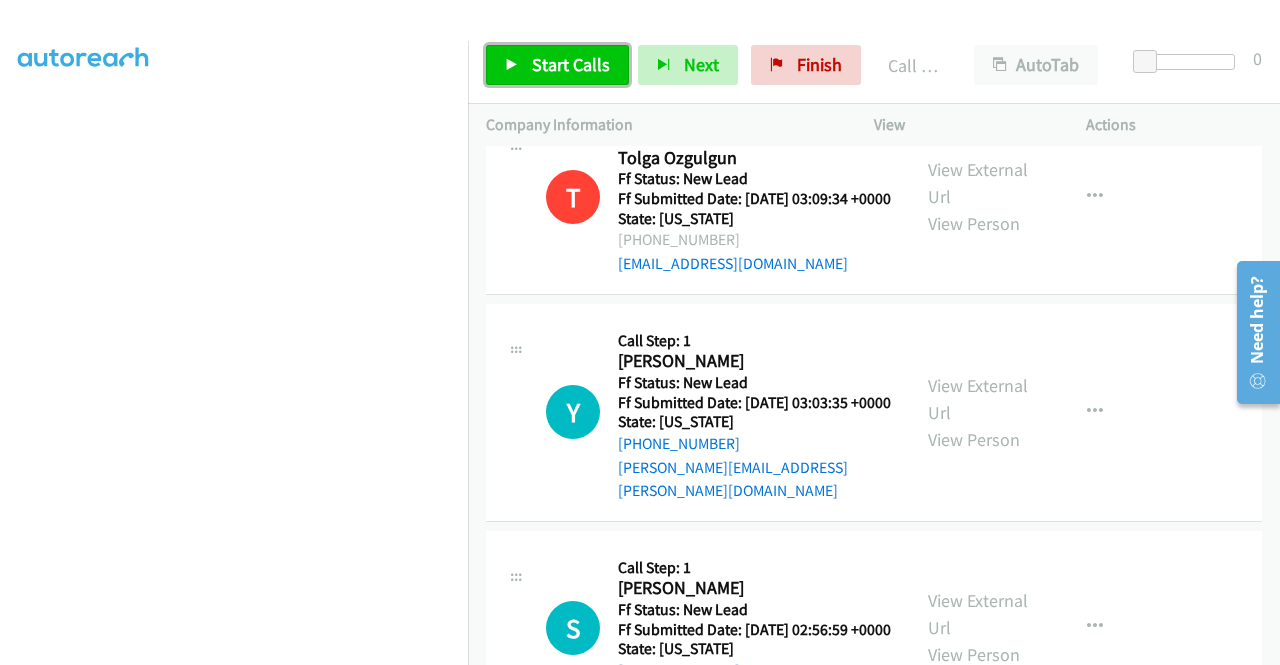 click on "Start Calls" at bounding box center [571, 64] 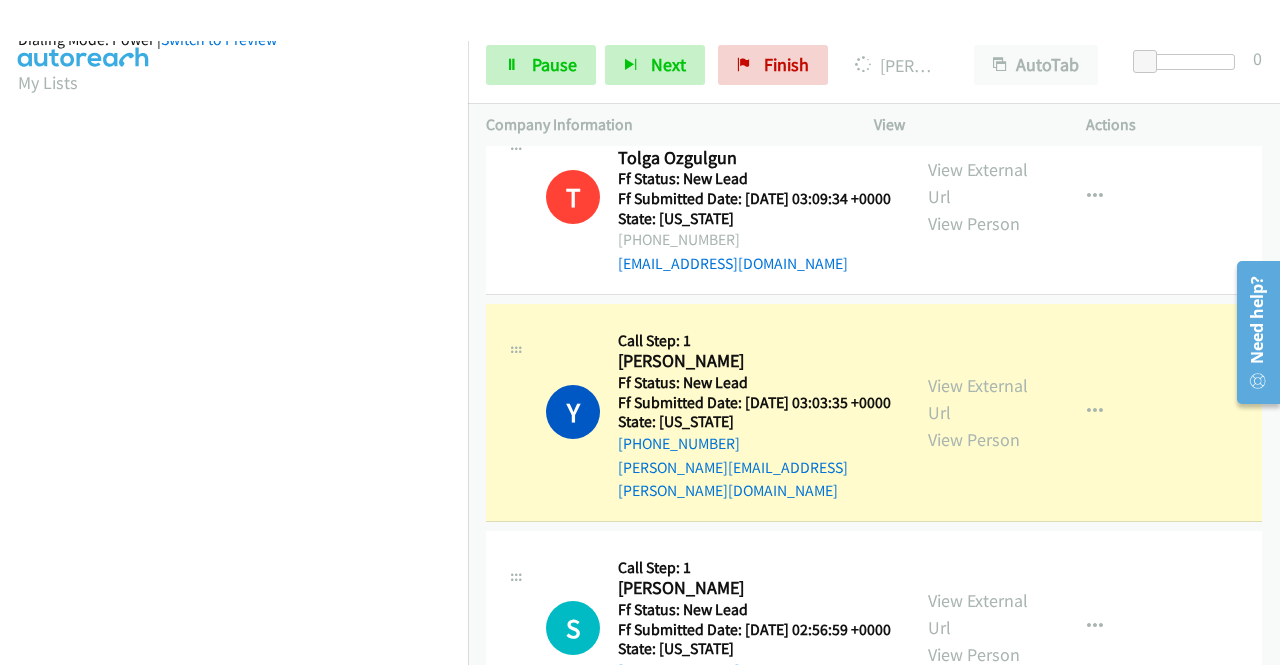 scroll, scrollTop: 456, scrollLeft: 0, axis: vertical 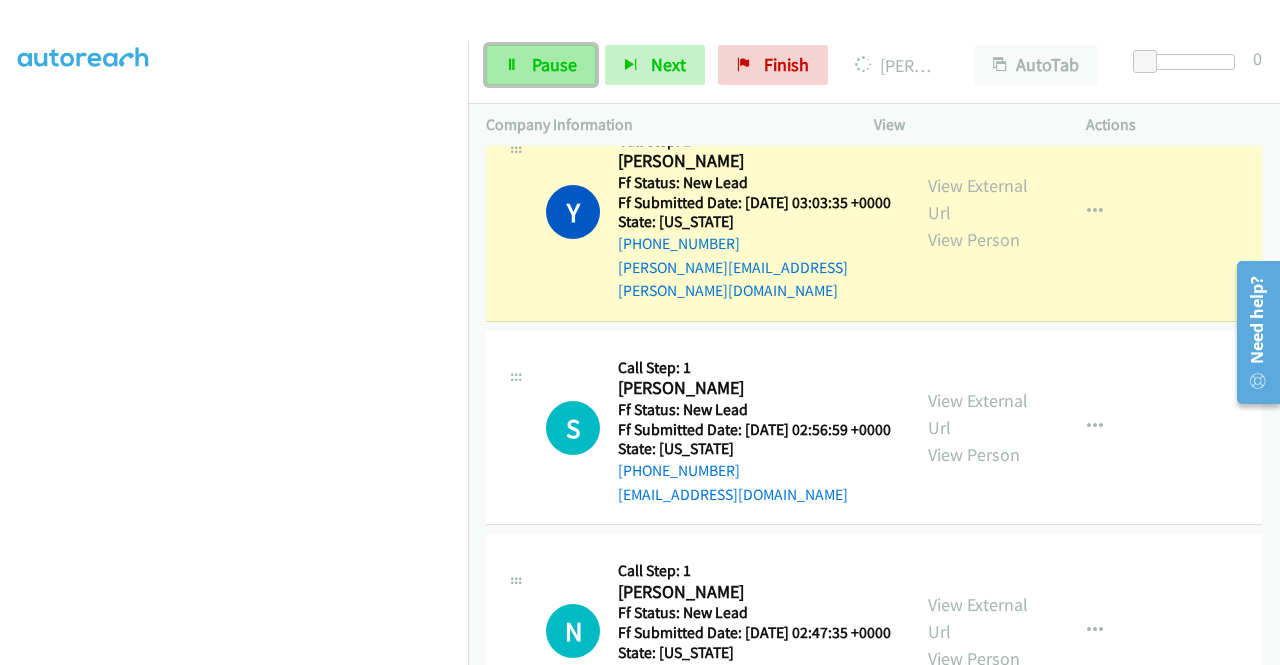 click on "Pause" at bounding box center (554, 64) 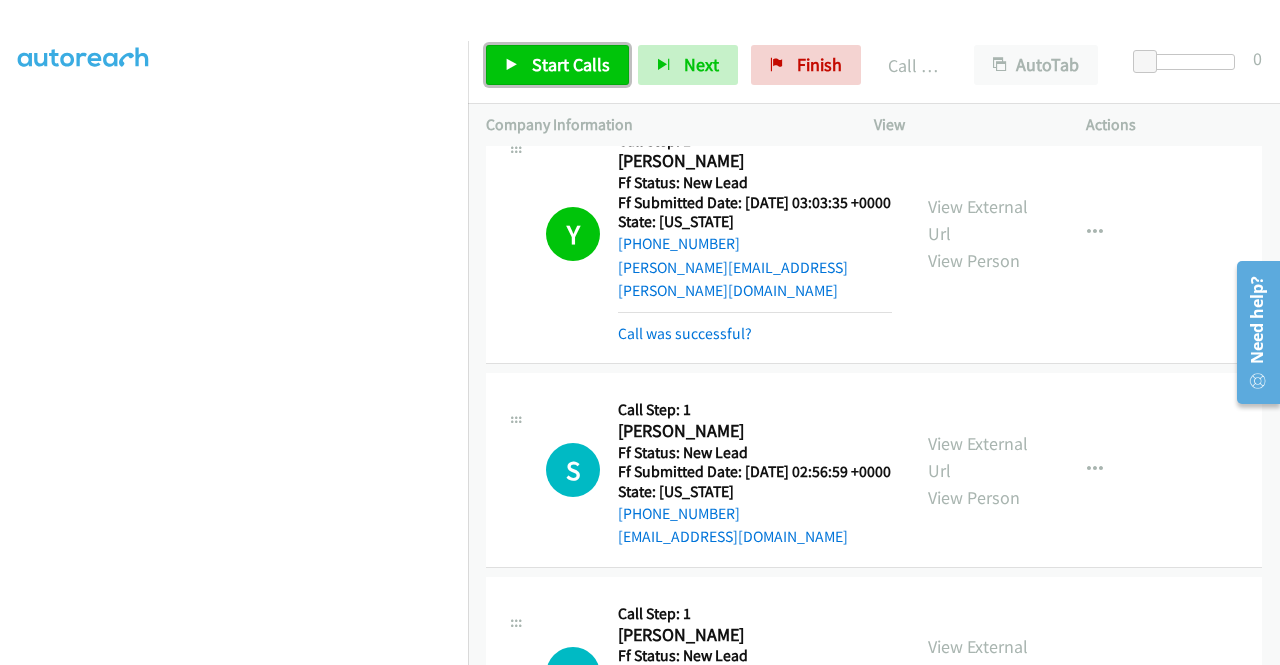 click on "Start Calls" at bounding box center [557, 65] 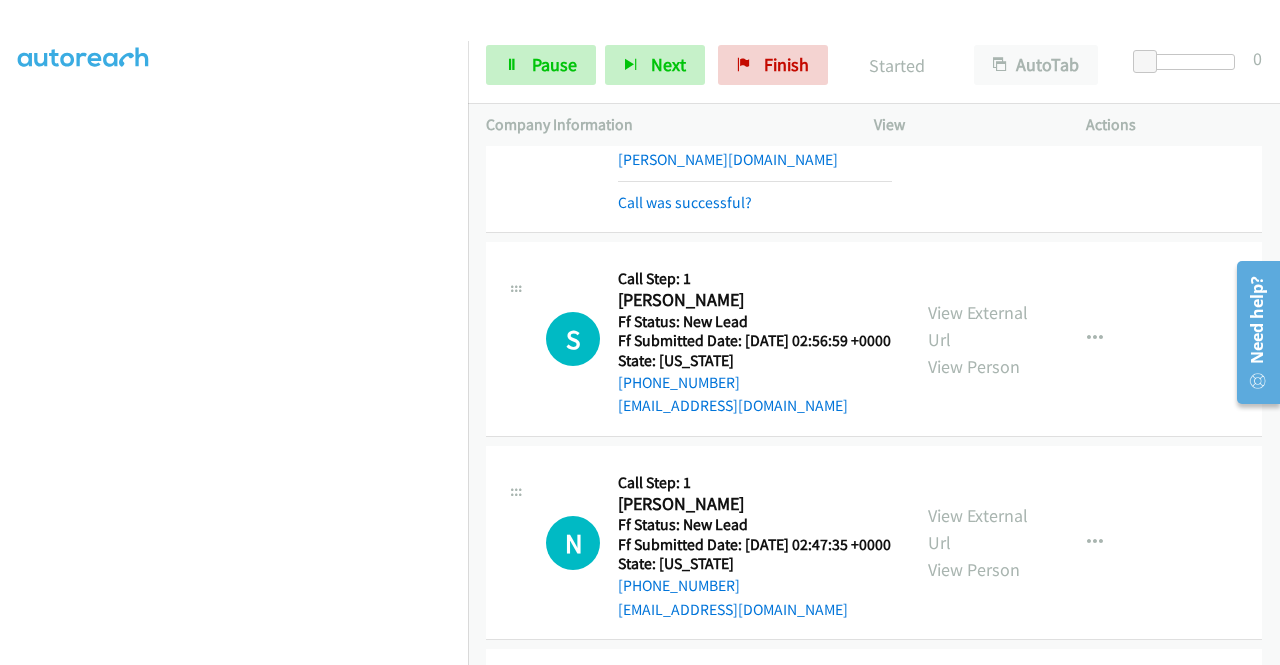 scroll, scrollTop: 800, scrollLeft: 0, axis: vertical 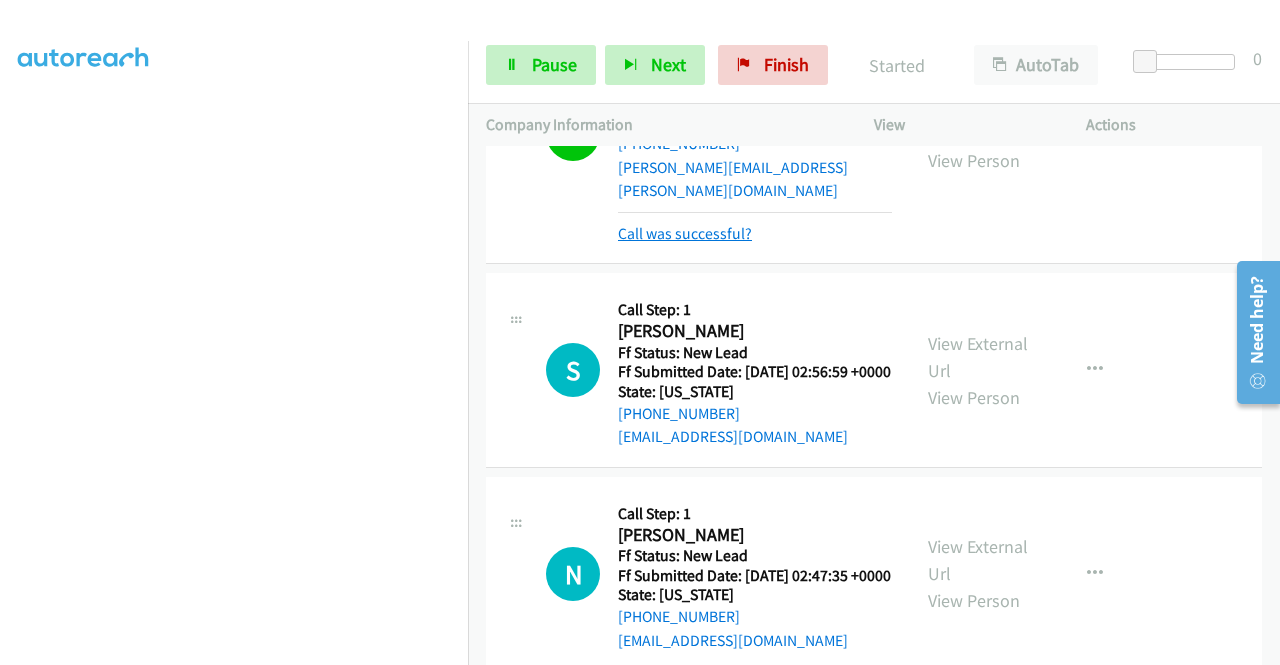 click on "Call was successful?" at bounding box center (685, 233) 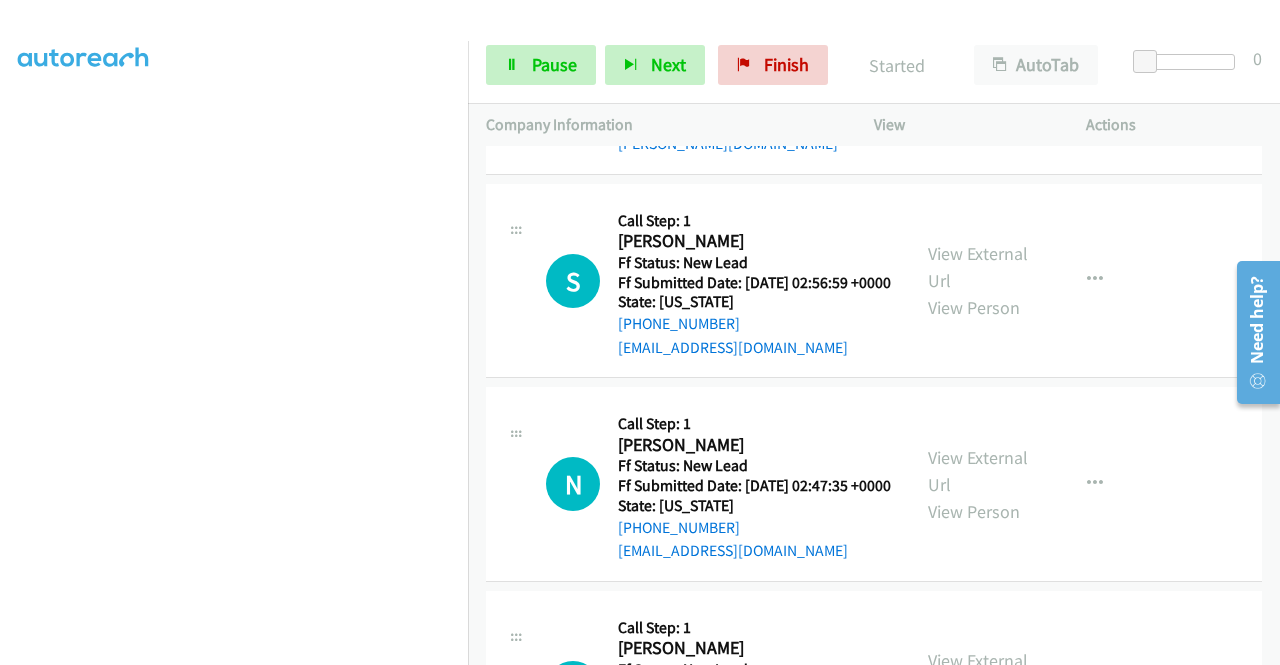 scroll, scrollTop: 878, scrollLeft: 0, axis: vertical 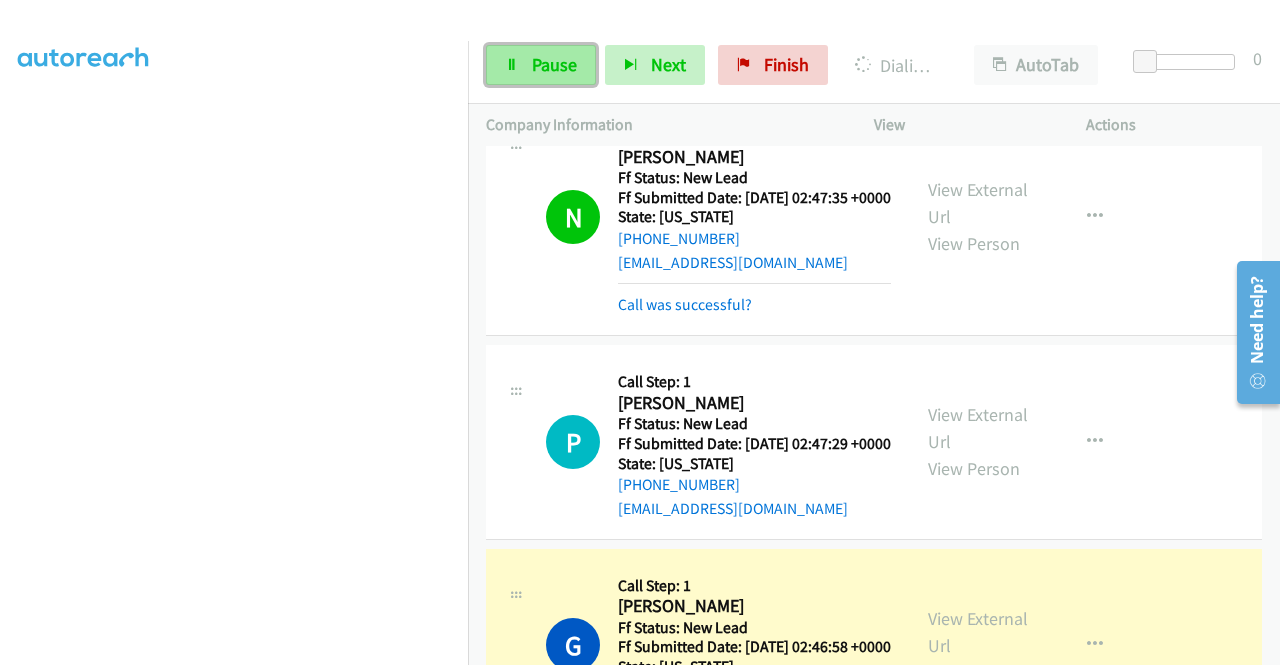 click on "Pause" at bounding box center [554, 64] 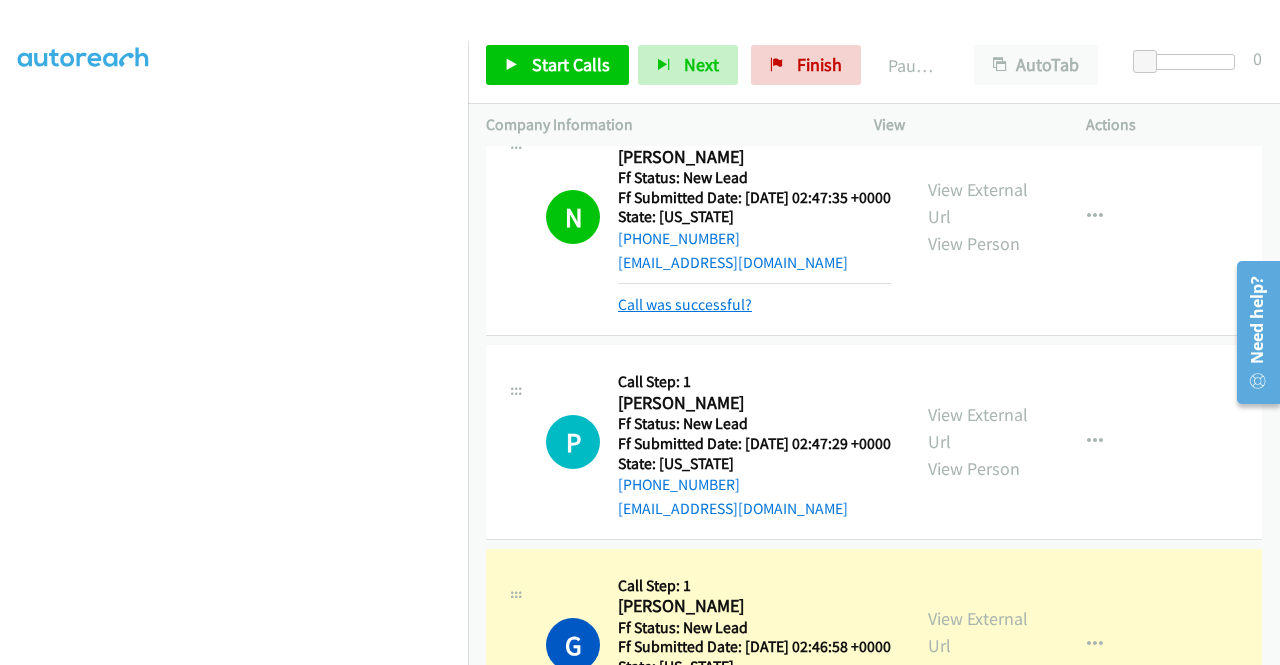 scroll, scrollTop: 1478, scrollLeft: 0, axis: vertical 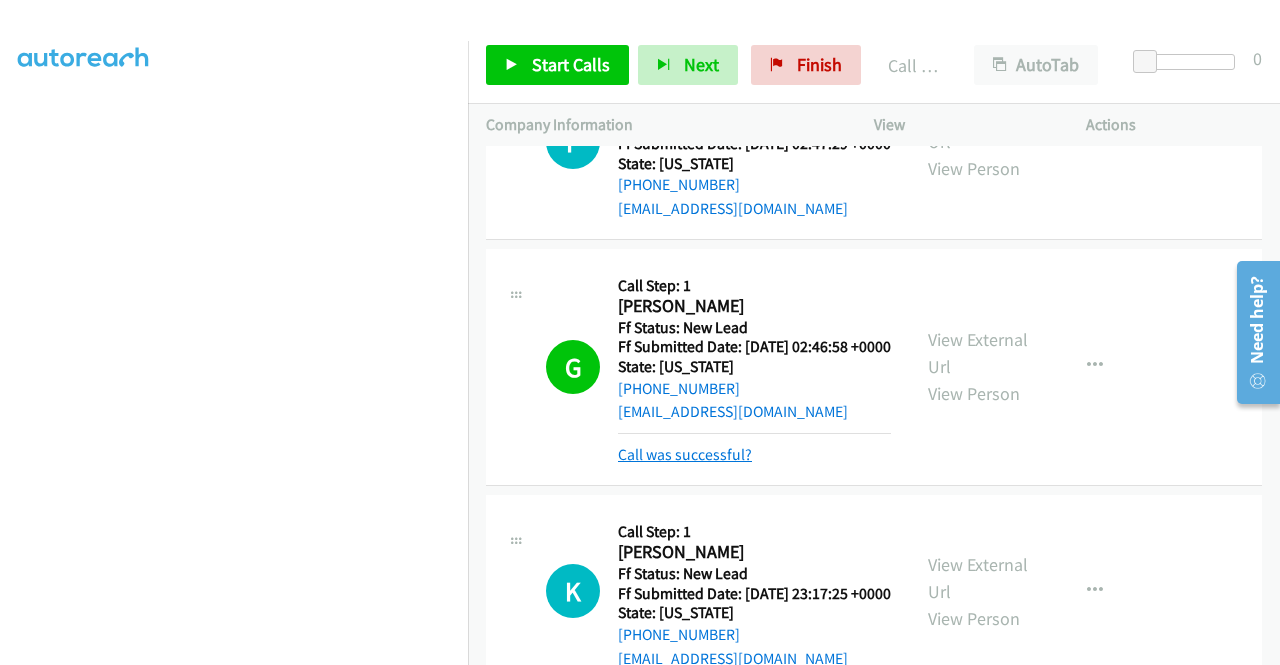 click on "Call was successful?" at bounding box center (685, 454) 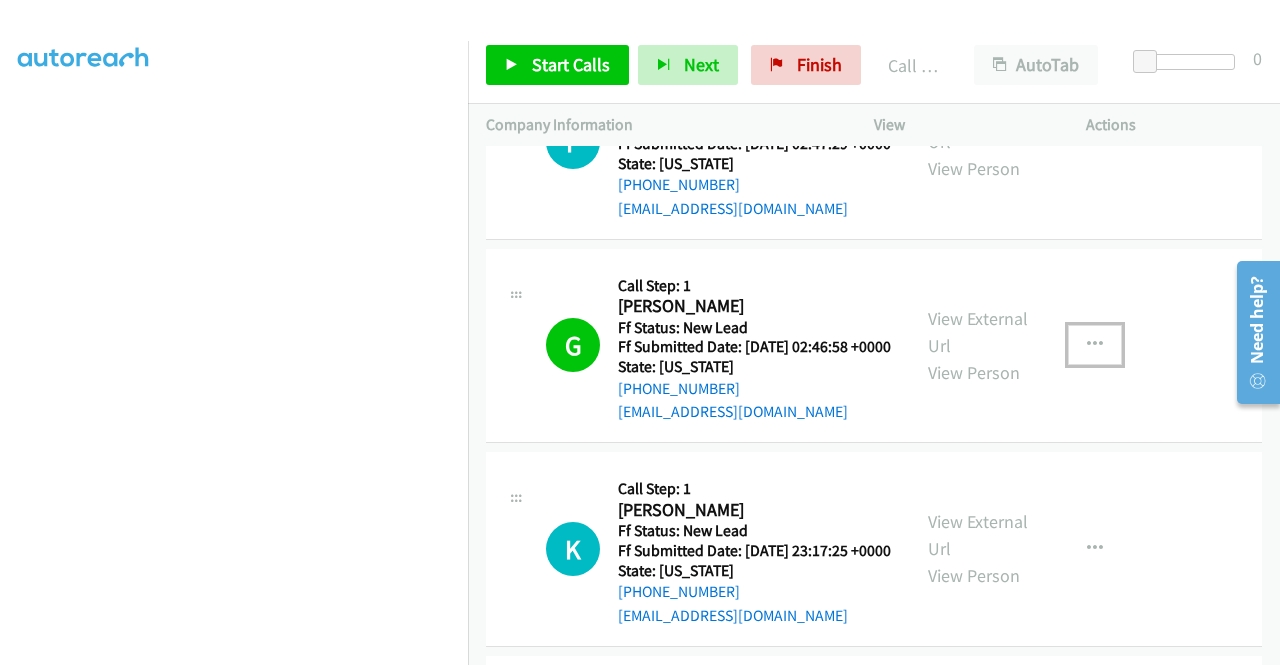 click at bounding box center (1095, 345) 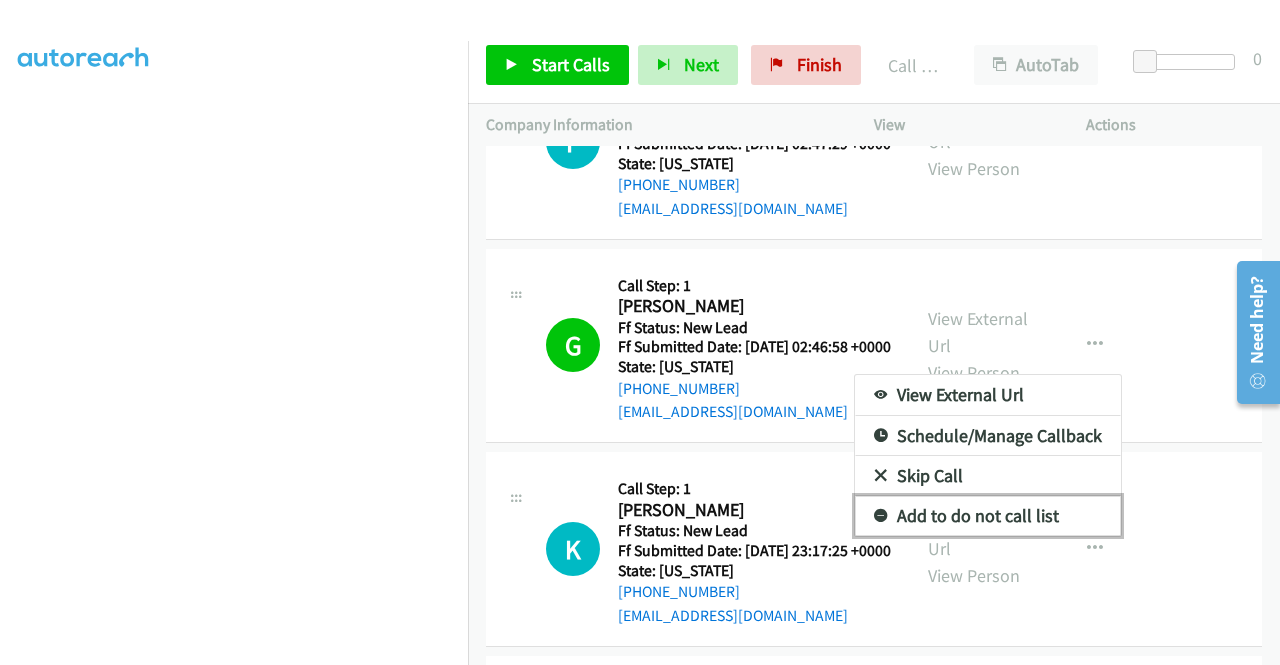 click on "Add to do not call list" at bounding box center (988, 516) 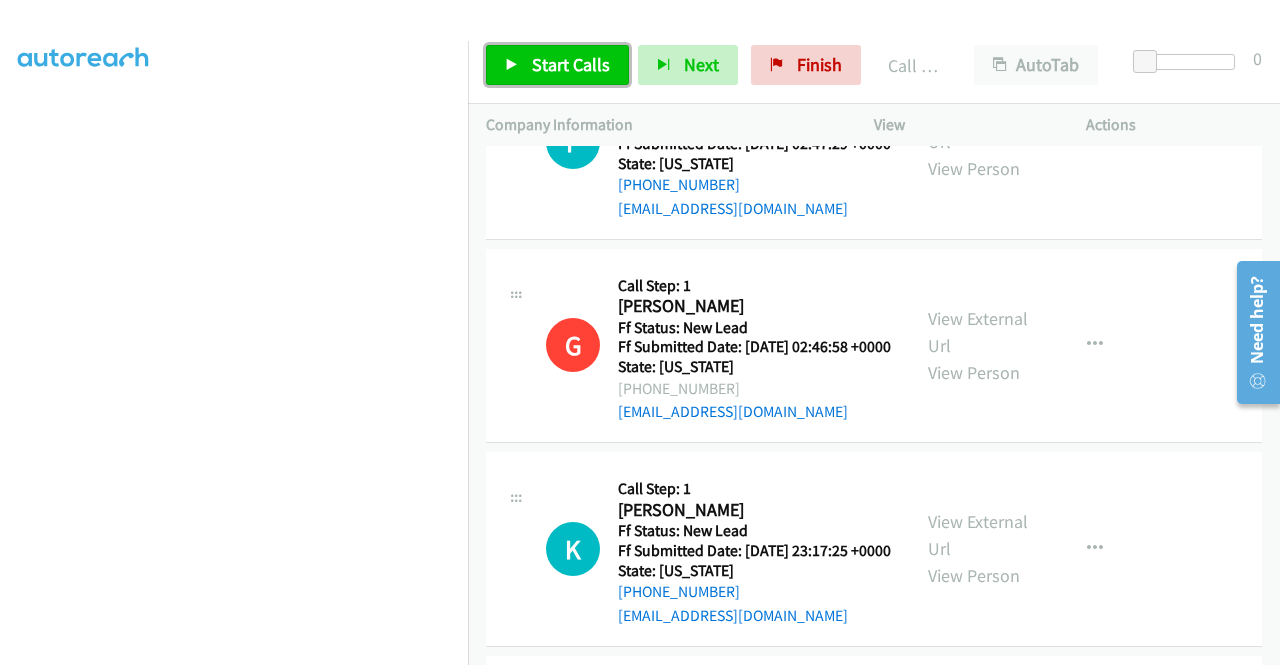 click on "Start Calls" at bounding box center [571, 64] 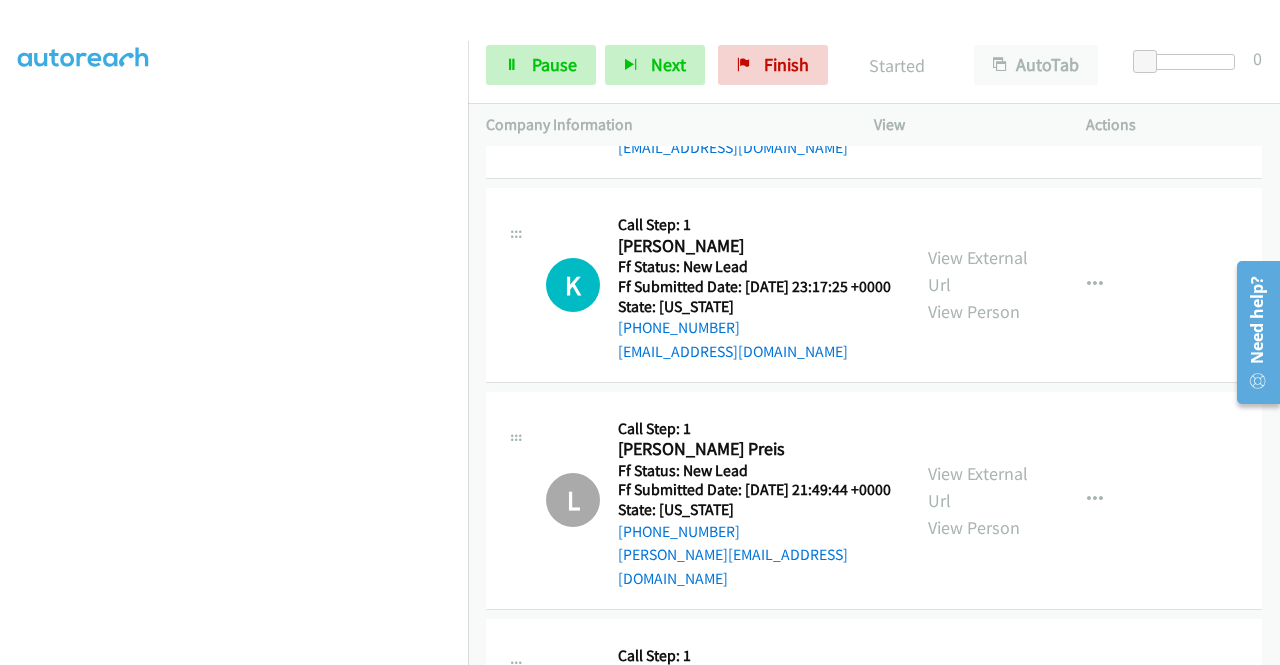 scroll, scrollTop: 1778, scrollLeft: 0, axis: vertical 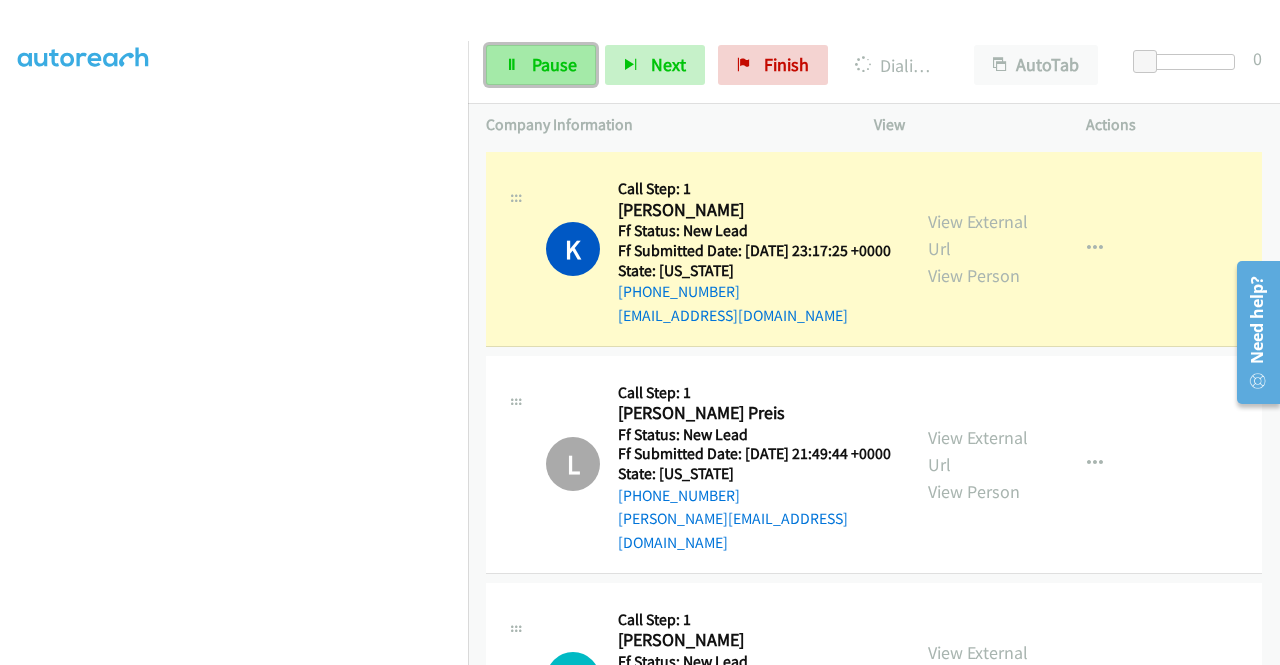 click on "Pause" at bounding box center [554, 64] 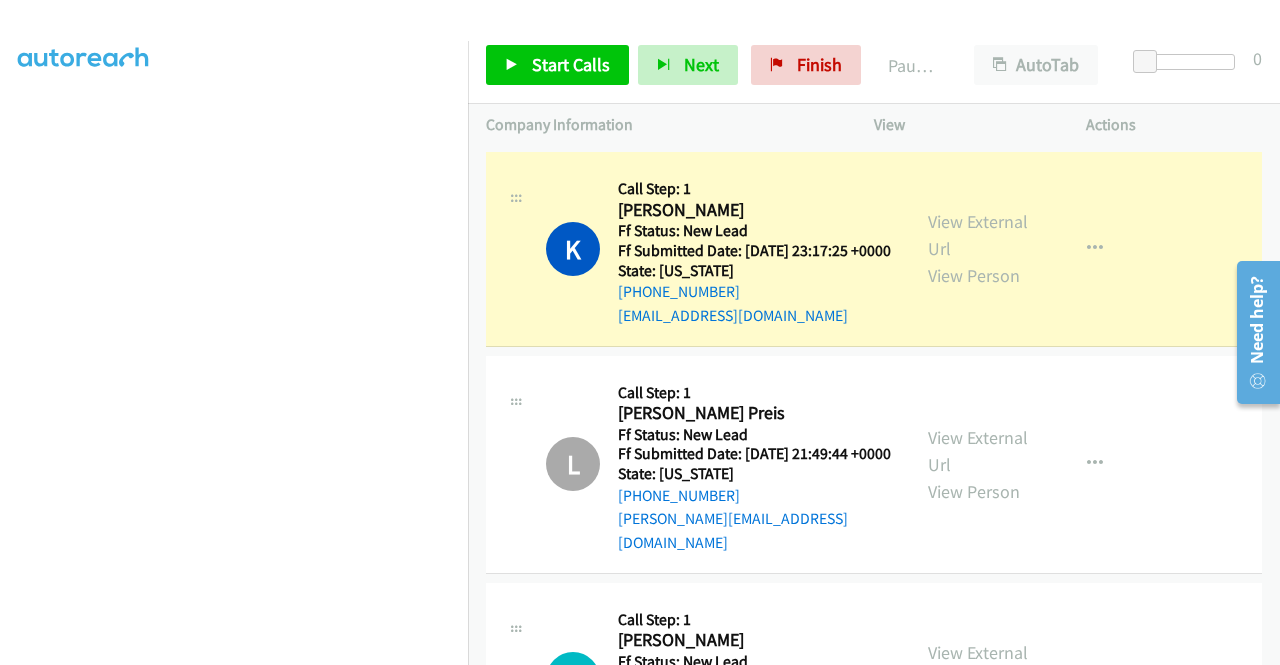 scroll, scrollTop: 0, scrollLeft: 0, axis: both 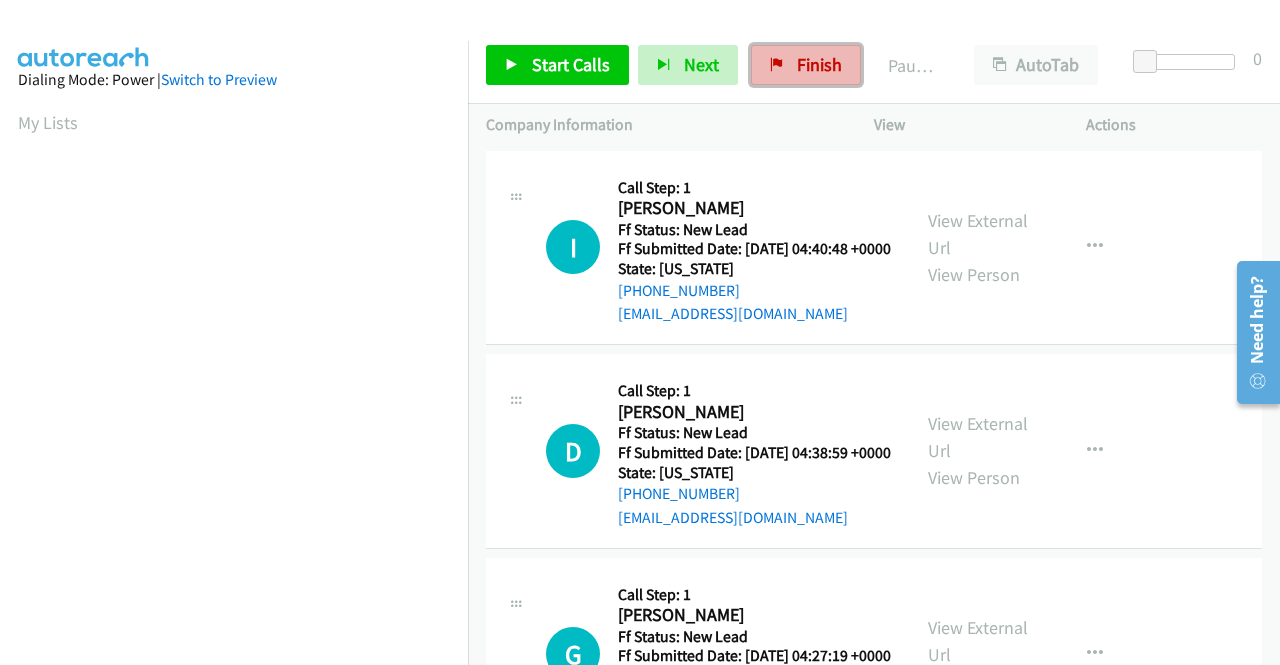 click on "Finish" at bounding box center [819, 64] 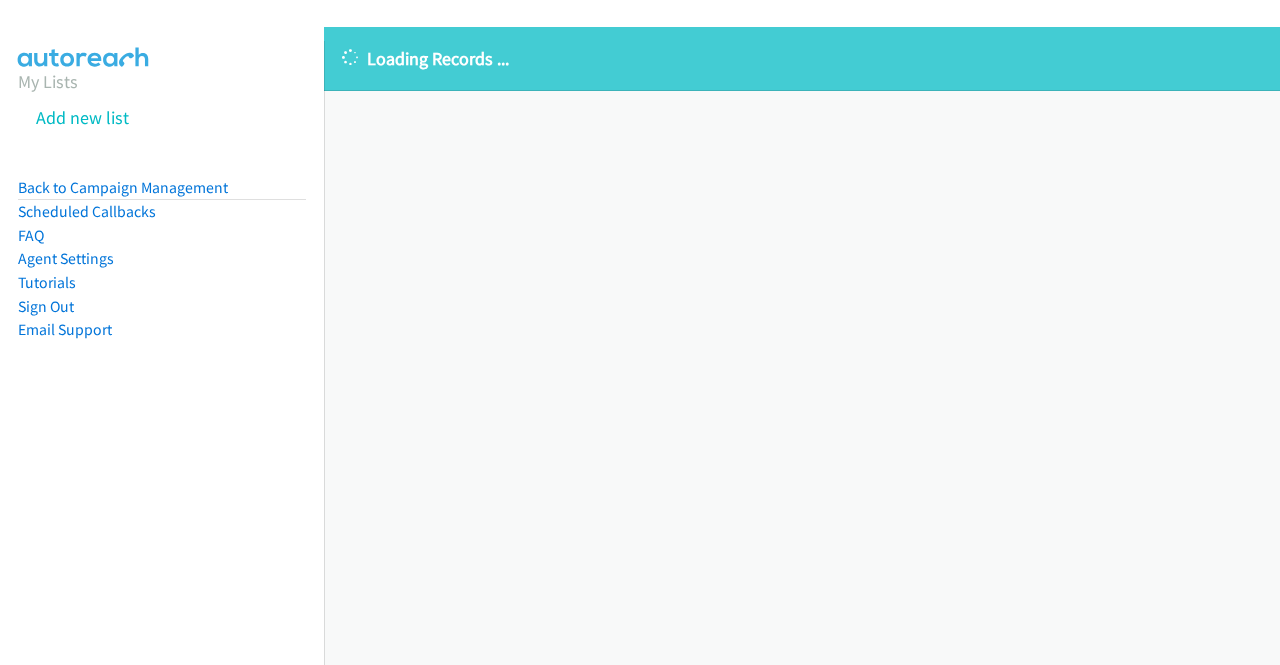 scroll, scrollTop: 0, scrollLeft: 0, axis: both 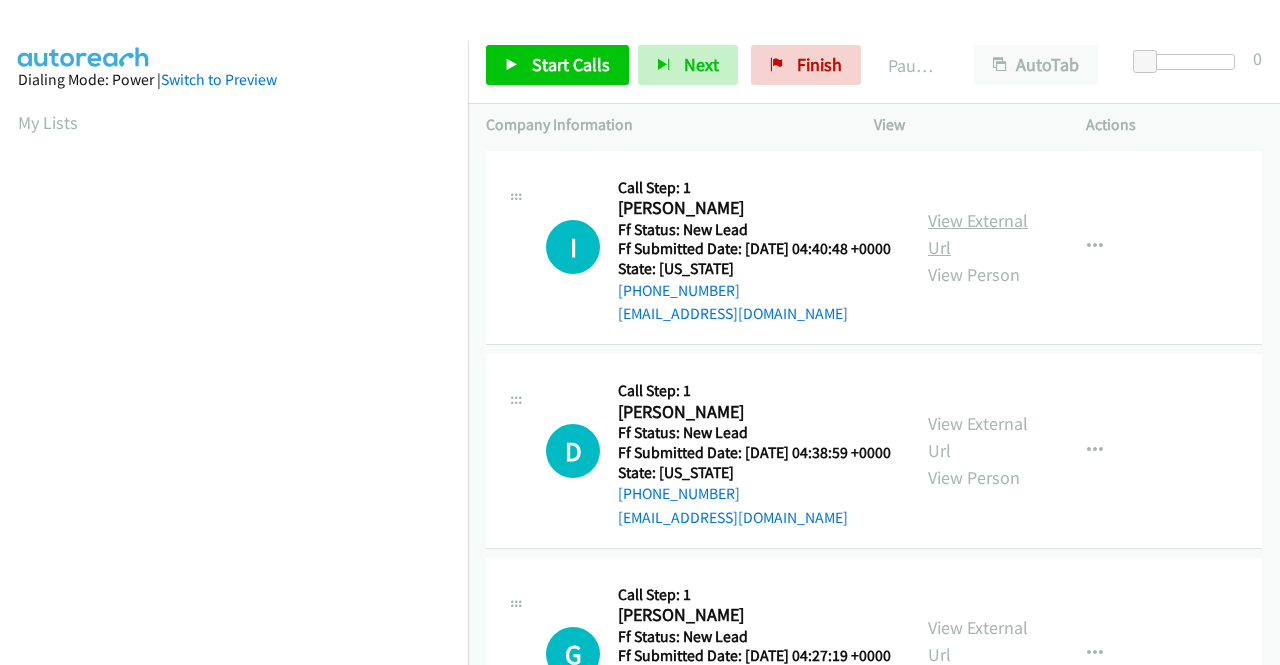 click on "View External Url" at bounding box center (978, 234) 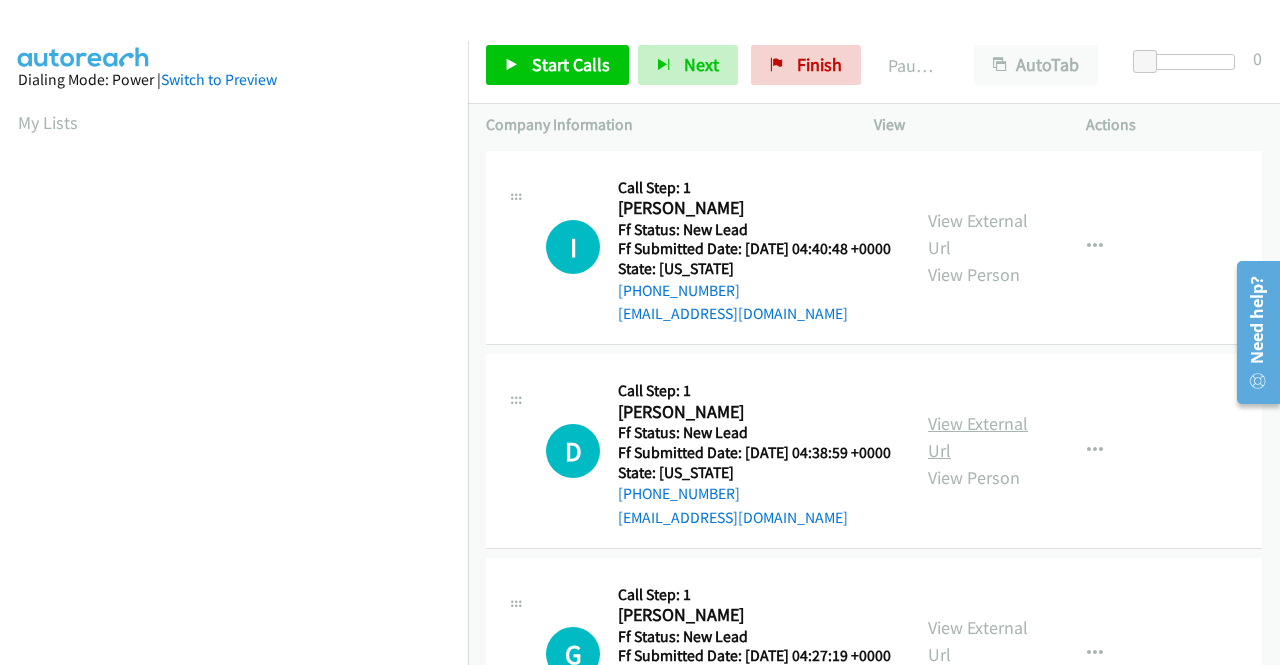 click on "View External Url" at bounding box center (978, 437) 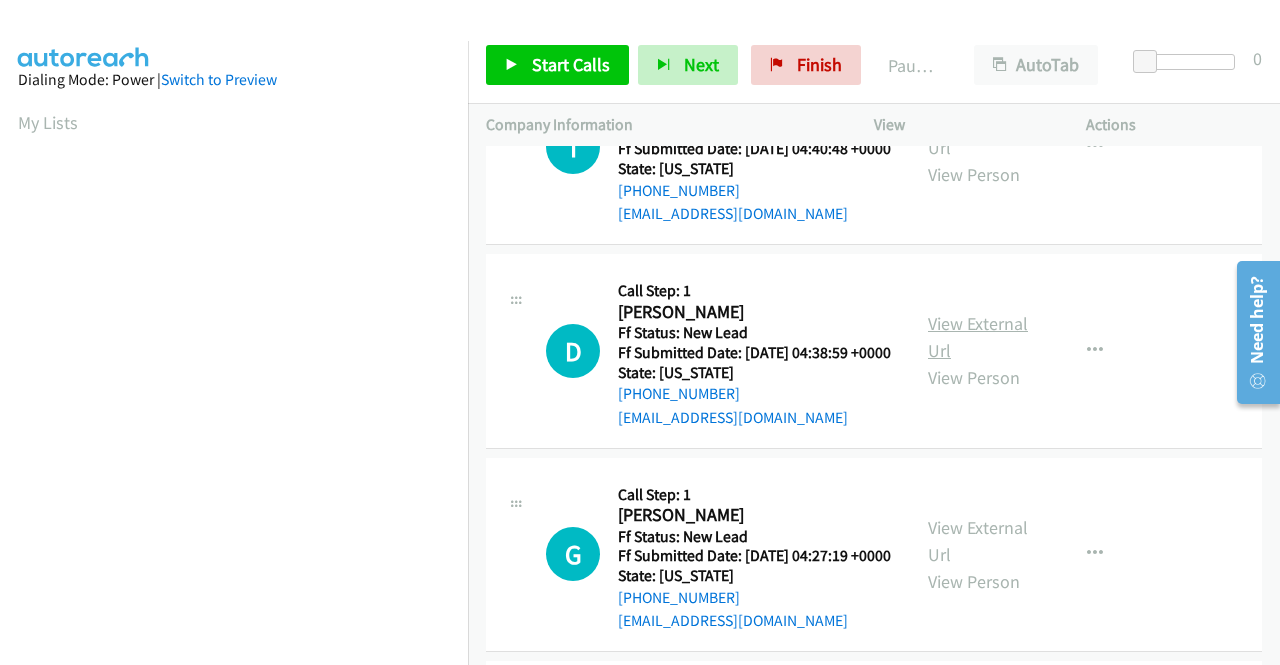 scroll, scrollTop: 200, scrollLeft: 0, axis: vertical 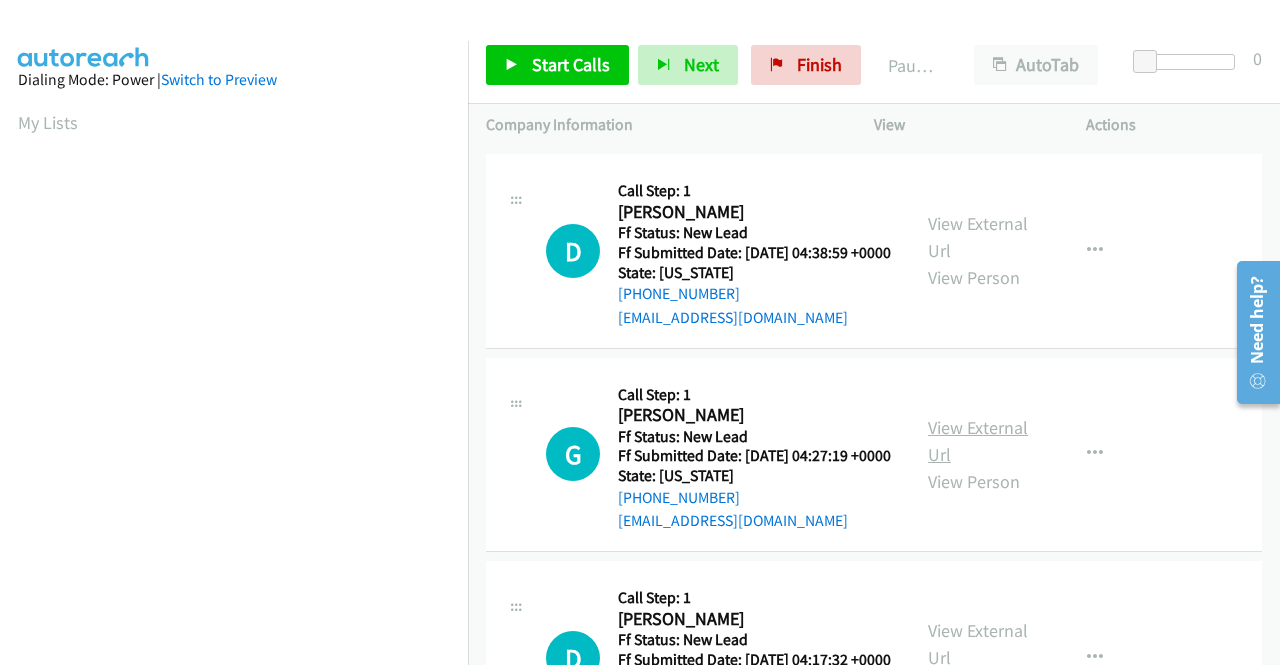 click on "View External Url" at bounding box center [978, 441] 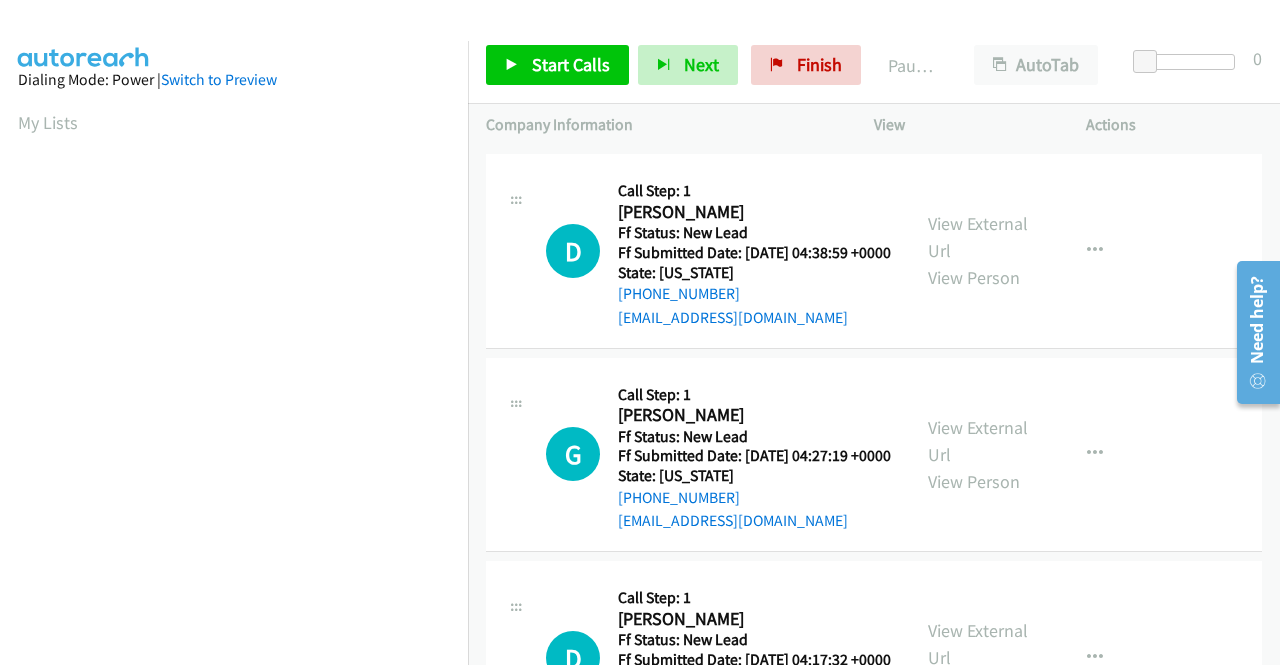 scroll, scrollTop: 400, scrollLeft: 0, axis: vertical 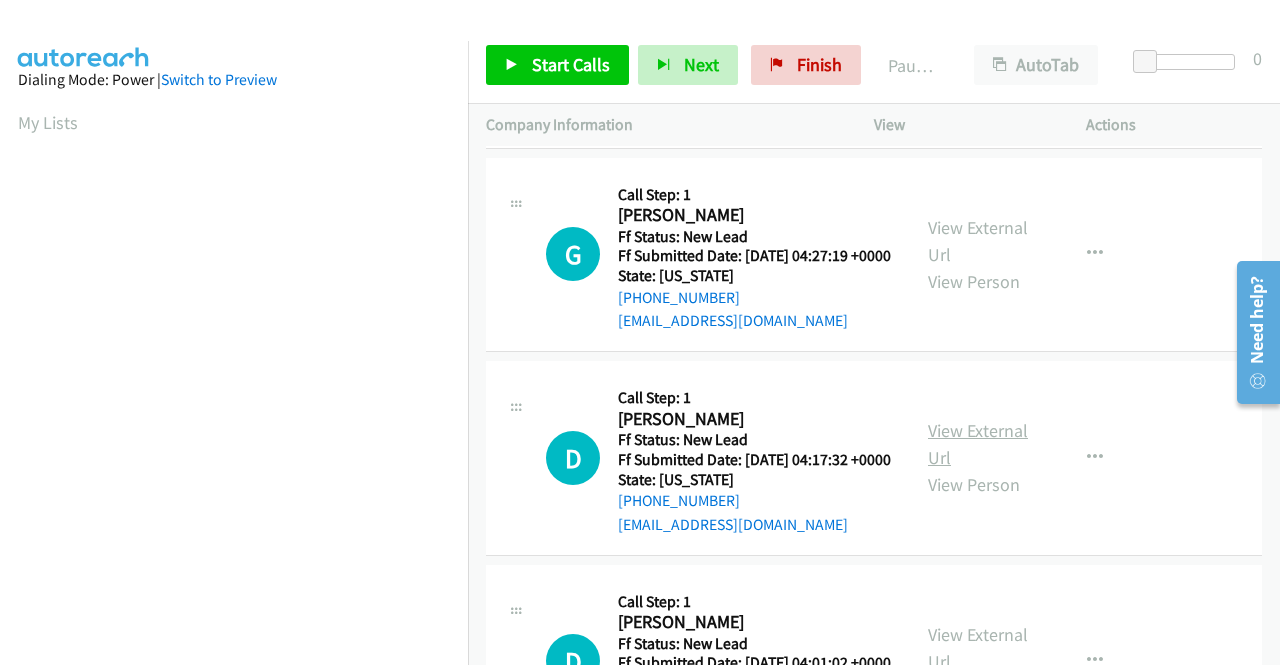 click on "View External Url" at bounding box center (978, 444) 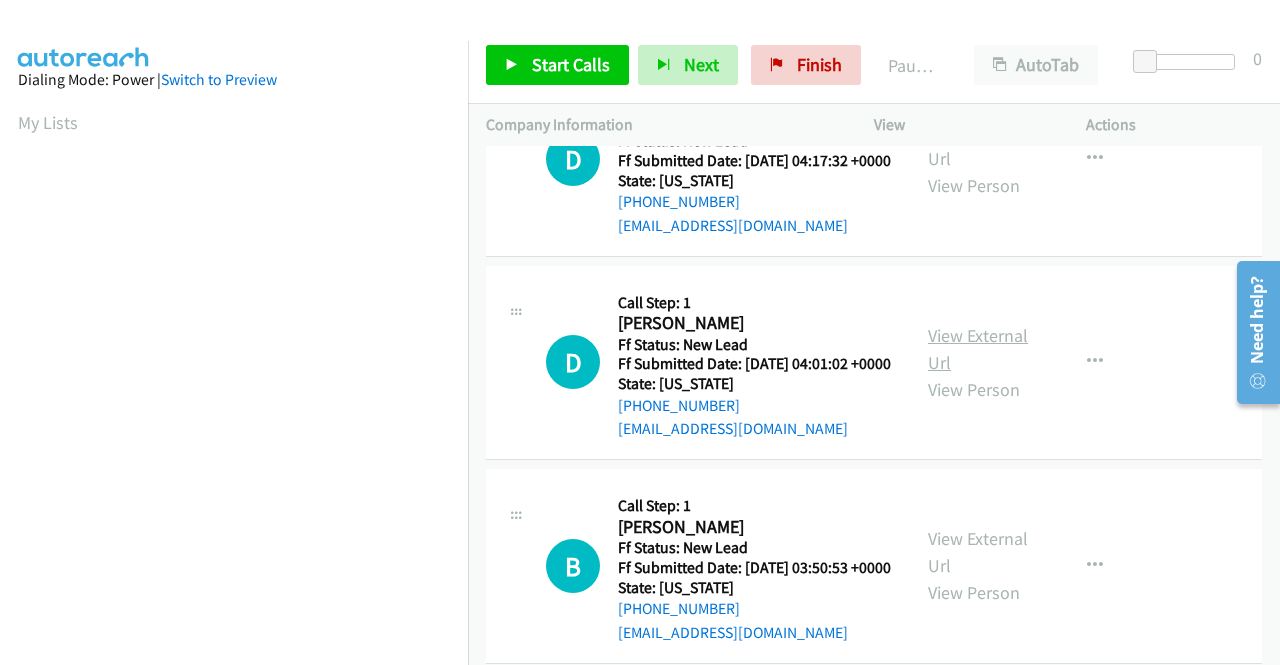 scroll, scrollTop: 700, scrollLeft: 0, axis: vertical 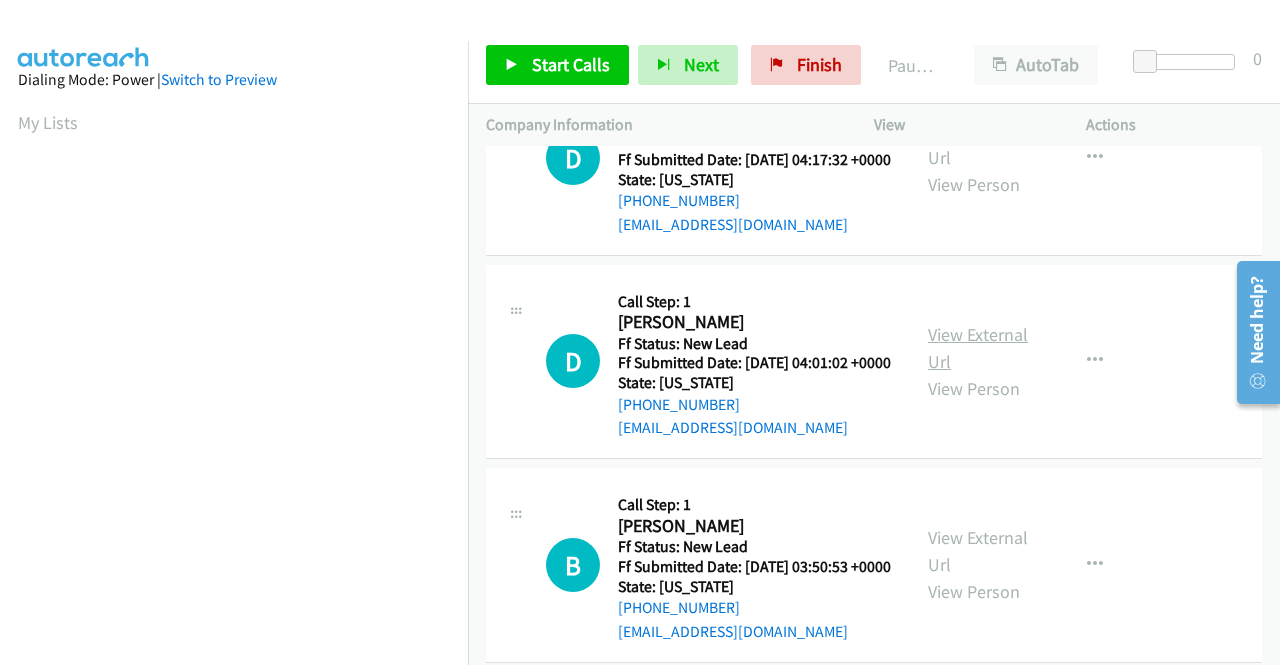 click on "View External Url" at bounding box center [978, 348] 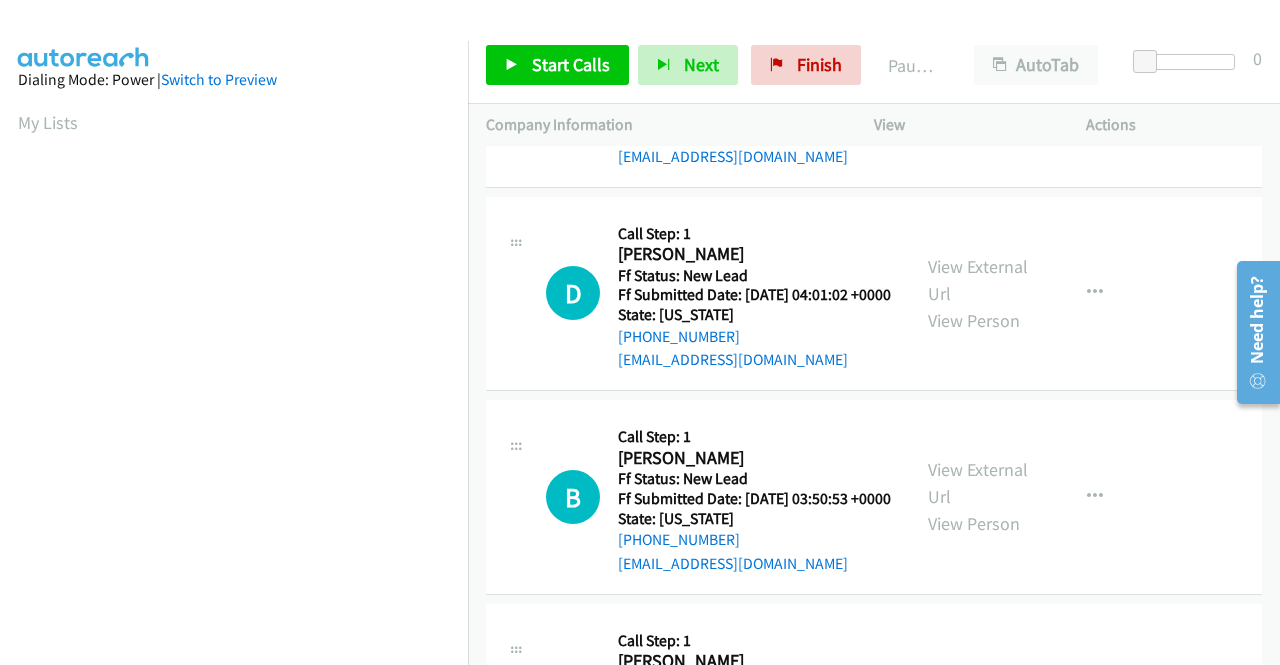 scroll, scrollTop: 800, scrollLeft: 0, axis: vertical 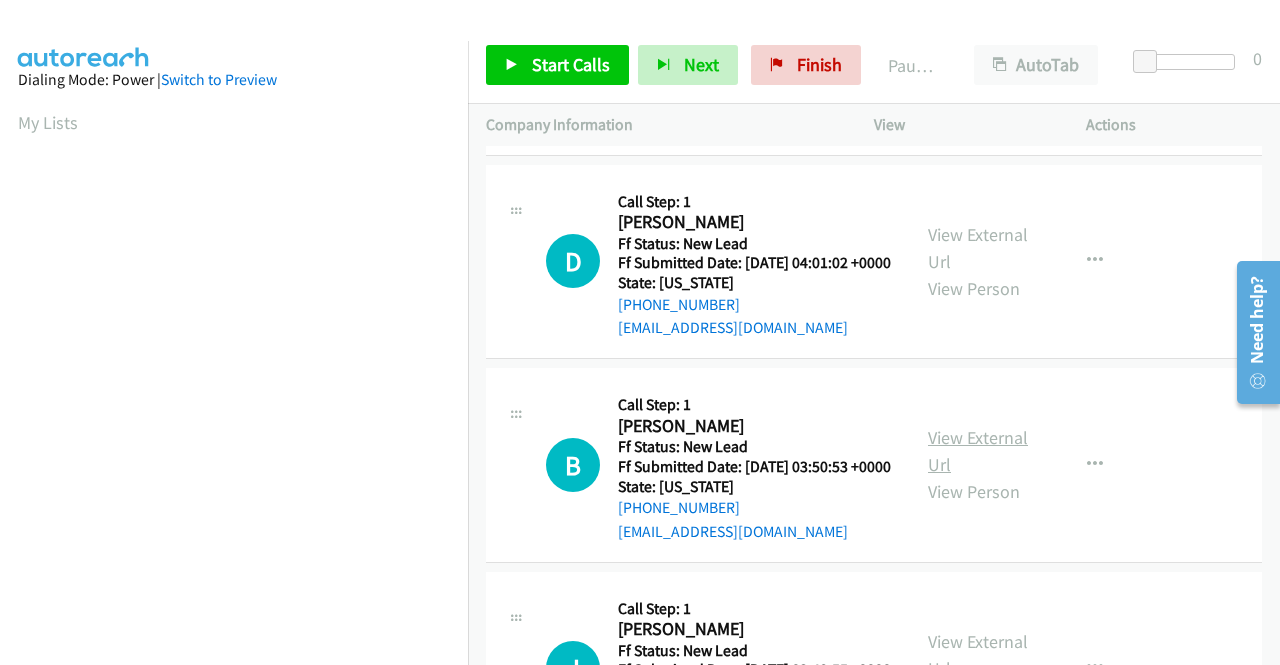 click on "View External Url" at bounding box center (978, 451) 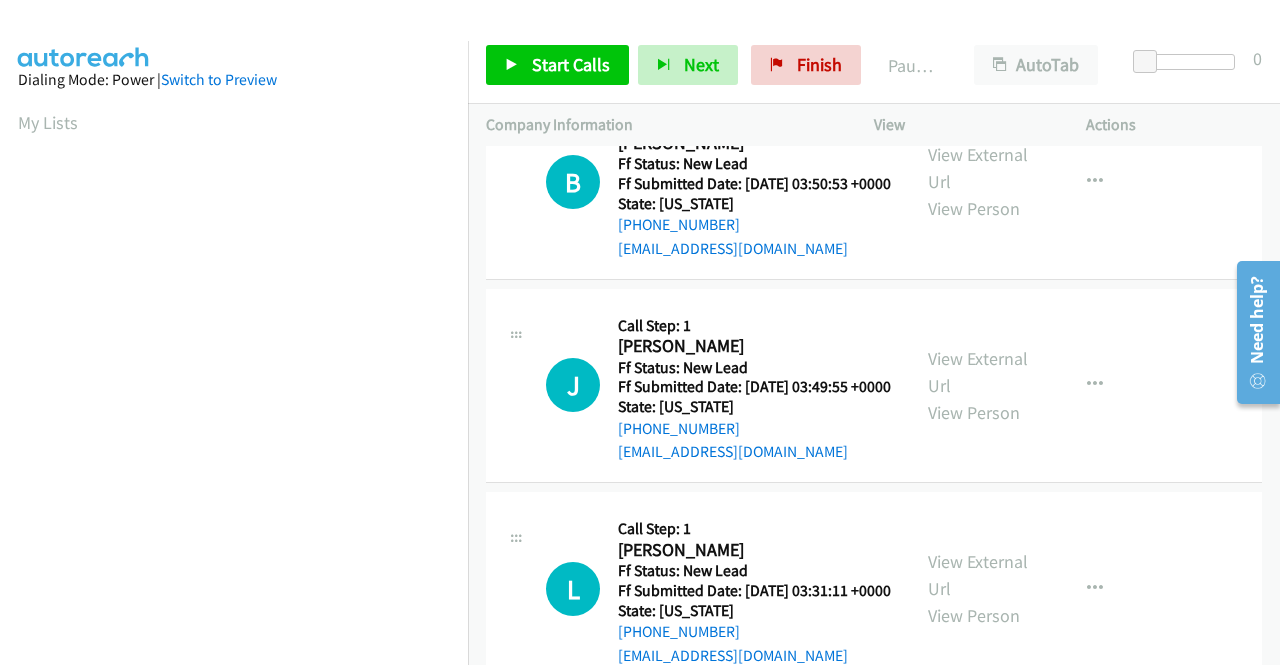 scroll, scrollTop: 1100, scrollLeft: 0, axis: vertical 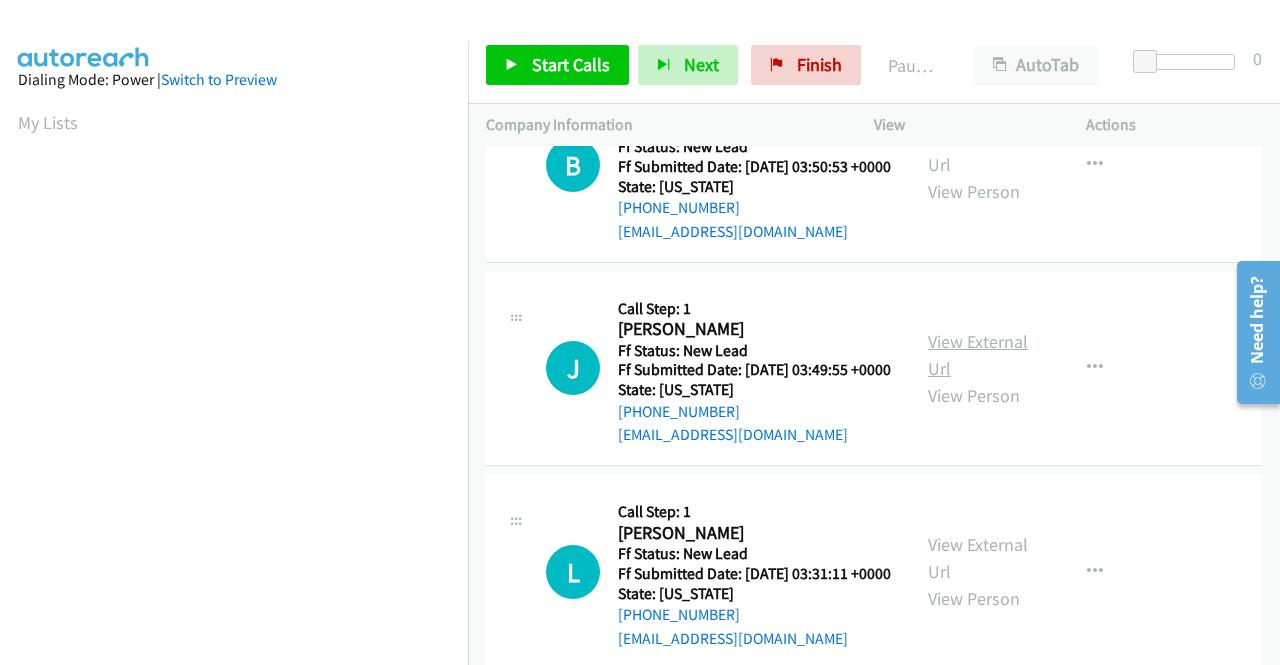 click on "View External Url" at bounding box center [978, 355] 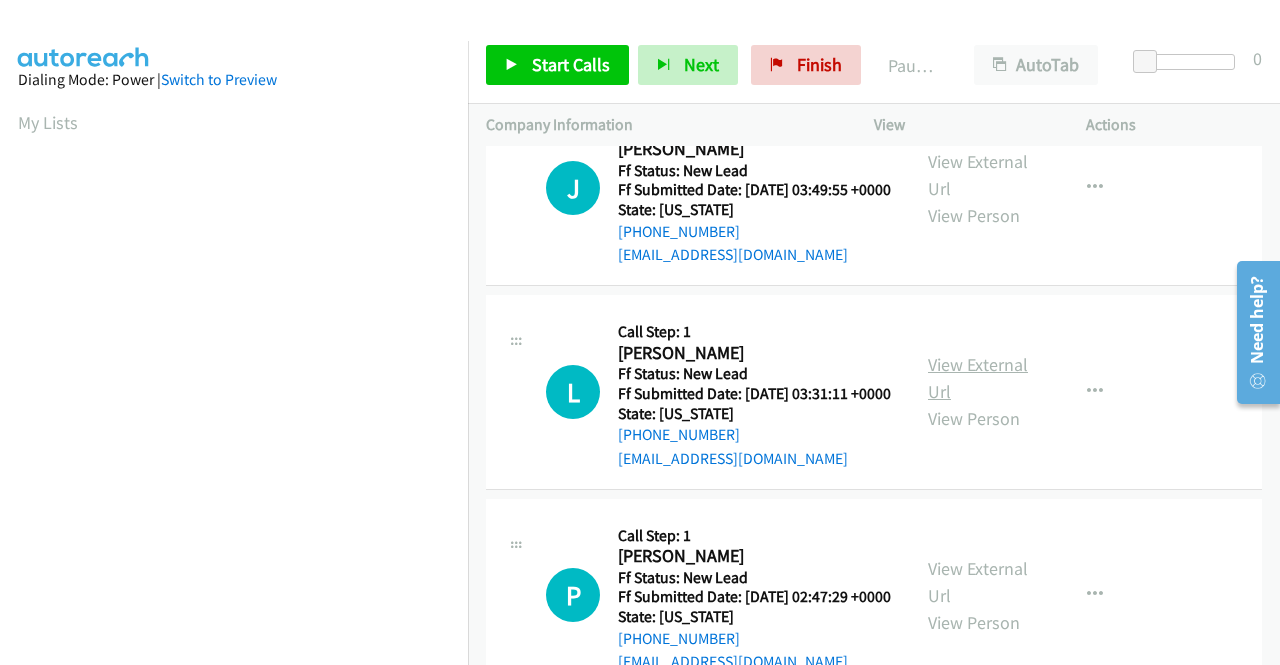 scroll, scrollTop: 1300, scrollLeft: 0, axis: vertical 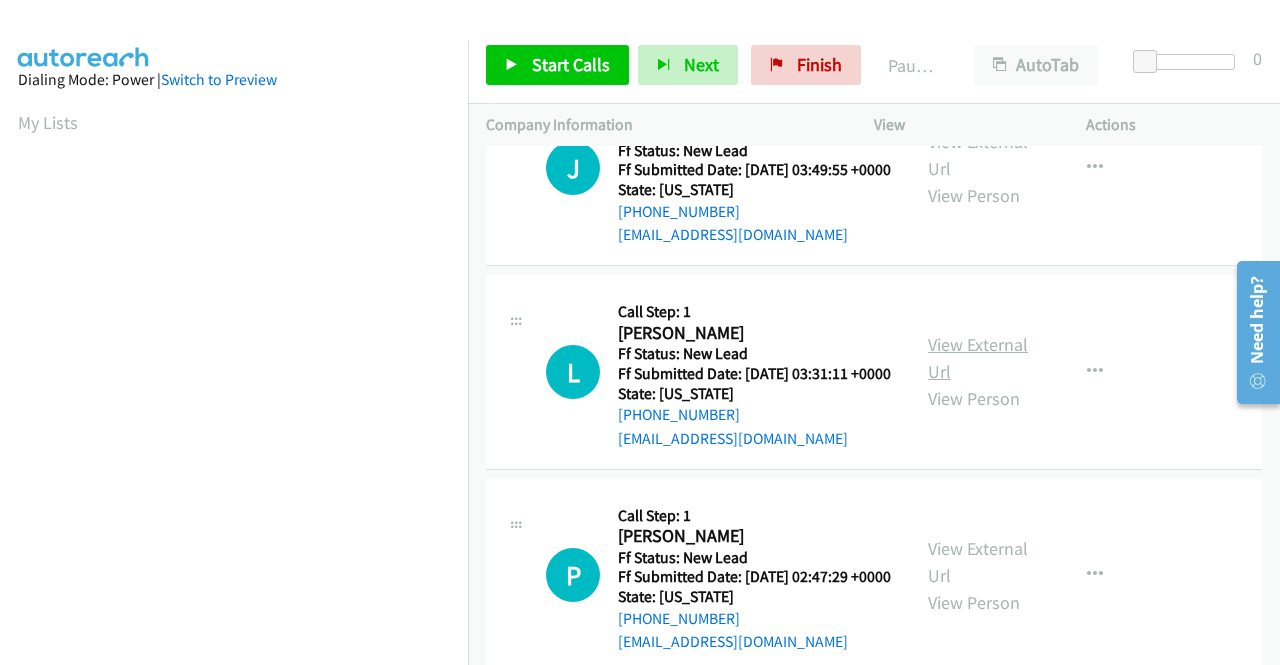 click on "View External Url" at bounding box center [978, 358] 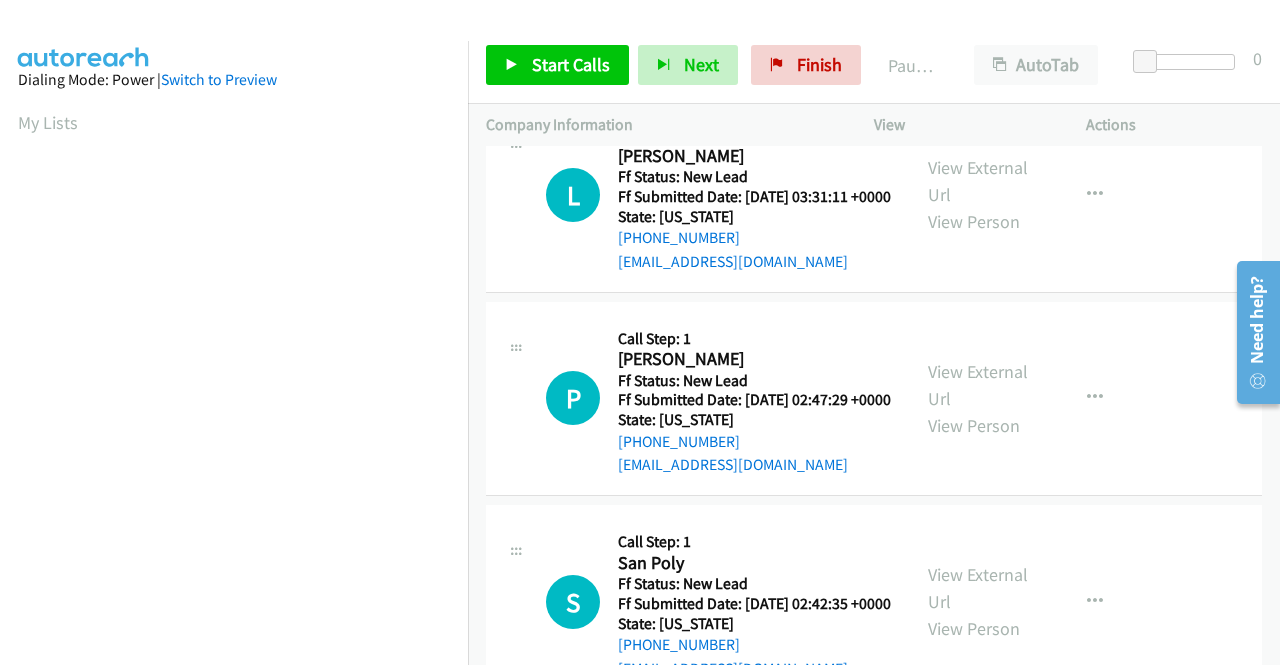 scroll, scrollTop: 1500, scrollLeft: 0, axis: vertical 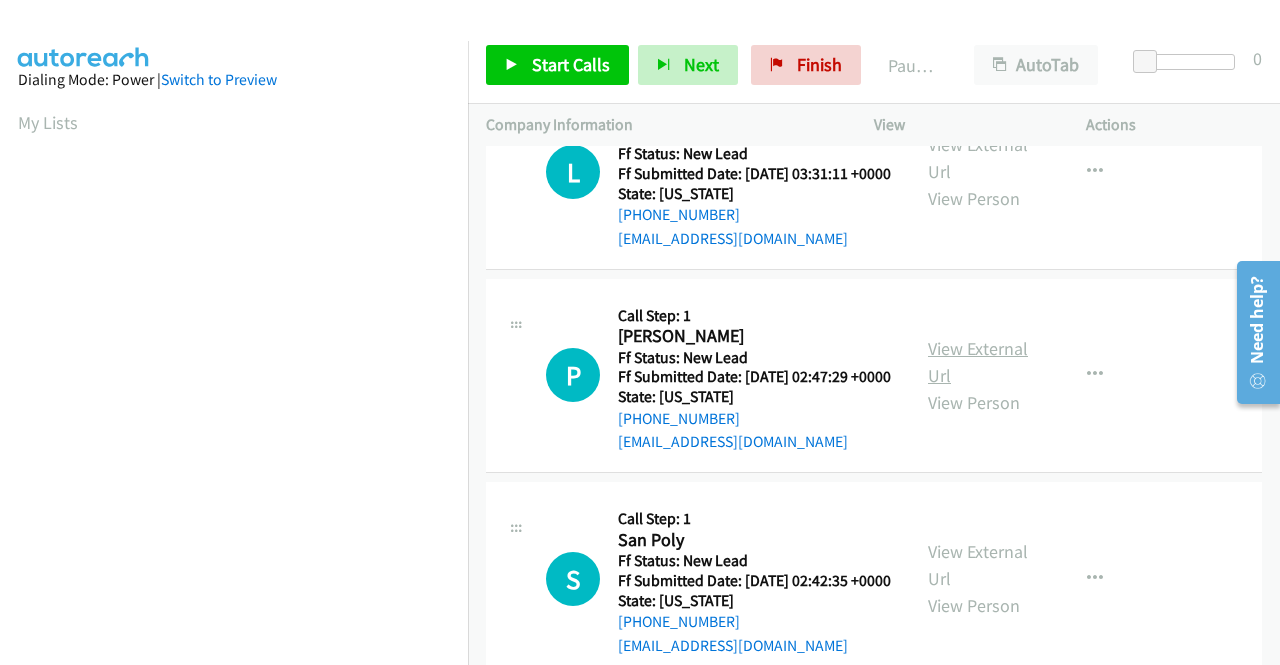 click on "View External Url" at bounding box center [978, 362] 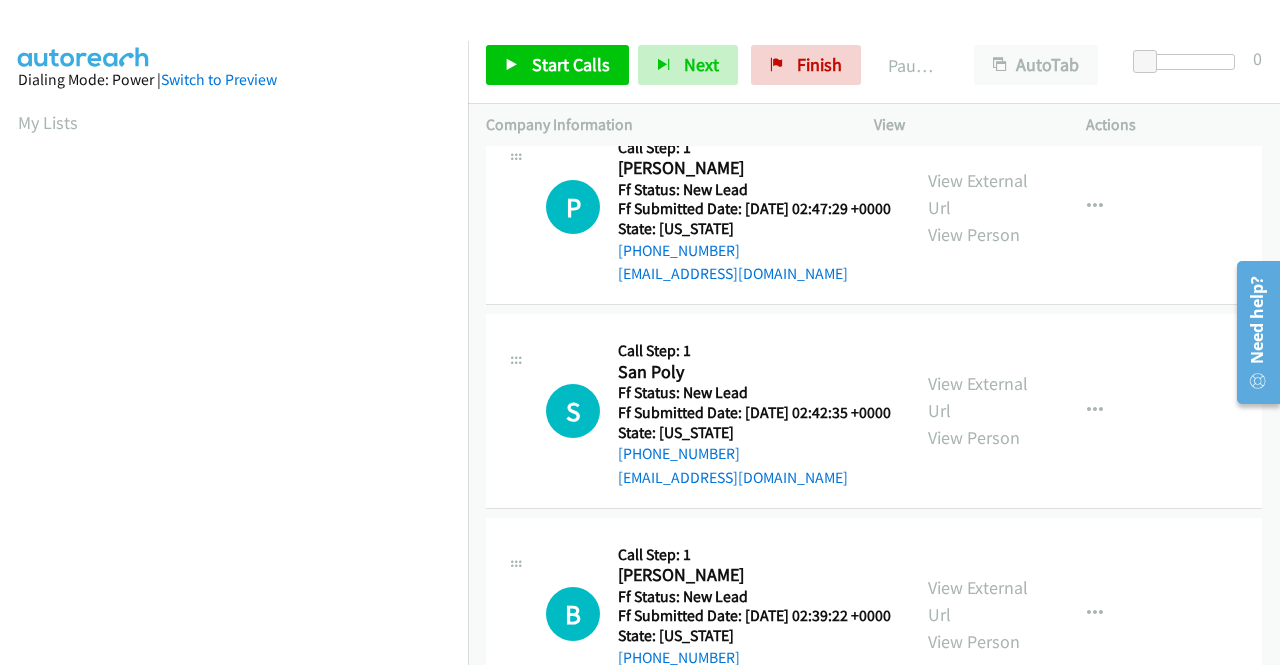 scroll, scrollTop: 1700, scrollLeft: 0, axis: vertical 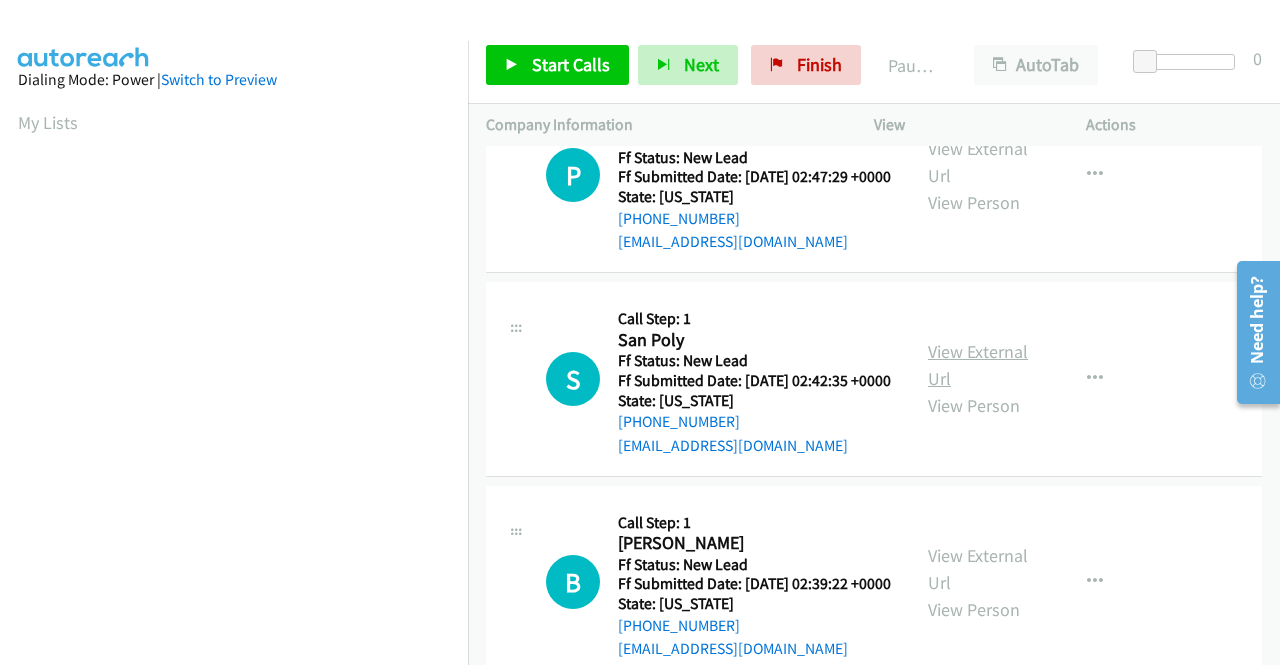 click on "View External Url" at bounding box center (978, 365) 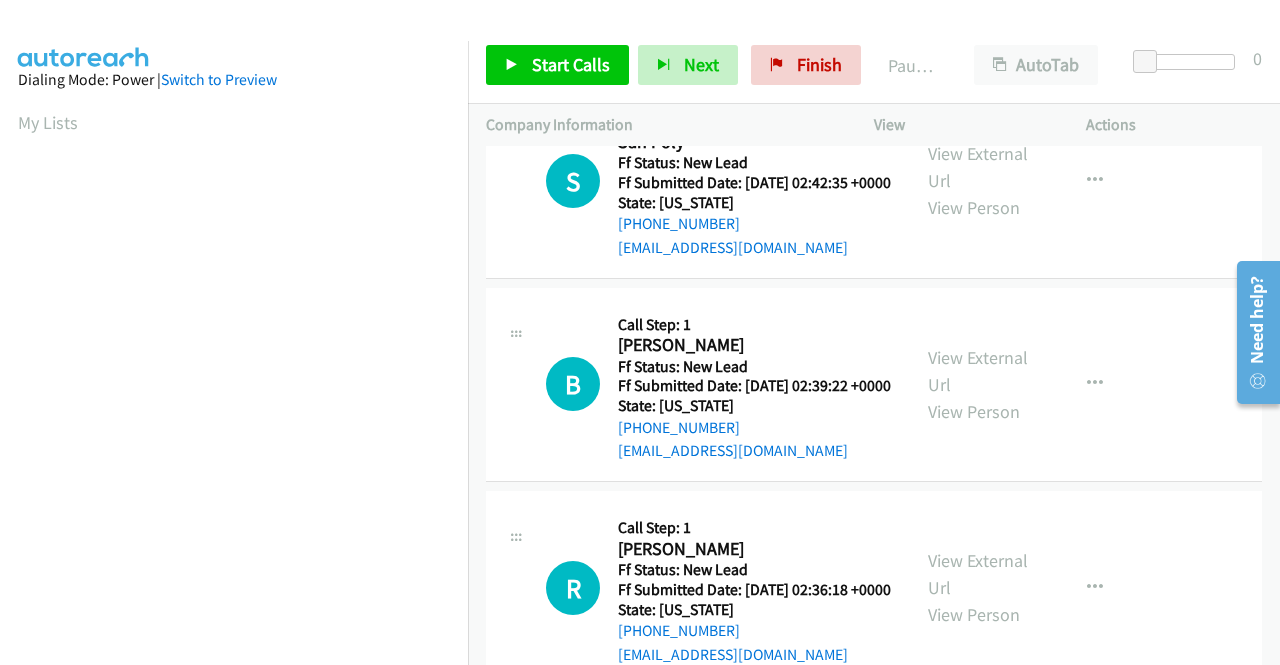 scroll, scrollTop: 1900, scrollLeft: 0, axis: vertical 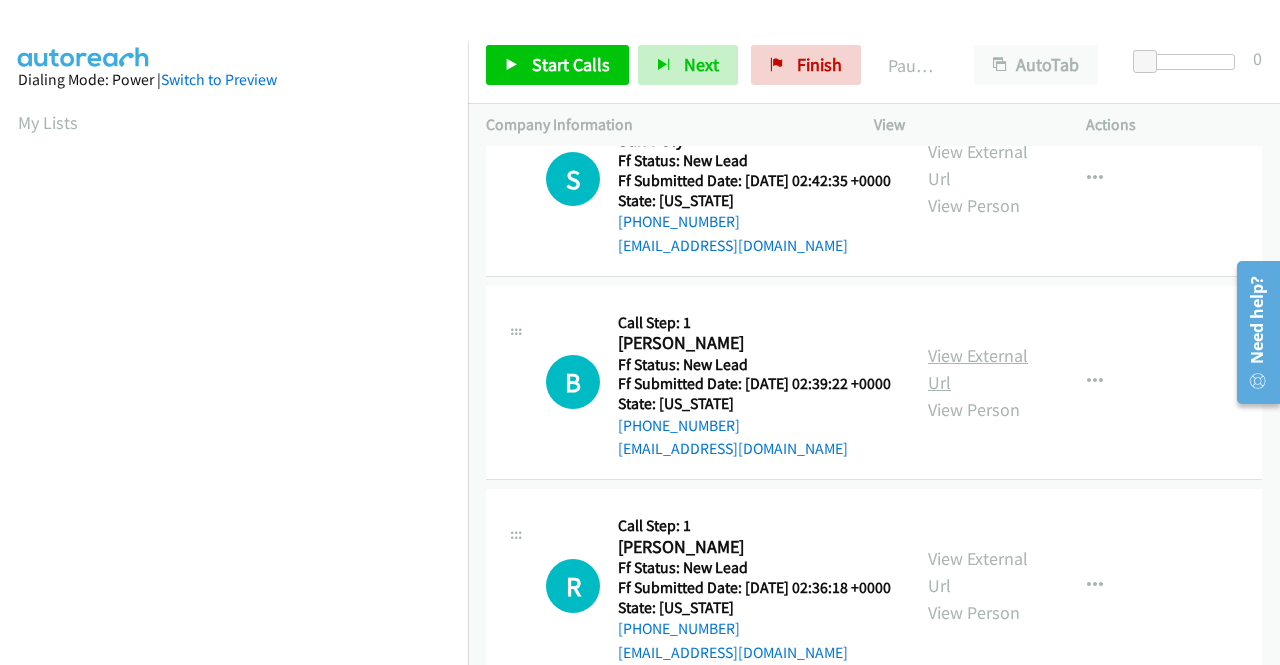 click on "View External Url" at bounding box center (978, 369) 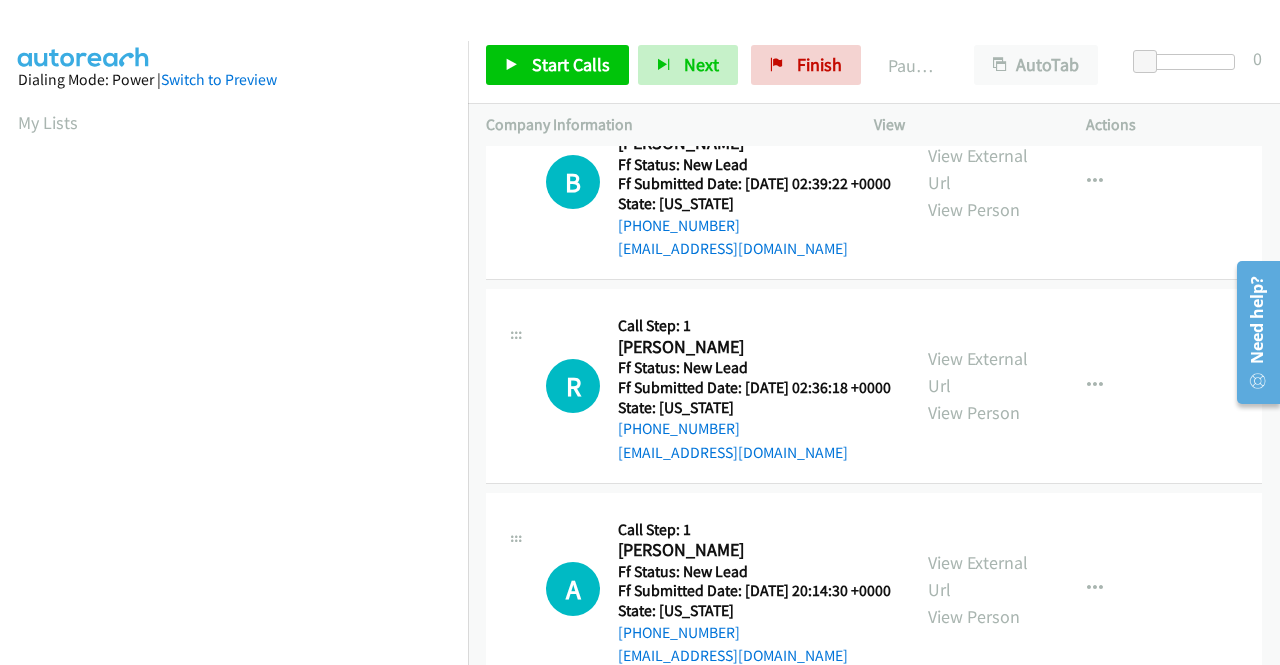 scroll, scrollTop: 2200, scrollLeft: 0, axis: vertical 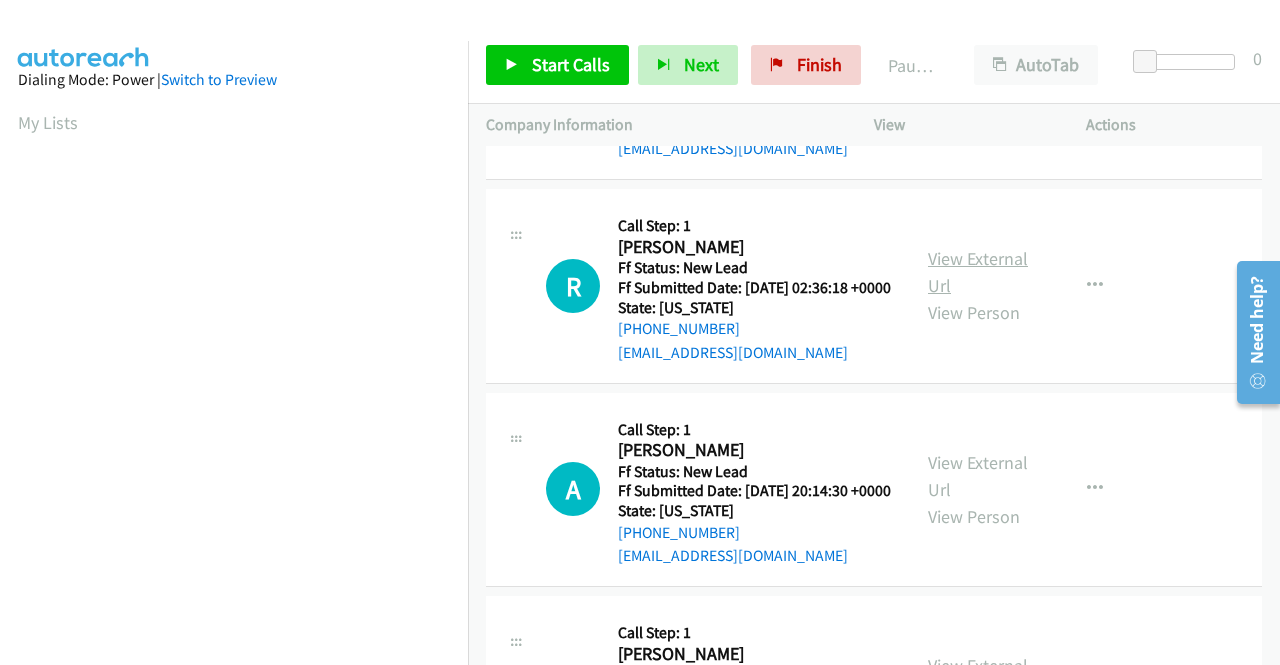 click on "View External Url" at bounding box center (978, 272) 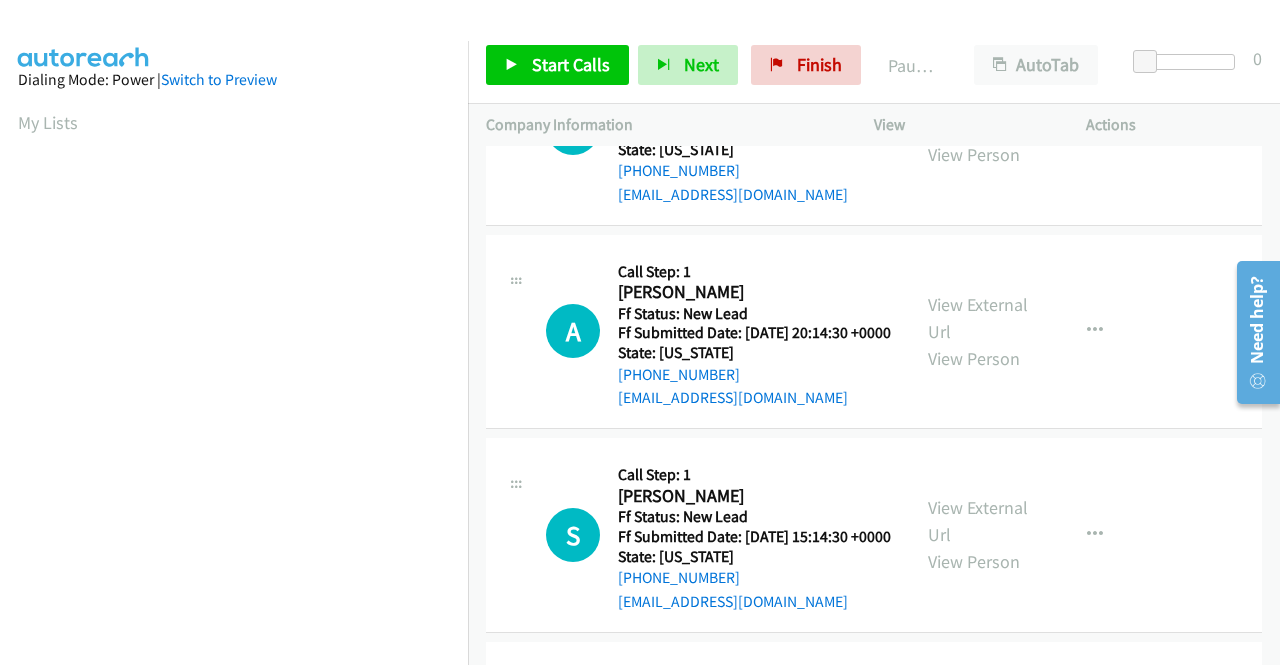 scroll, scrollTop: 2400, scrollLeft: 0, axis: vertical 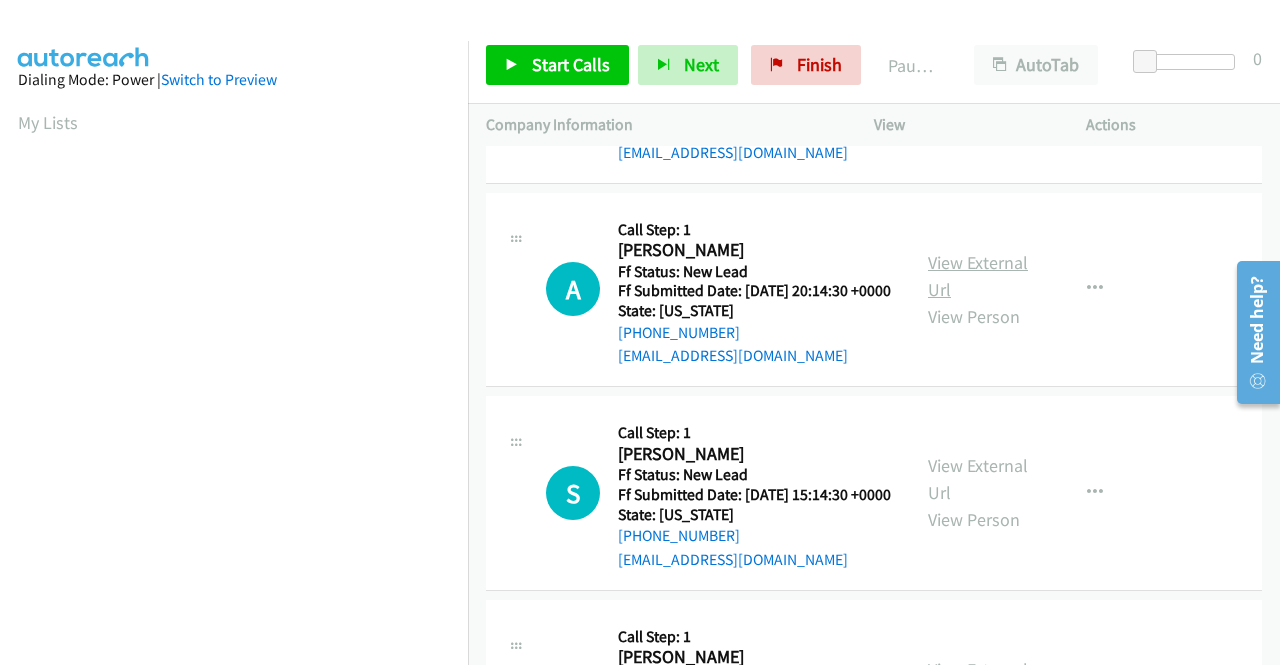 click on "View External Url" at bounding box center [978, 276] 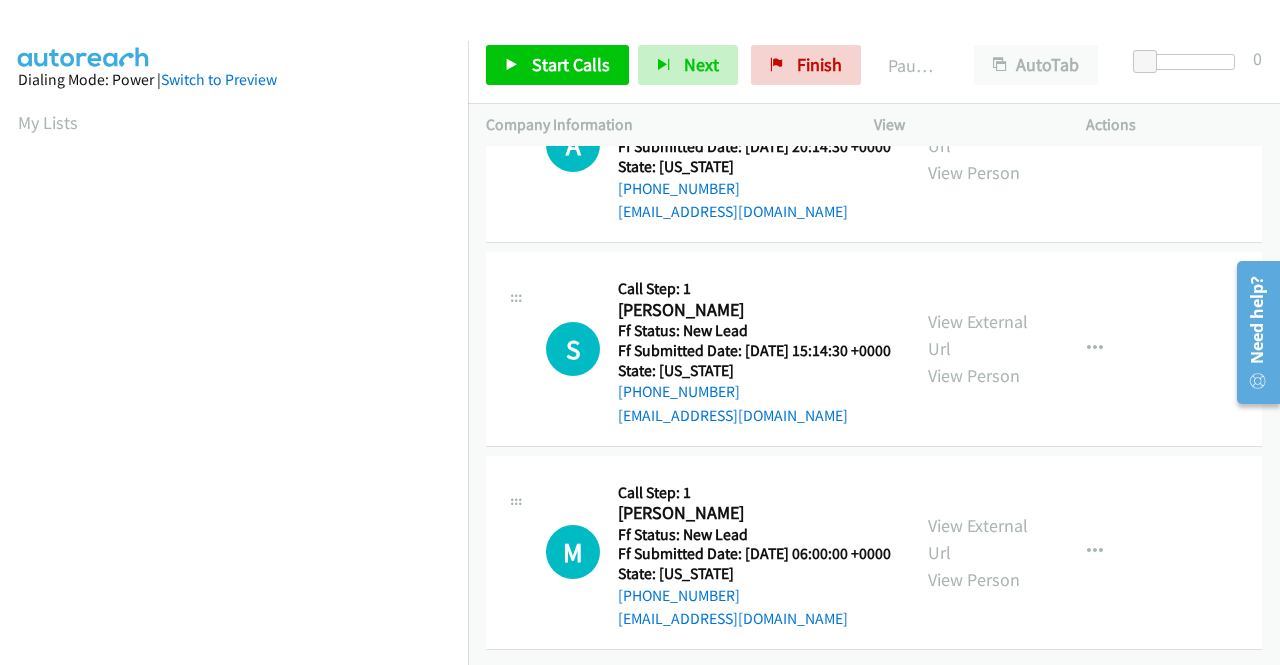 scroll, scrollTop: 2600, scrollLeft: 0, axis: vertical 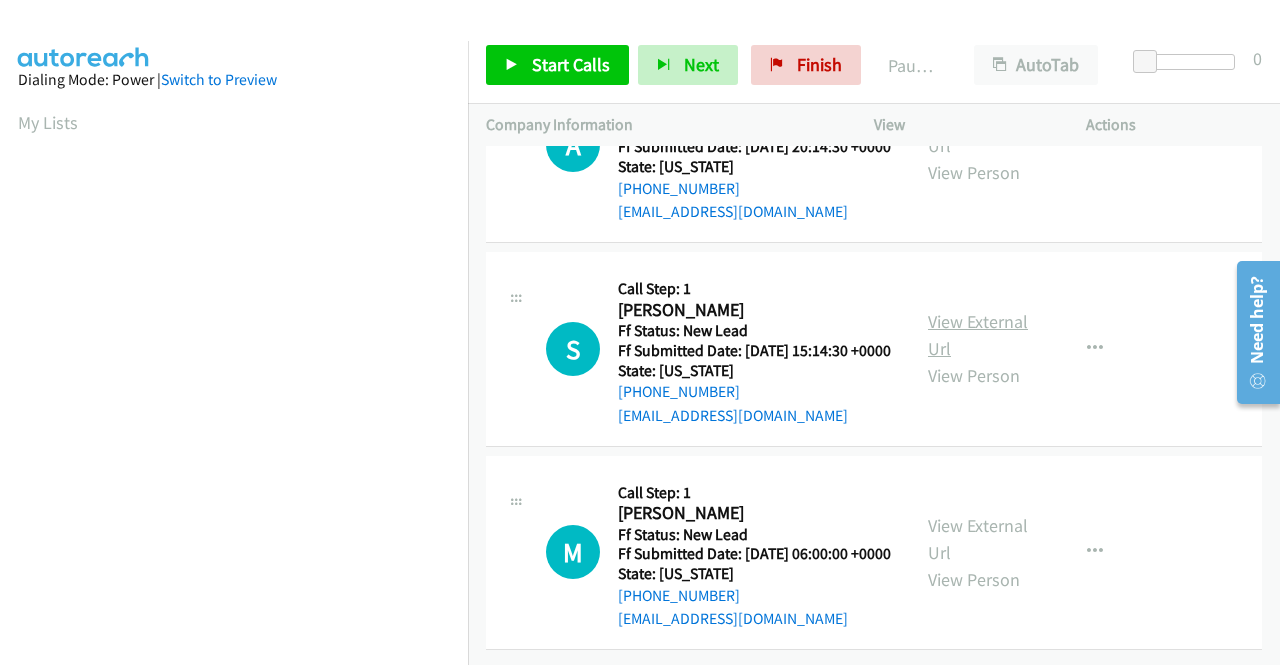 click on "View External Url" at bounding box center [978, 335] 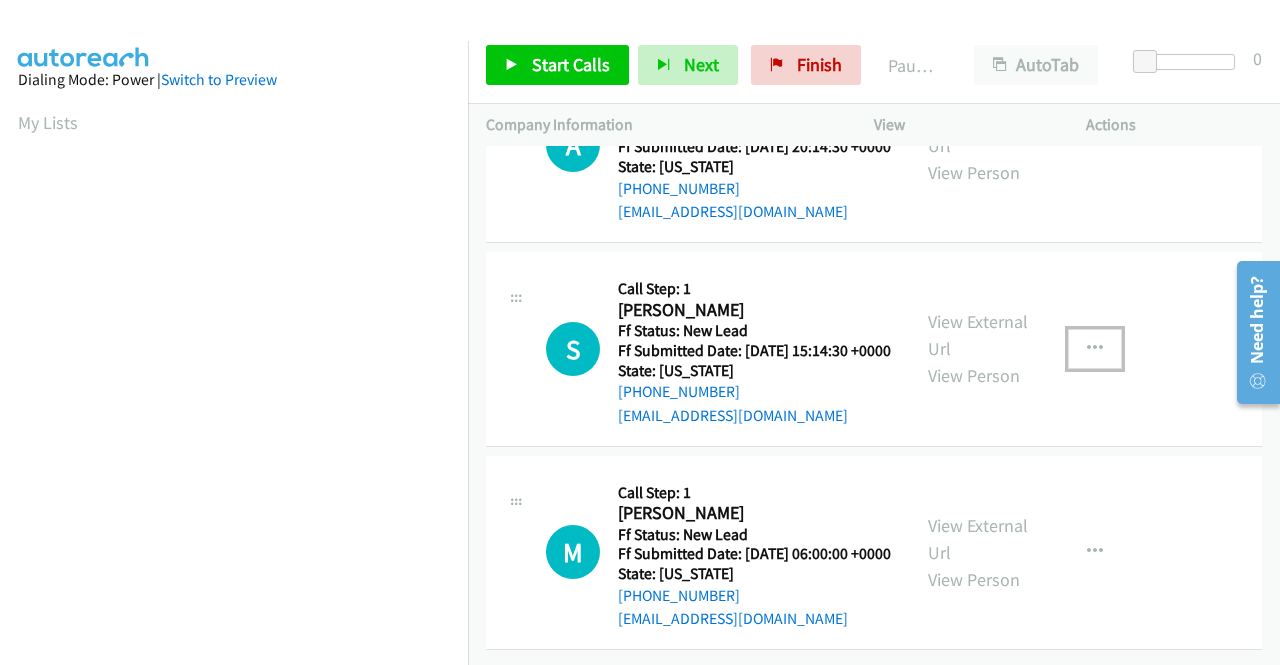 click at bounding box center (1095, 349) 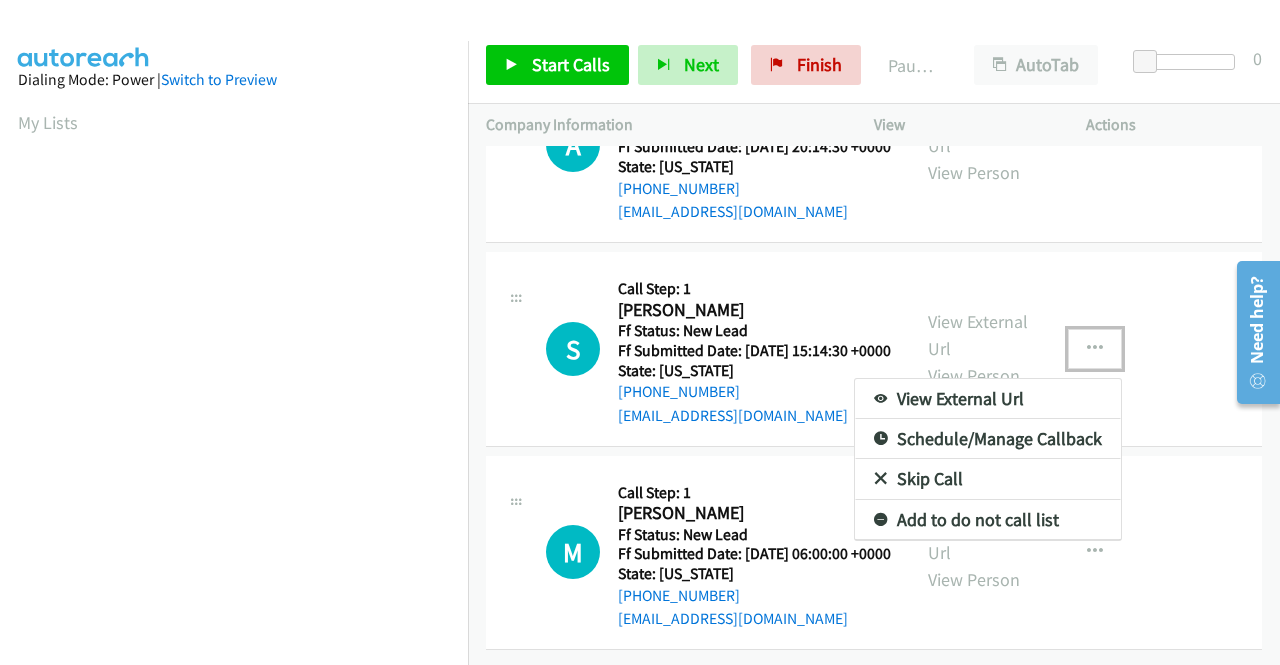 scroll, scrollTop: 2800, scrollLeft: 0, axis: vertical 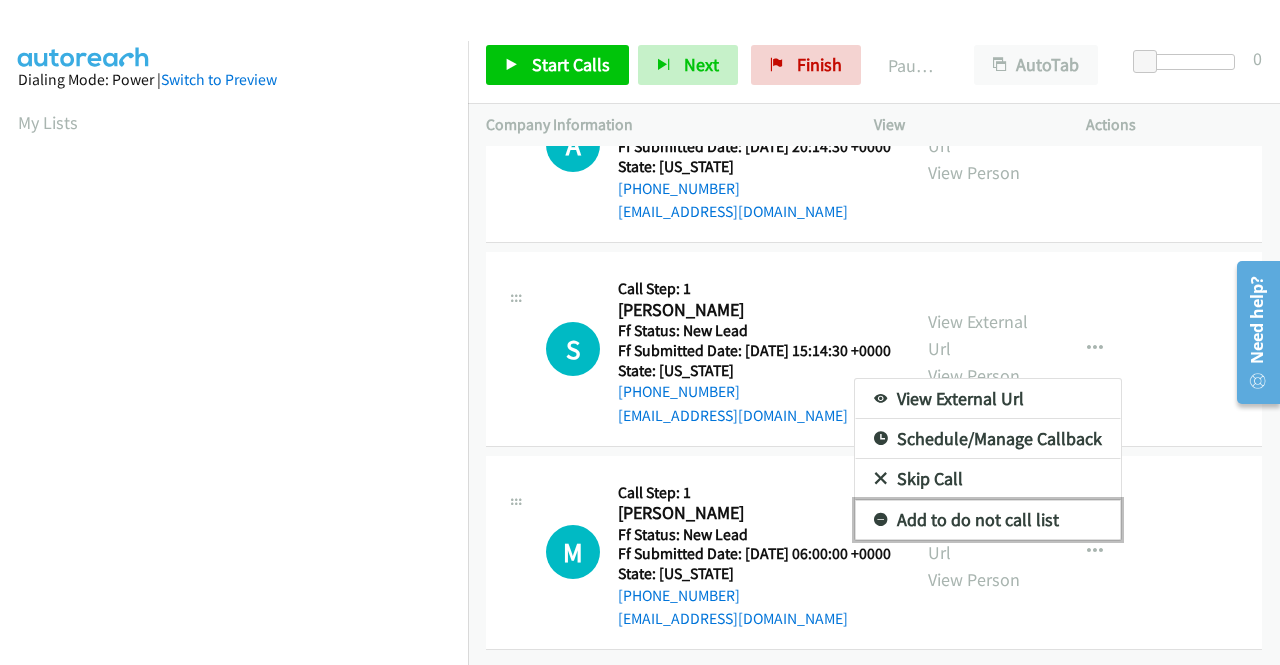 click on "Add to do not call list" at bounding box center [988, 520] 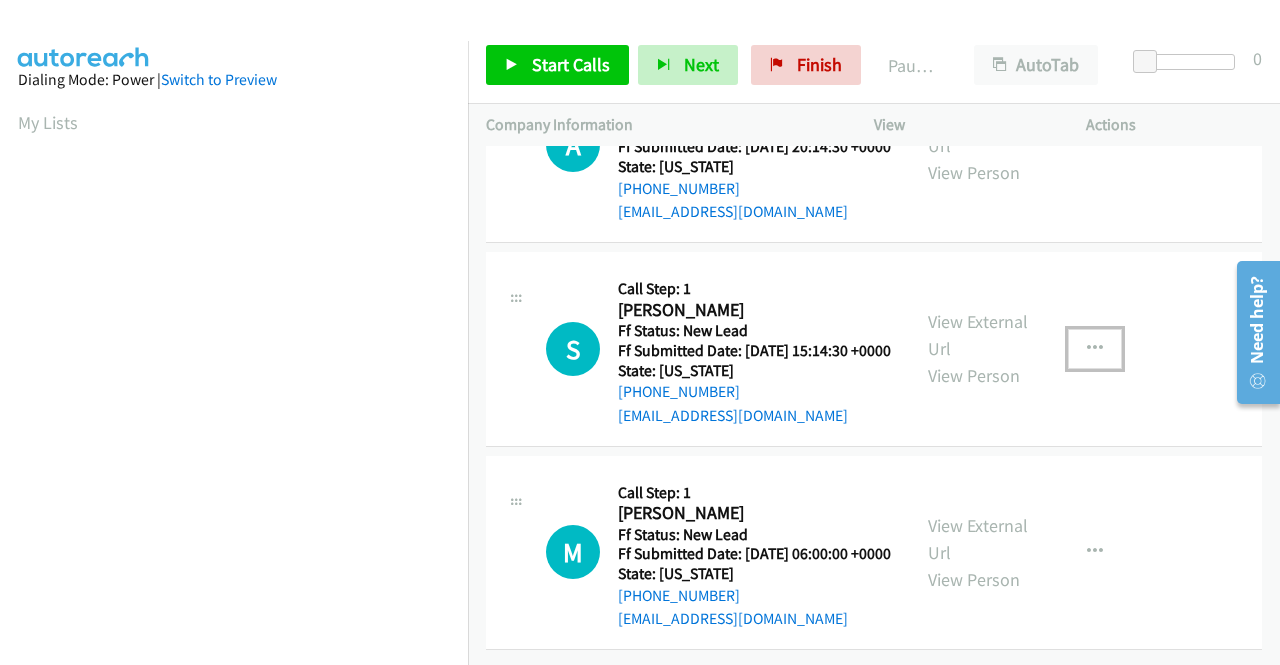 click at bounding box center [1095, 349] 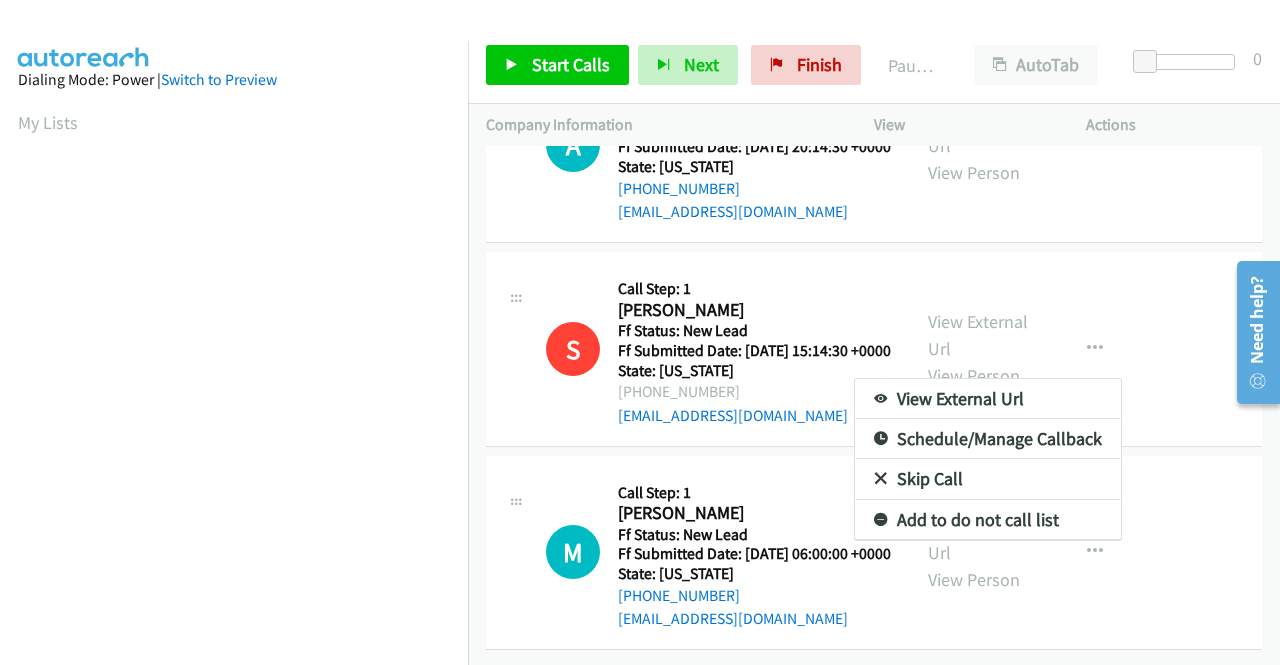 click at bounding box center (640, 332) 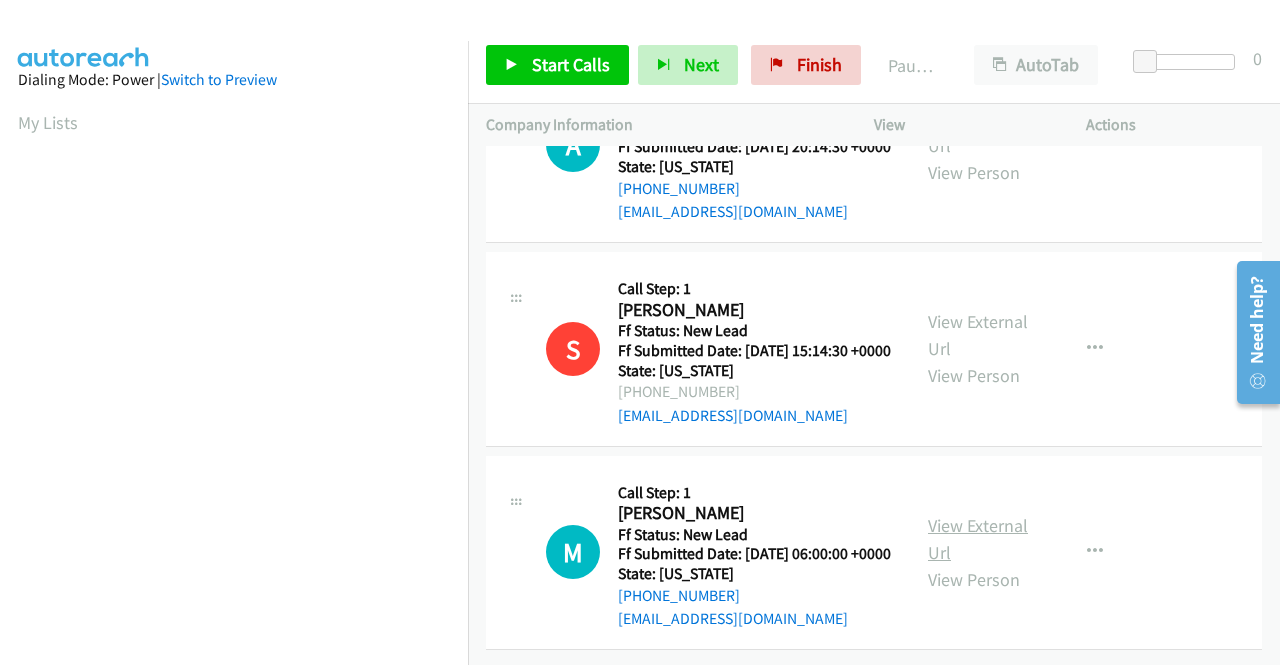 click on "View External Url" at bounding box center [978, 539] 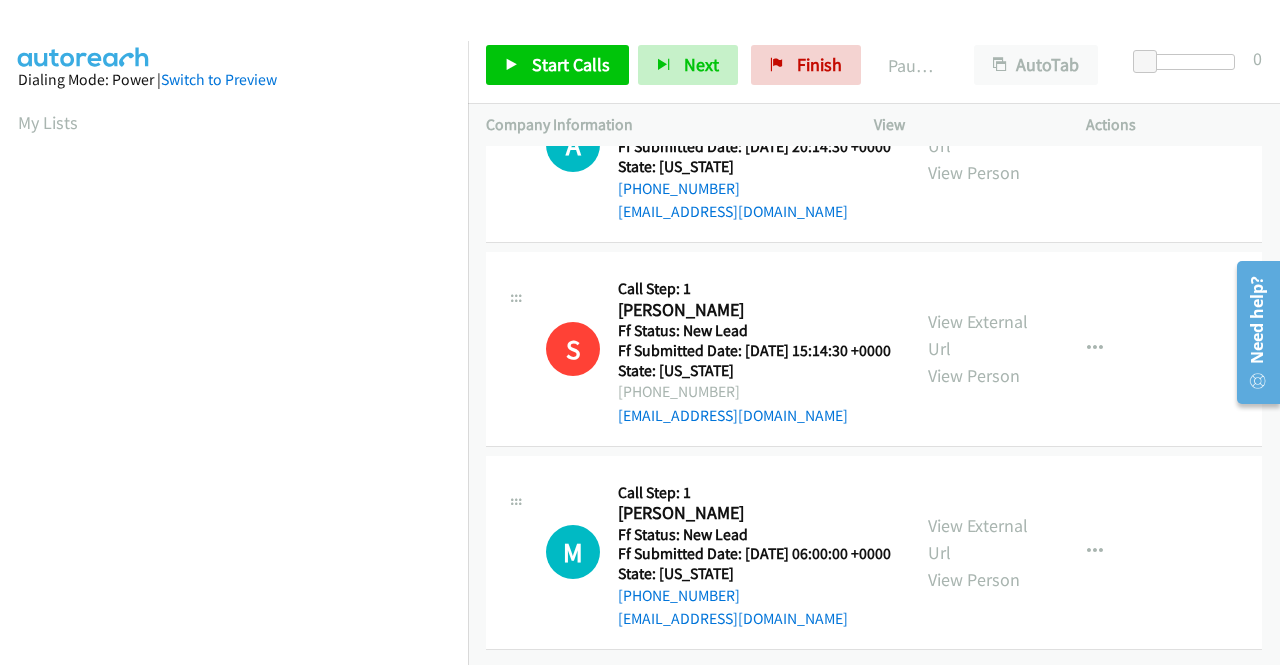 scroll, scrollTop: 2848, scrollLeft: 0, axis: vertical 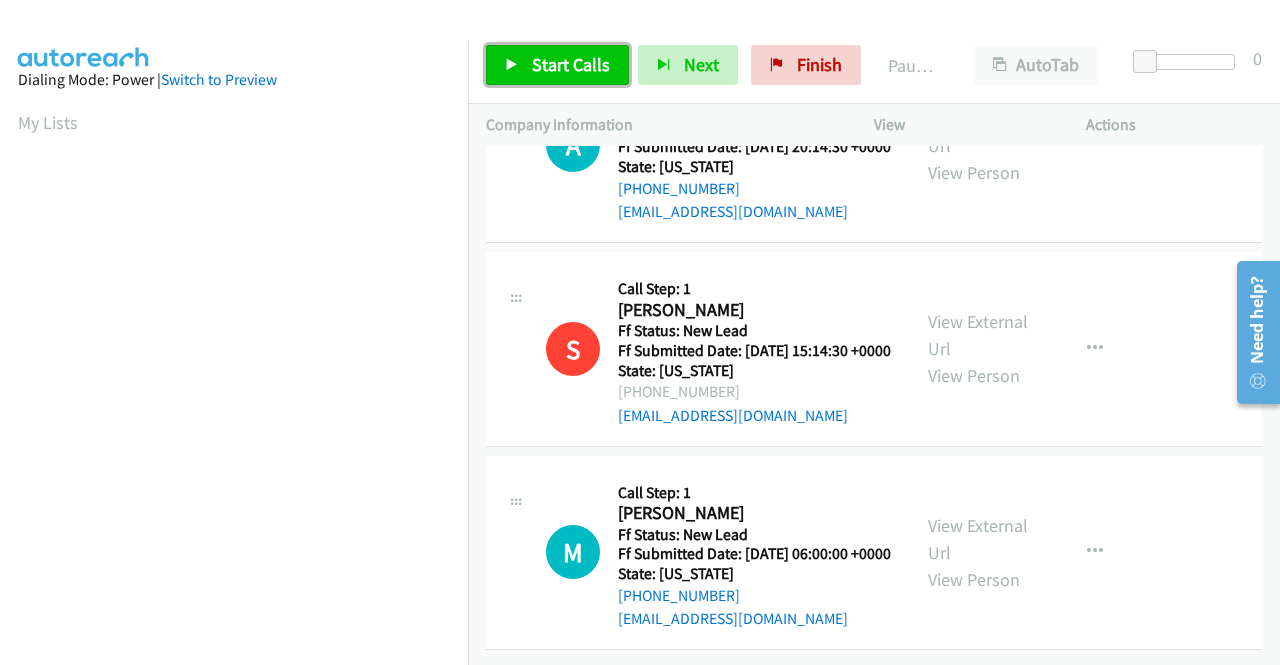 click on "Start Calls" at bounding box center [571, 64] 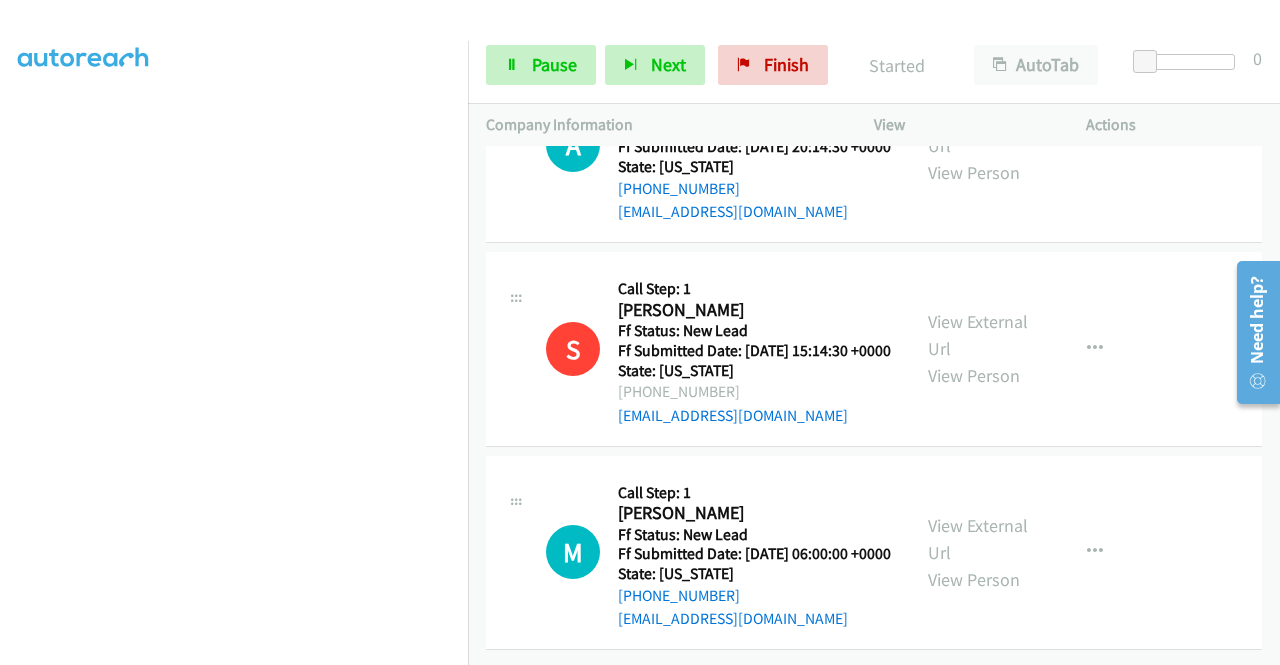 scroll, scrollTop: 400, scrollLeft: 0, axis: vertical 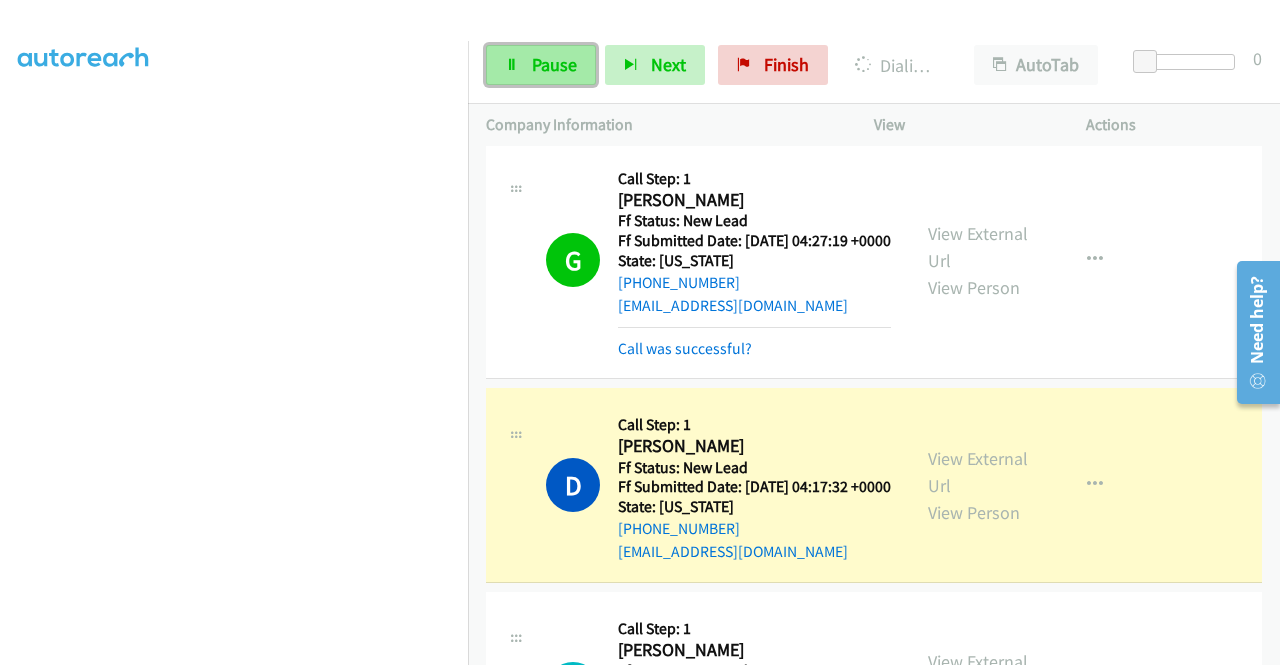 click on "Pause" at bounding box center (541, 65) 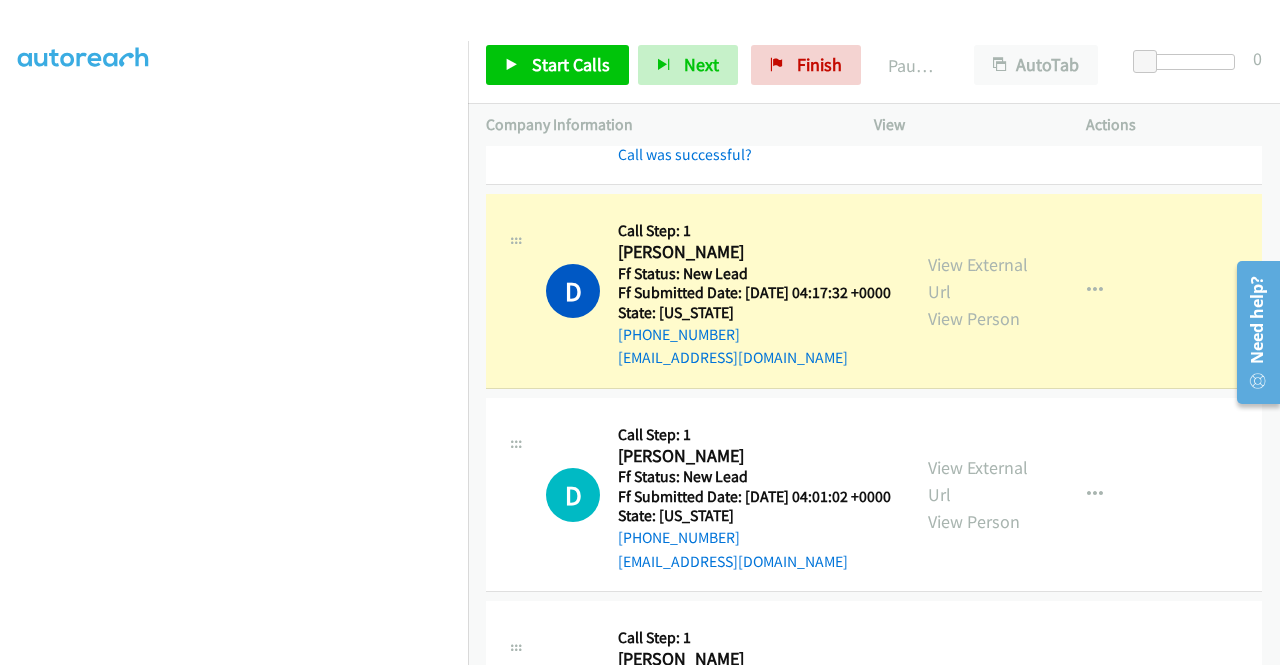 scroll, scrollTop: 700, scrollLeft: 0, axis: vertical 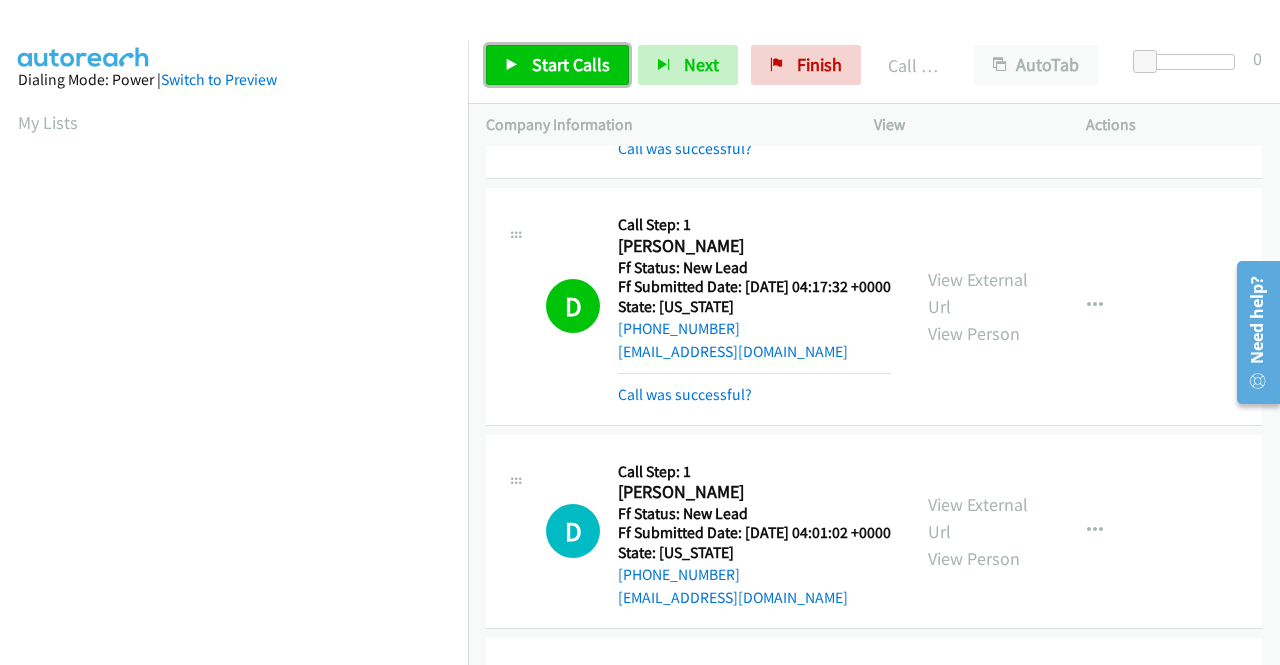 click on "Start Calls" at bounding box center [571, 64] 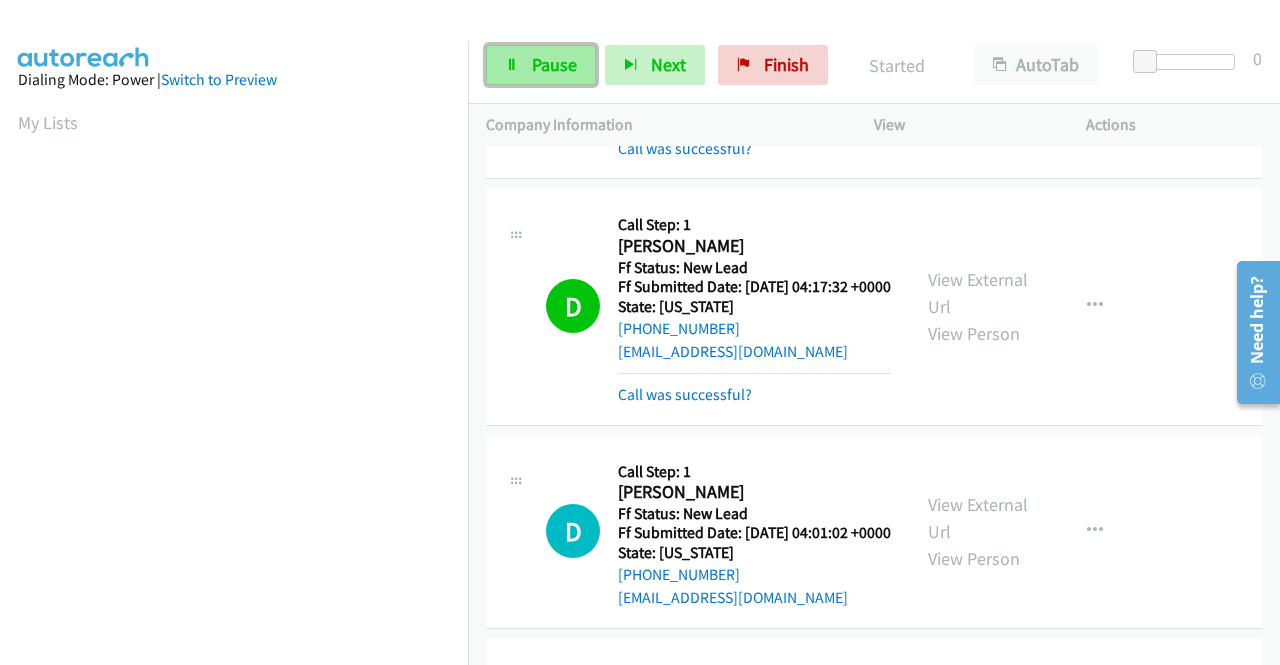 click on "Pause" at bounding box center (554, 64) 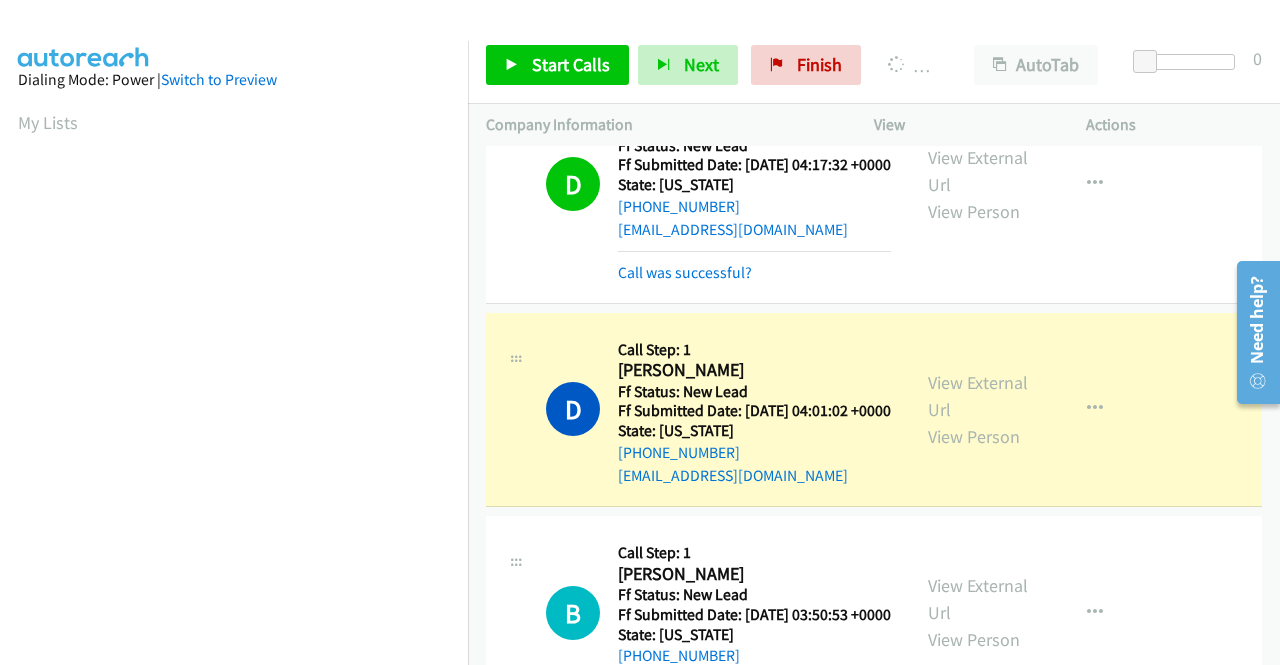 scroll, scrollTop: 1000, scrollLeft: 0, axis: vertical 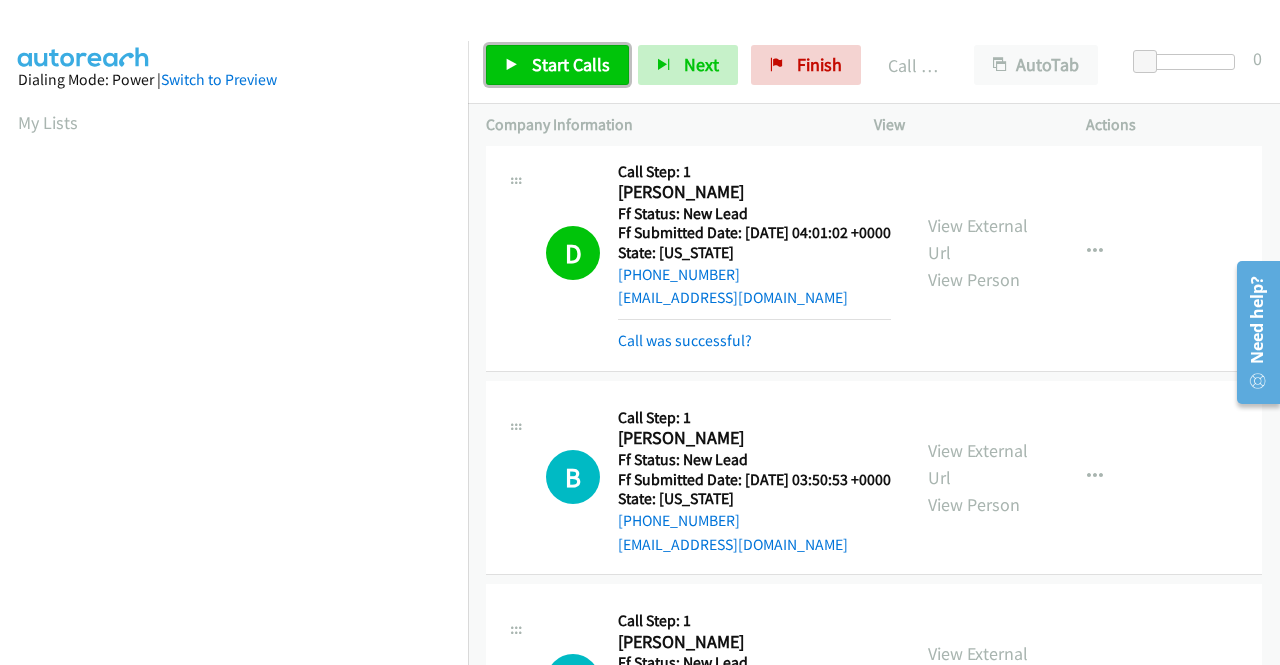 click on "Start Calls" at bounding box center (571, 64) 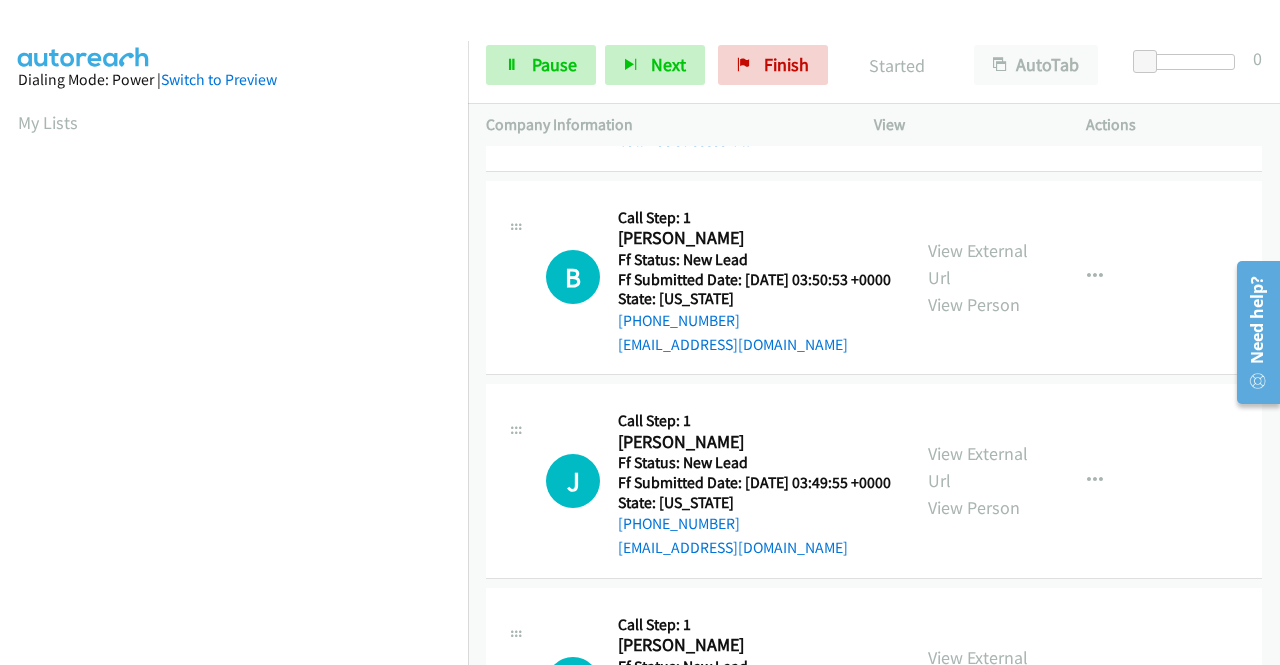 scroll, scrollTop: 1300, scrollLeft: 0, axis: vertical 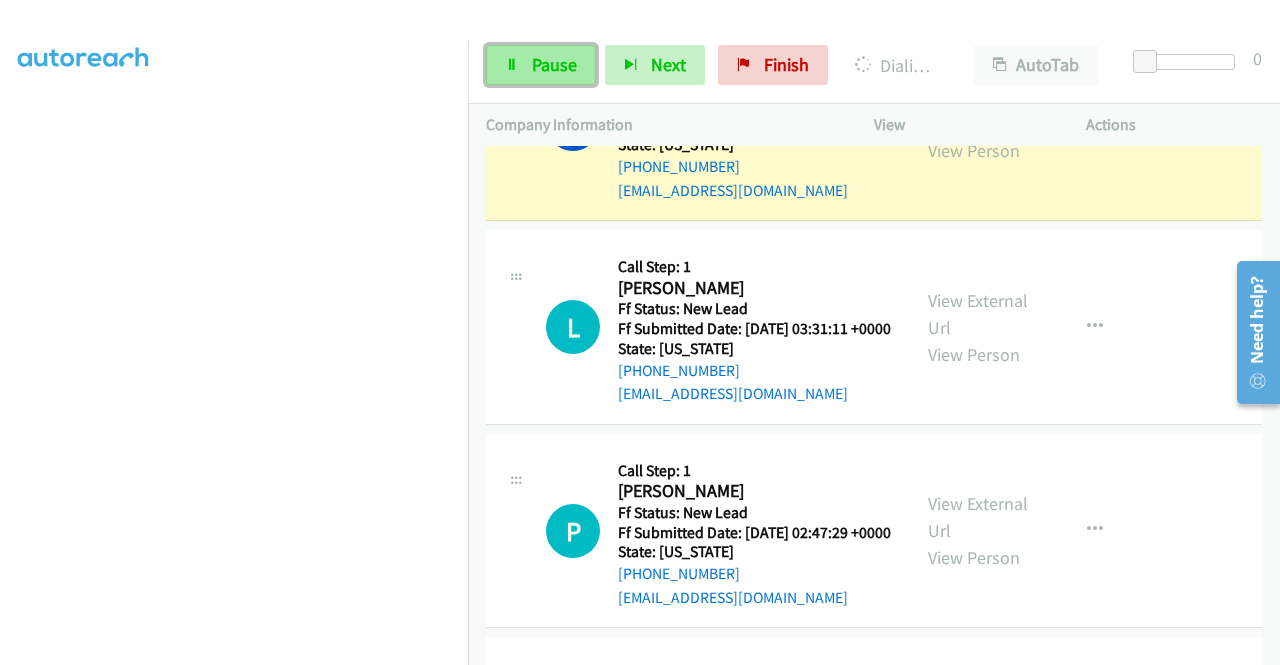 click on "Pause" at bounding box center (554, 64) 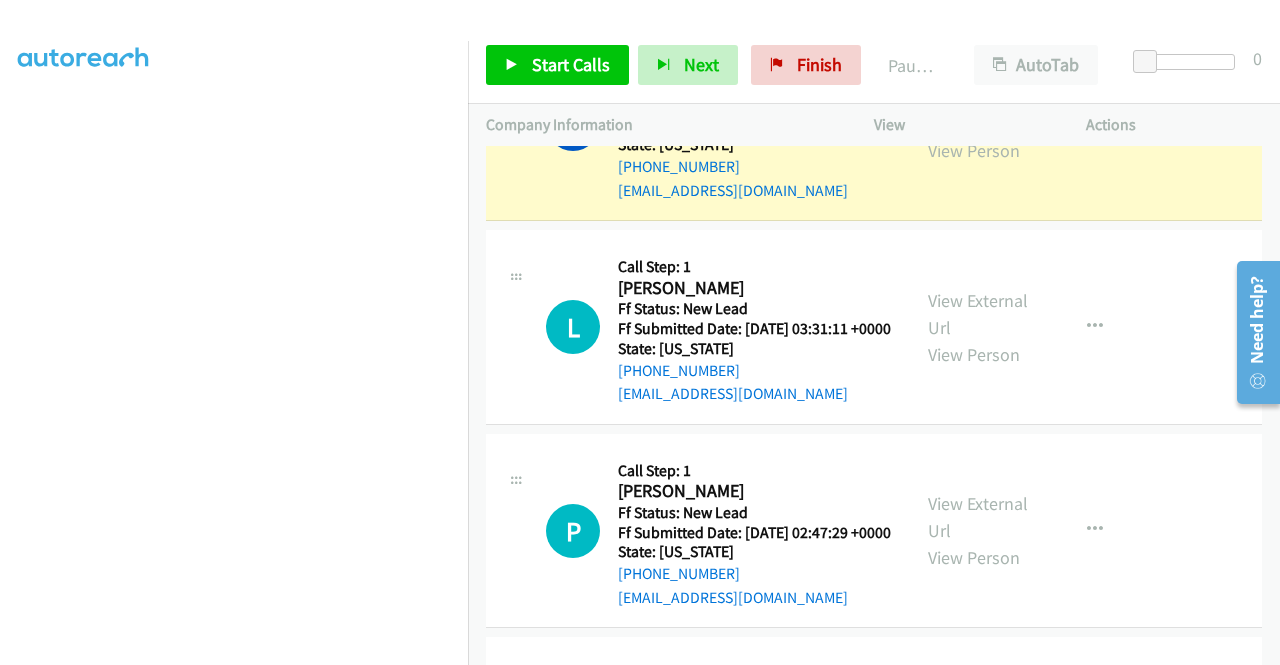 scroll, scrollTop: 56, scrollLeft: 0, axis: vertical 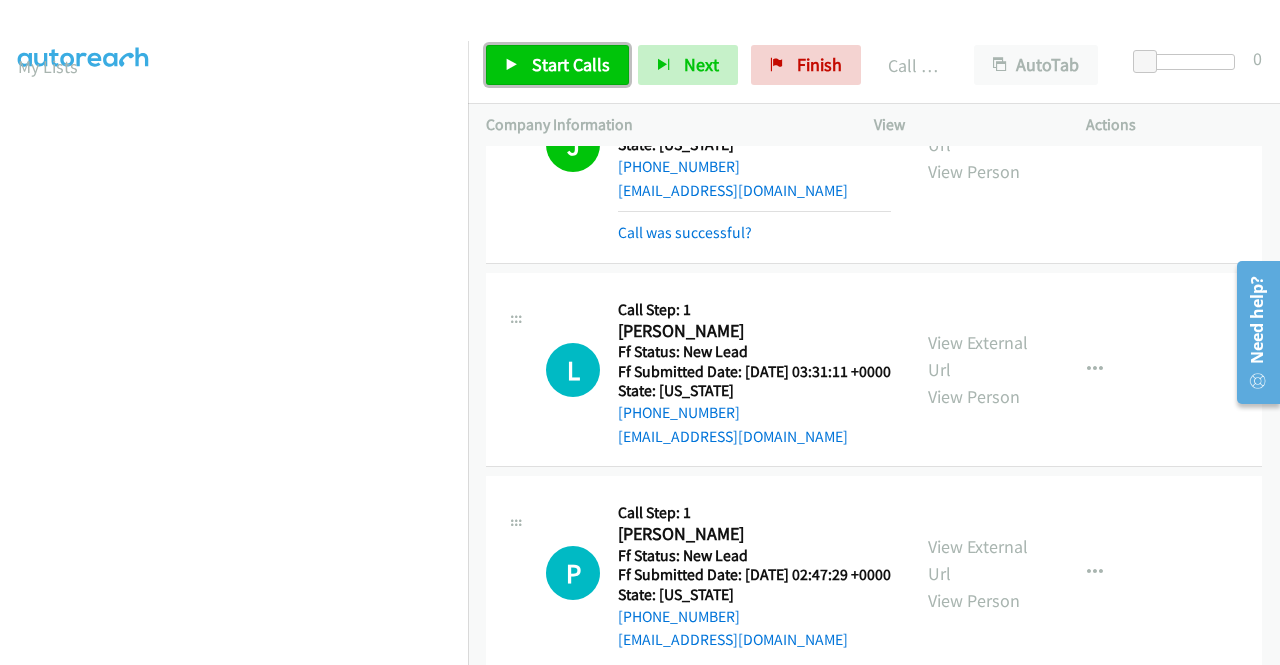 click on "Start Calls" at bounding box center (557, 65) 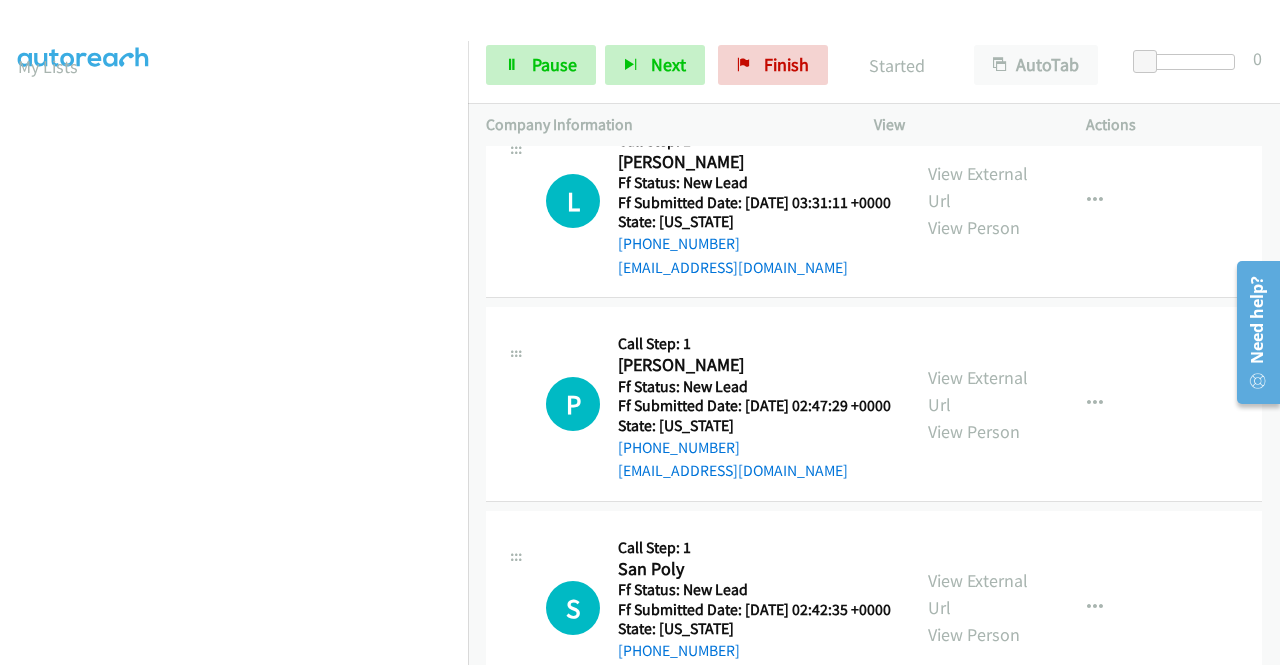 scroll, scrollTop: 1800, scrollLeft: 0, axis: vertical 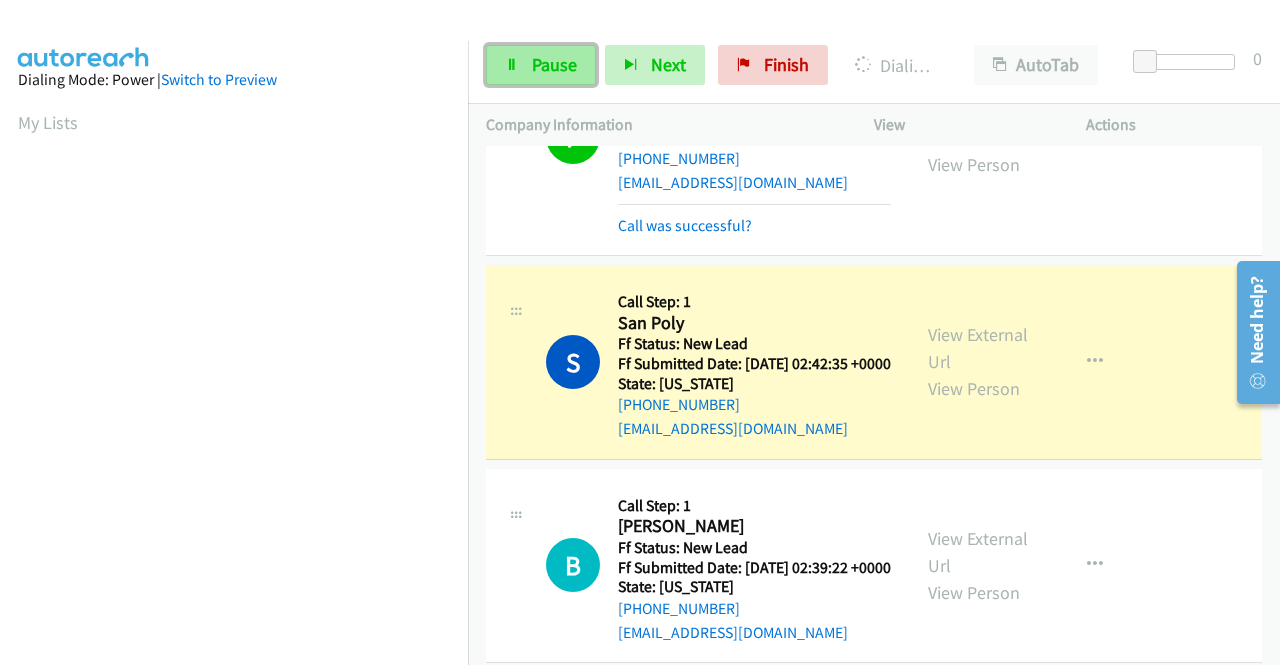 click on "Pause" at bounding box center (541, 65) 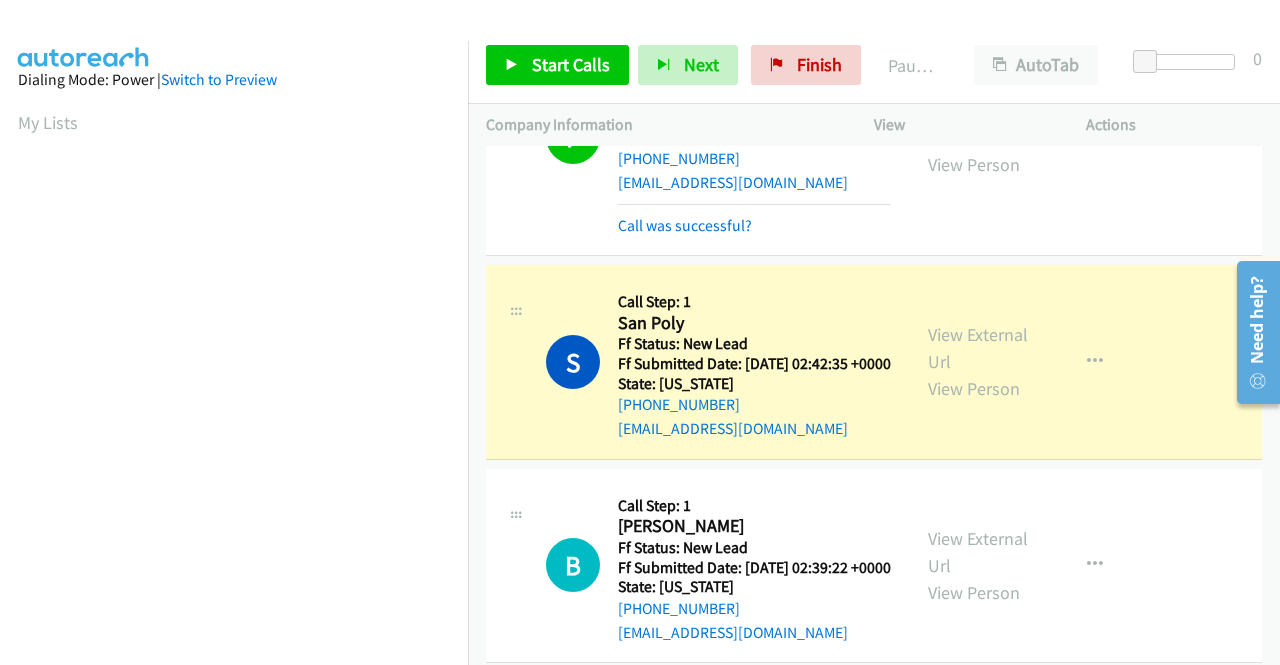 scroll, scrollTop: 456, scrollLeft: 0, axis: vertical 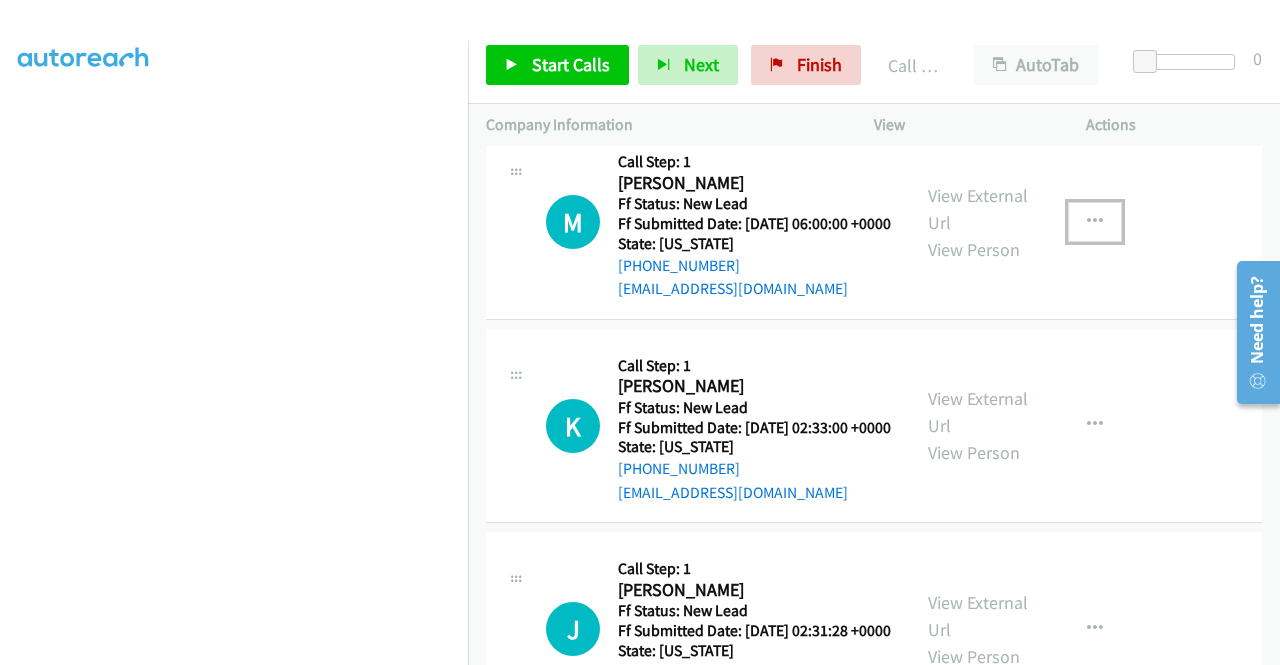 click at bounding box center (1095, 222) 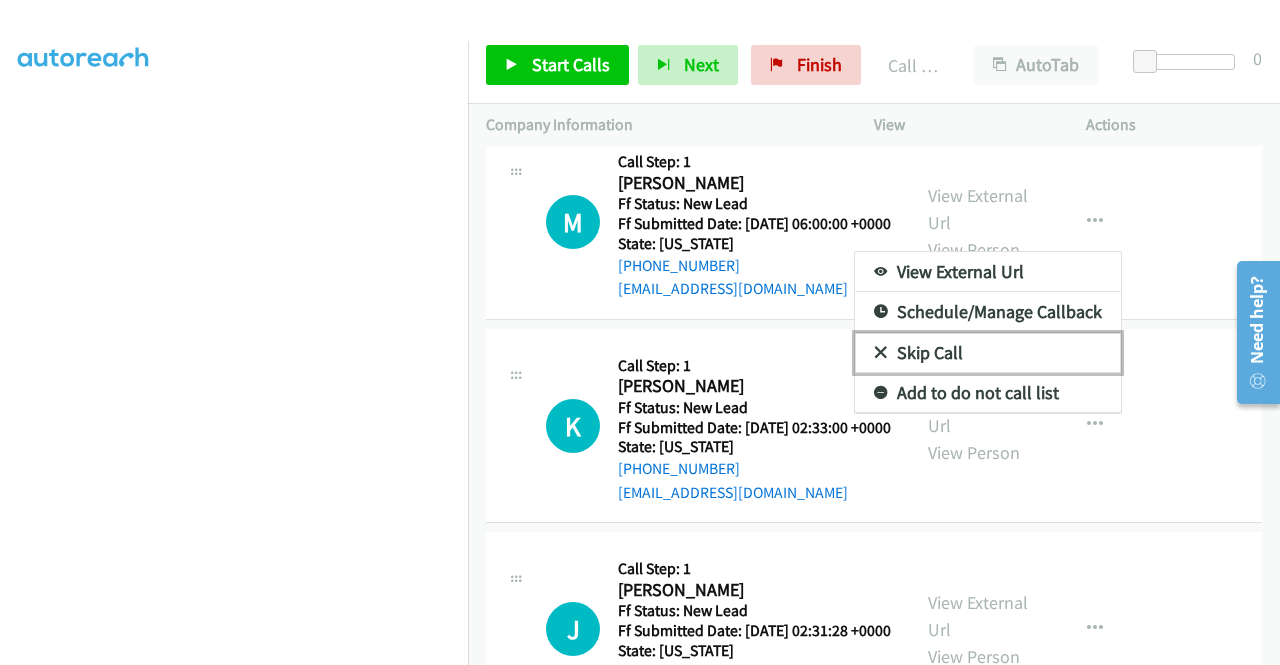 click on "Skip Call" at bounding box center (988, 353) 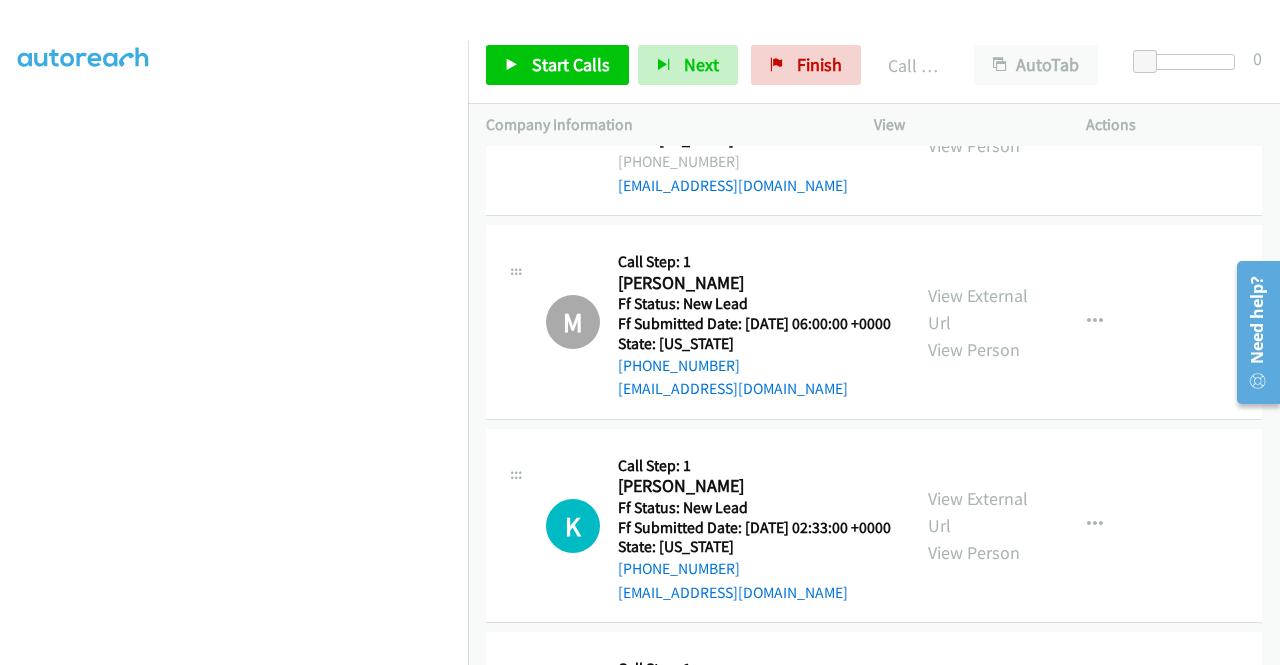 scroll, scrollTop: 3100, scrollLeft: 0, axis: vertical 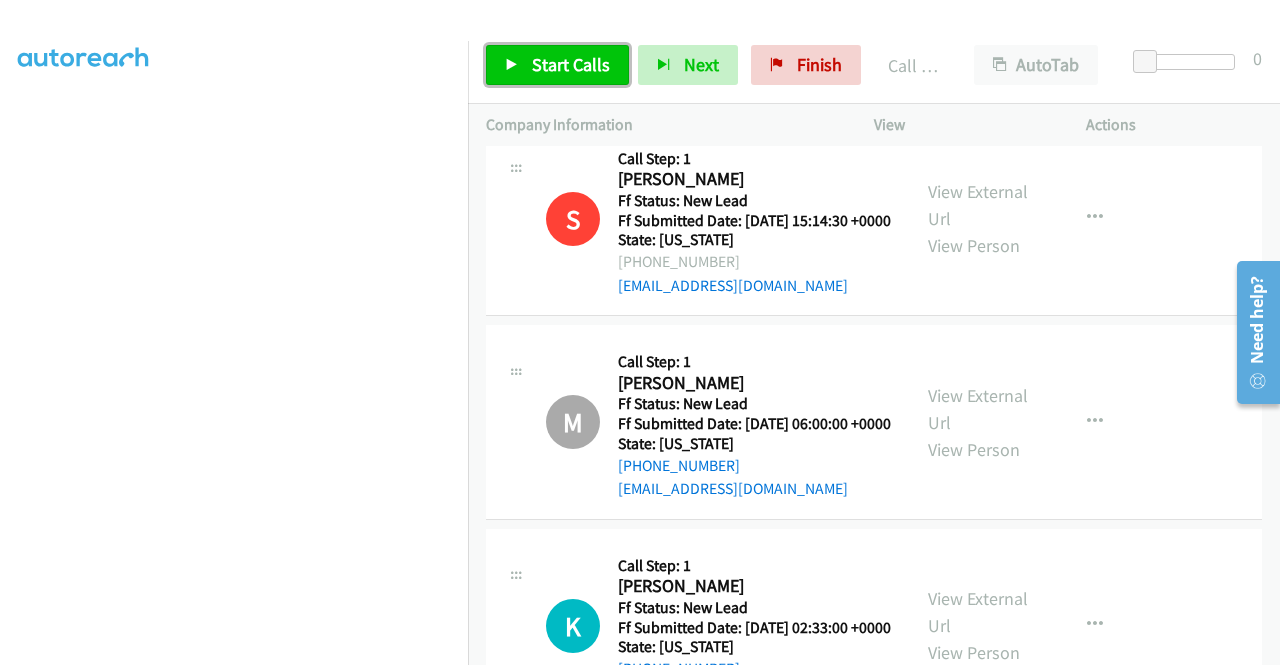 click on "Start Calls" at bounding box center (571, 64) 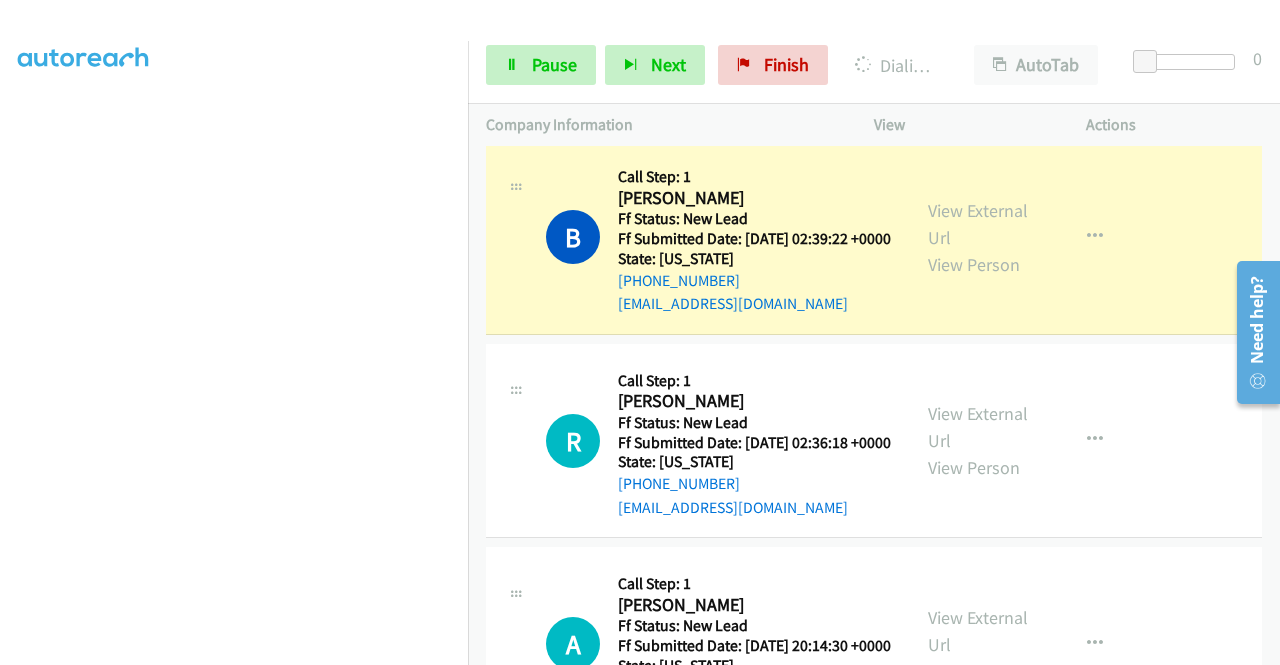 drag, startPoint x: 1276, startPoint y: 443, endPoint x: 56, endPoint y: 141, distance: 1256.823 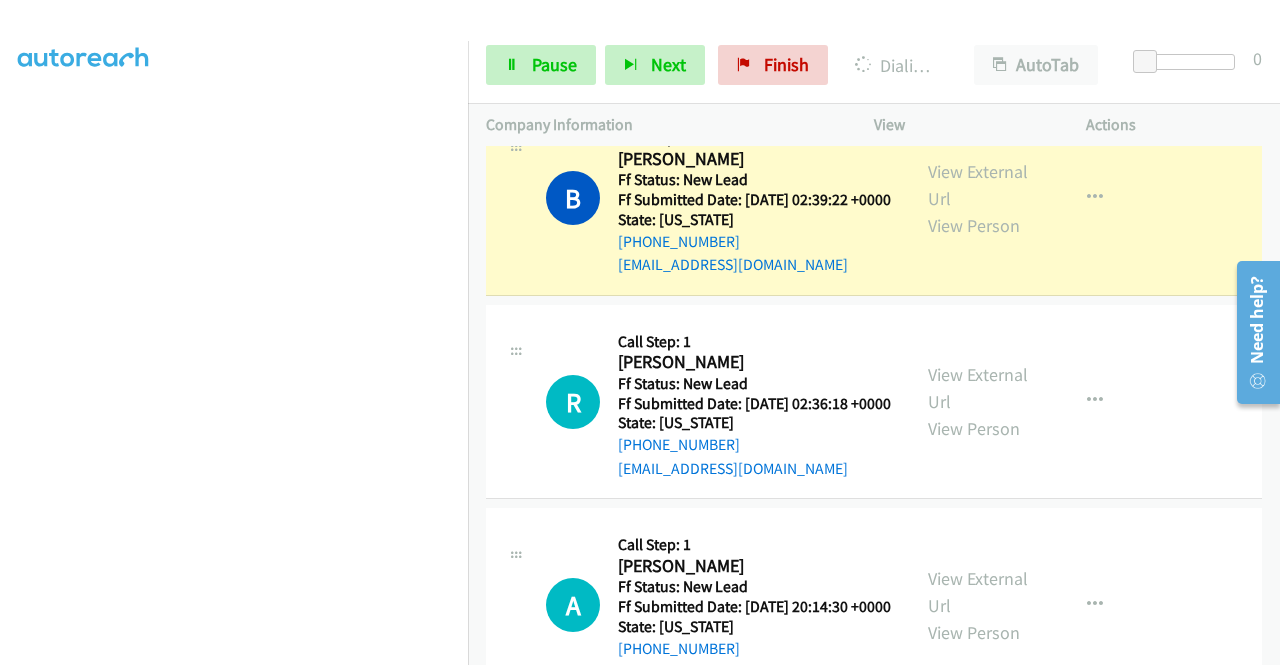scroll, scrollTop: 456, scrollLeft: 0, axis: vertical 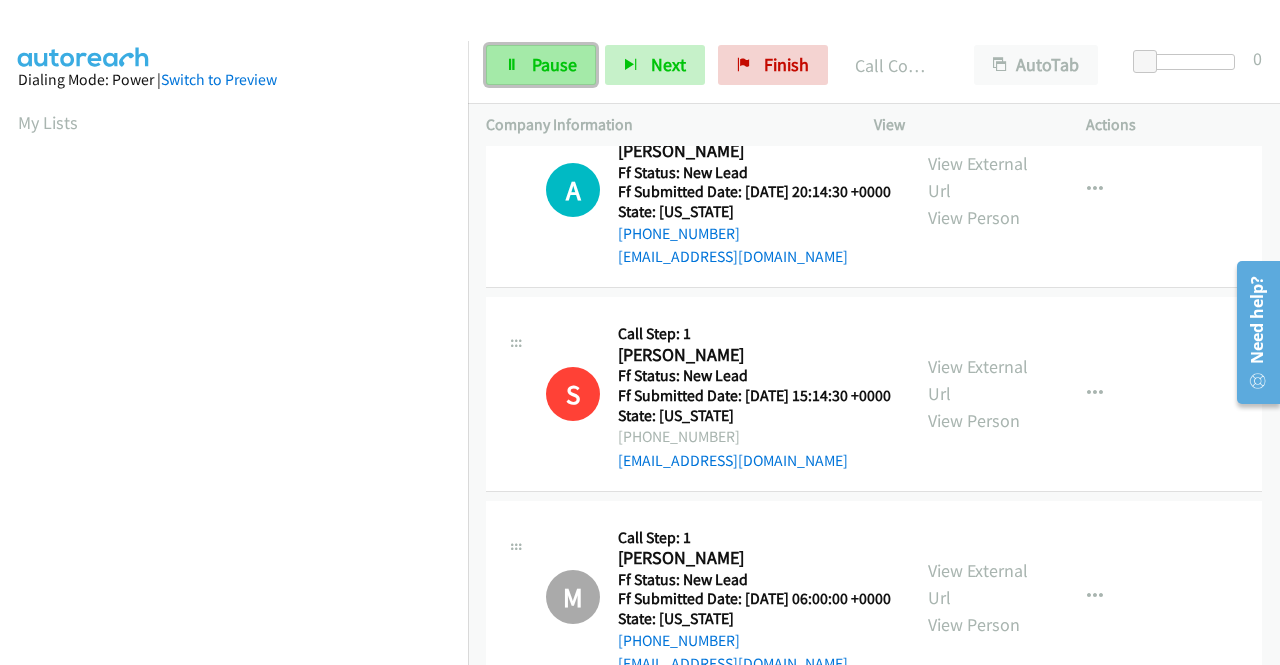click on "Pause" at bounding box center [554, 64] 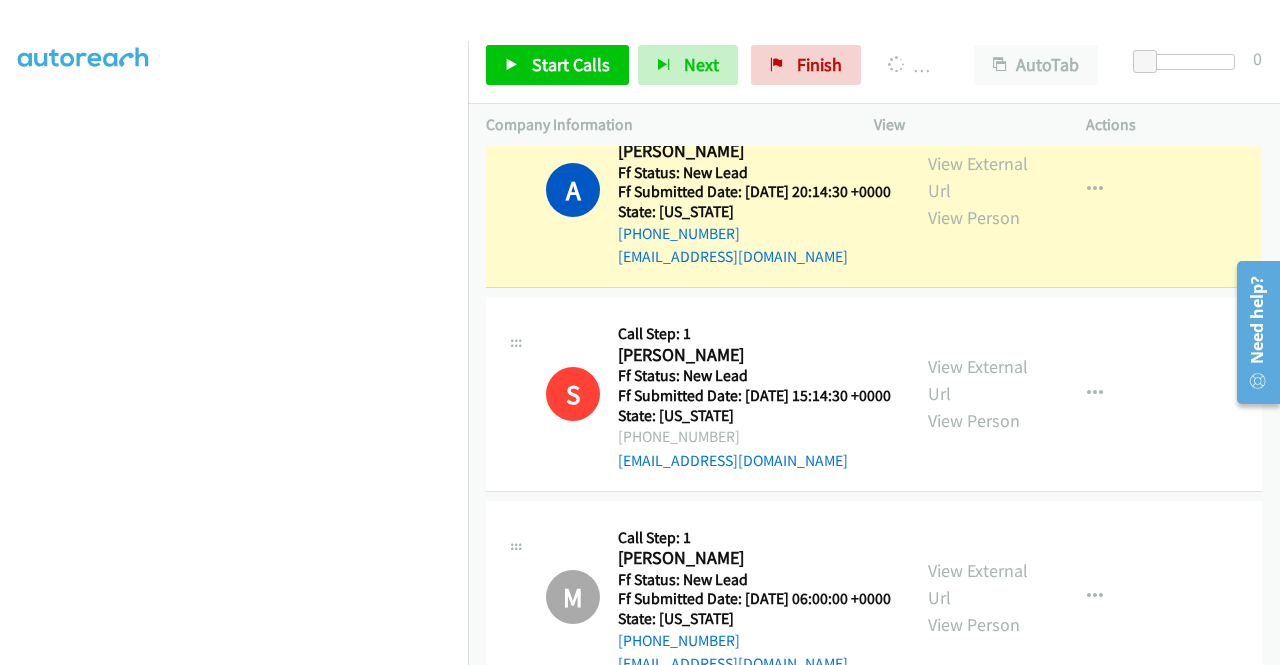 scroll, scrollTop: 0, scrollLeft: 0, axis: both 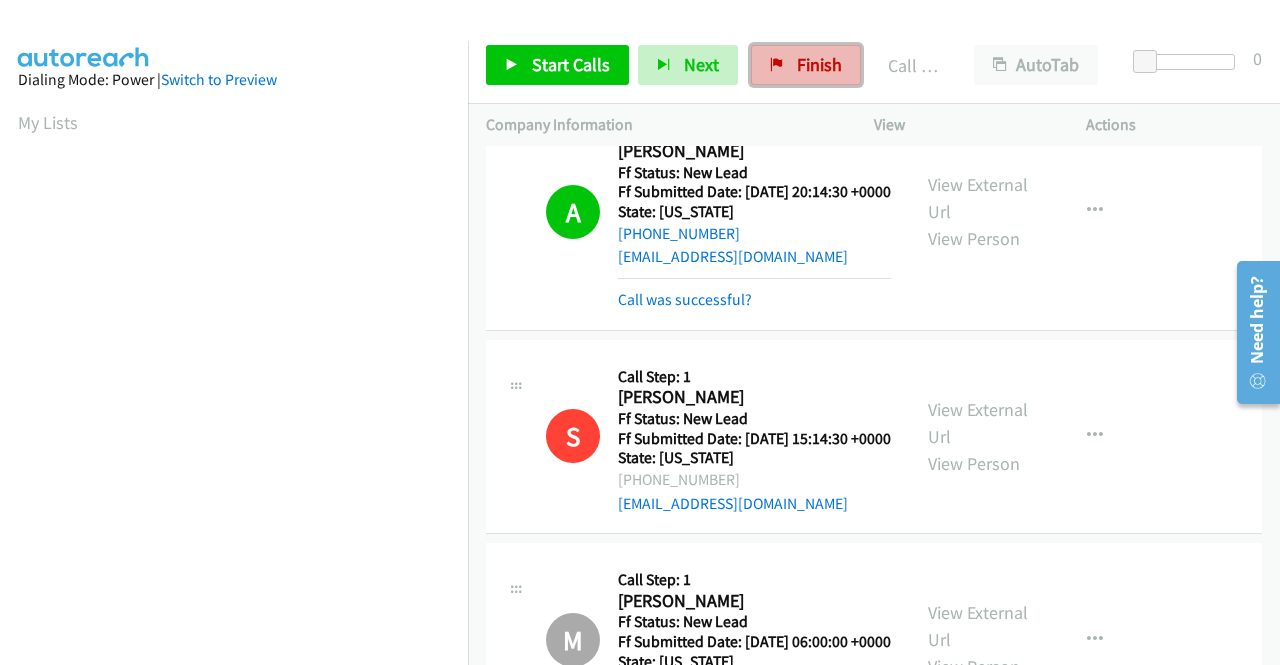 click on "Finish" at bounding box center (806, 65) 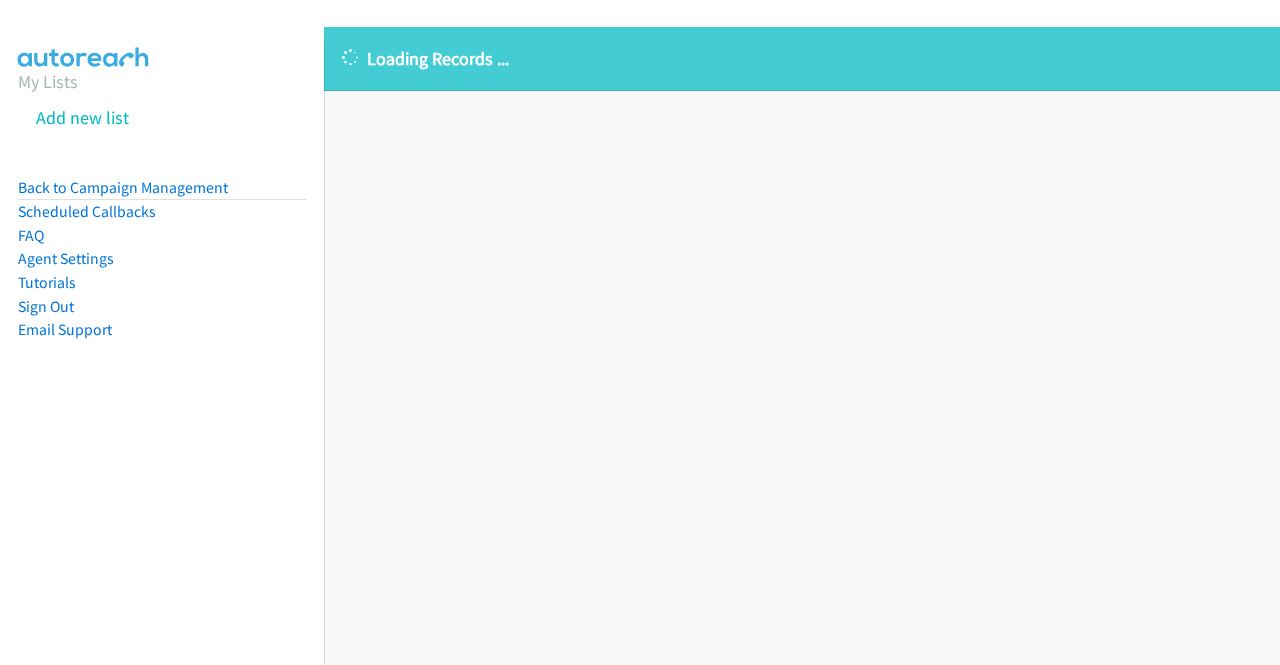 scroll, scrollTop: 0, scrollLeft: 0, axis: both 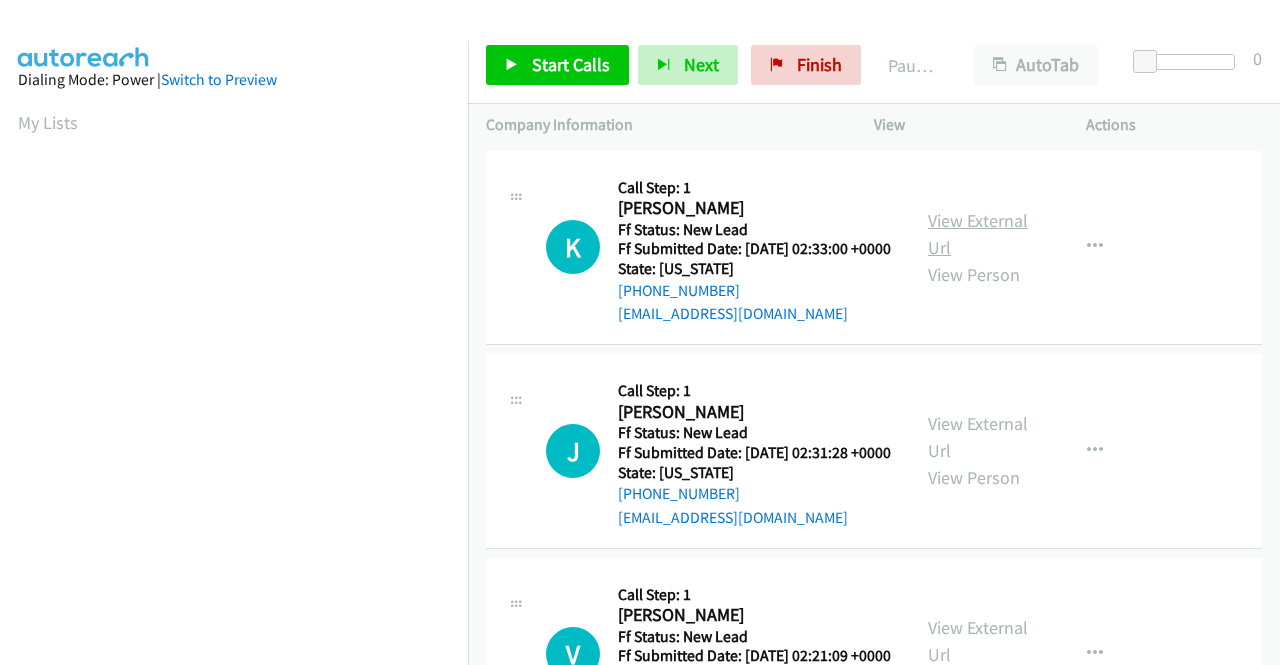 click on "View External Url" at bounding box center [978, 234] 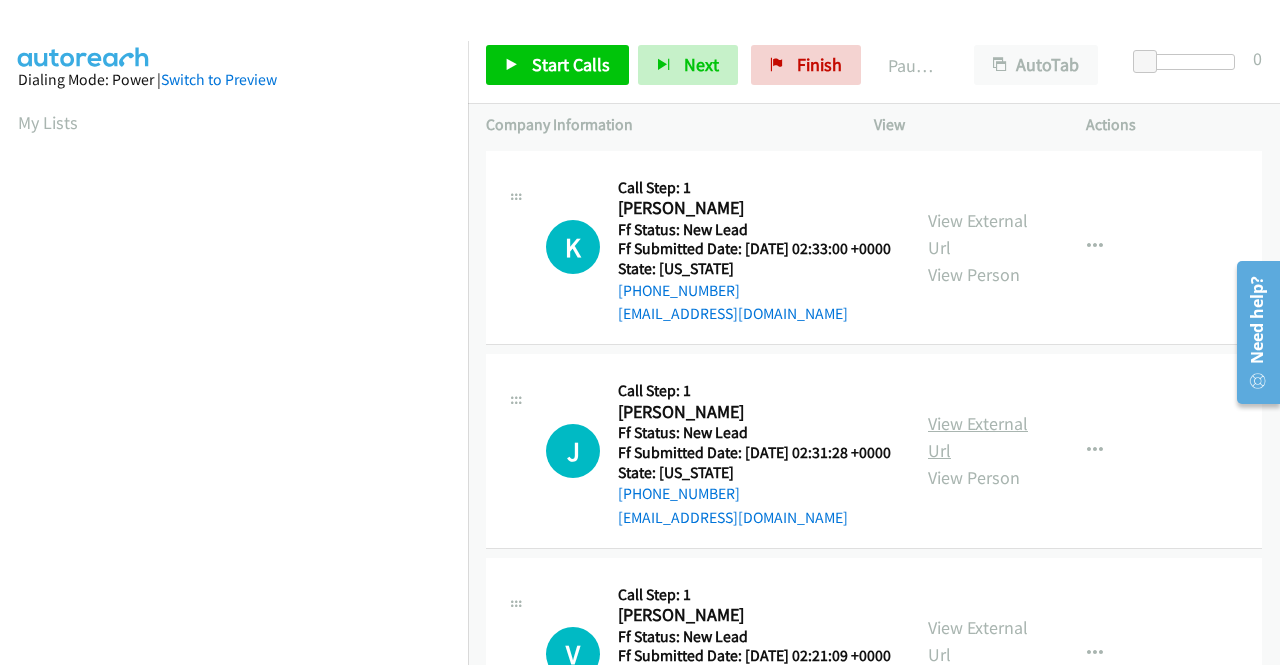 click on "View External Url" at bounding box center [978, 437] 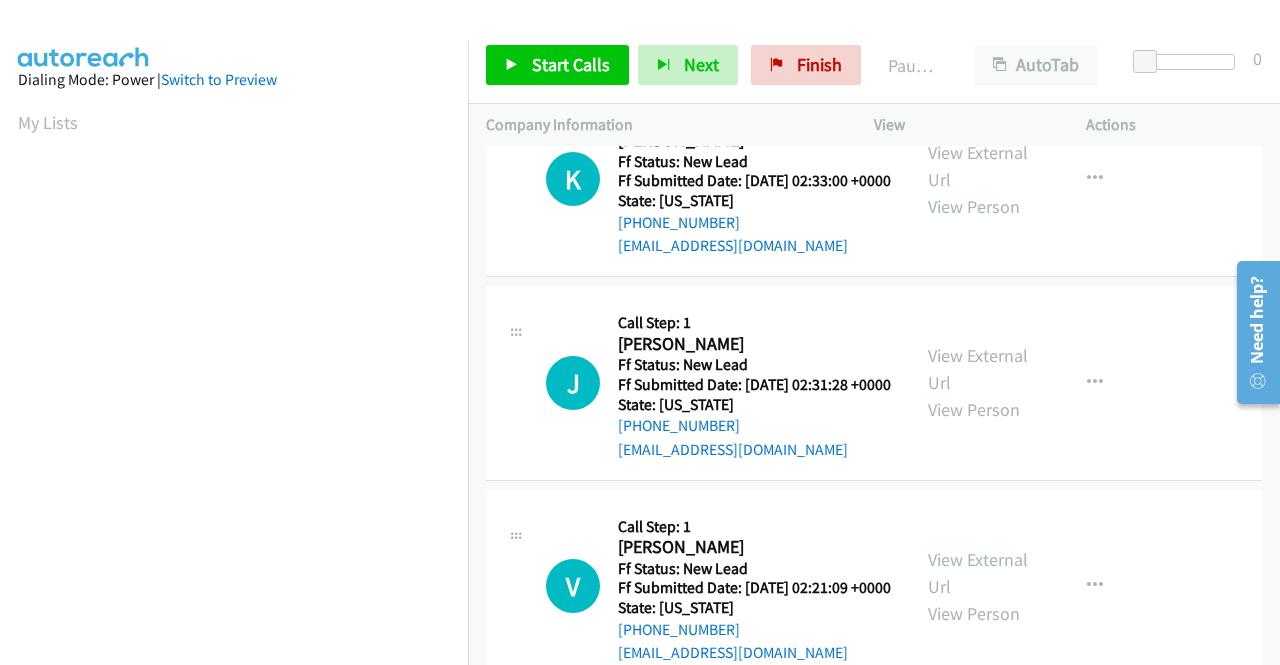 scroll, scrollTop: 100, scrollLeft: 0, axis: vertical 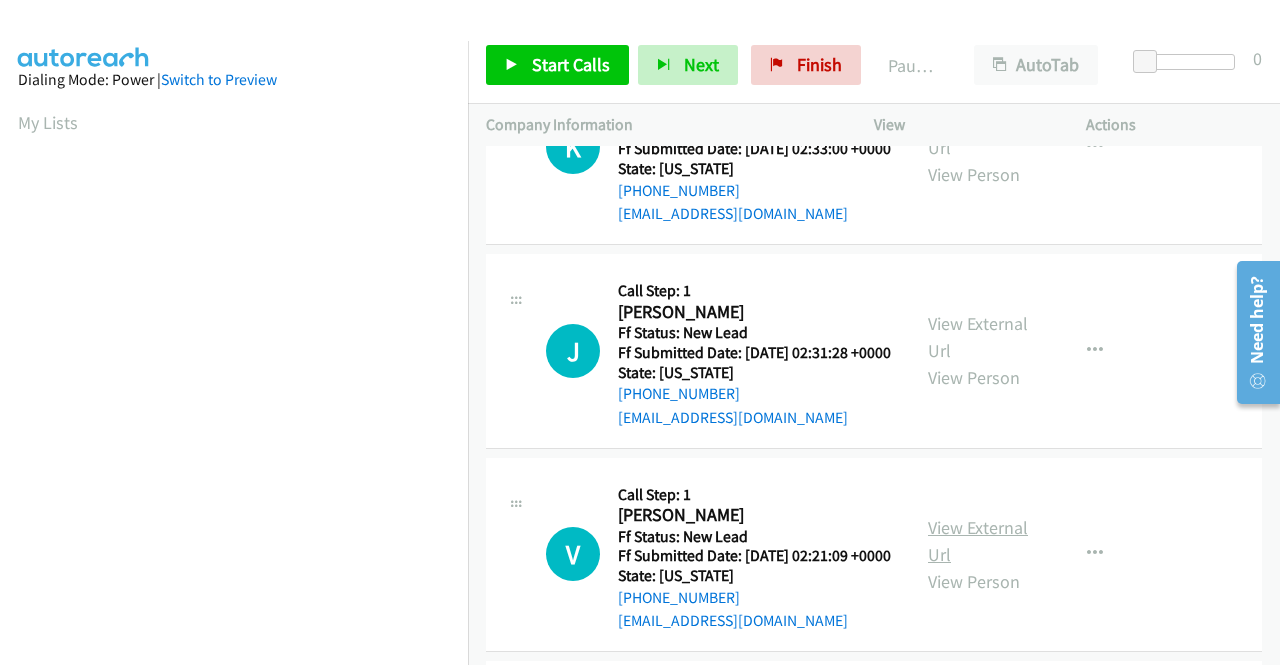 click on "View External Url" at bounding box center (978, 541) 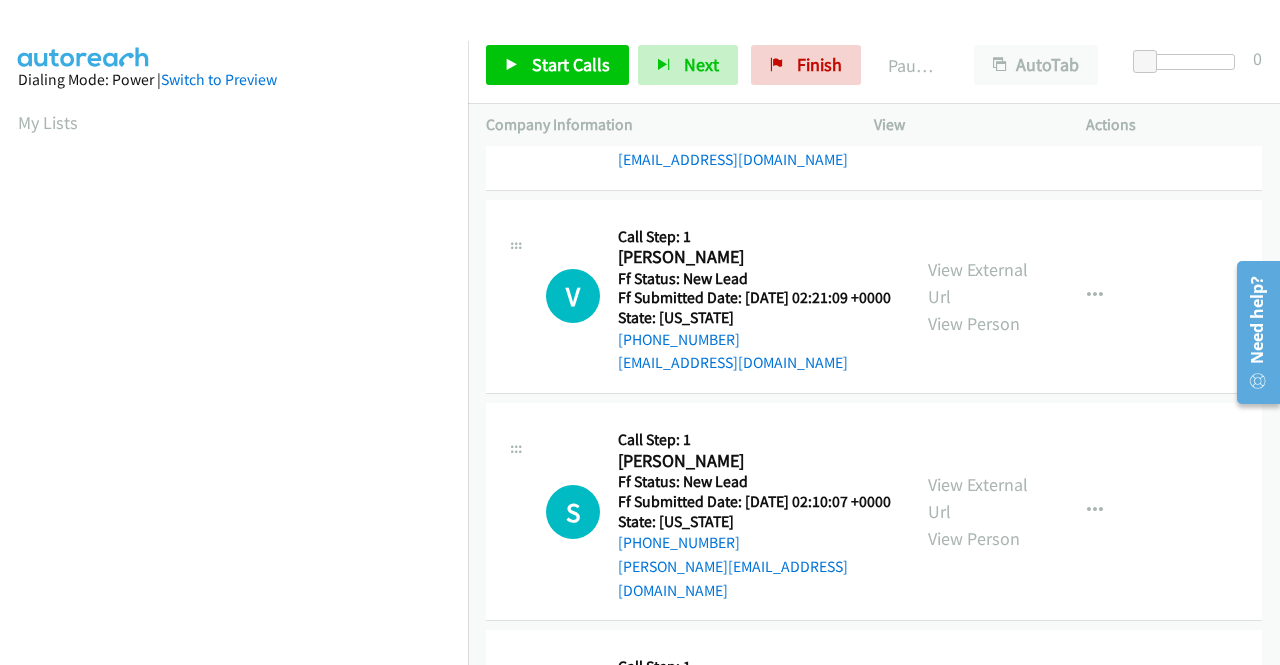 scroll, scrollTop: 400, scrollLeft: 0, axis: vertical 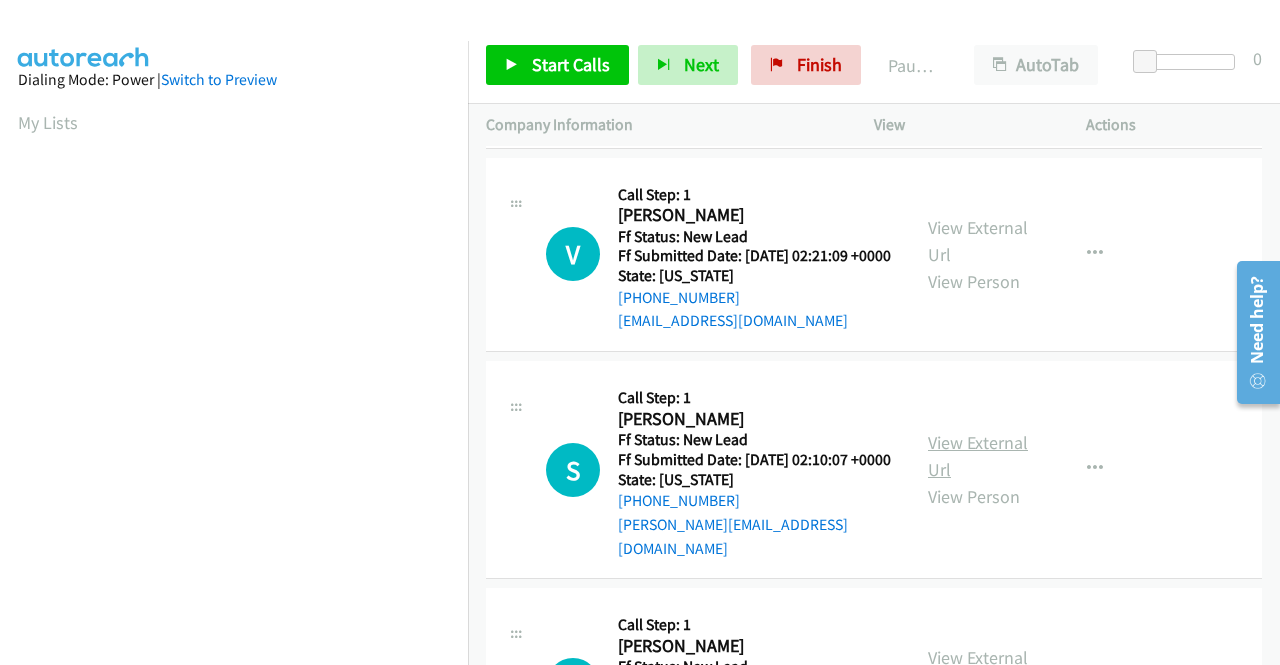 click on "View External Url" at bounding box center (978, 456) 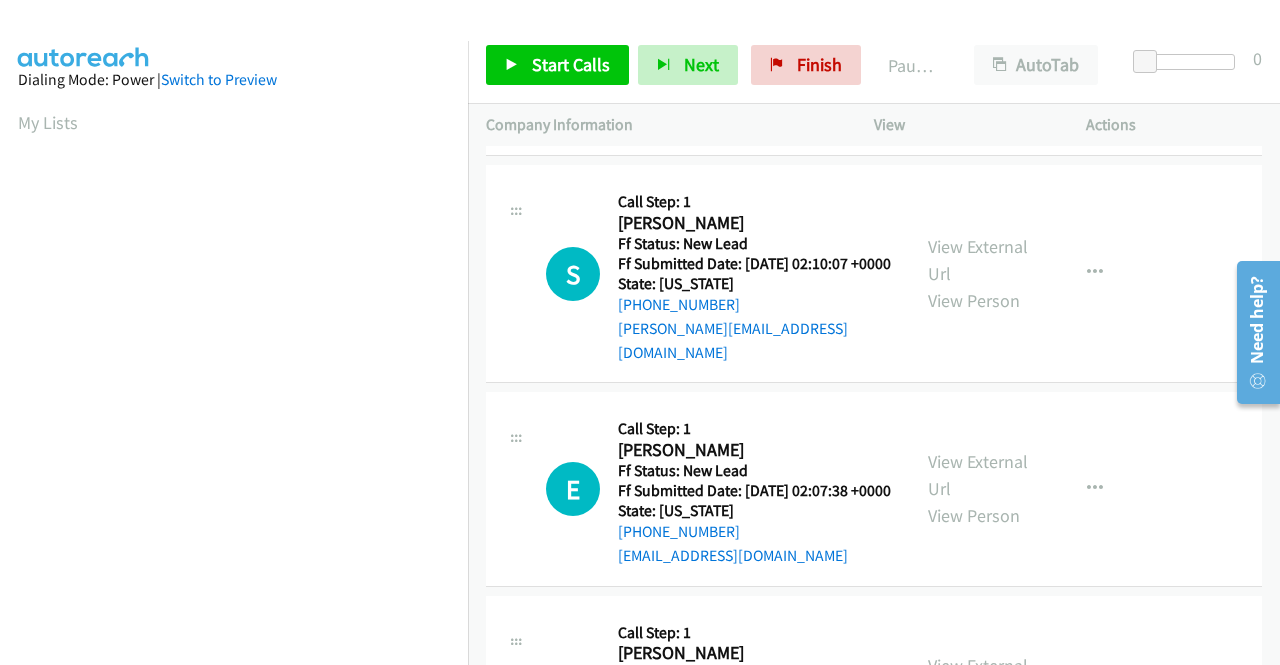 scroll, scrollTop: 600, scrollLeft: 0, axis: vertical 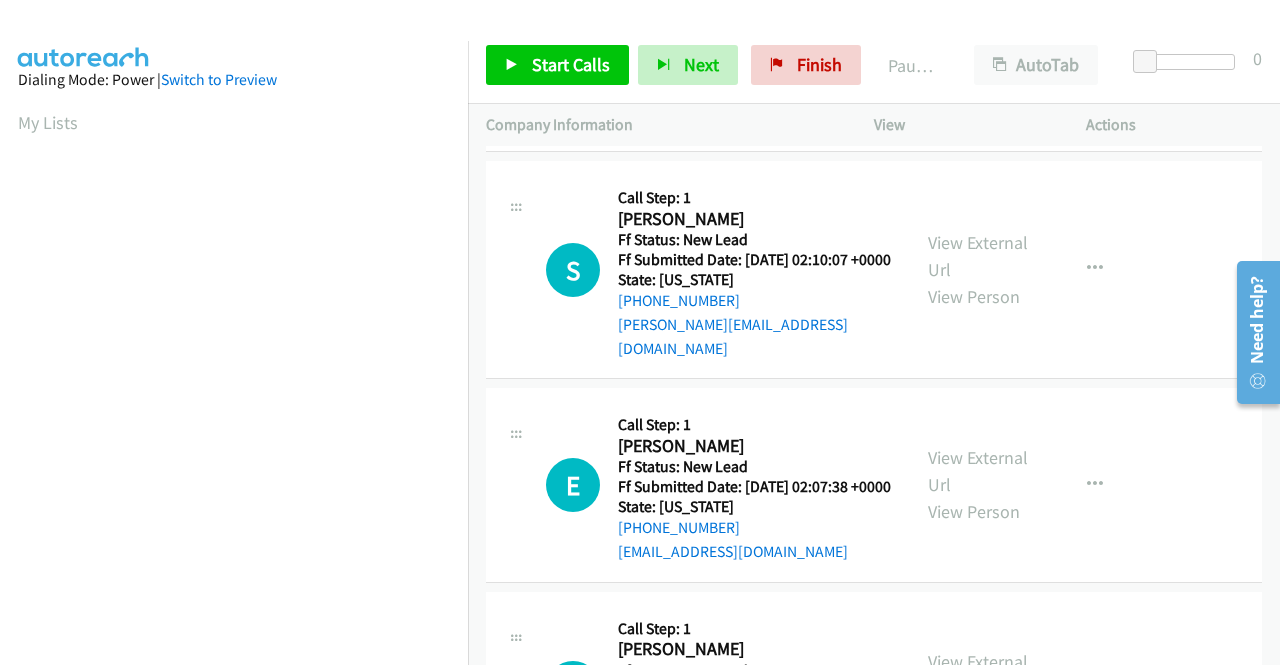 click on "View External Url
View Person" at bounding box center (980, 484) 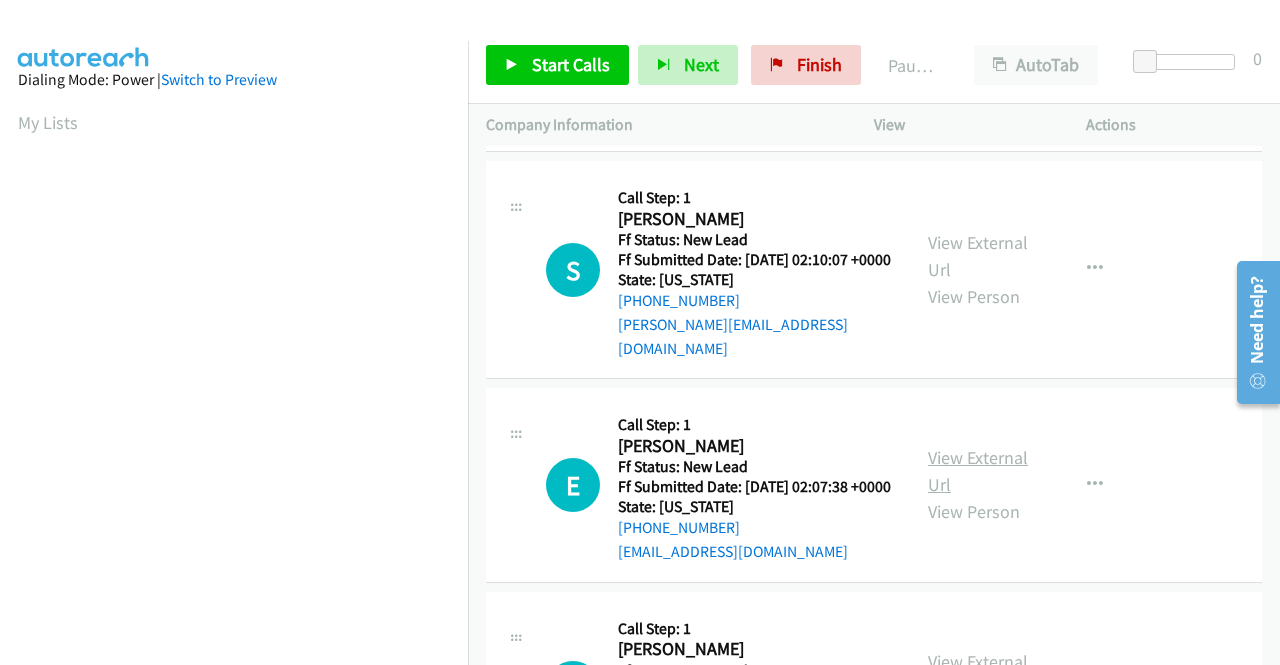click on "View External Url" at bounding box center (978, 471) 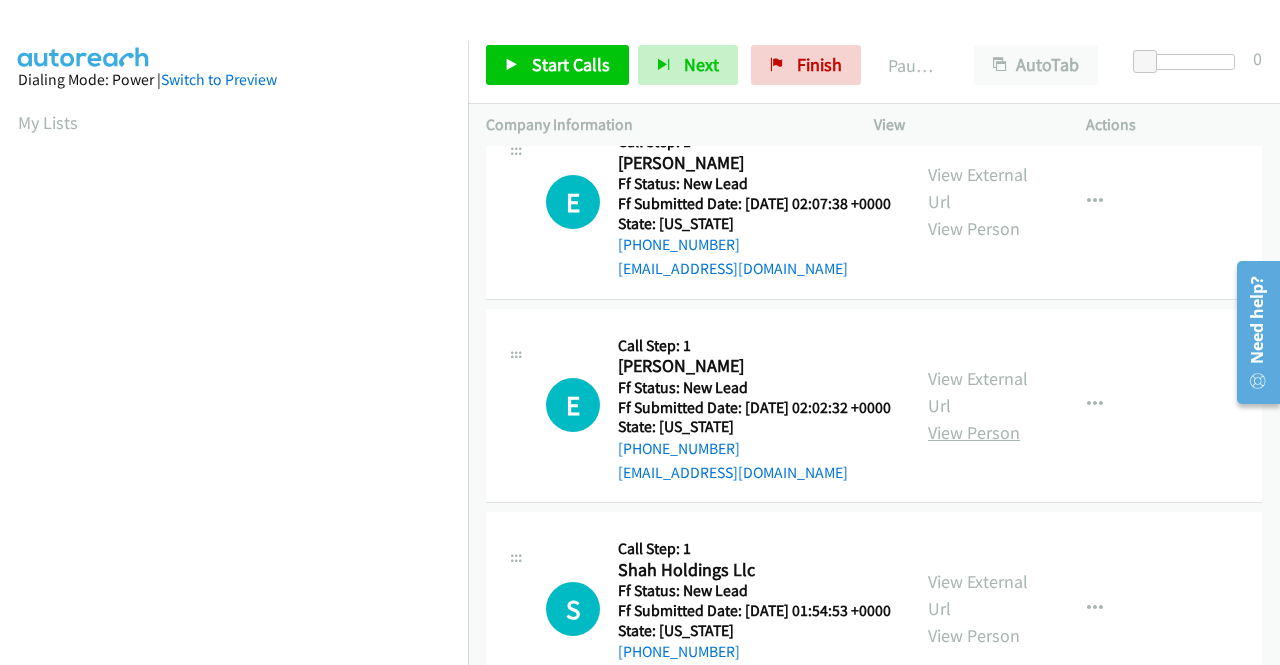 scroll, scrollTop: 900, scrollLeft: 0, axis: vertical 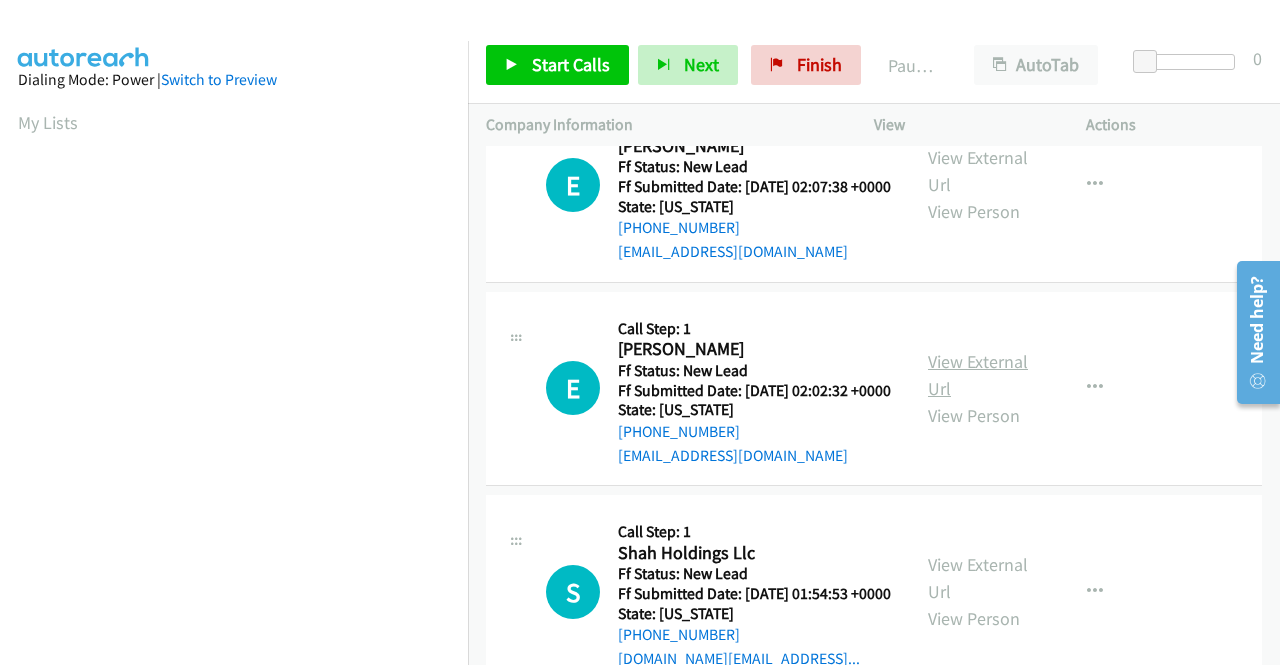 click on "View External Url" at bounding box center [978, 375] 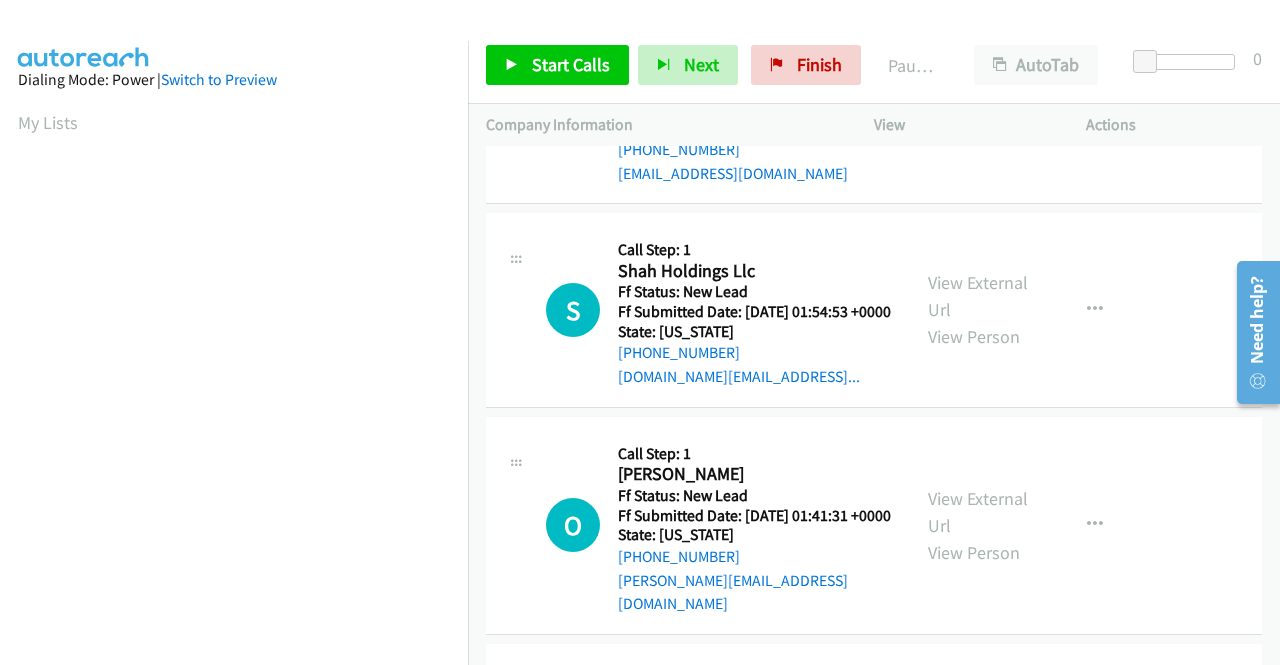 scroll, scrollTop: 1200, scrollLeft: 0, axis: vertical 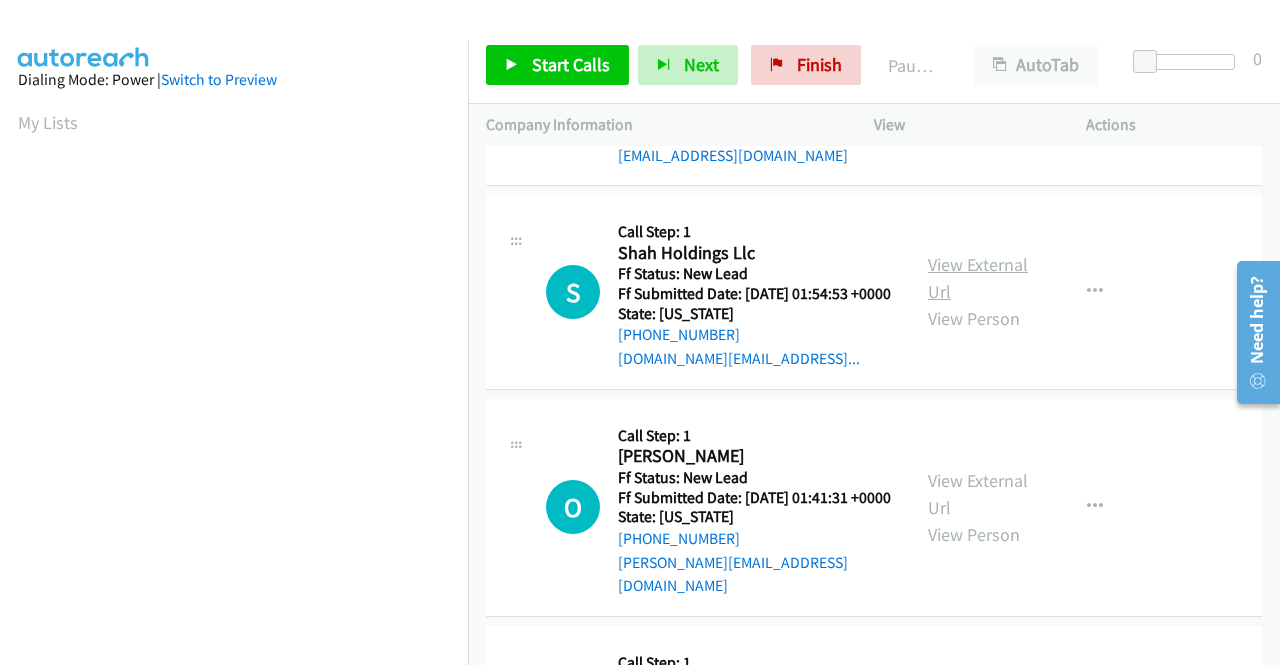 click on "View External Url" at bounding box center [978, 278] 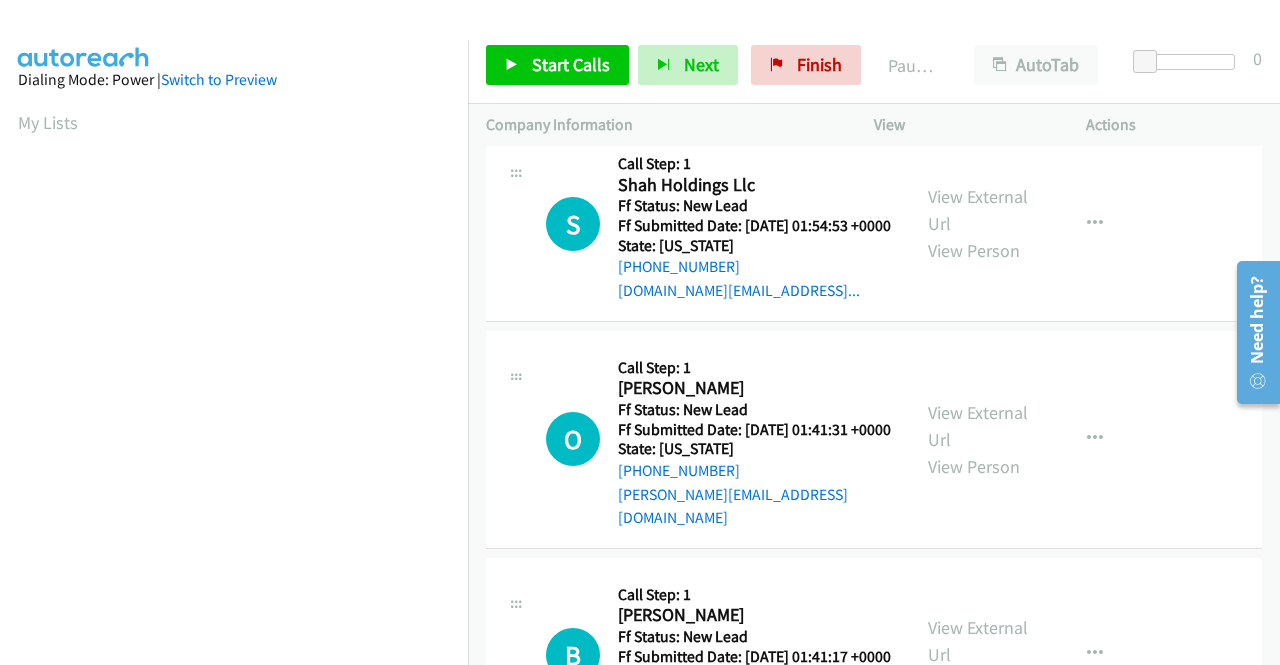 scroll, scrollTop: 1300, scrollLeft: 0, axis: vertical 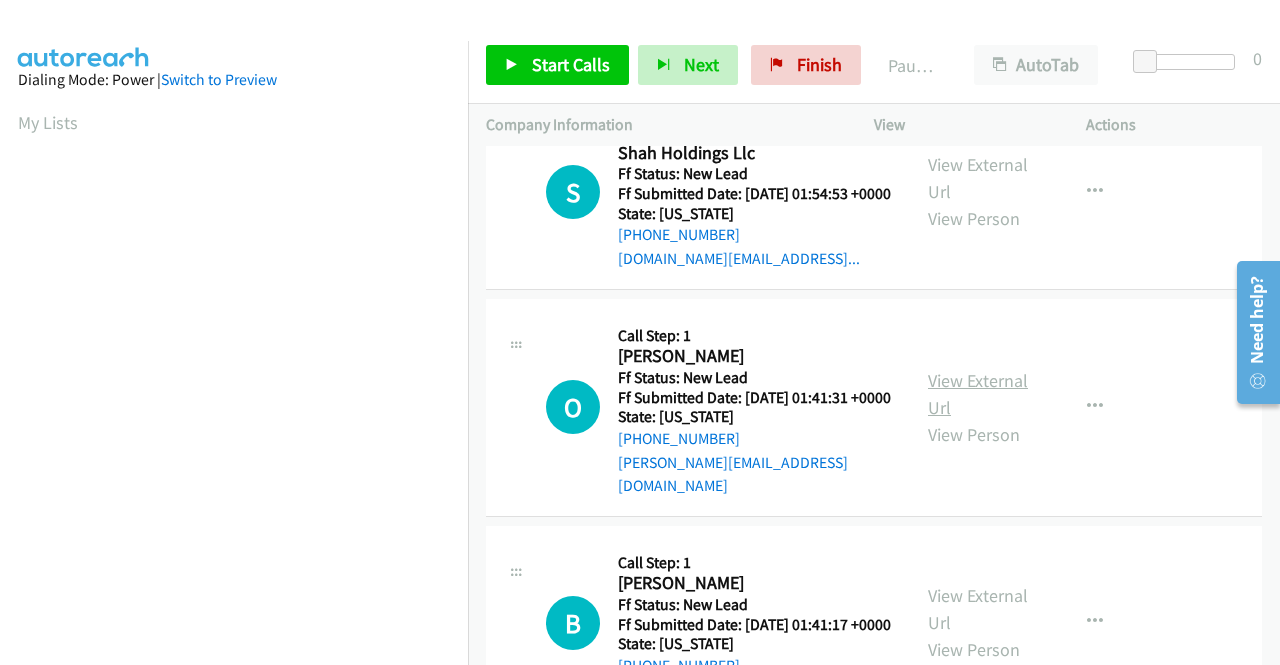 click on "View External Url" at bounding box center (978, 394) 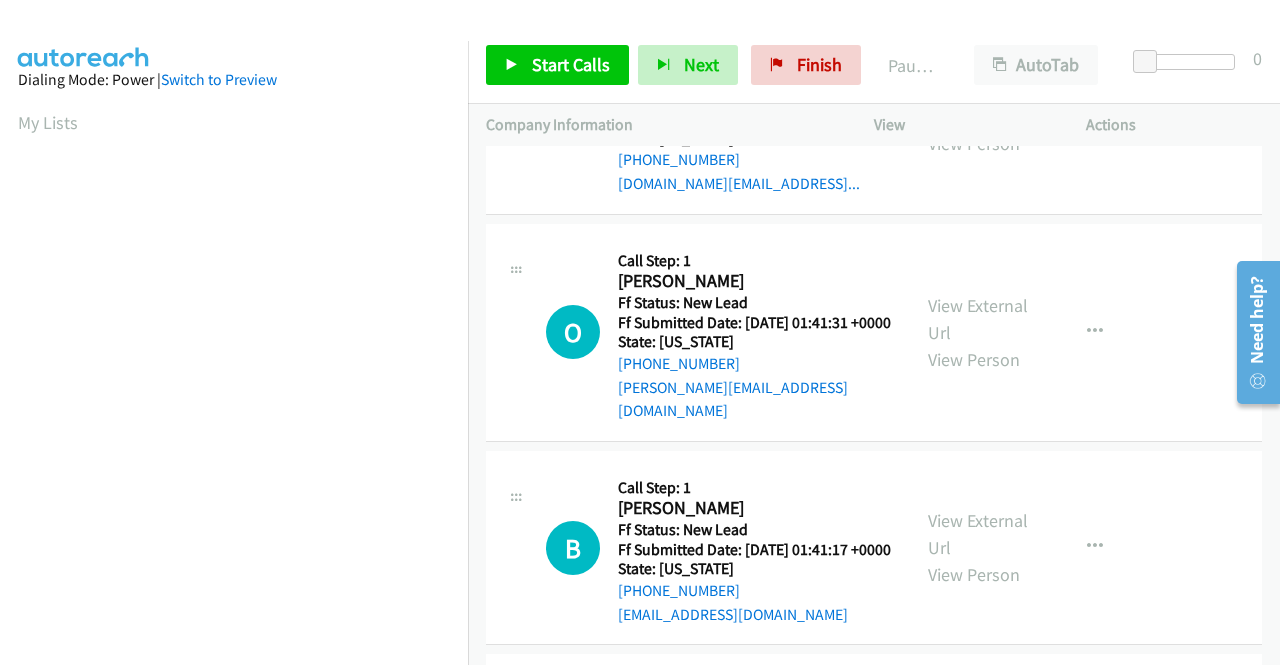 scroll, scrollTop: 1500, scrollLeft: 0, axis: vertical 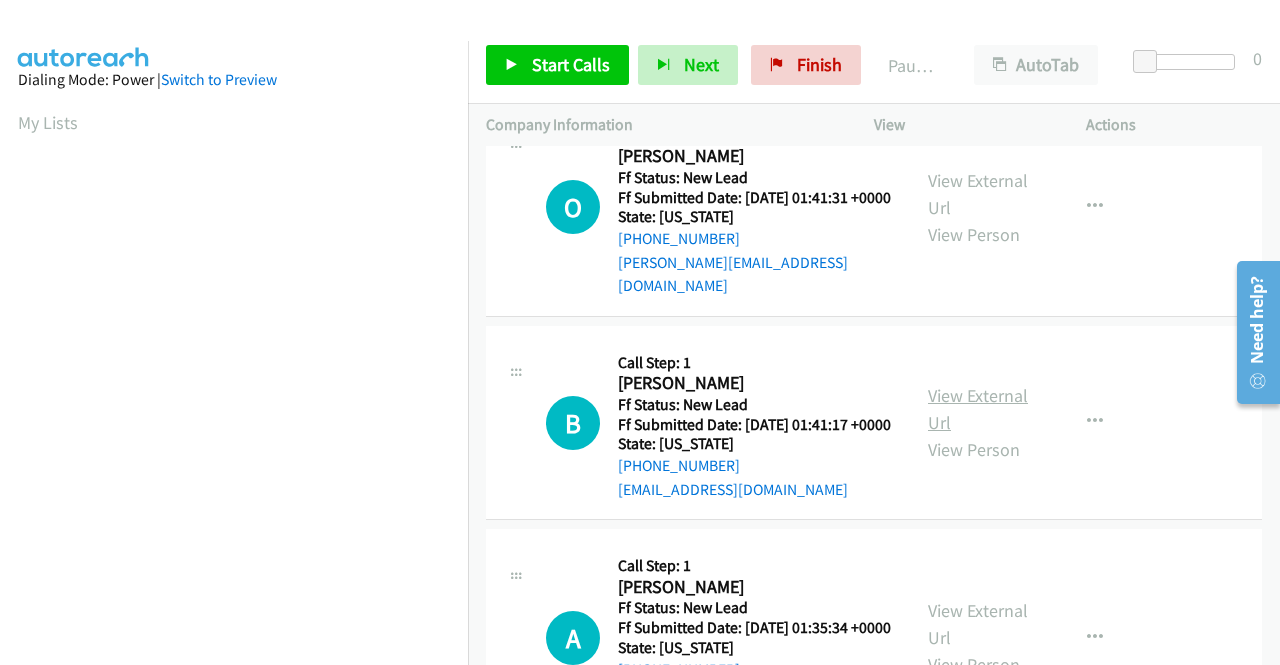 click on "View External Url" at bounding box center [978, 409] 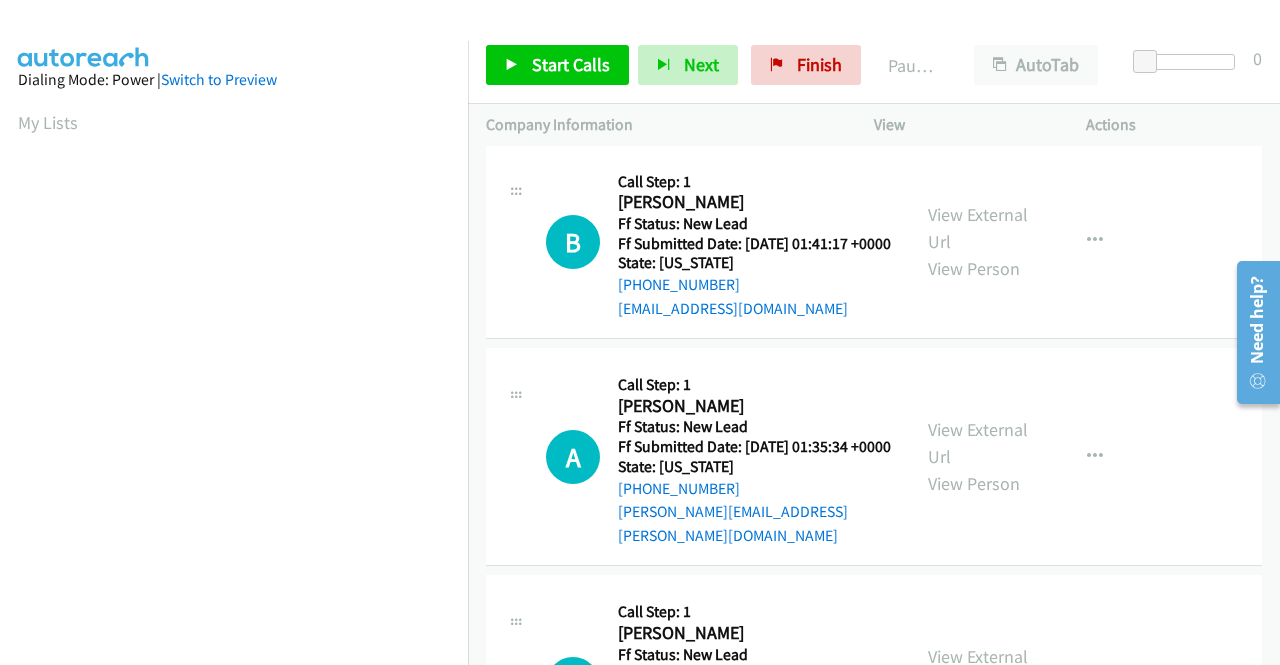 scroll, scrollTop: 1700, scrollLeft: 0, axis: vertical 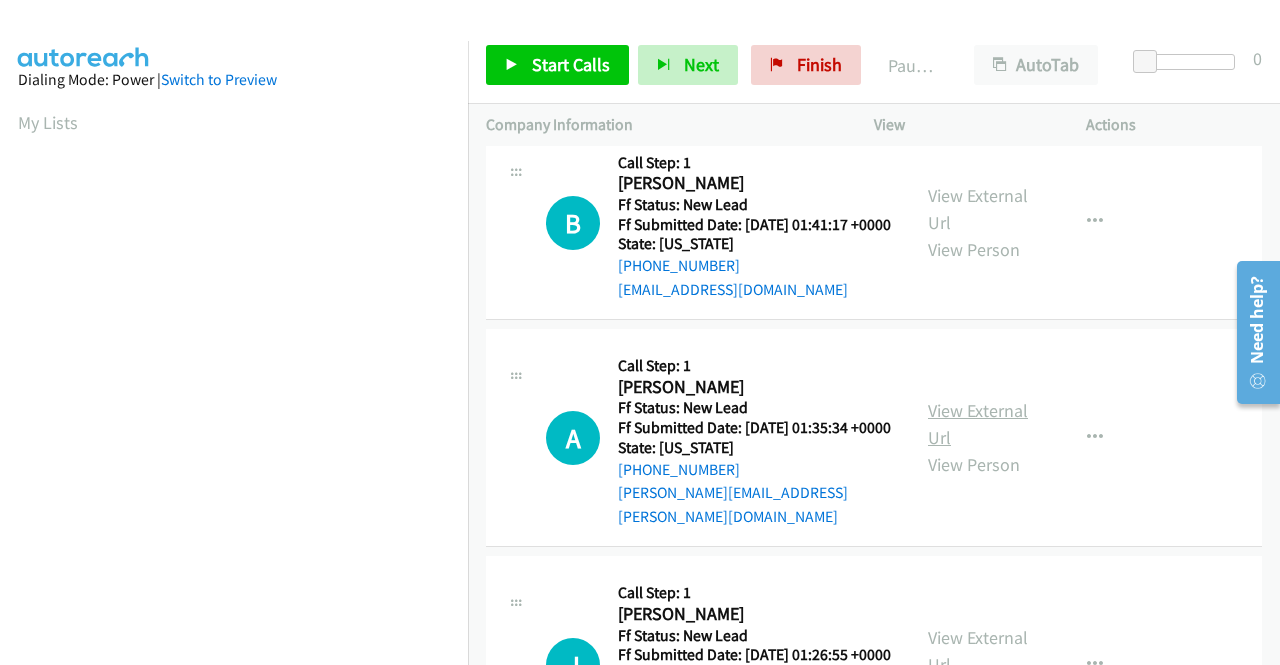 click on "View External Url" at bounding box center [978, 424] 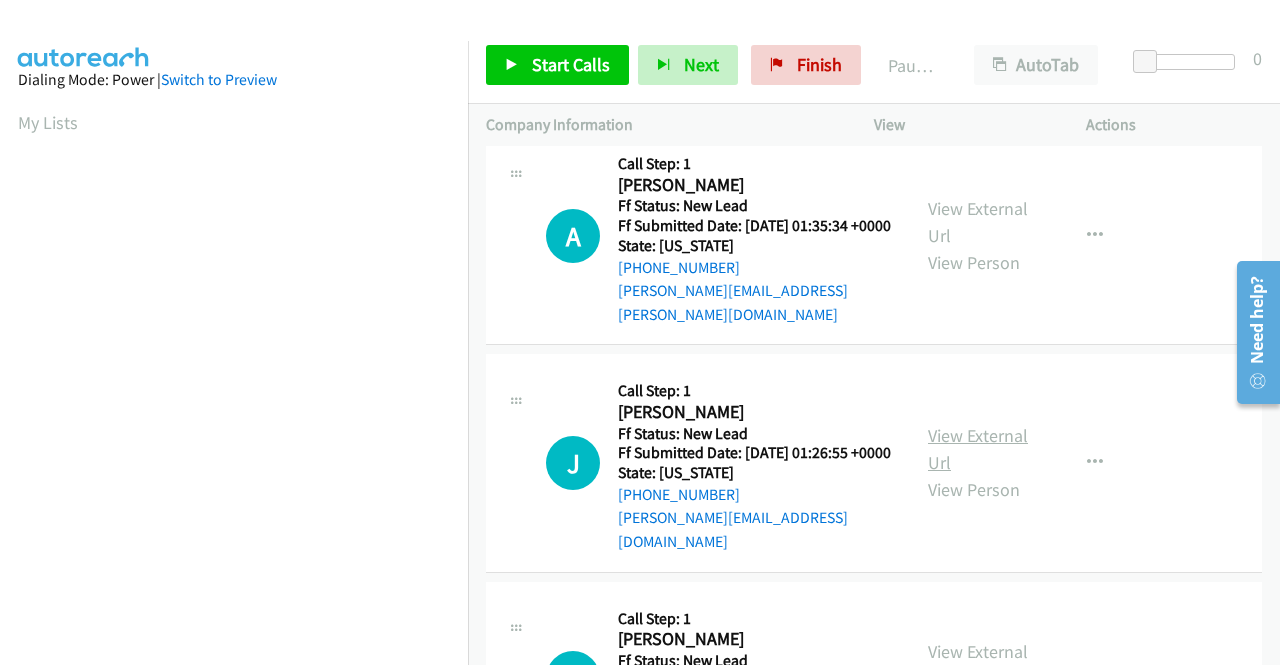 scroll, scrollTop: 2000, scrollLeft: 0, axis: vertical 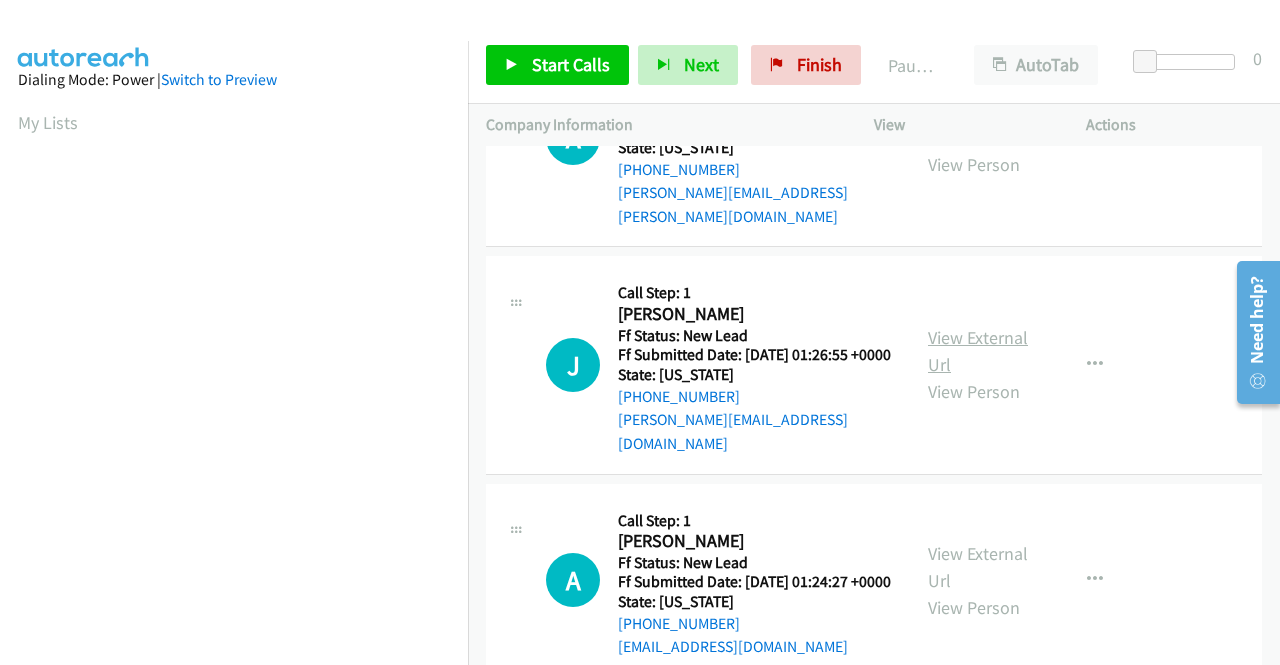 click on "View External Url" at bounding box center [978, 351] 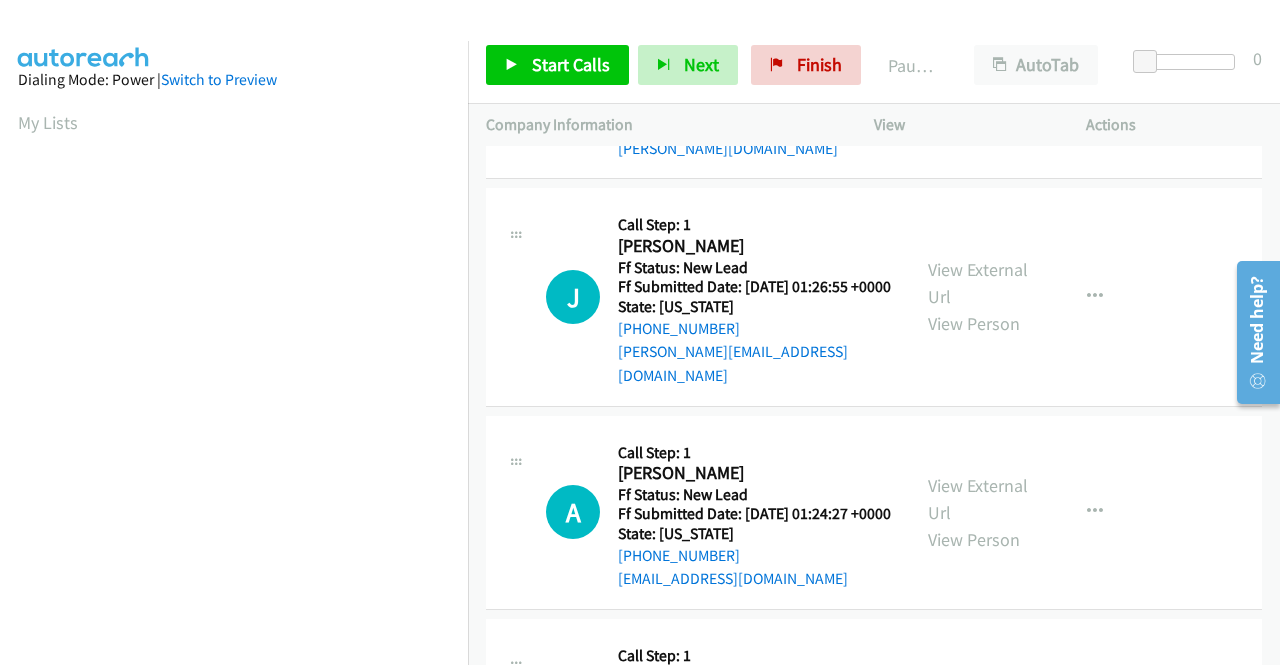 scroll, scrollTop: 2200, scrollLeft: 0, axis: vertical 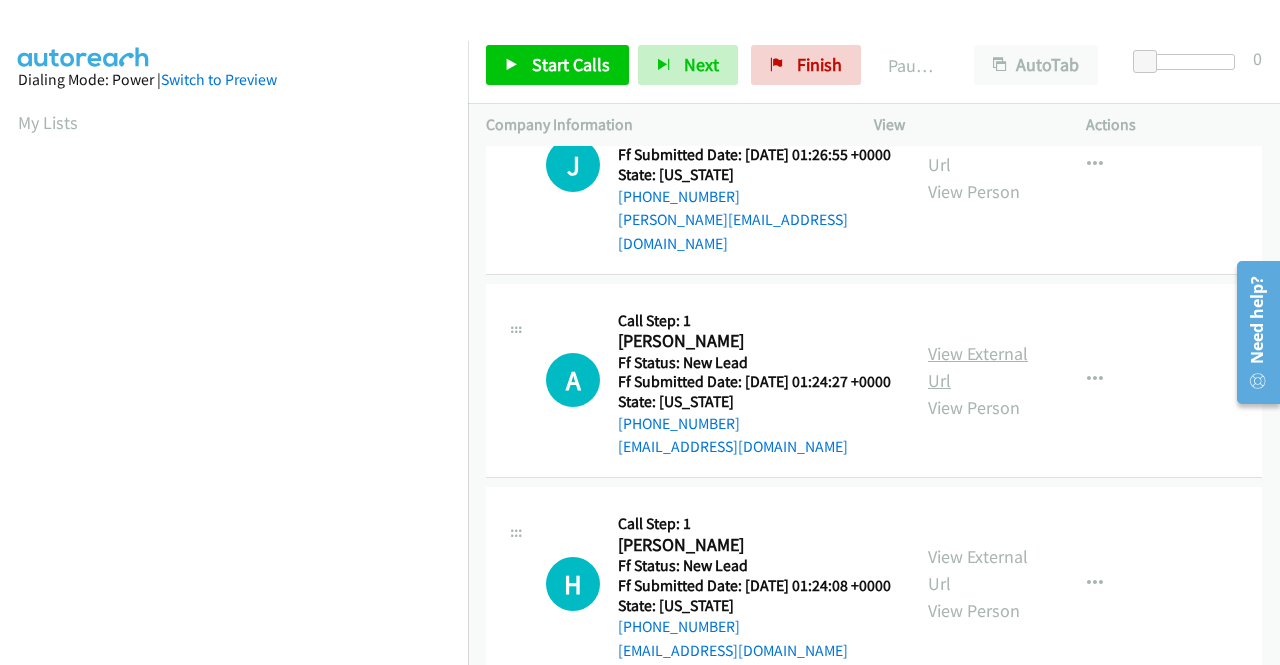 click on "View External Url" at bounding box center (978, 367) 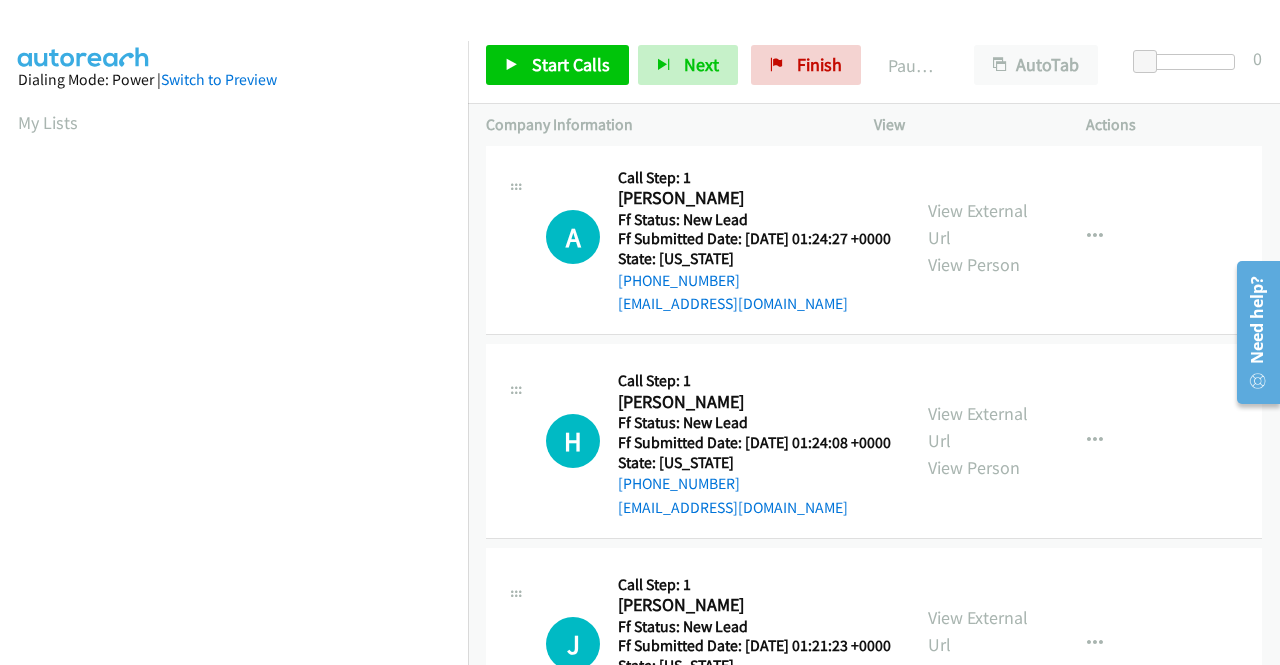 scroll, scrollTop: 2400, scrollLeft: 0, axis: vertical 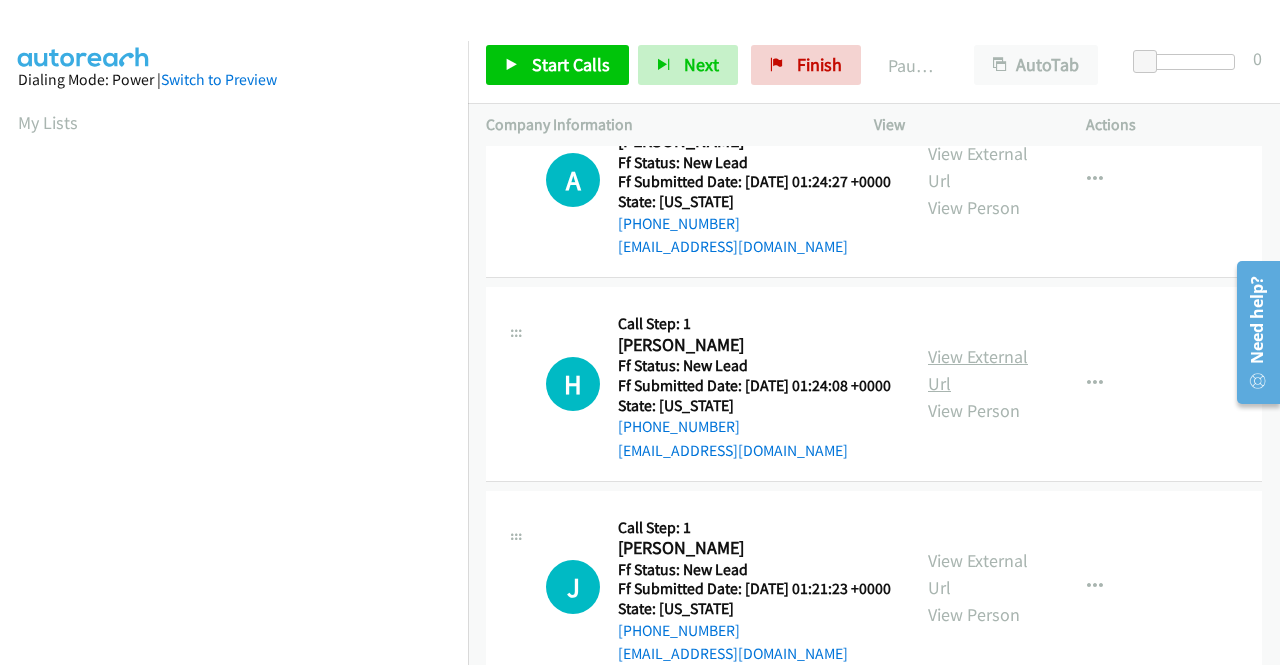 click on "View External Url" at bounding box center [978, 370] 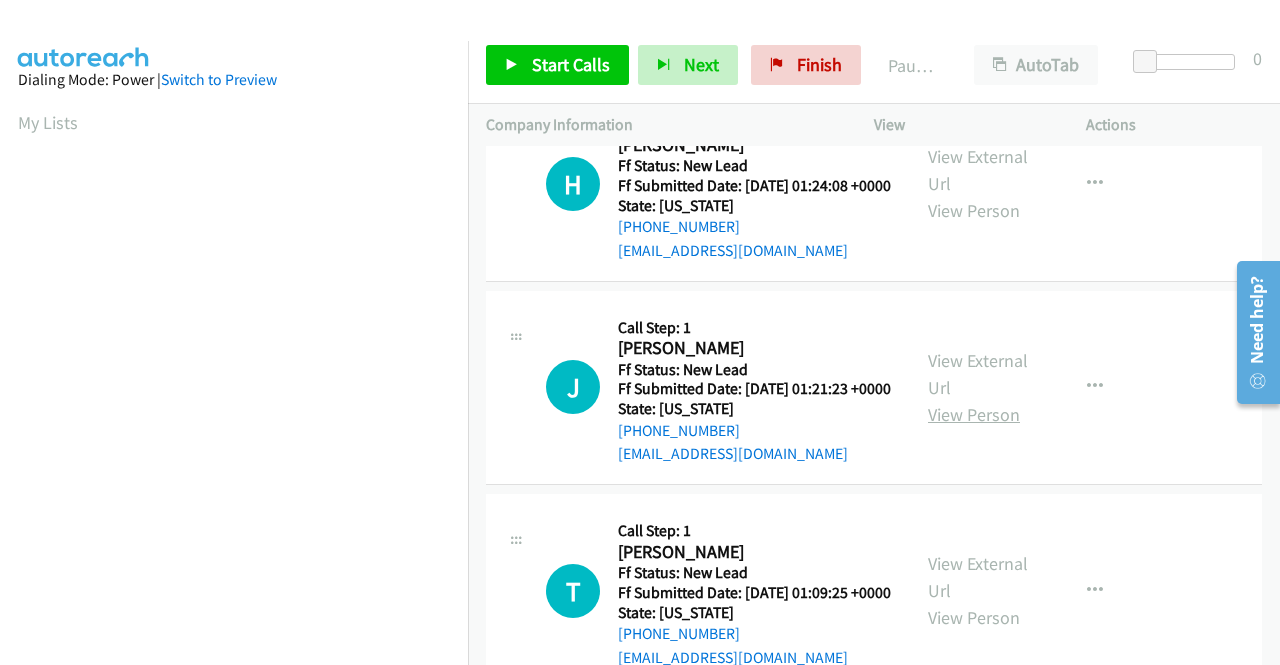 scroll, scrollTop: 2700, scrollLeft: 0, axis: vertical 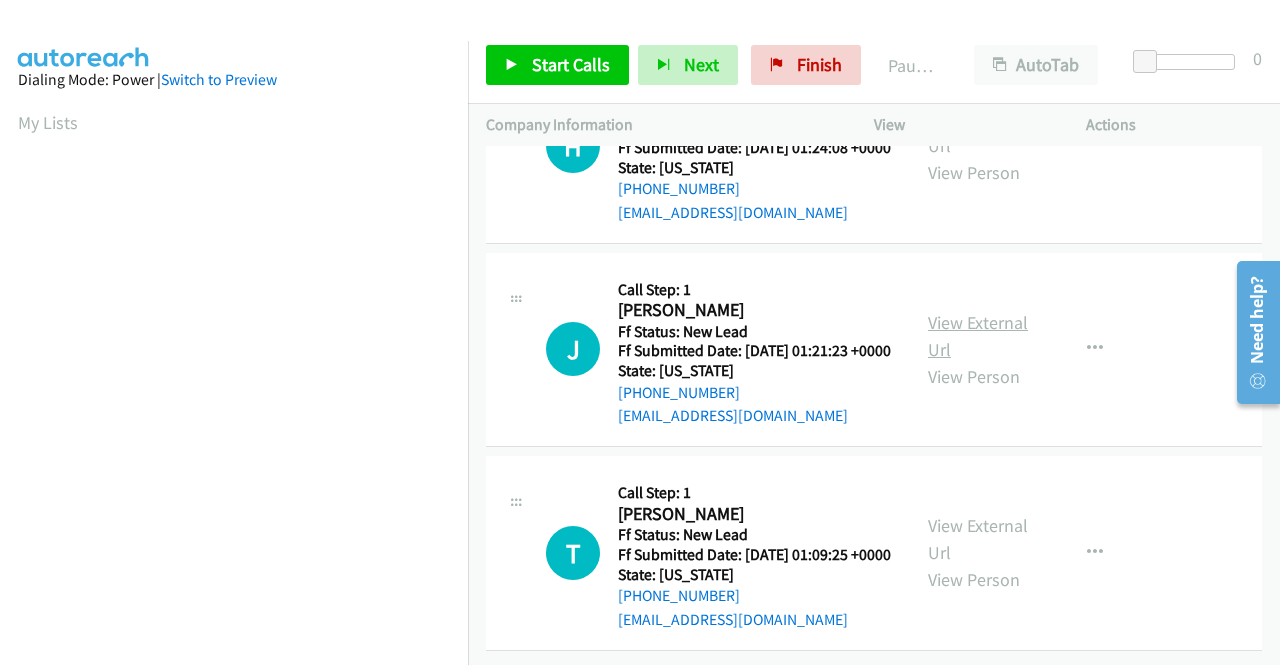 click on "View External Url" at bounding box center [978, 336] 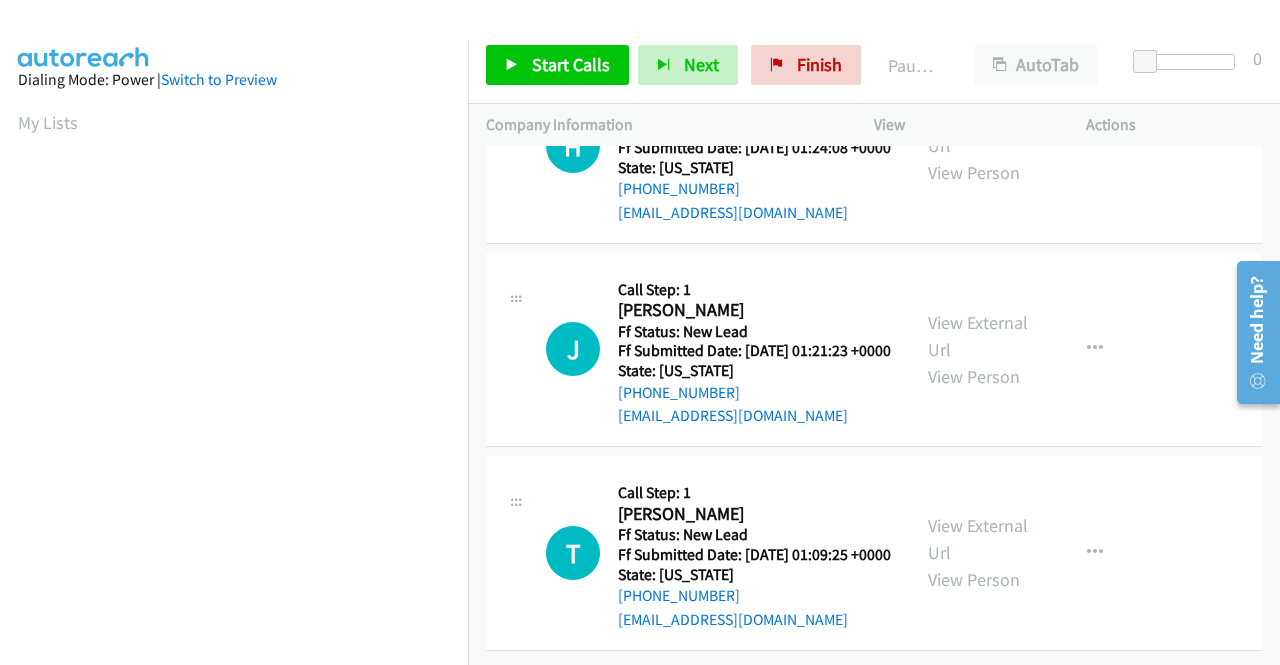 scroll, scrollTop: 2848, scrollLeft: 0, axis: vertical 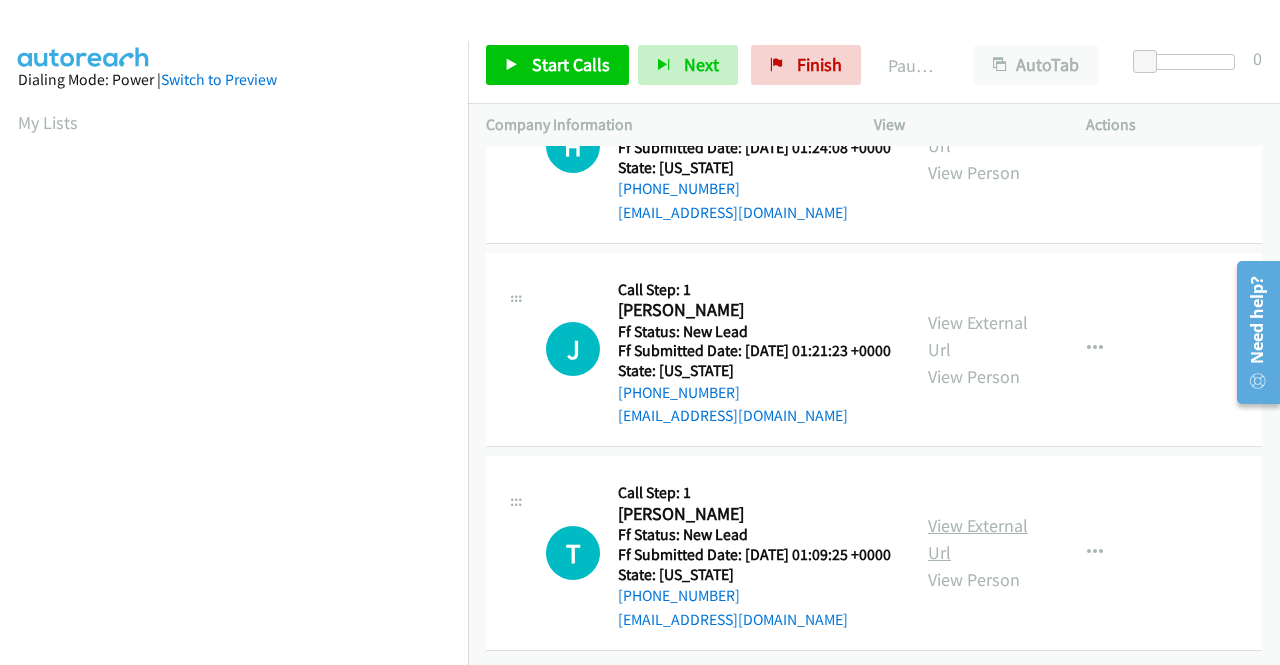 click on "View External Url" at bounding box center (978, 539) 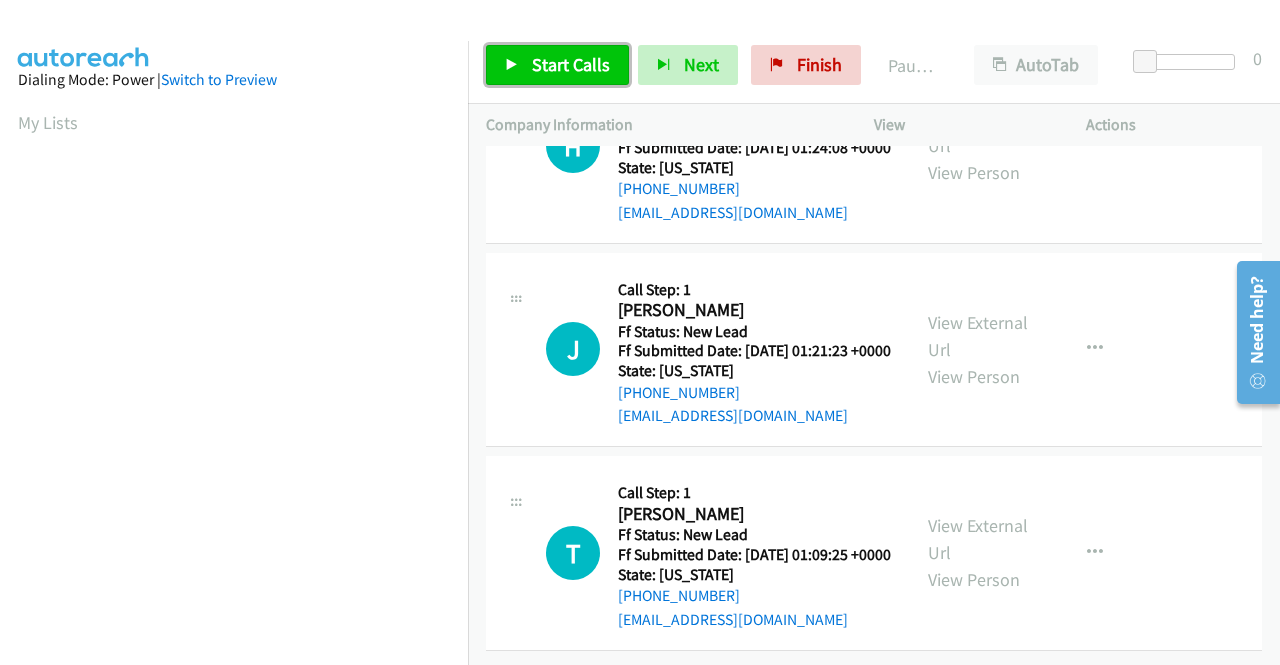 click on "Start Calls" at bounding box center (571, 64) 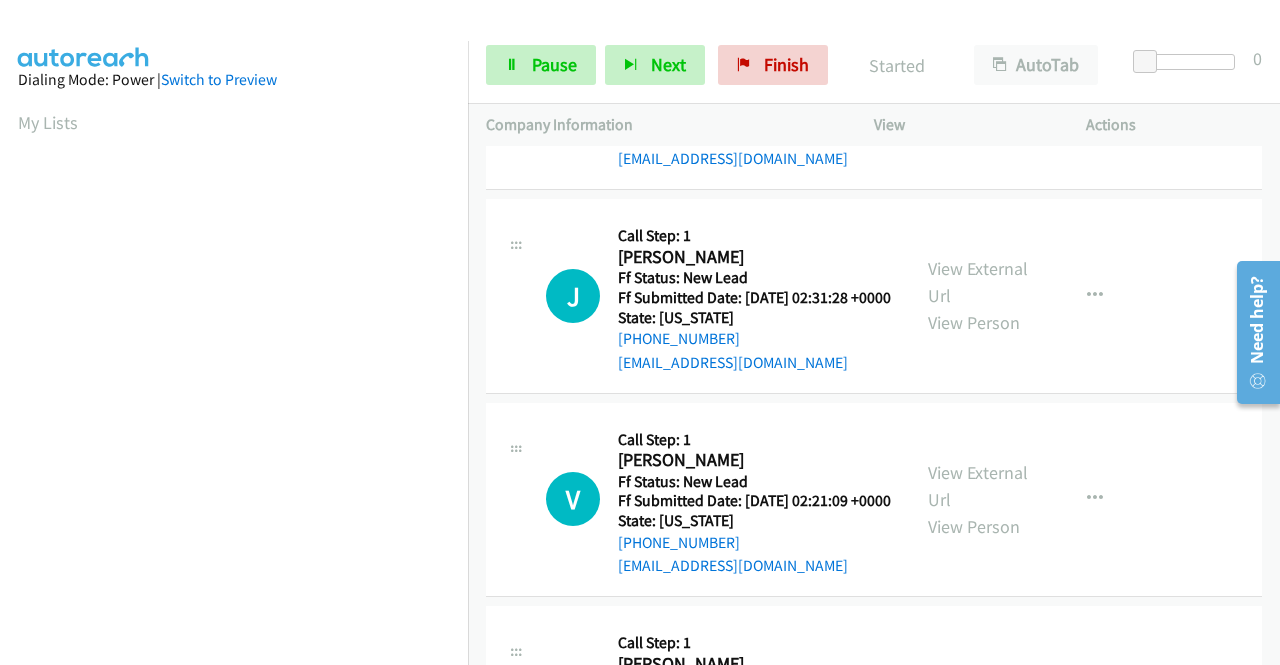 scroll, scrollTop: 0, scrollLeft: 0, axis: both 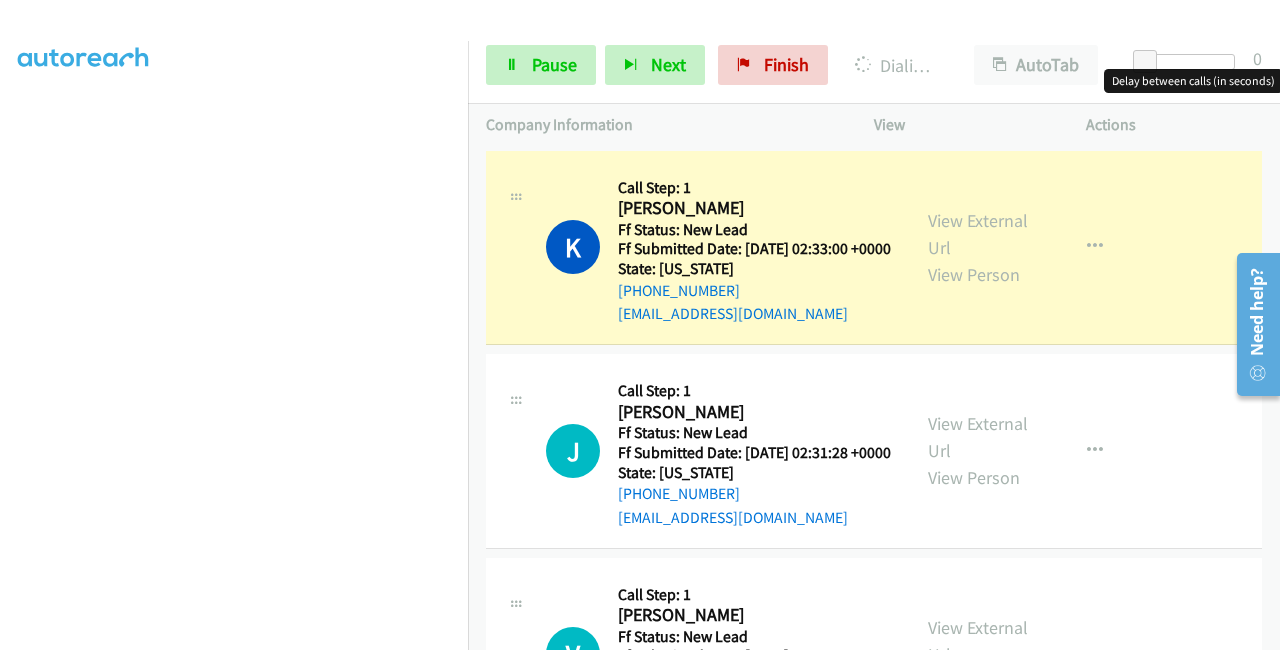 click at bounding box center [1189, 62] 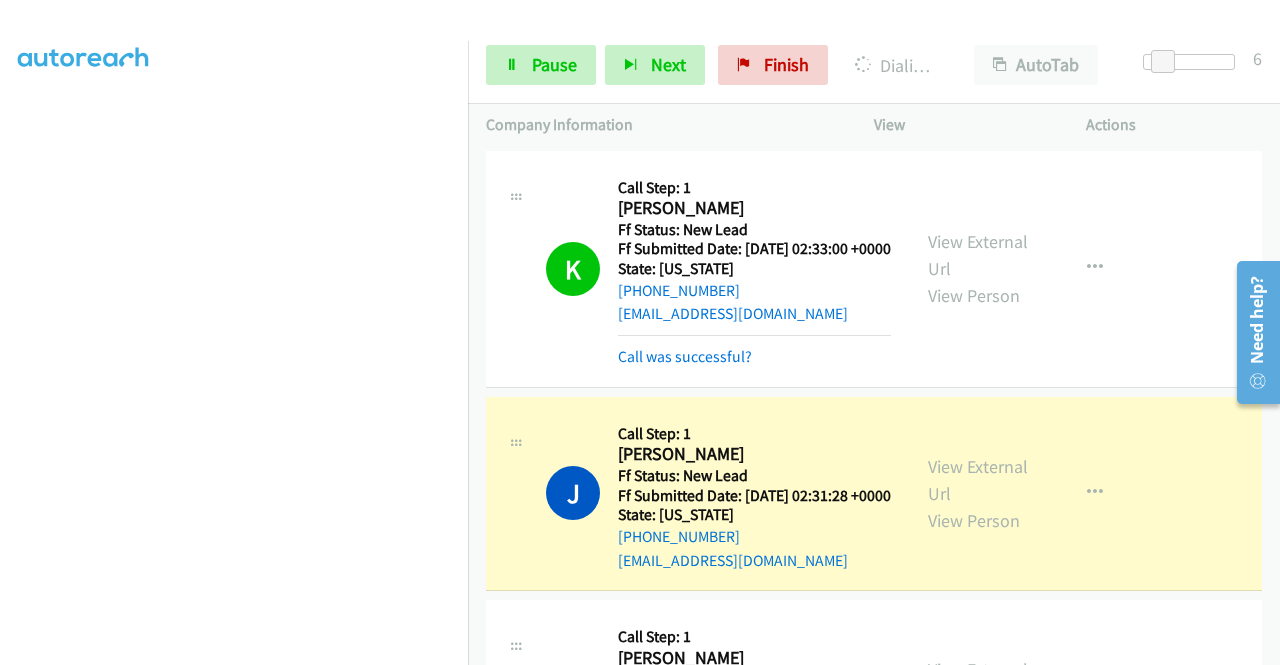 scroll, scrollTop: 456, scrollLeft: 0, axis: vertical 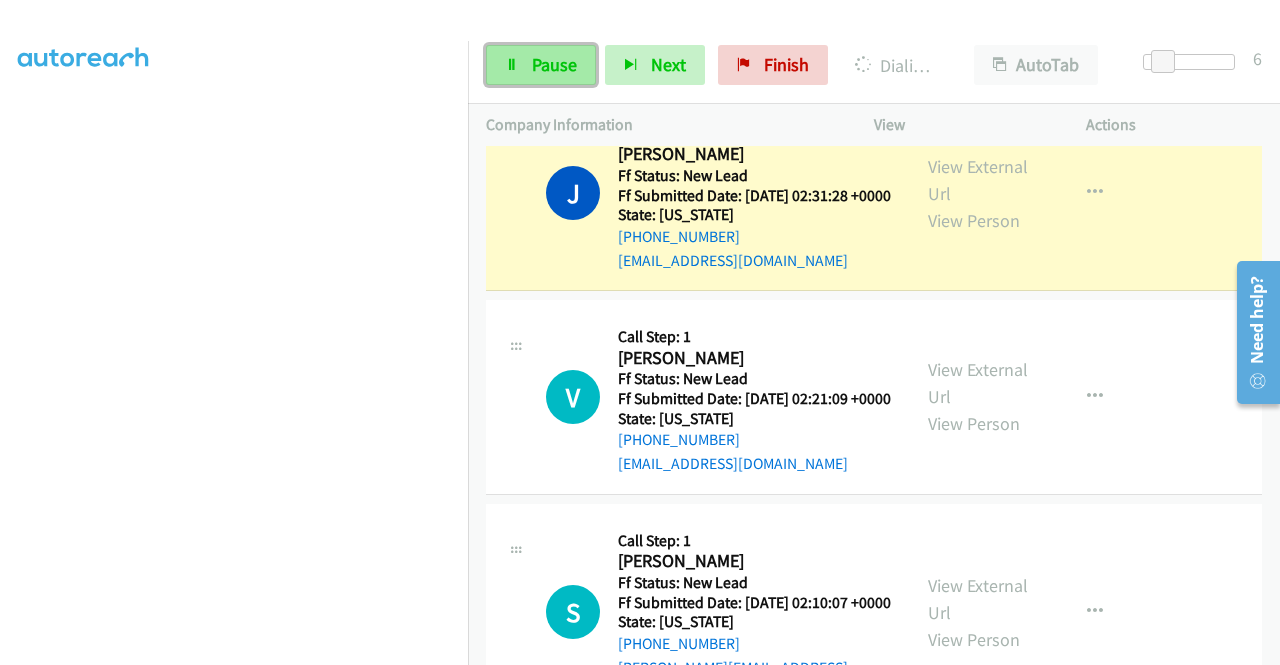 click on "Pause" at bounding box center [554, 64] 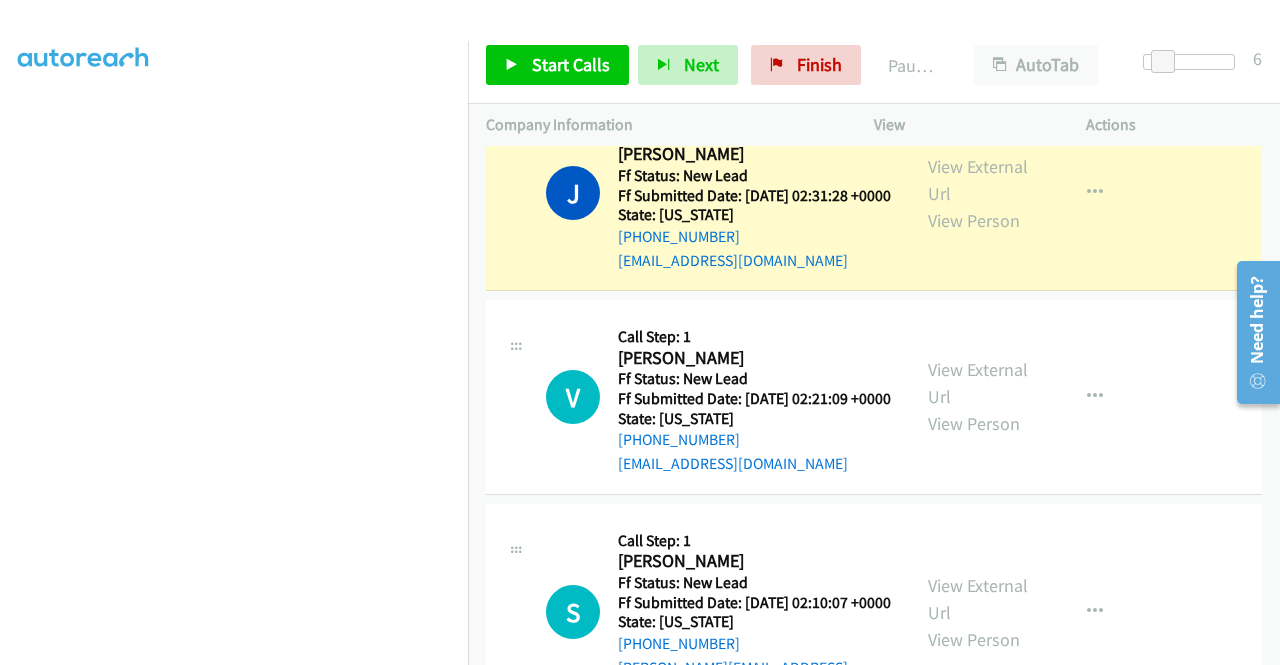 scroll, scrollTop: 56, scrollLeft: 0, axis: vertical 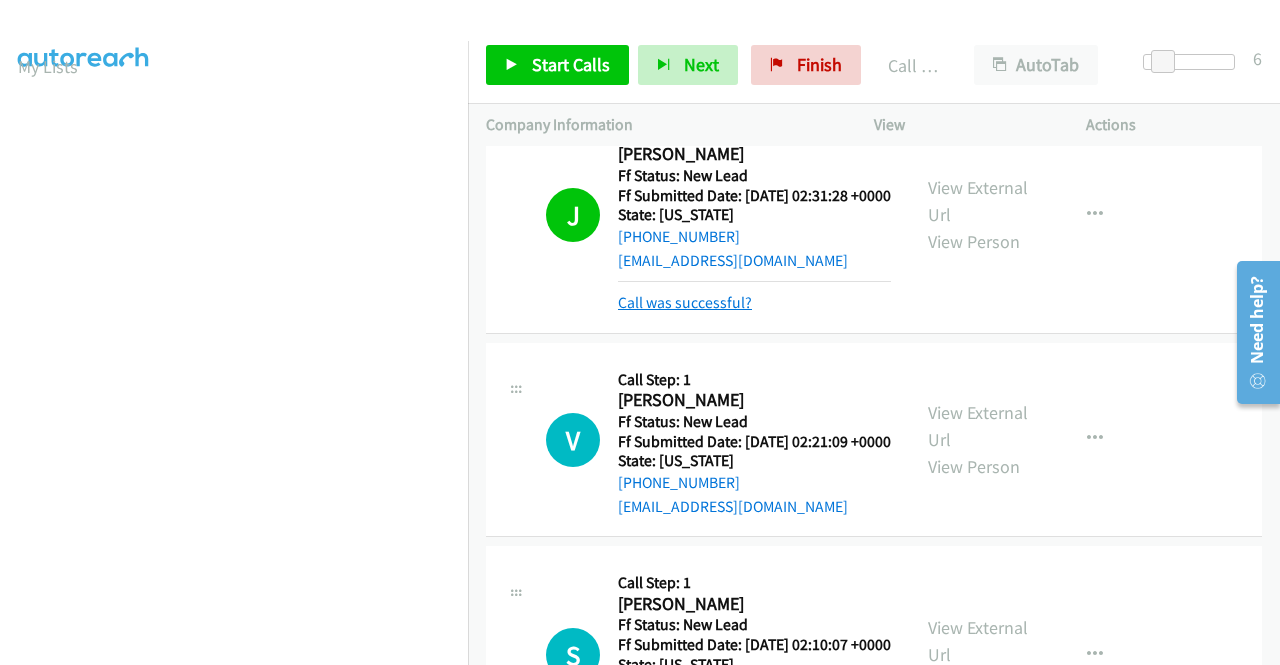 click on "Call was successful?" at bounding box center [685, 302] 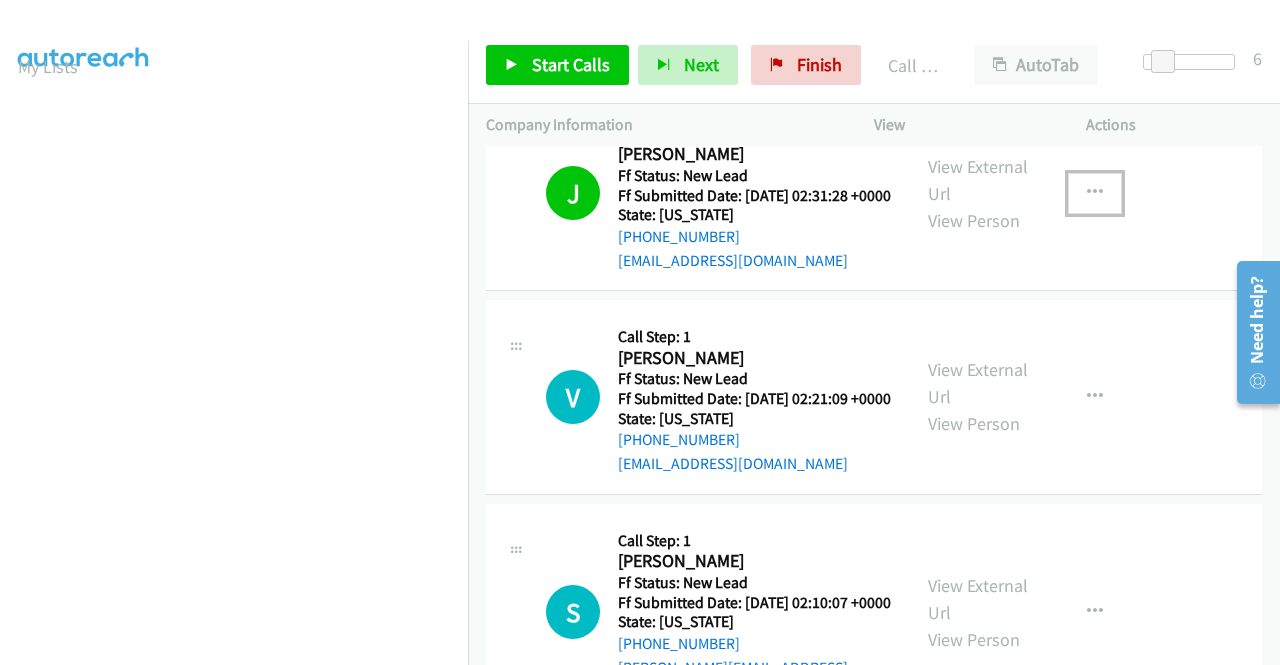 click at bounding box center (1095, 193) 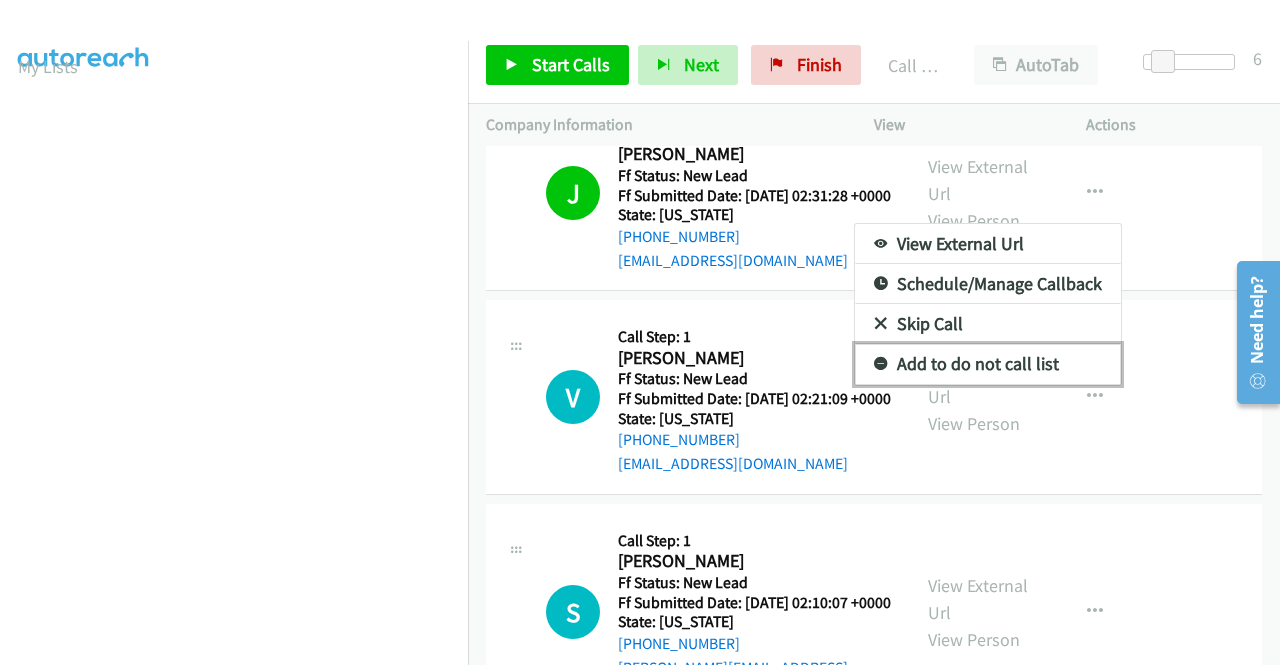 click on "Add to do not call list" at bounding box center [988, 364] 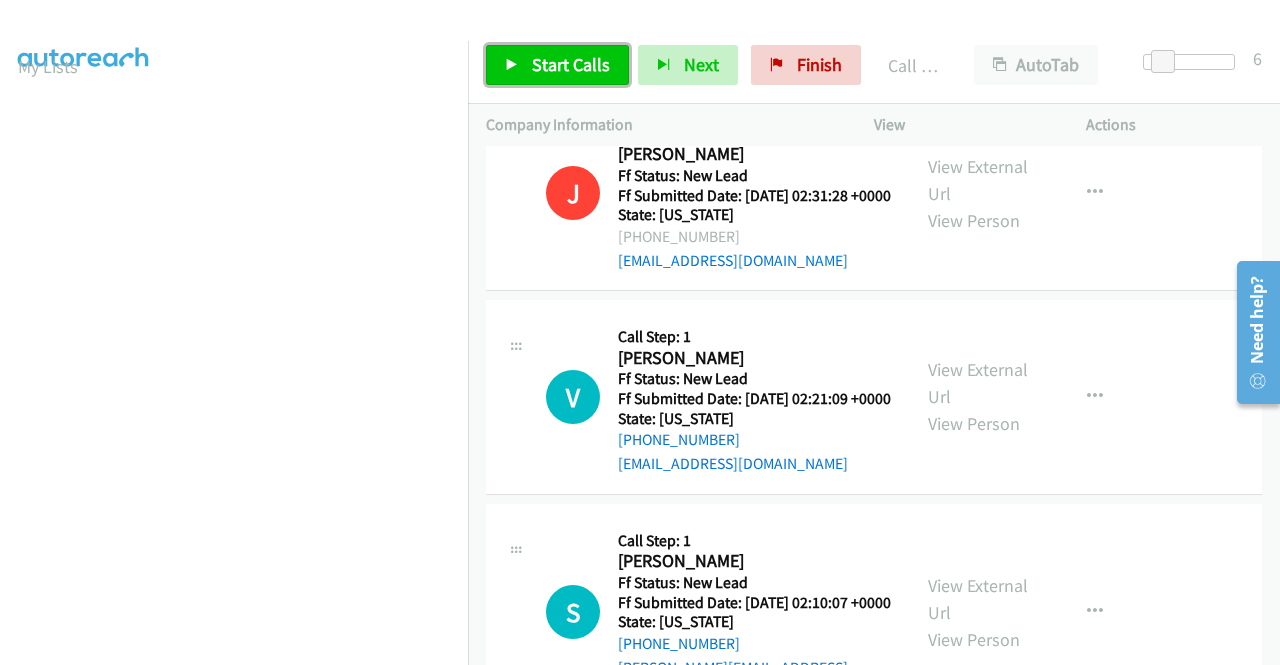 click on "Start Calls" at bounding box center [571, 64] 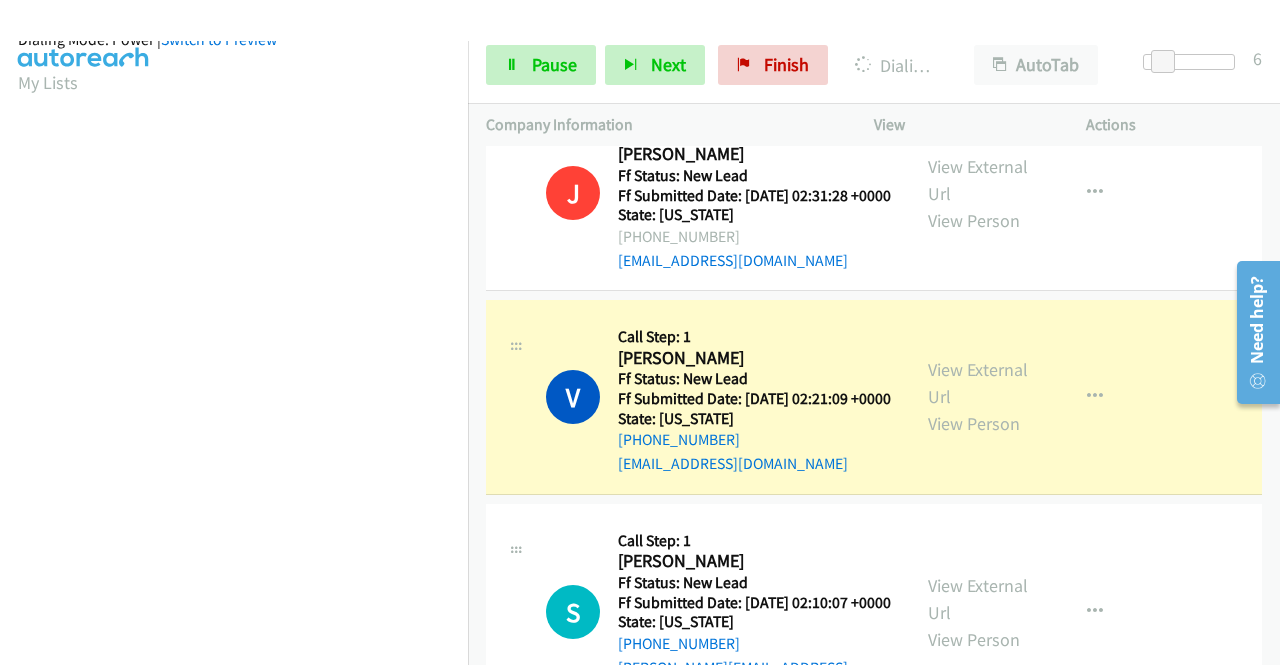 scroll, scrollTop: 456, scrollLeft: 0, axis: vertical 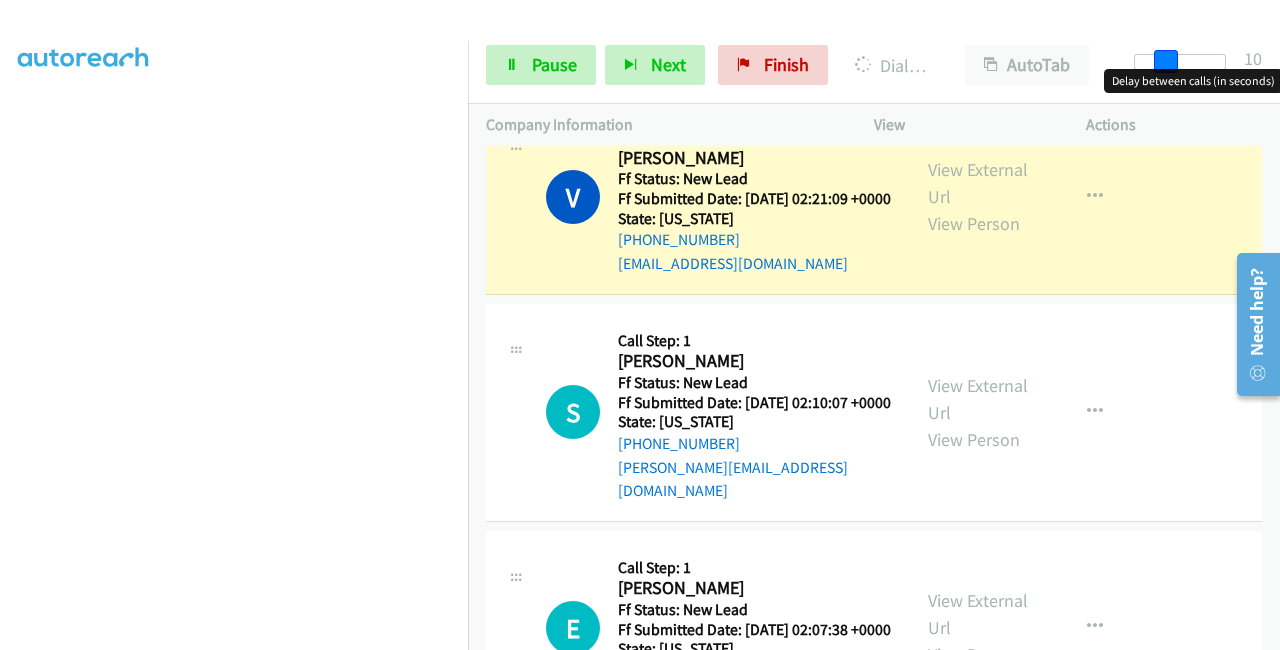 click at bounding box center [1180, 62] 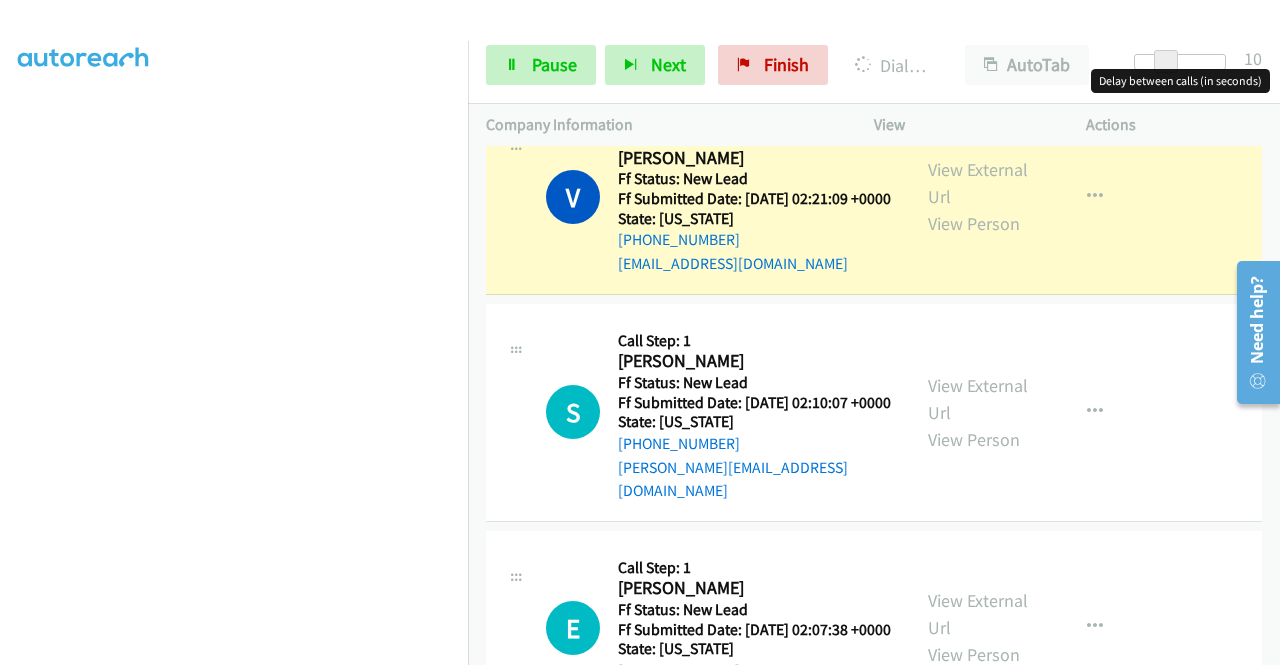 scroll, scrollTop: 56, scrollLeft: 0, axis: vertical 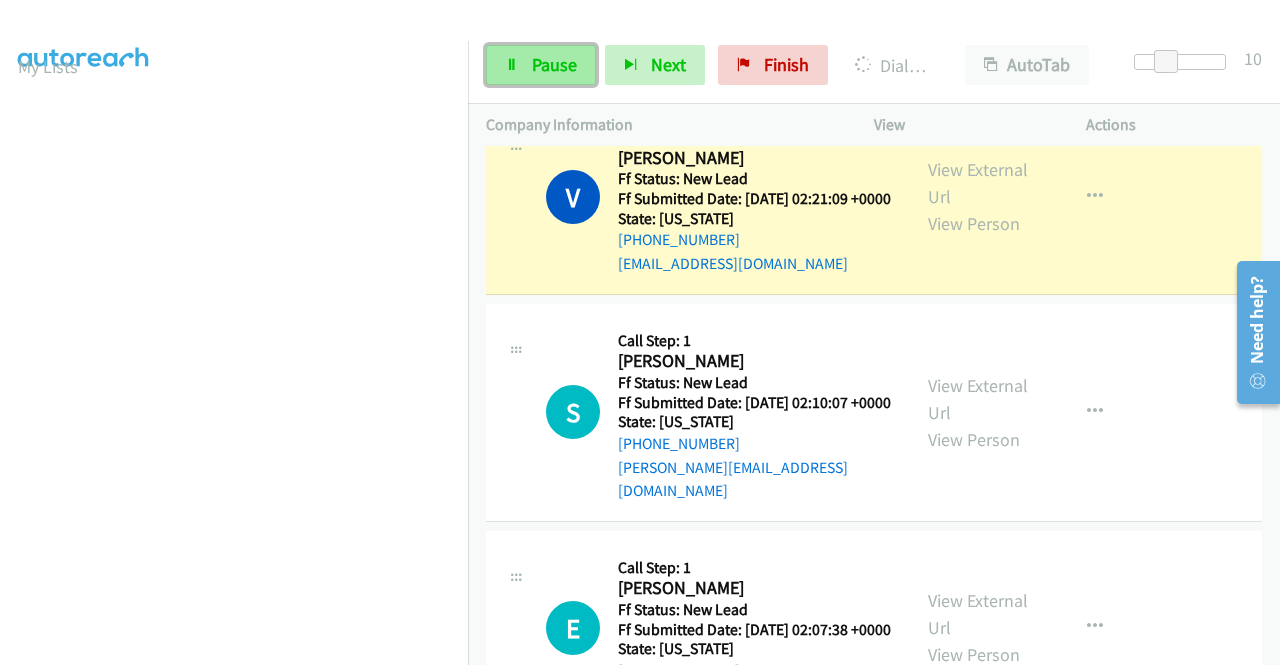 click on "Pause" at bounding box center (541, 65) 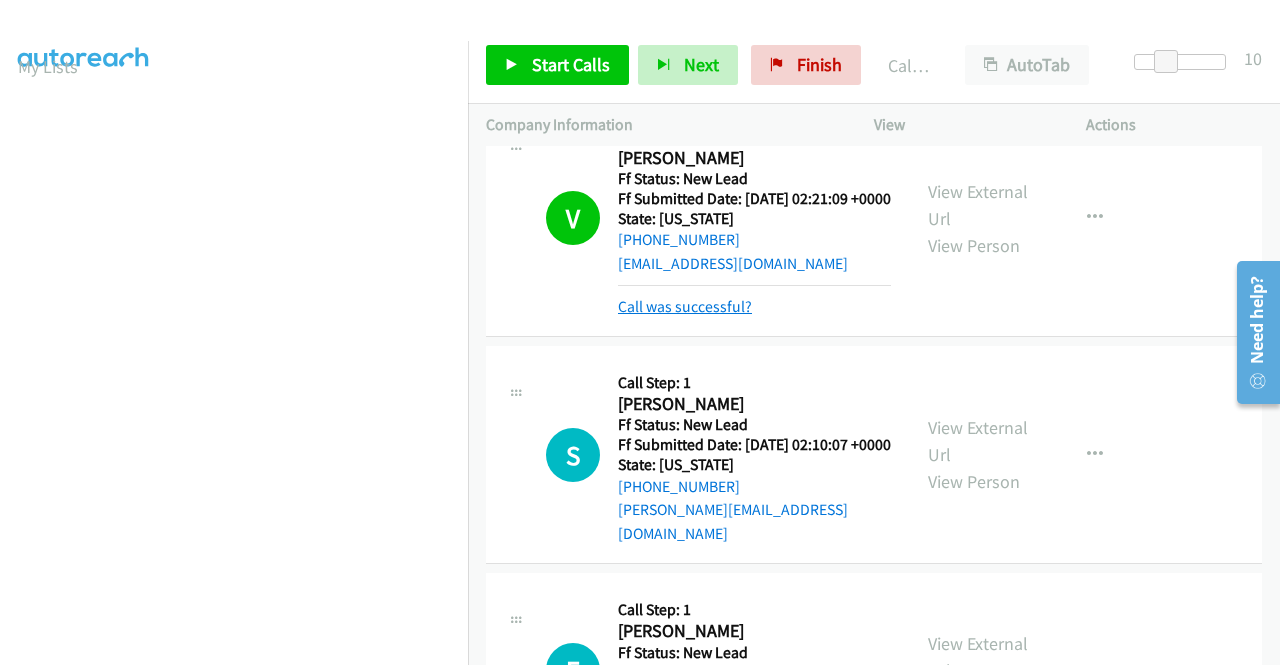 click on "Call was successful?" at bounding box center (685, 306) 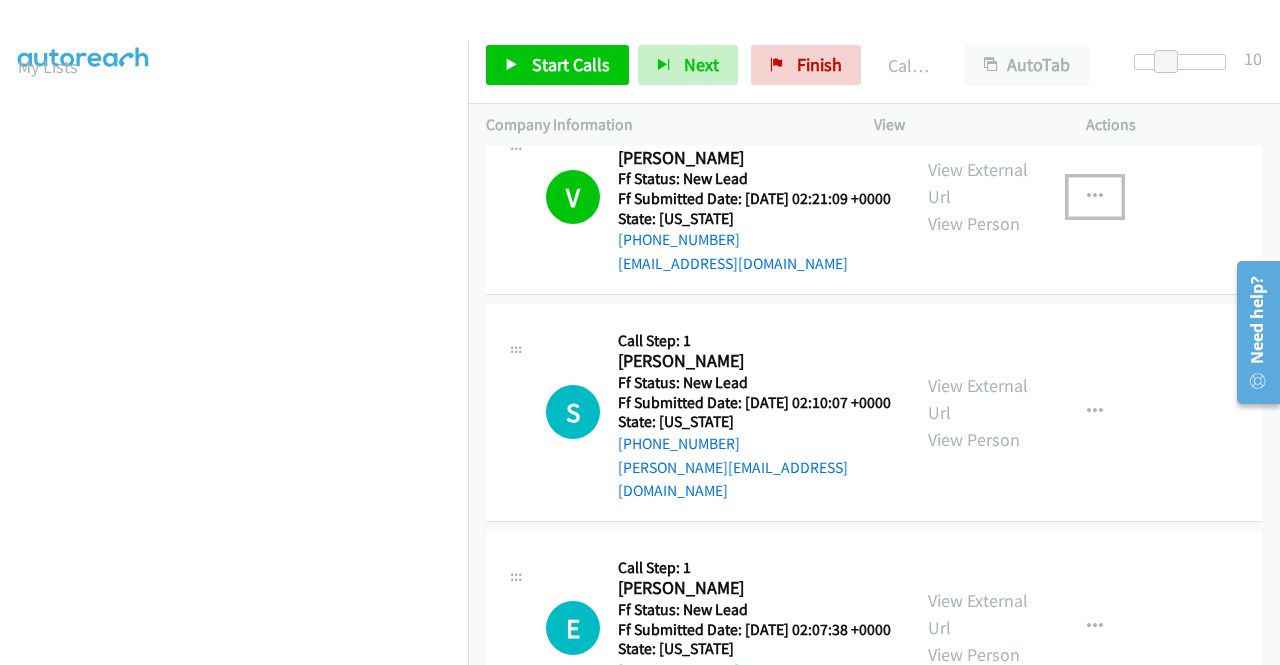 click at bounding box center [1095, 197] 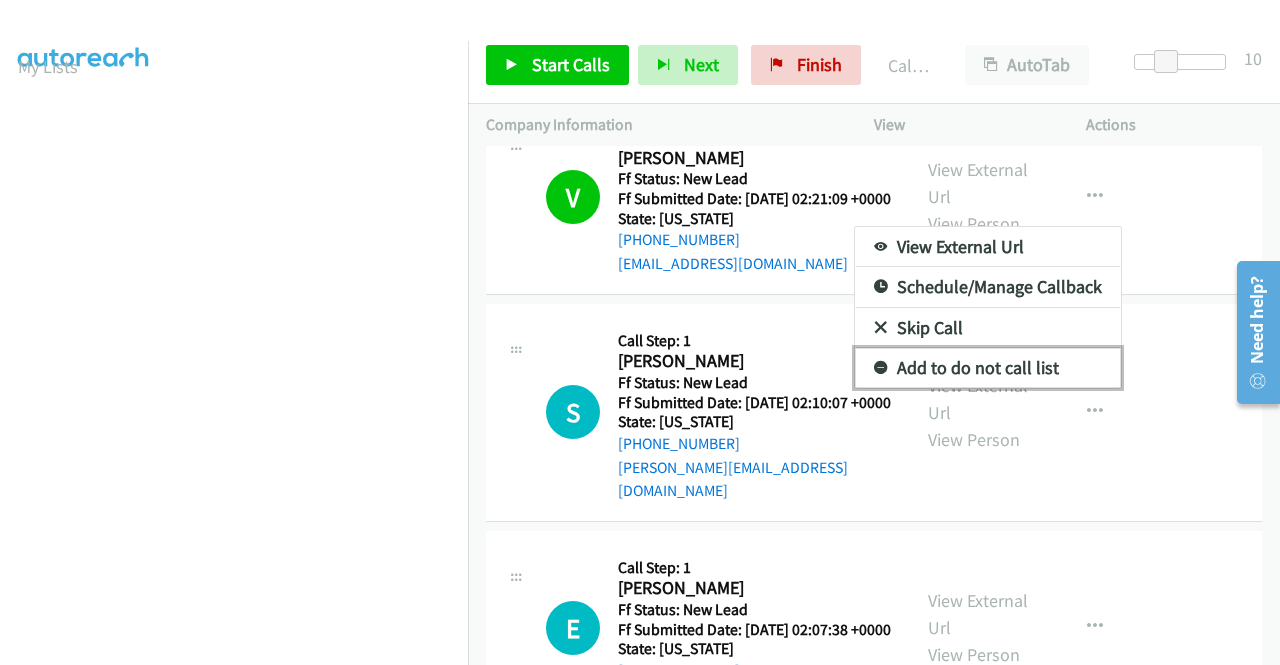 click on "Add to do not call list" at bounding box center [988, 368] 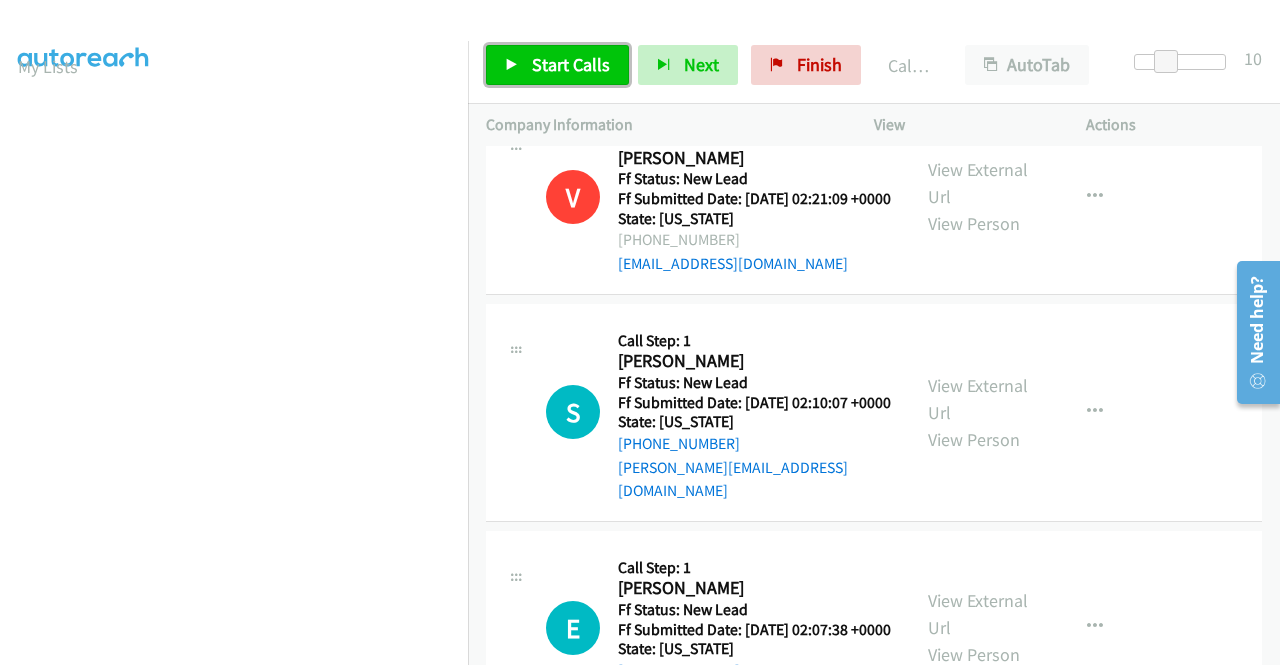 click on "Start Calls" at bounding box center [571, 64] 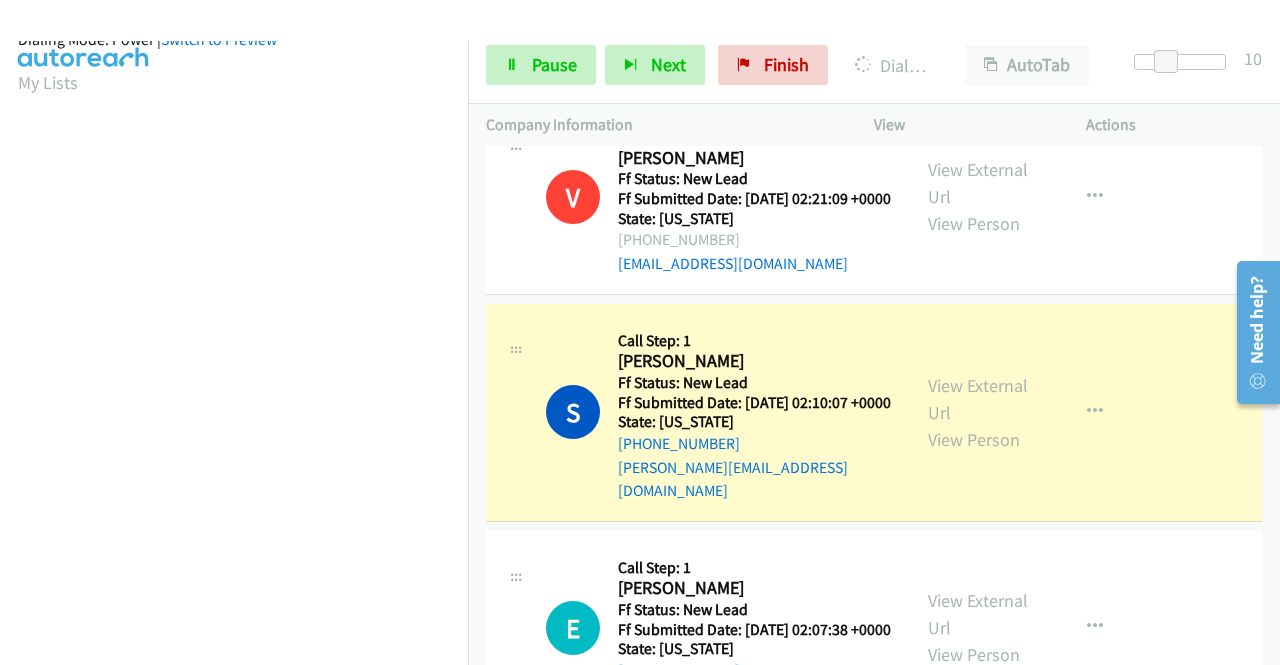scroll, scrollTop: 456, scrollLeft: 0, axis: vertical 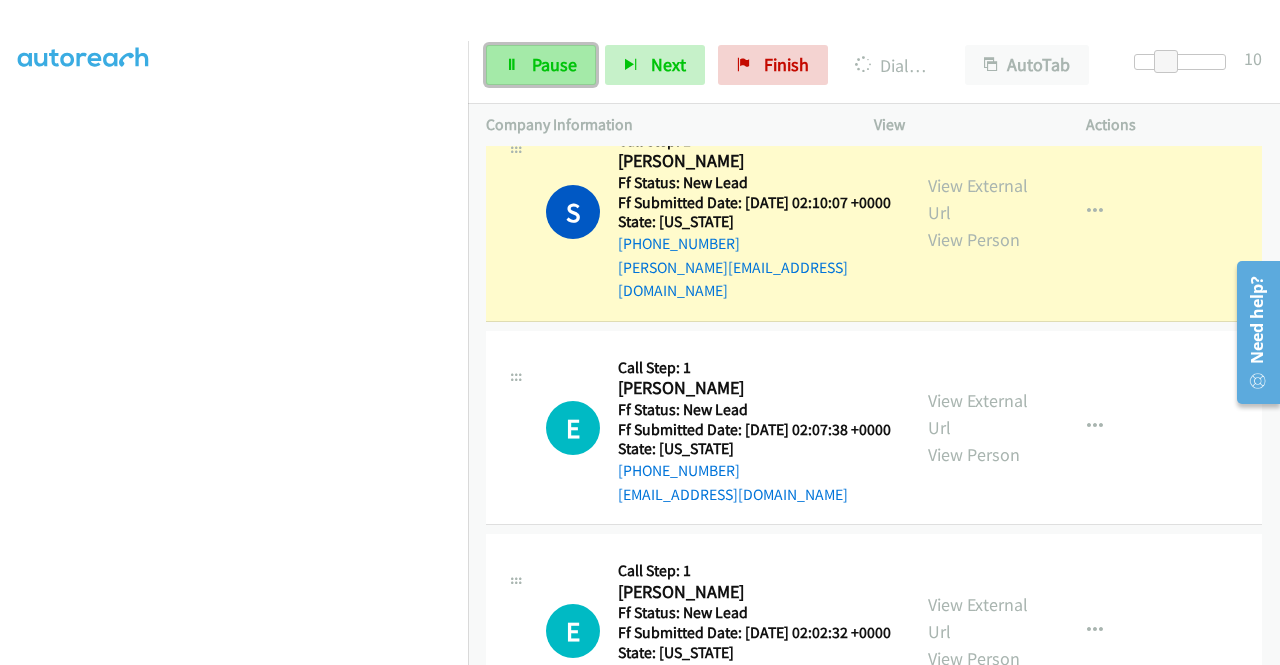 click on "Pause" at bounding box center [554, 64] 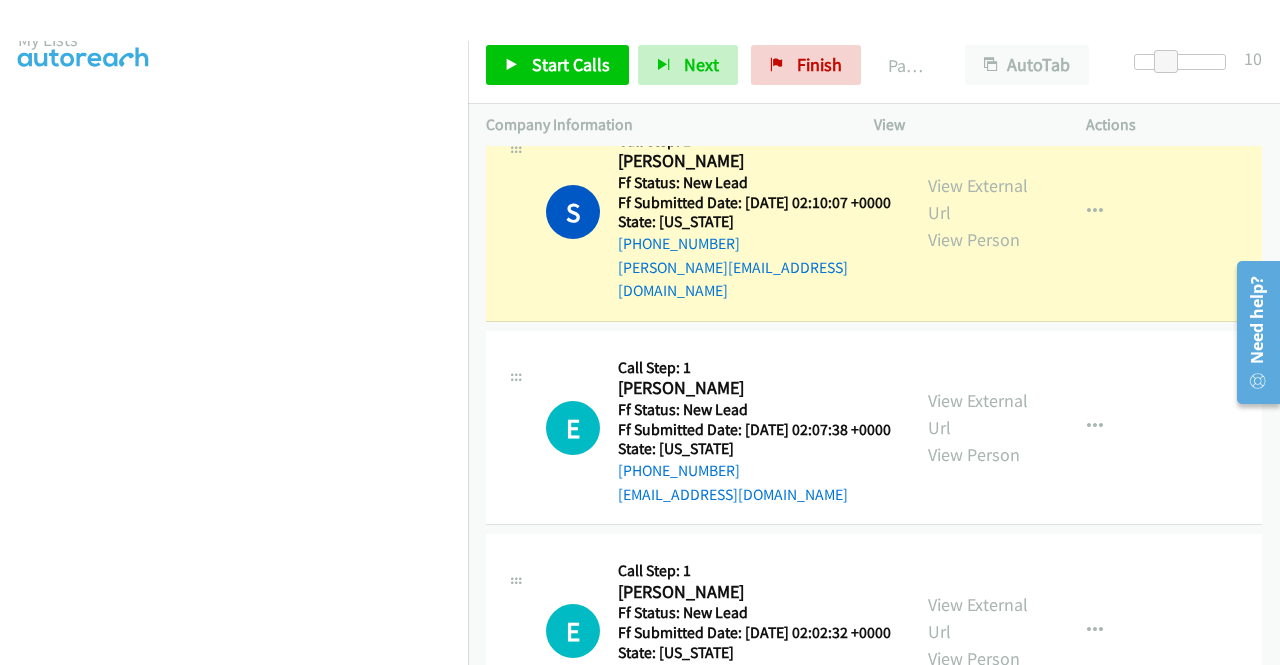 scroll, scrollTop: 0, scrollLeft: 0, axis: both 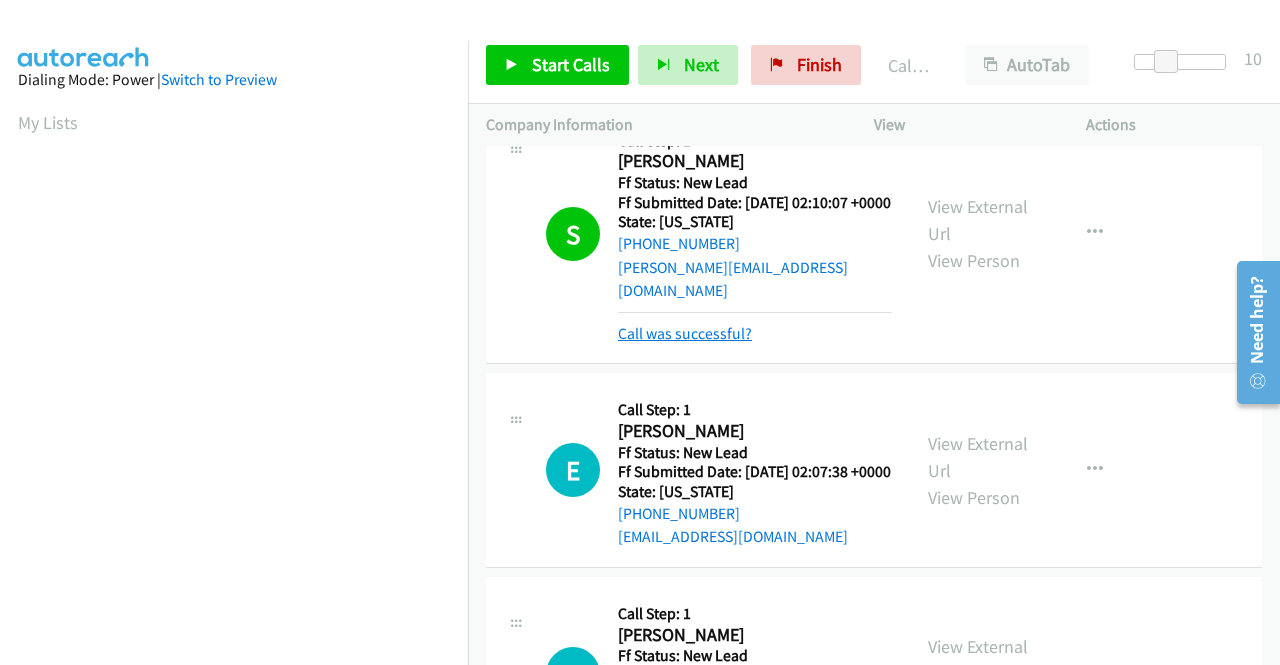 click on "Call was successful?" at bounding box center (685, 333) 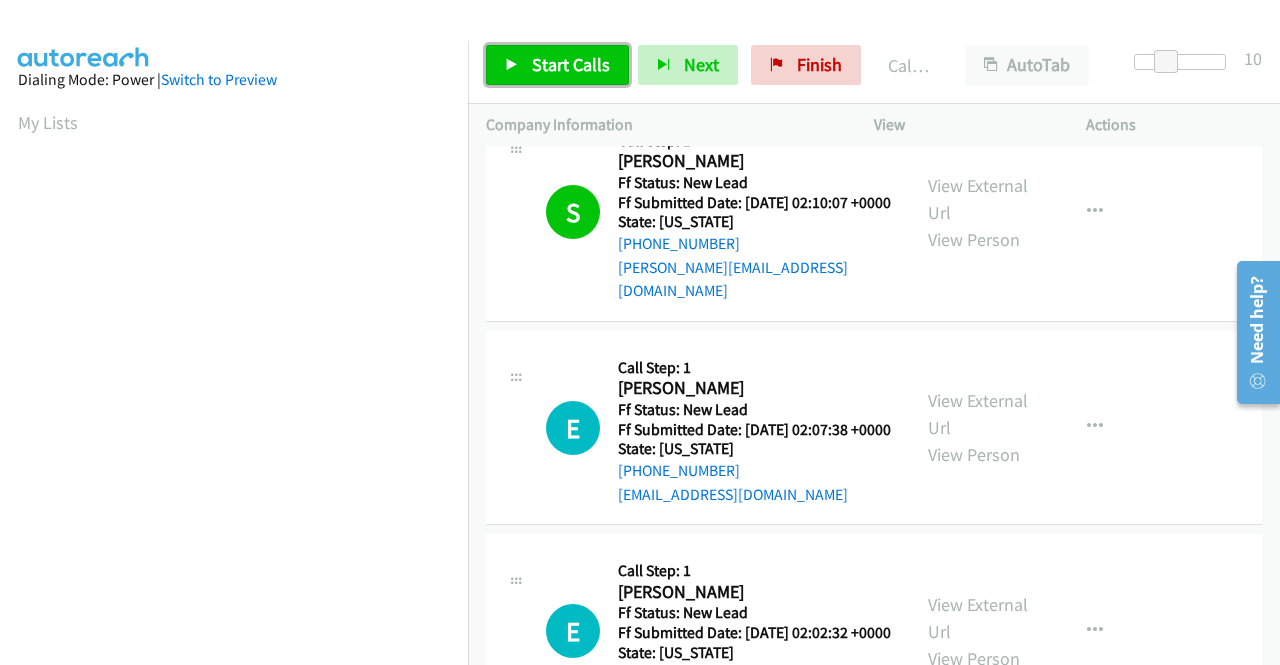 click on "Start Calls" at bounding box center (571, 64) 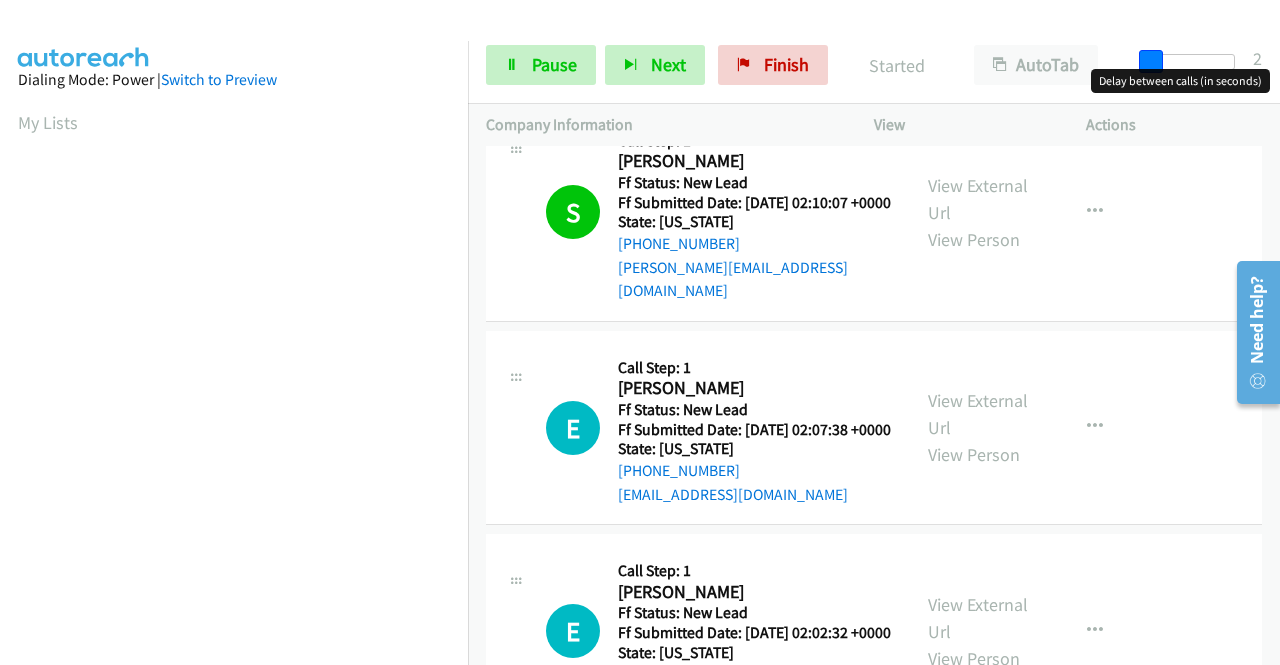 click at bounding box center (1189, 62) 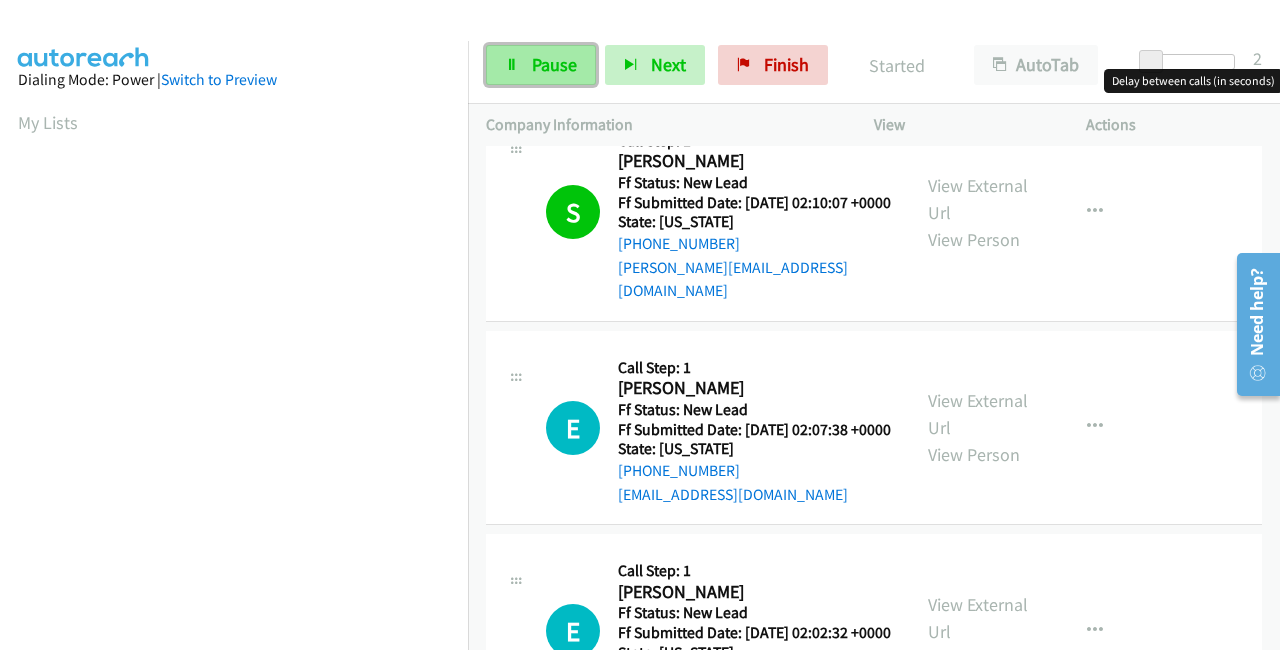 click on "Pause" at bounding box center [554, 64] 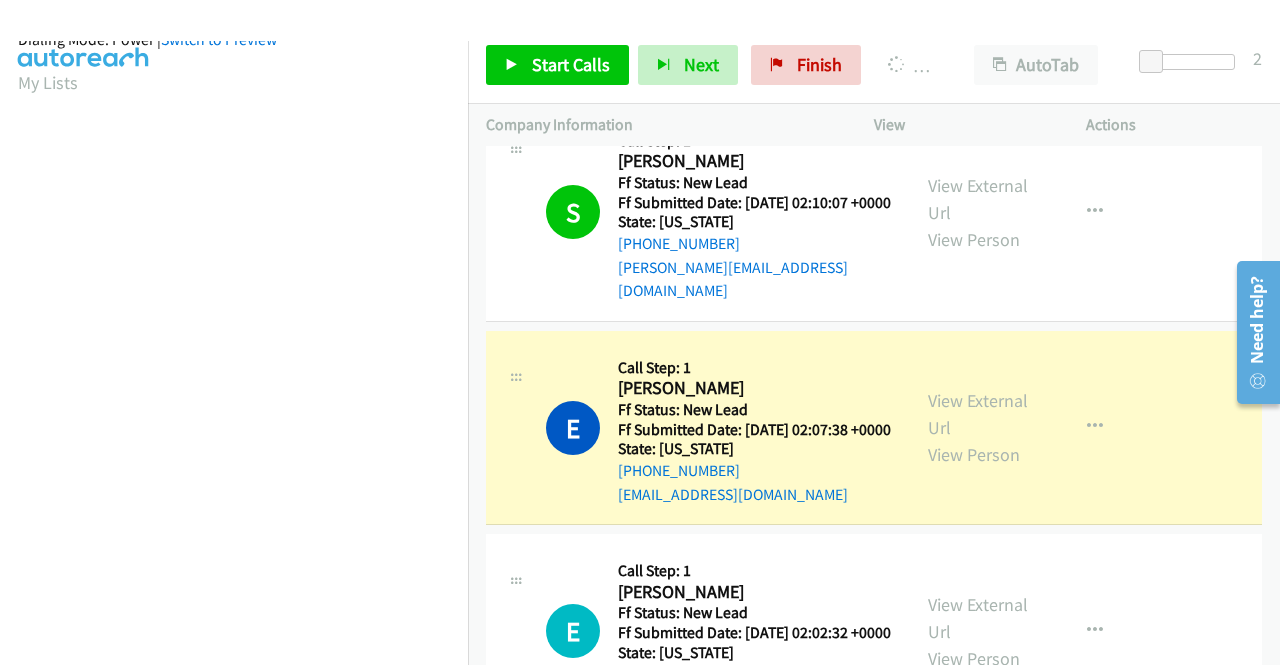 scroll, scrollTop: 456, scrollLeft: 0, axis: vertical 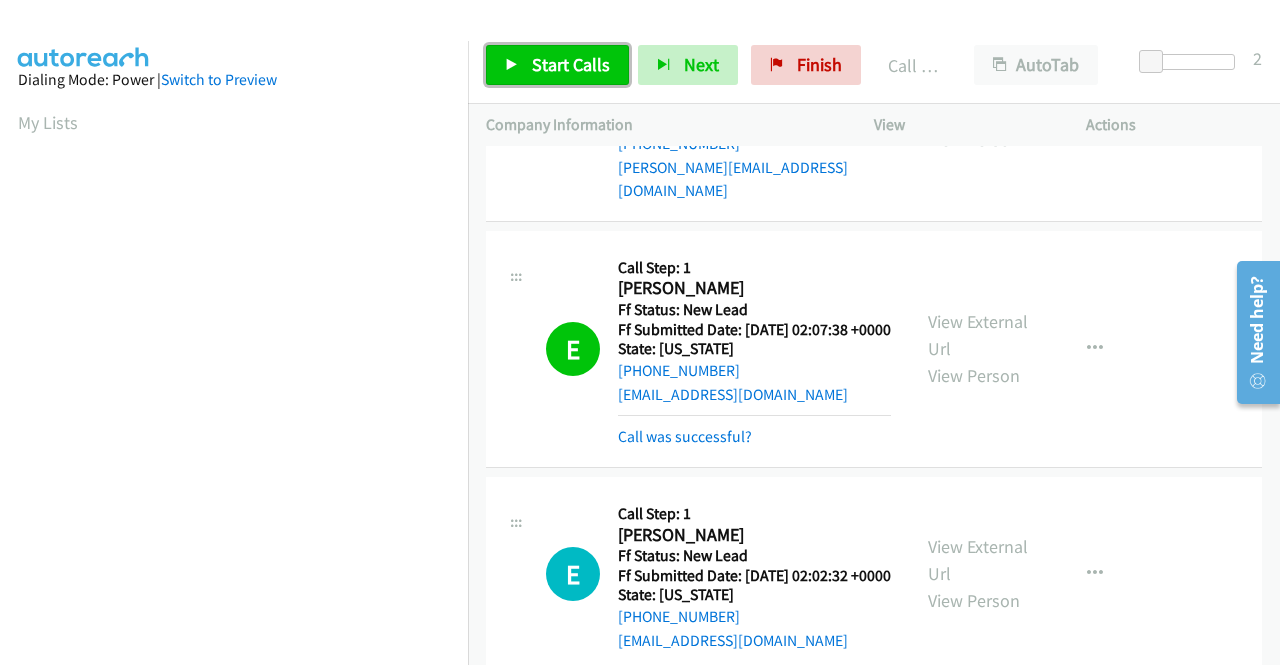 click on "Start Calls" at bounding box center (571, 64) 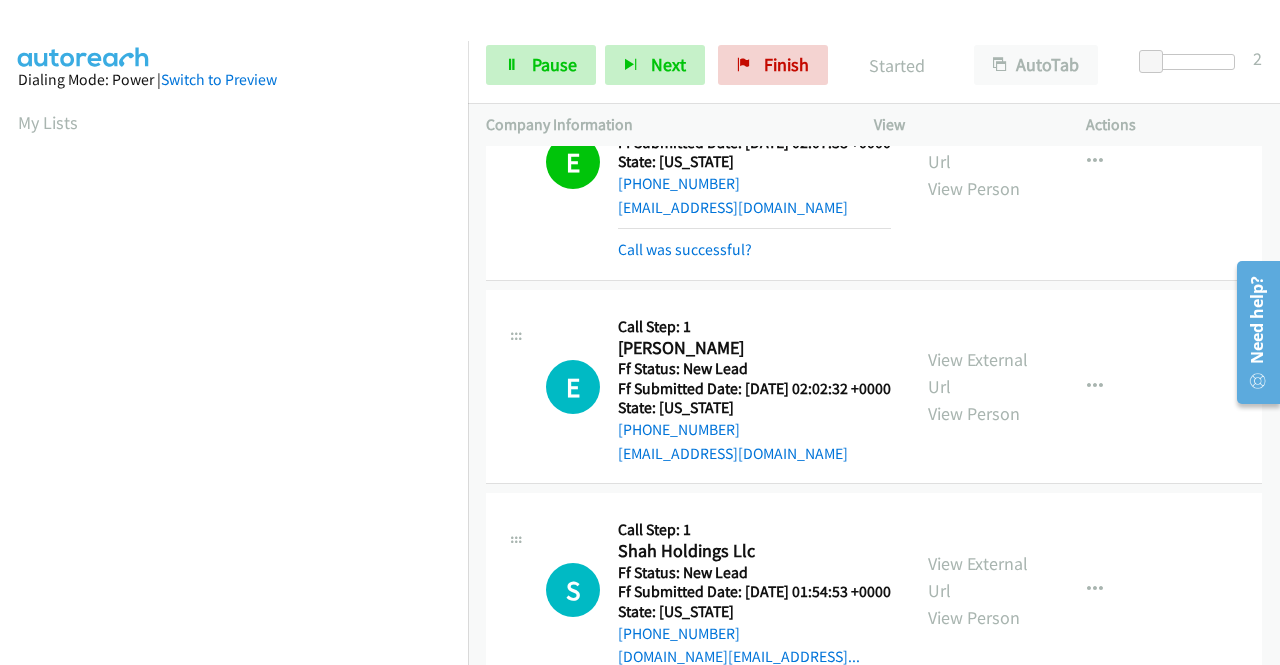 scroll, scrollTop: 1000, scrollLeft: 0, axis: vertical 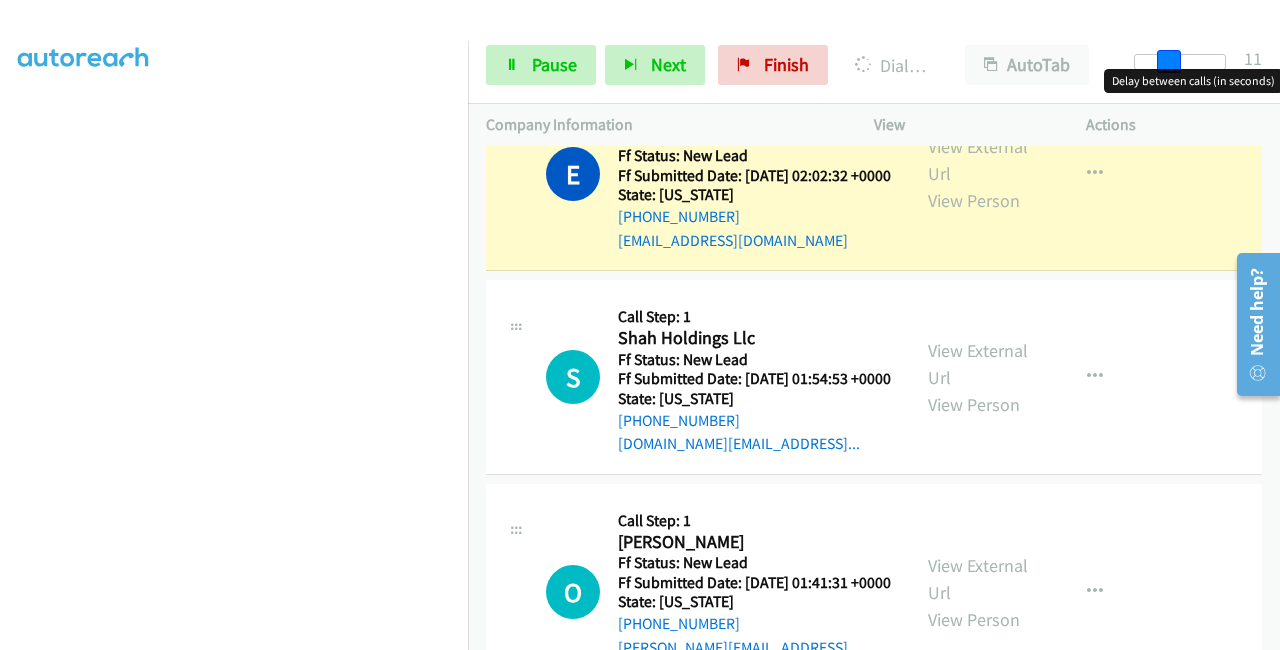 click at bounding box center (1180, 62) 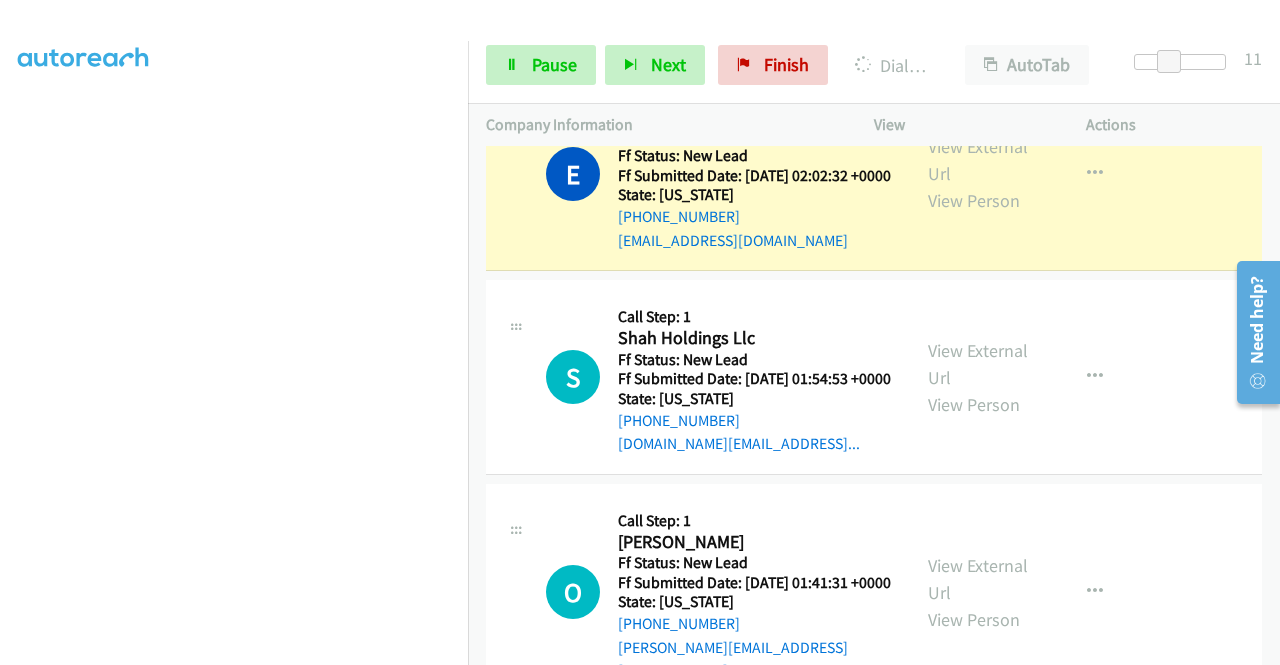 scroll, scrollTop: 0, scrollLeft: 0, axis: both 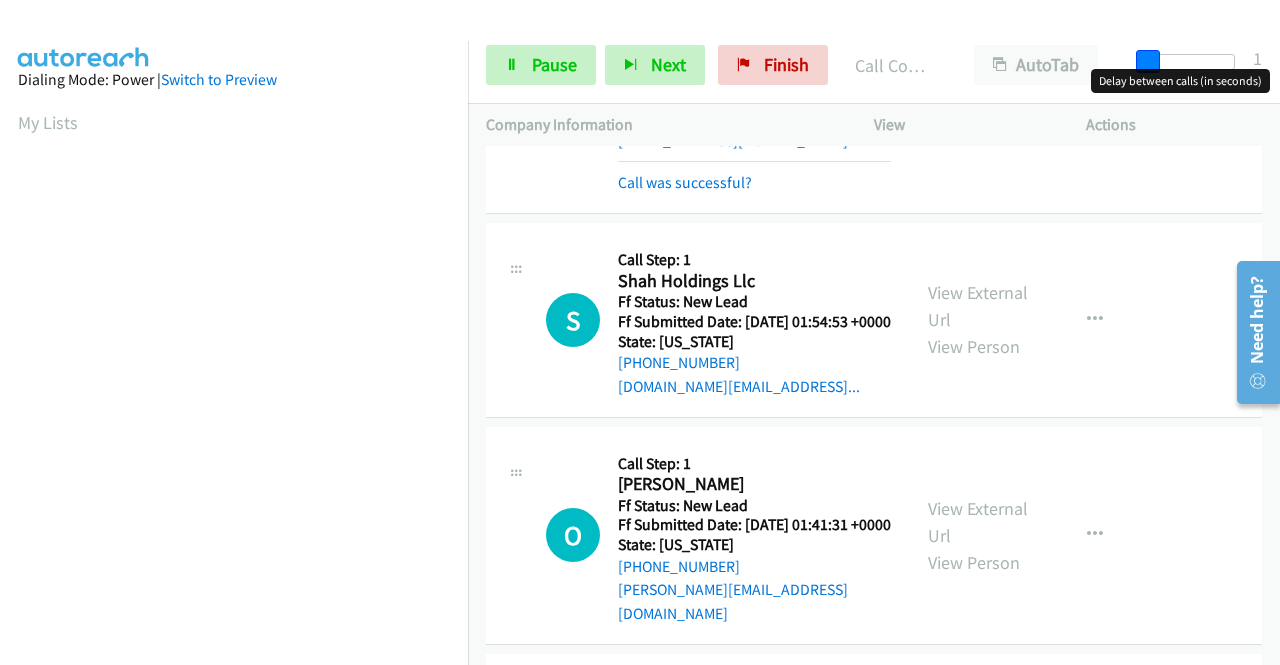 click at bounding box center [1189, 62] 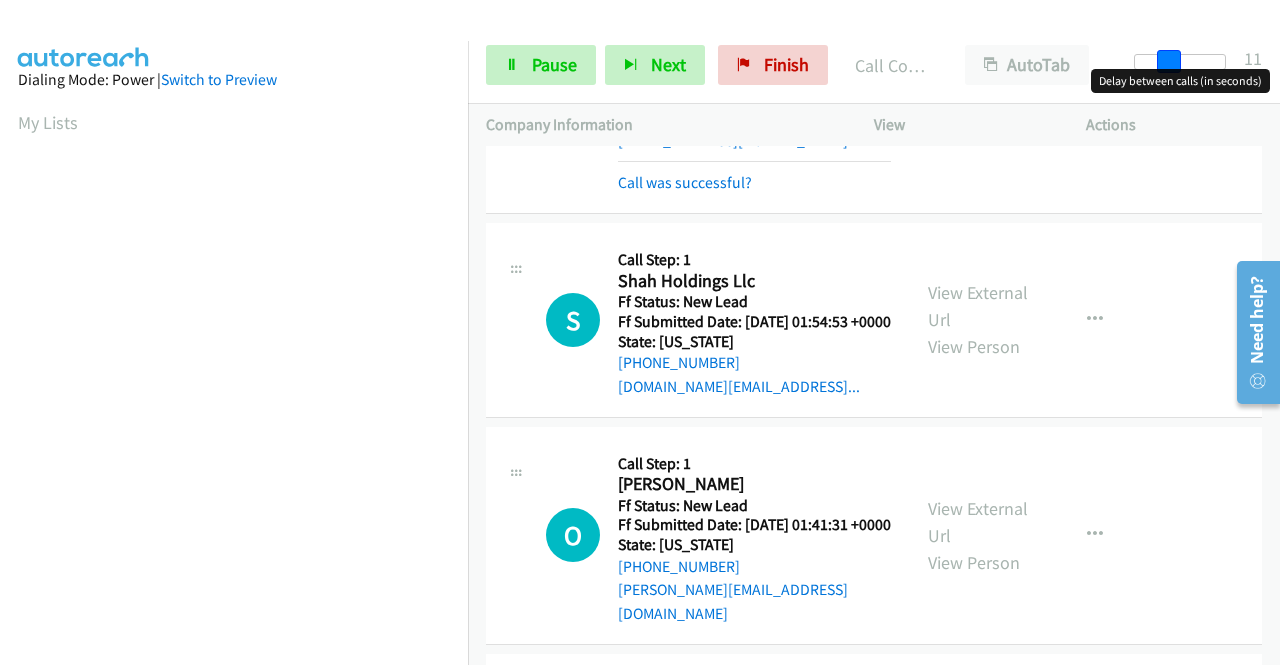 click at bounding box center (1180, 62) 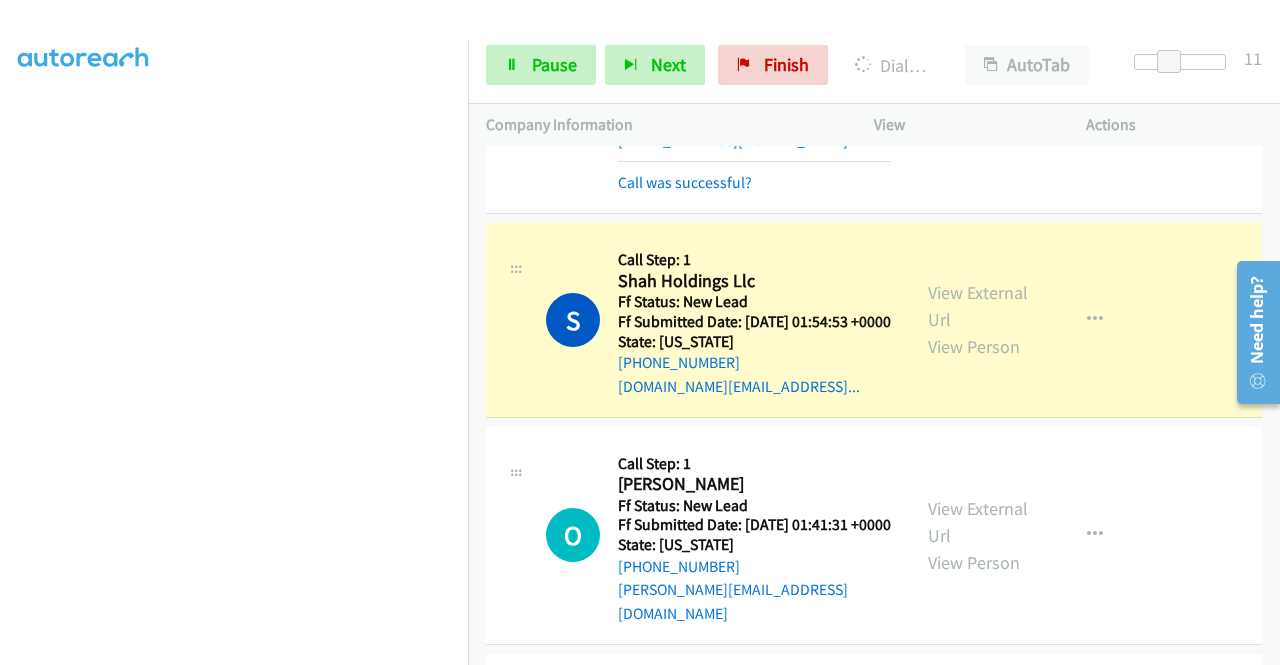 scroll, scrollTop: 456, scrollLeft: 0, axis: vertical 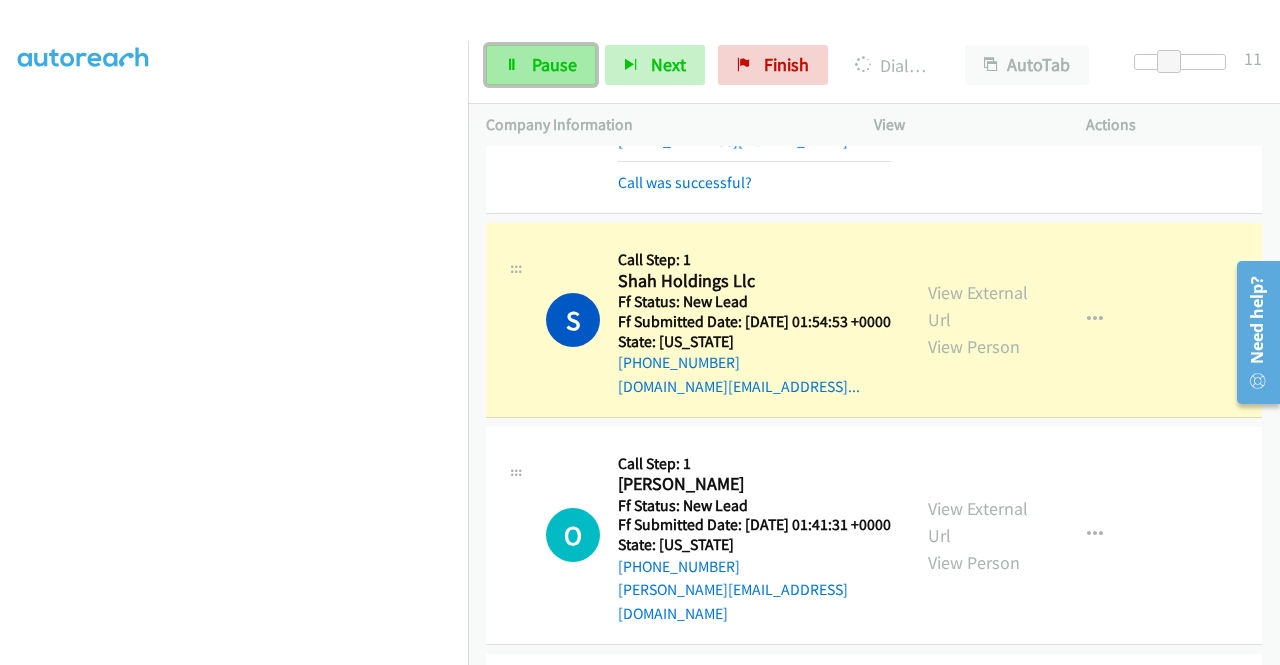 click on "Pause" at bounding box center [541, 65] 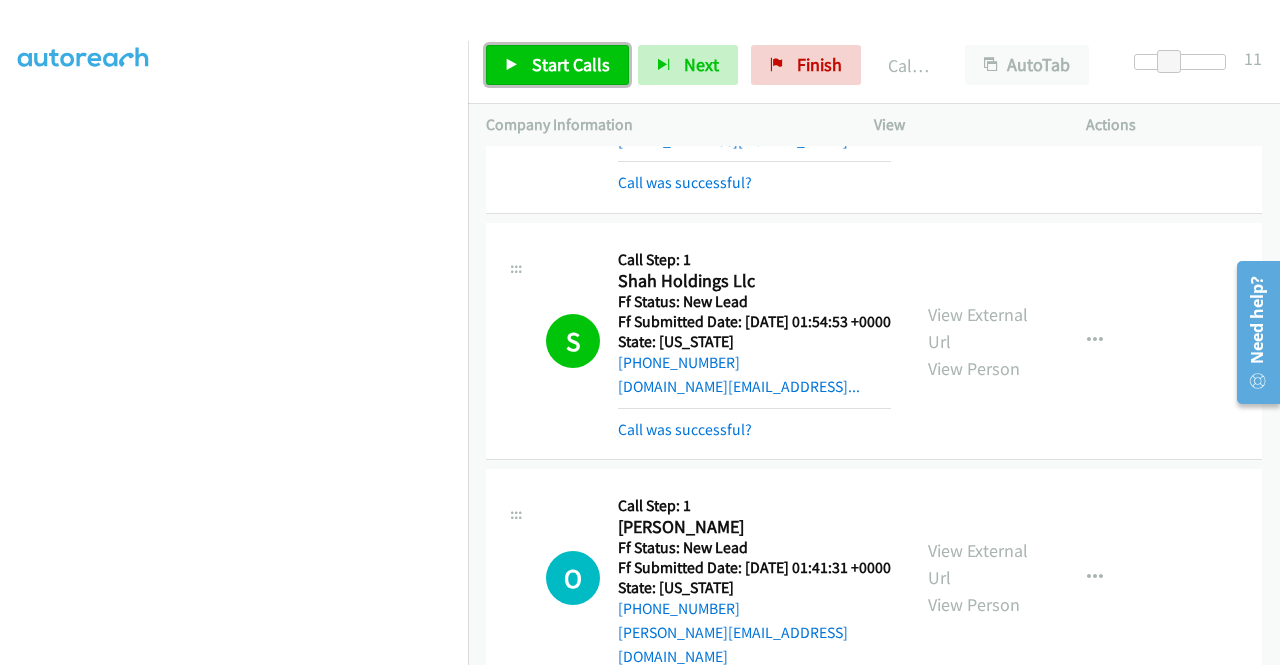 click on "Start Calls" at bounding box center [557, 65] 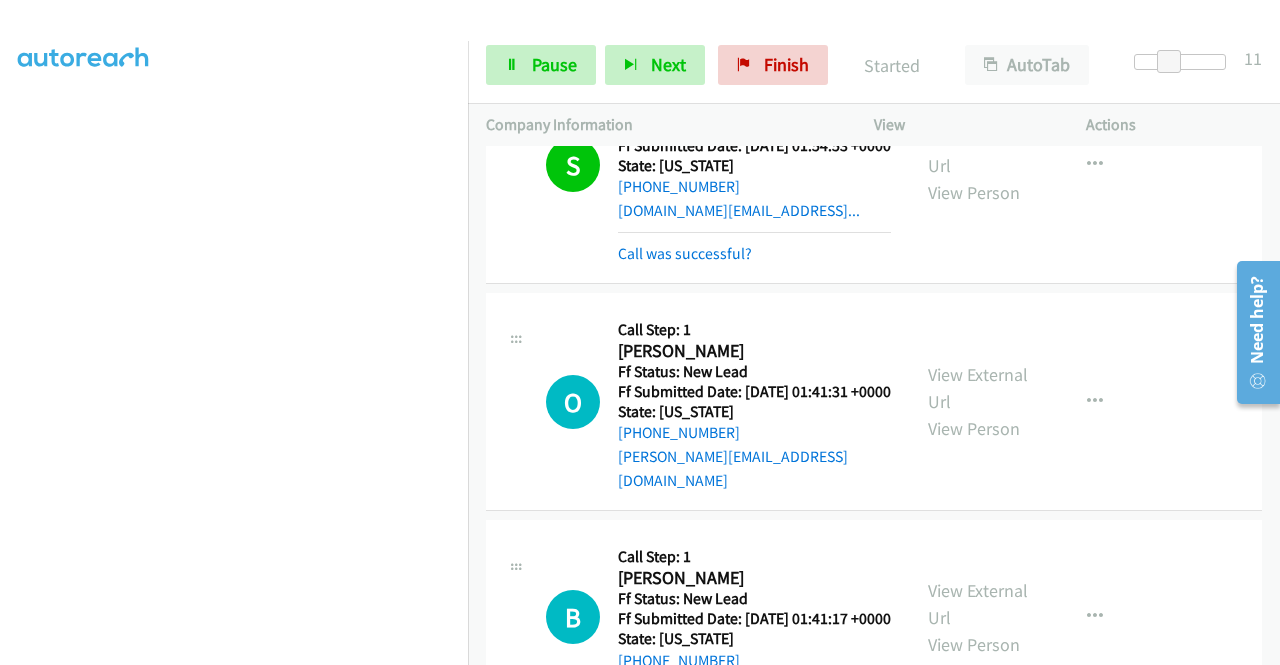 scroll, scrollTop: 1500, scrollLeft: 0, axis: vertical 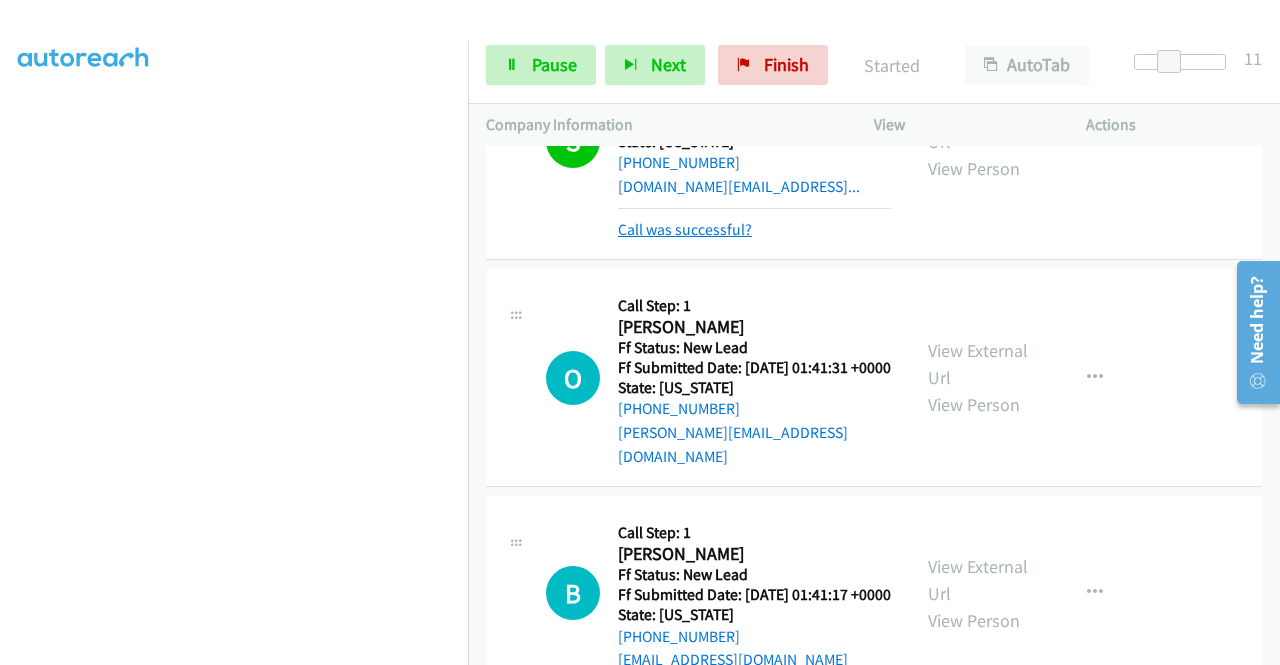 click on "Call was successful?" at bounding box center [685, 229] 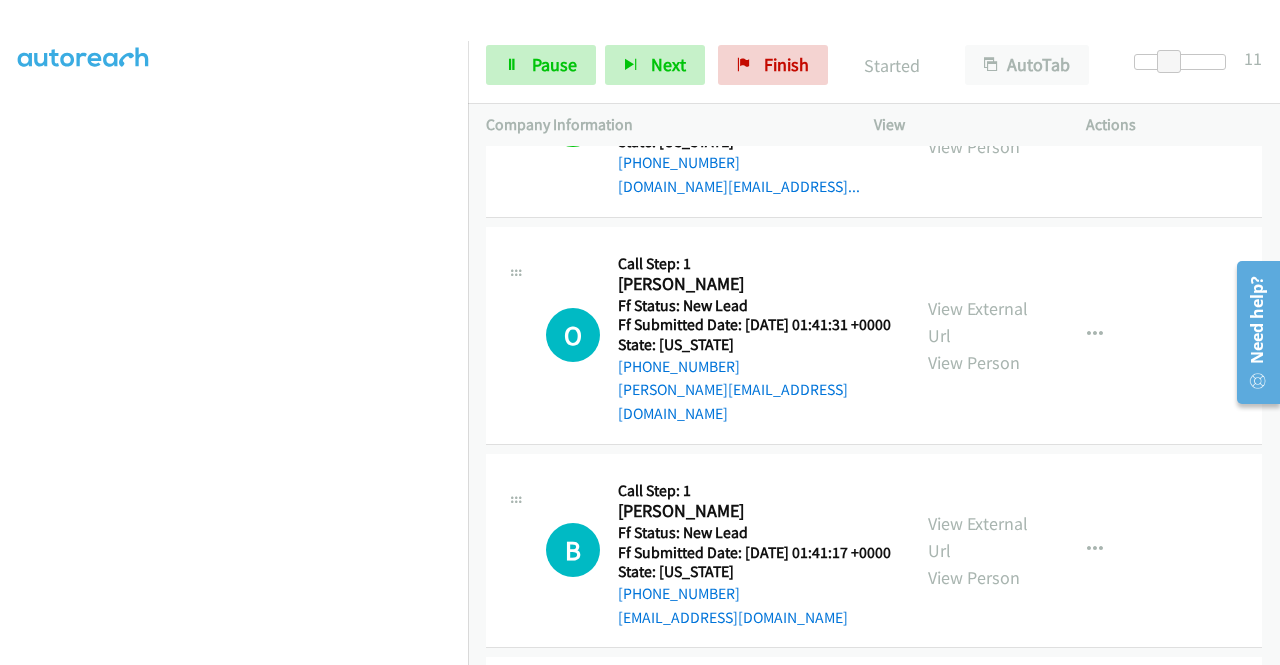 scroll, scrollTop: 1600, scrollLeft: 0, axis: vertical 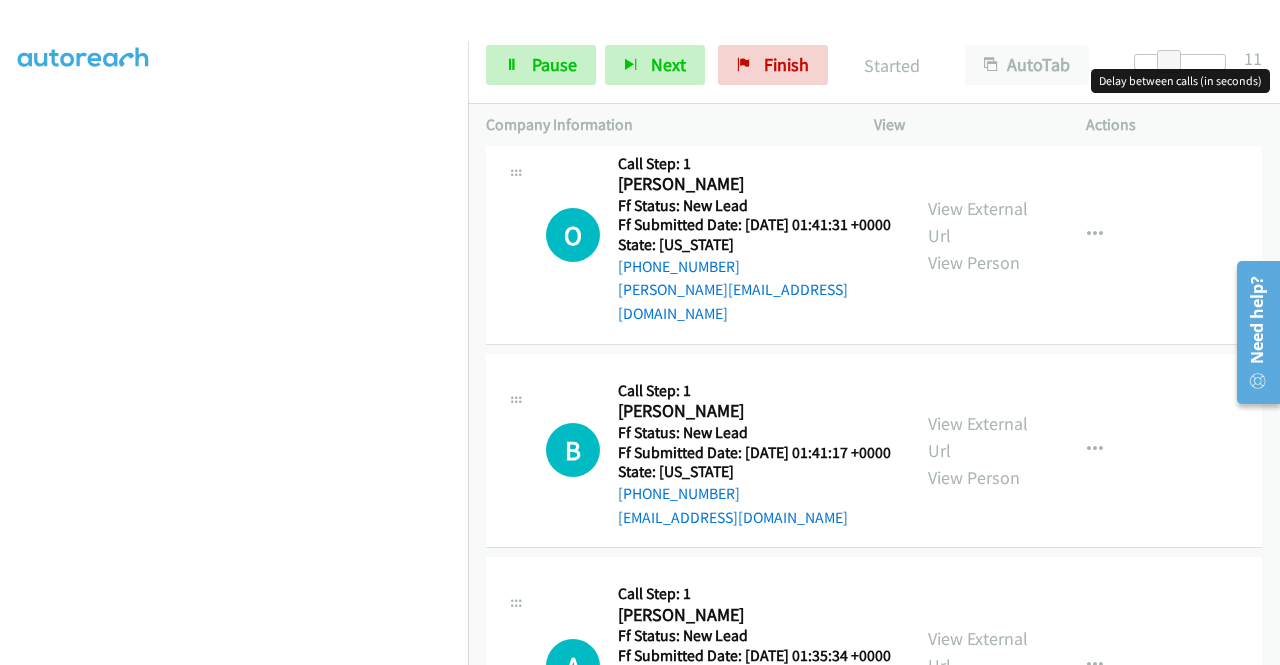 click at bounding box center [1180, 62] 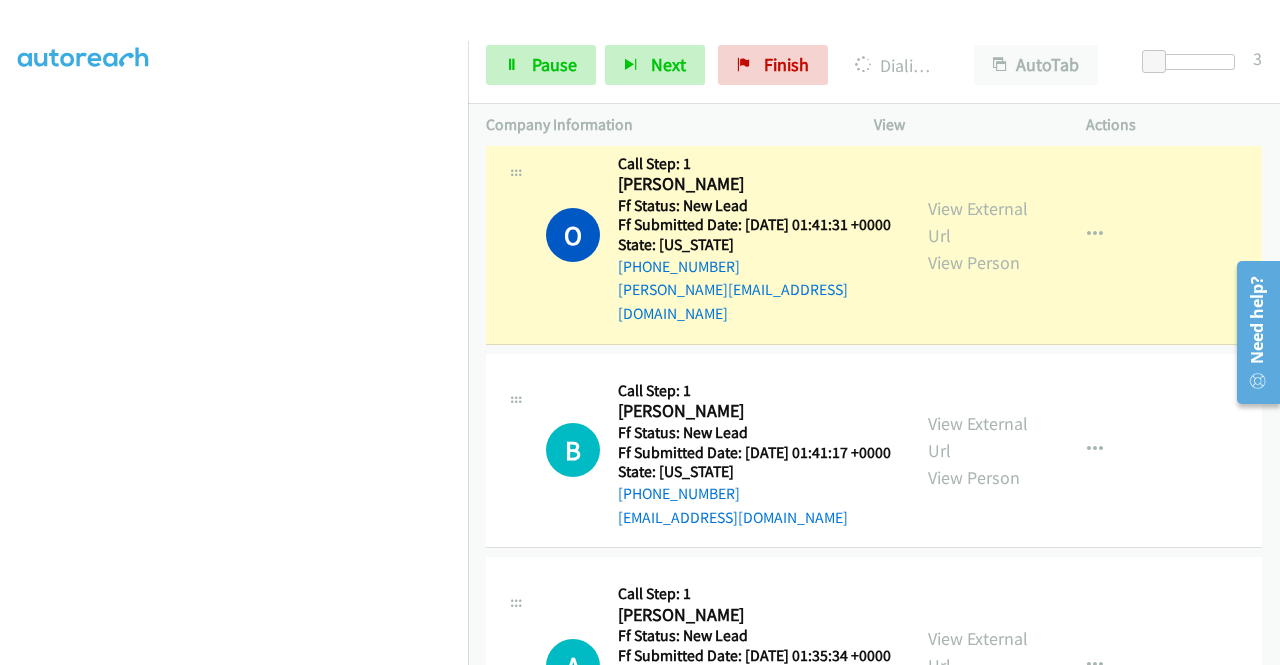 scroll, scrollTop: 0, scrollLeft: 0, axis: both 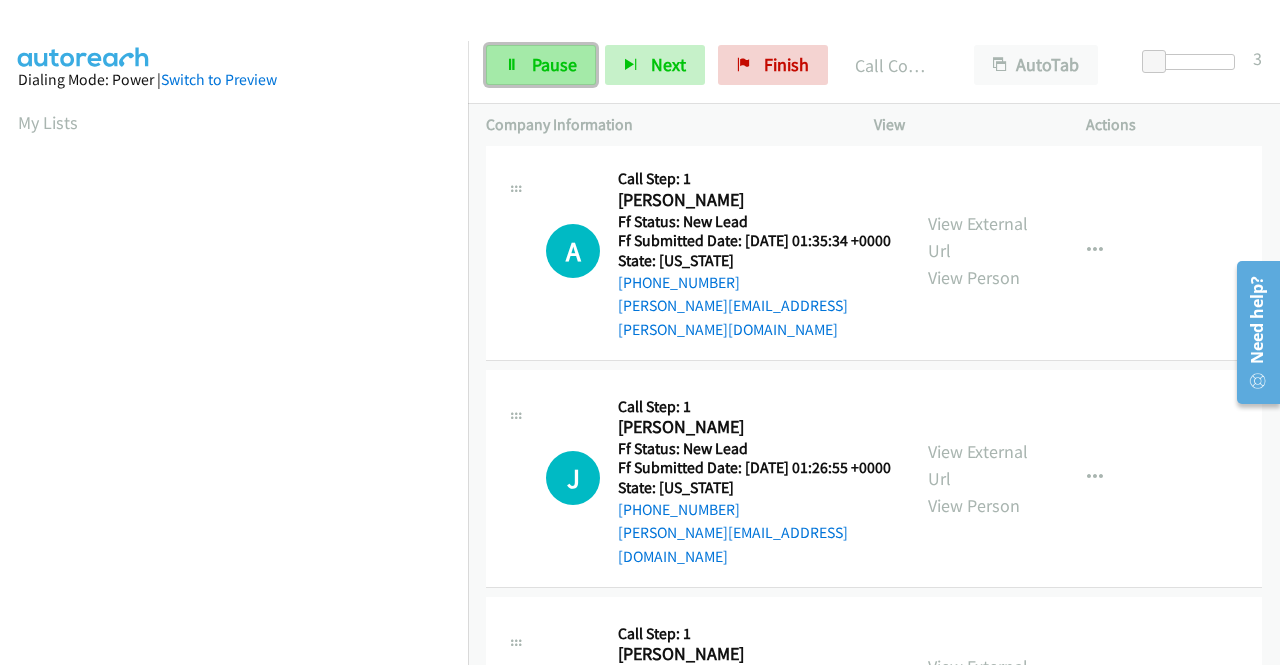 click on "Pause" at bounding box center (541, 65) 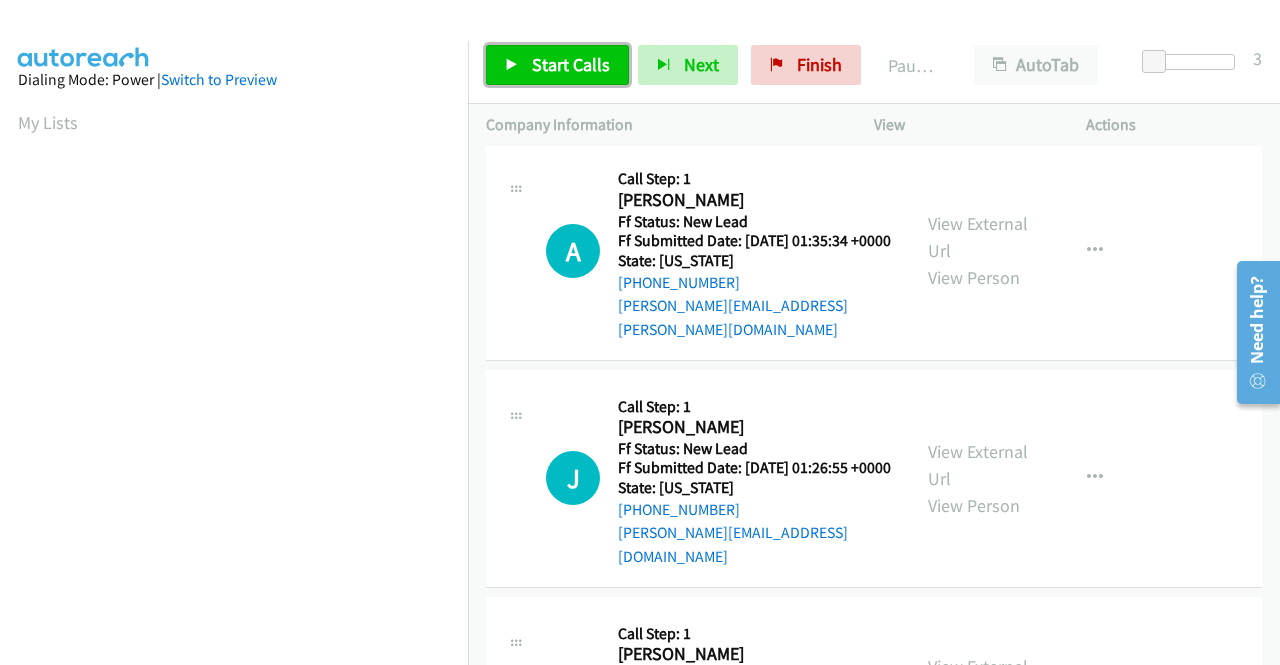 click on "Start Calls" at bounding box center [557, 65] 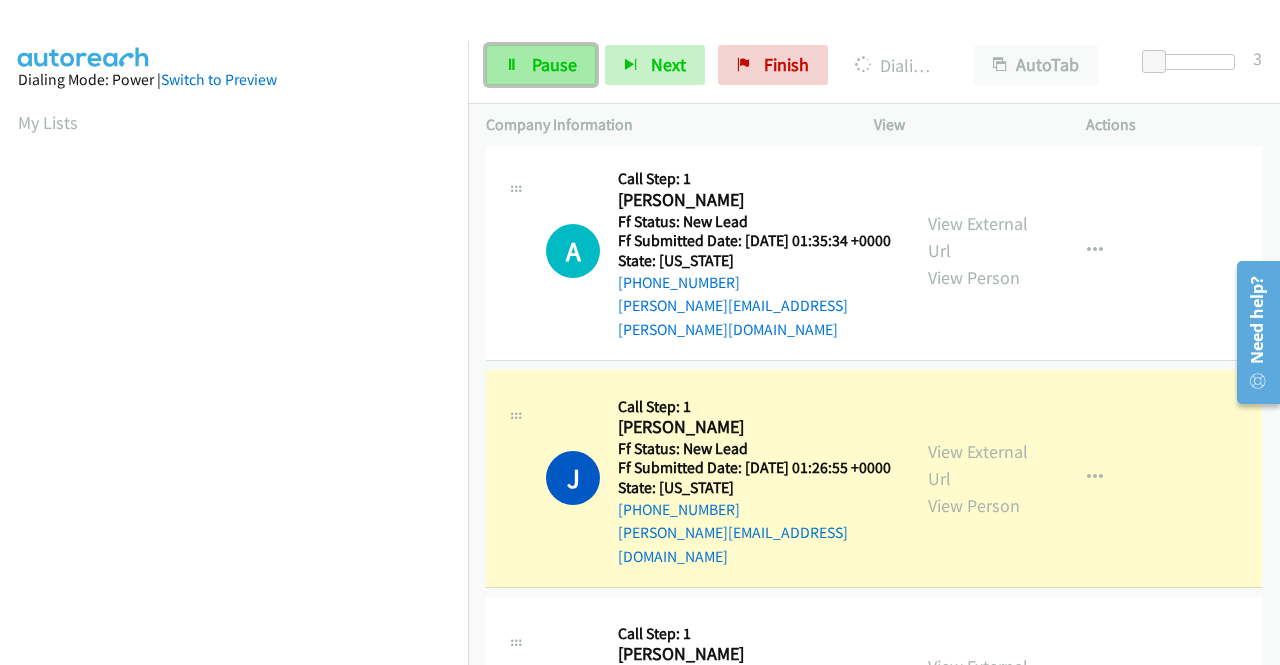 click on "Pause" at bounding box center (554, 64) 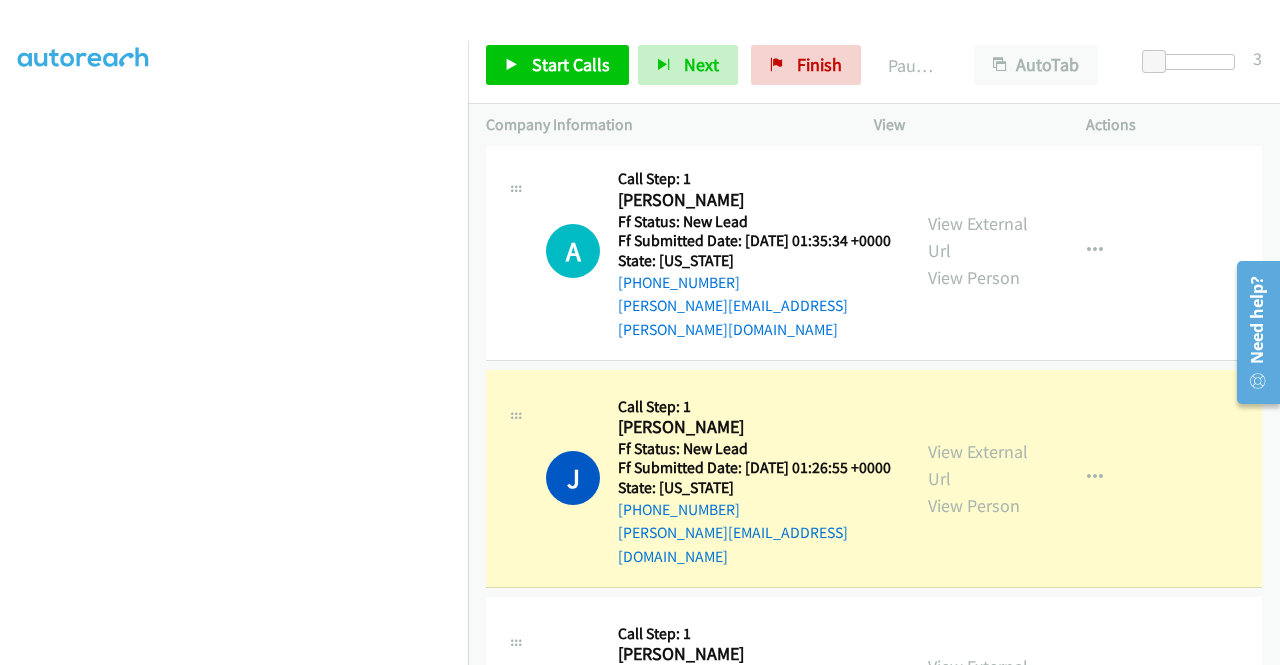 scroll, scrollTop: 0, scrollLeft: 0, axis: both 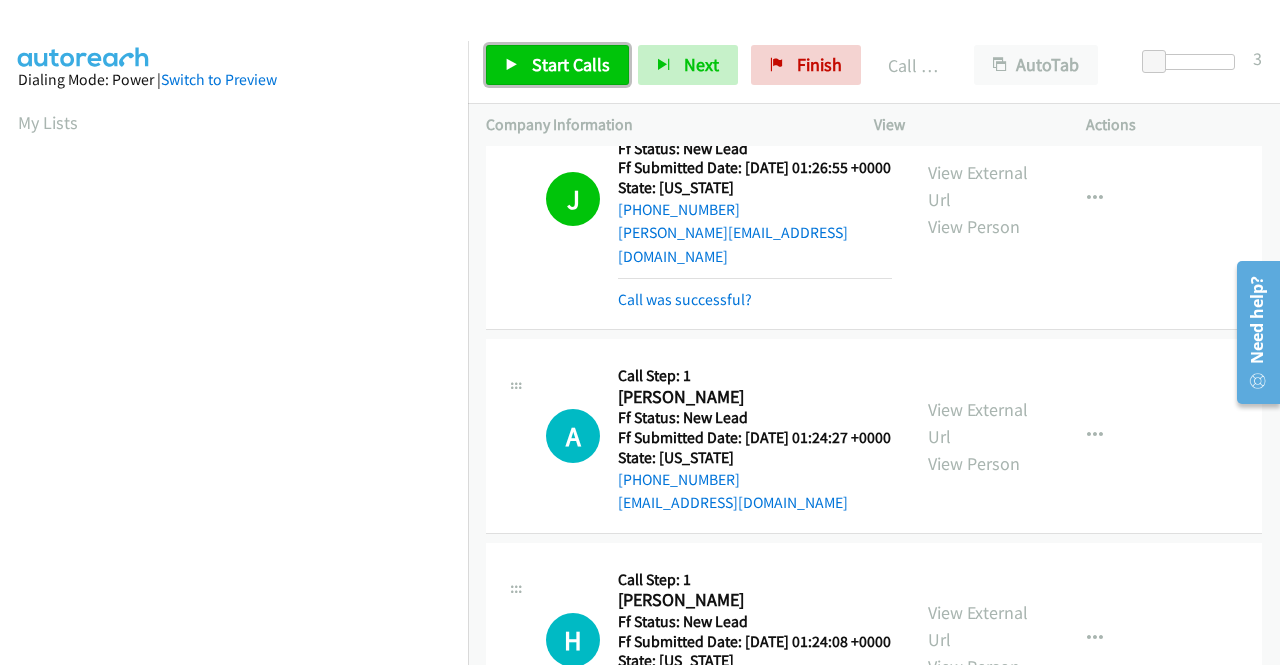 click on "Start Calls" at bounding box center [571, 64] 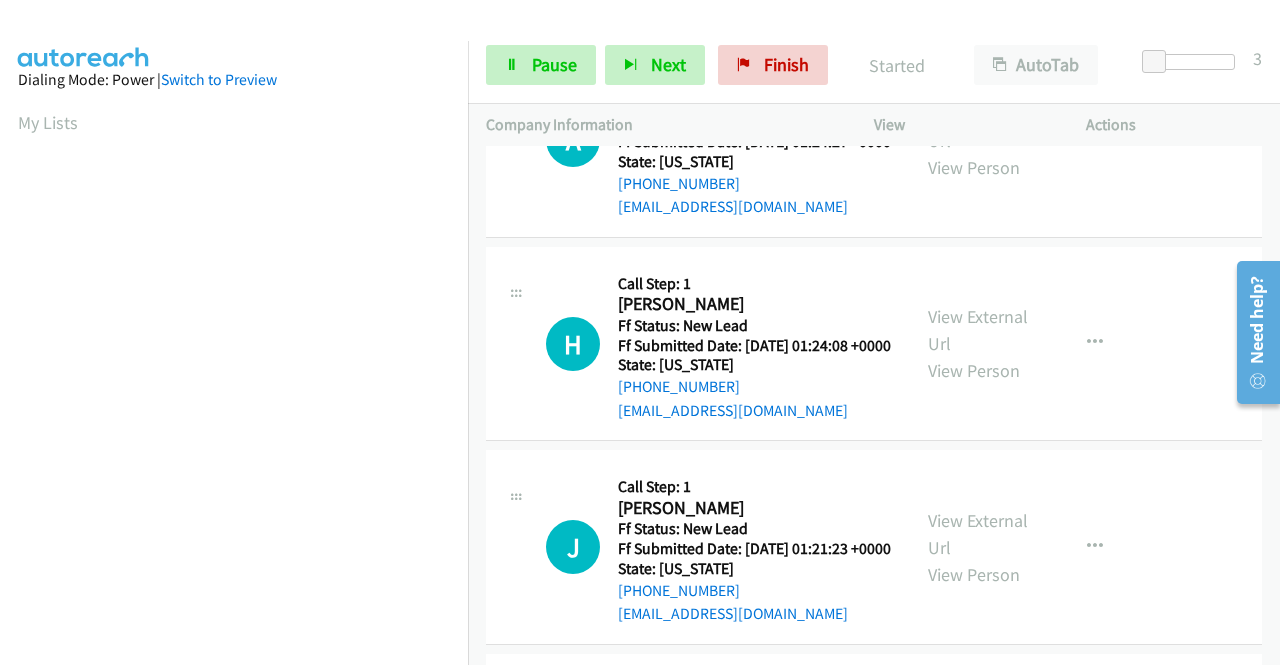 scroll, scrollTop: 2700, scrollLeft: 0, axis: vertical 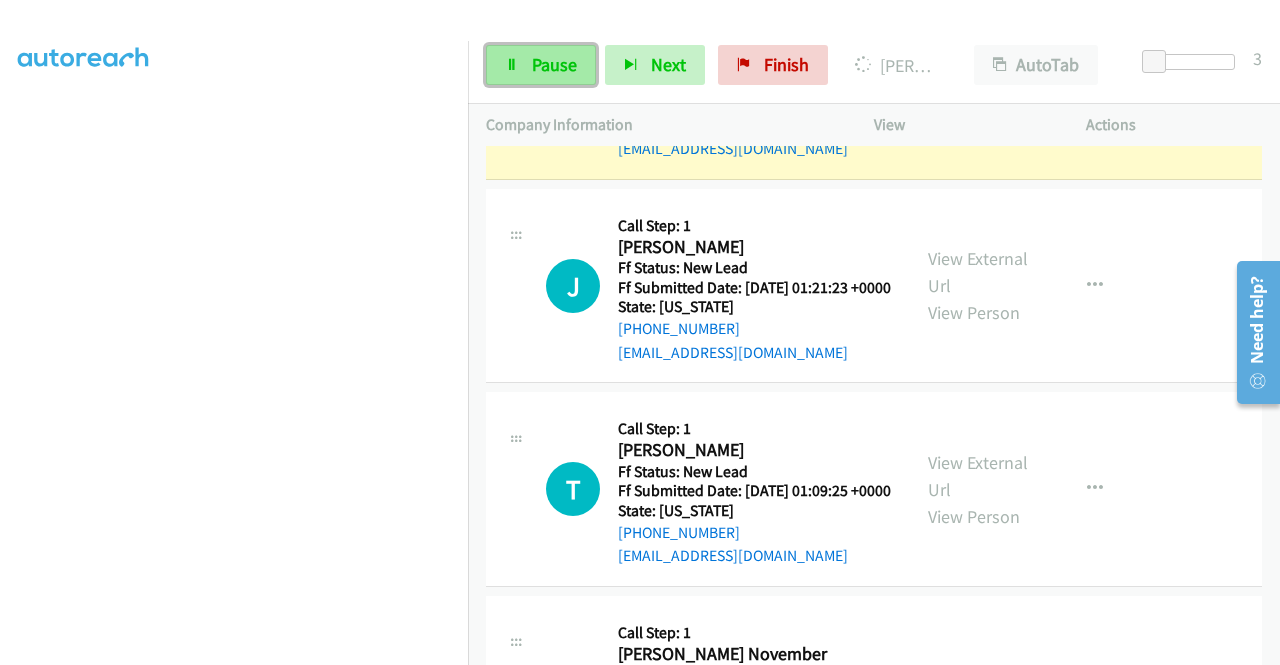 click on "Pause" at bounding box center (554, 64) 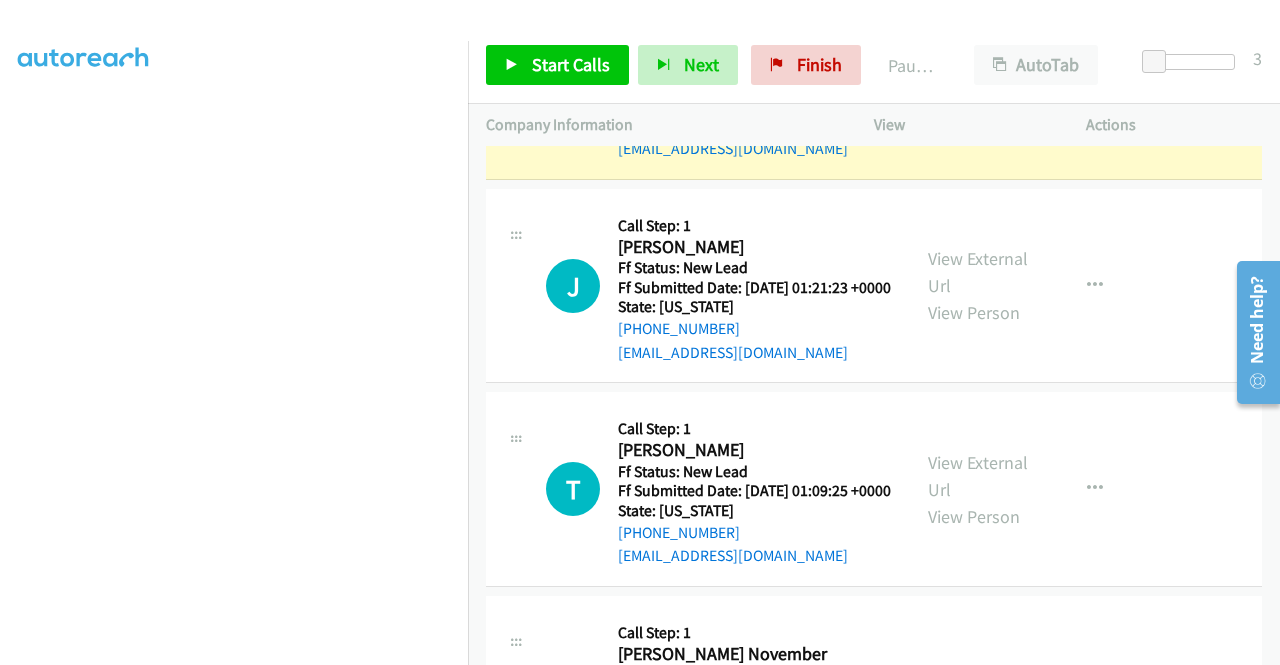scroll, scrollTop: 56, scrollLeft: 0, axis: vertical 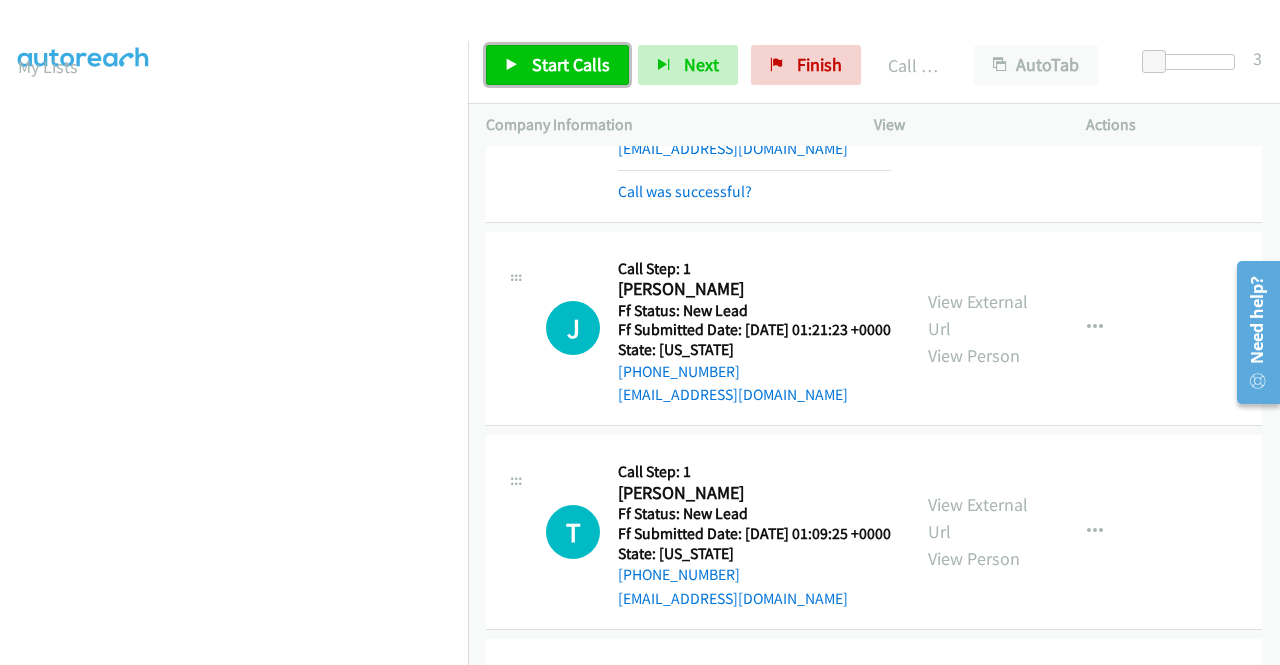 click on "Start Calls" at bounding box center [557, 65] 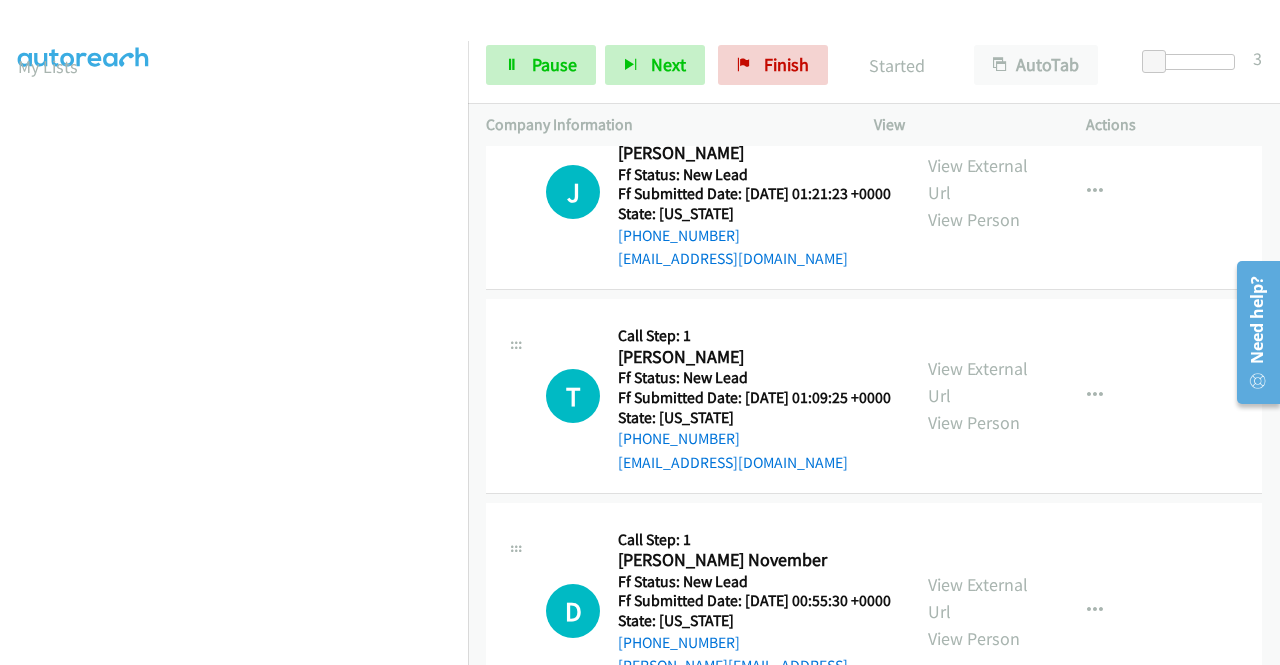 scroll, scrollTop: 3200, scrollLeft: 0, axis: vertical 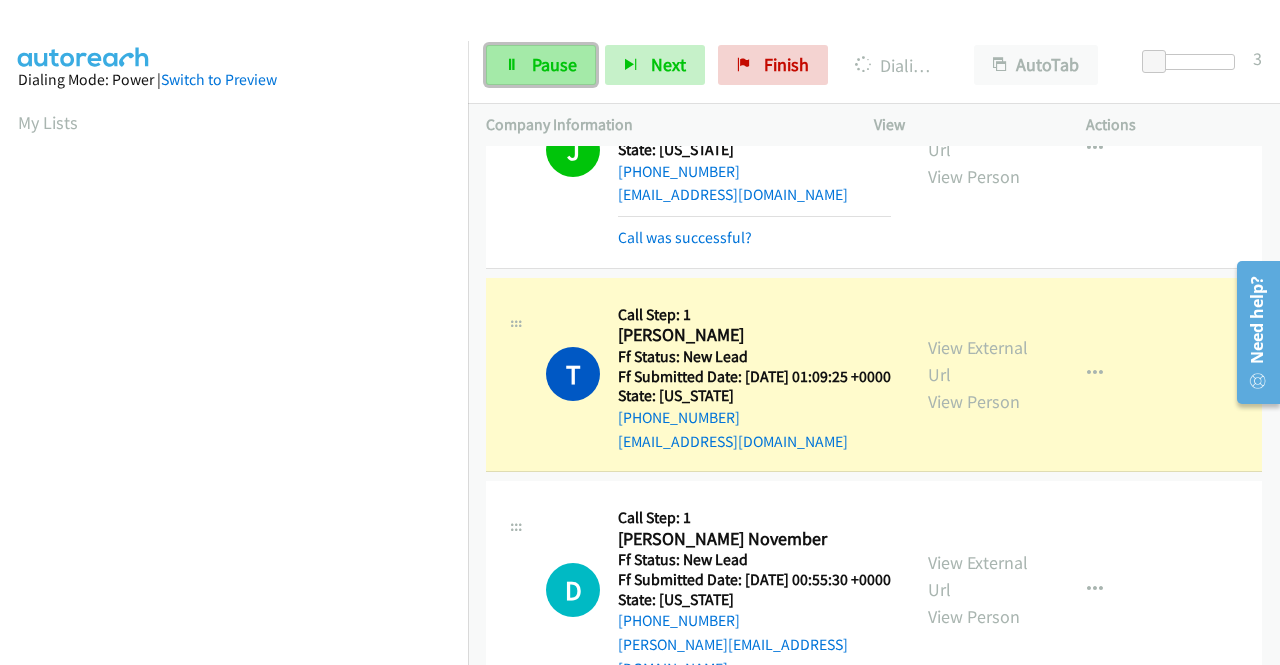 click on "Pause" at bounding box center [554, 64] 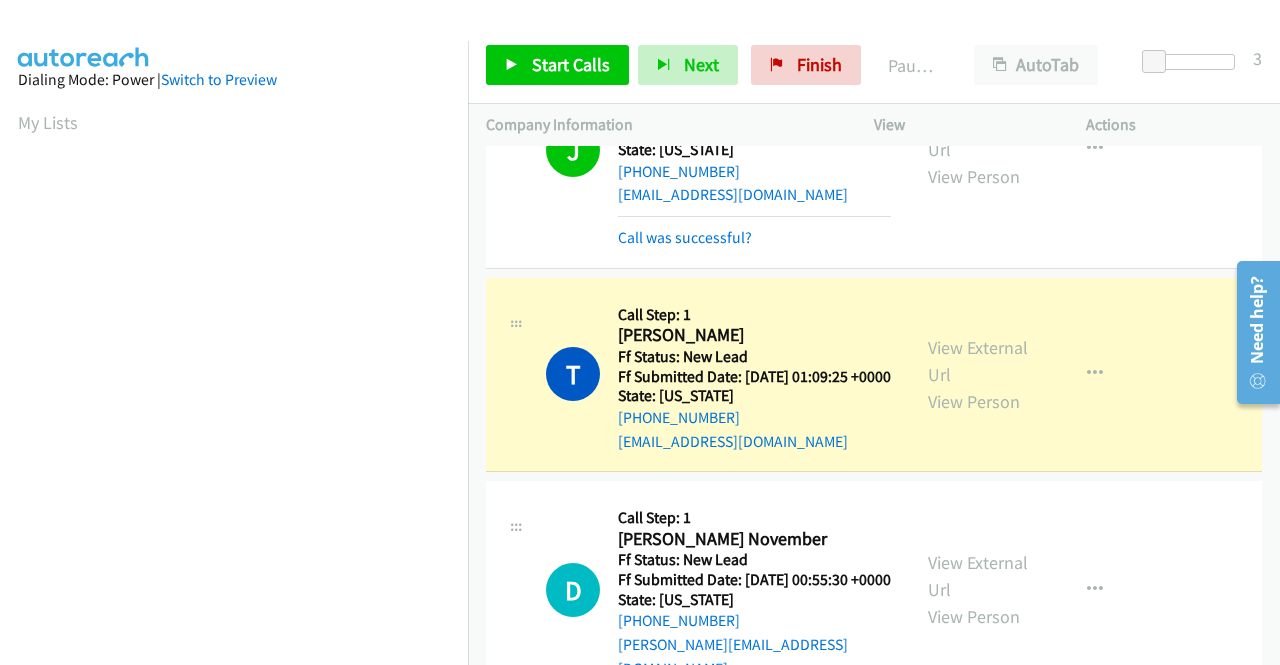 scroll, scrollTop: 456, scrollLeft: 0, axis: vertical 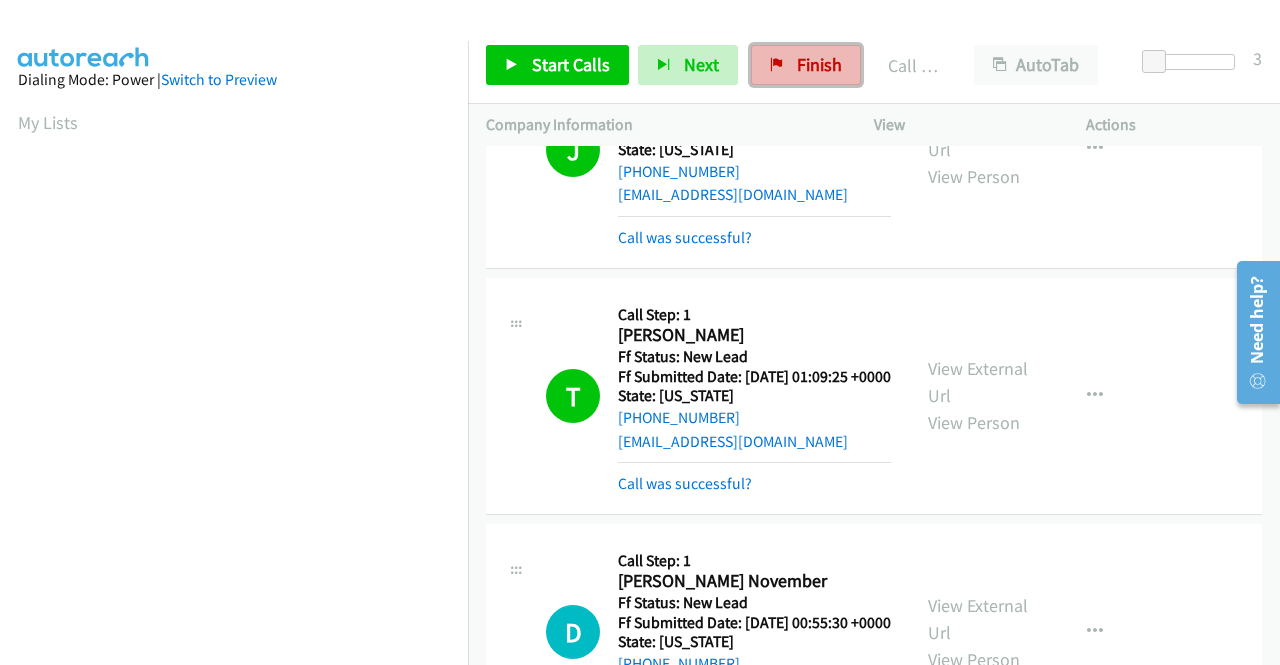 click on "Finish" at bounding box center (806, 65) 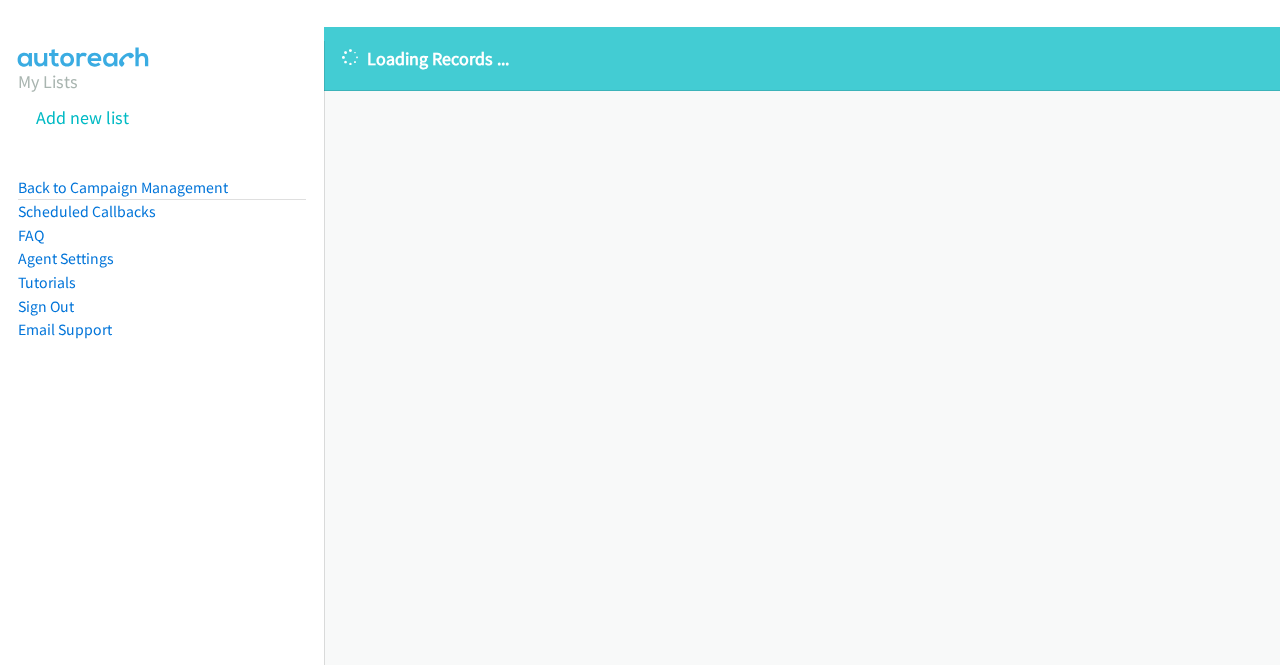 scroll, scrollTop: 0, scrollLeft: 0, axis: both 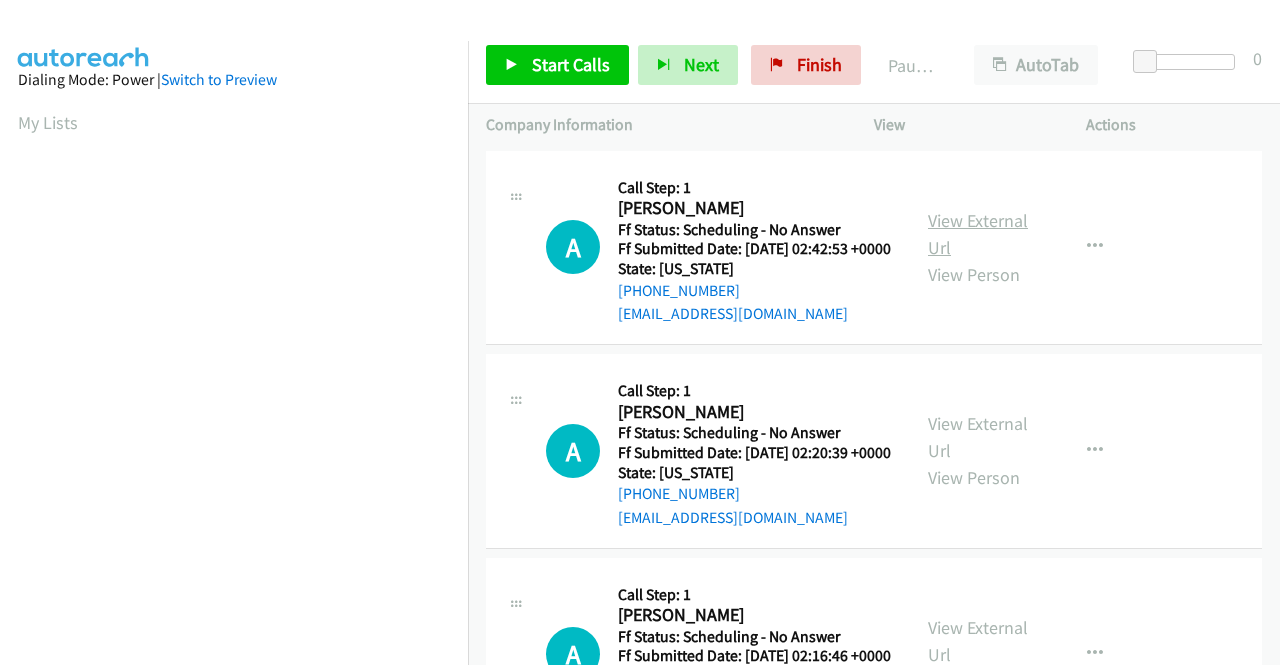 click on "View External Url" at bounding box center [978, 234] 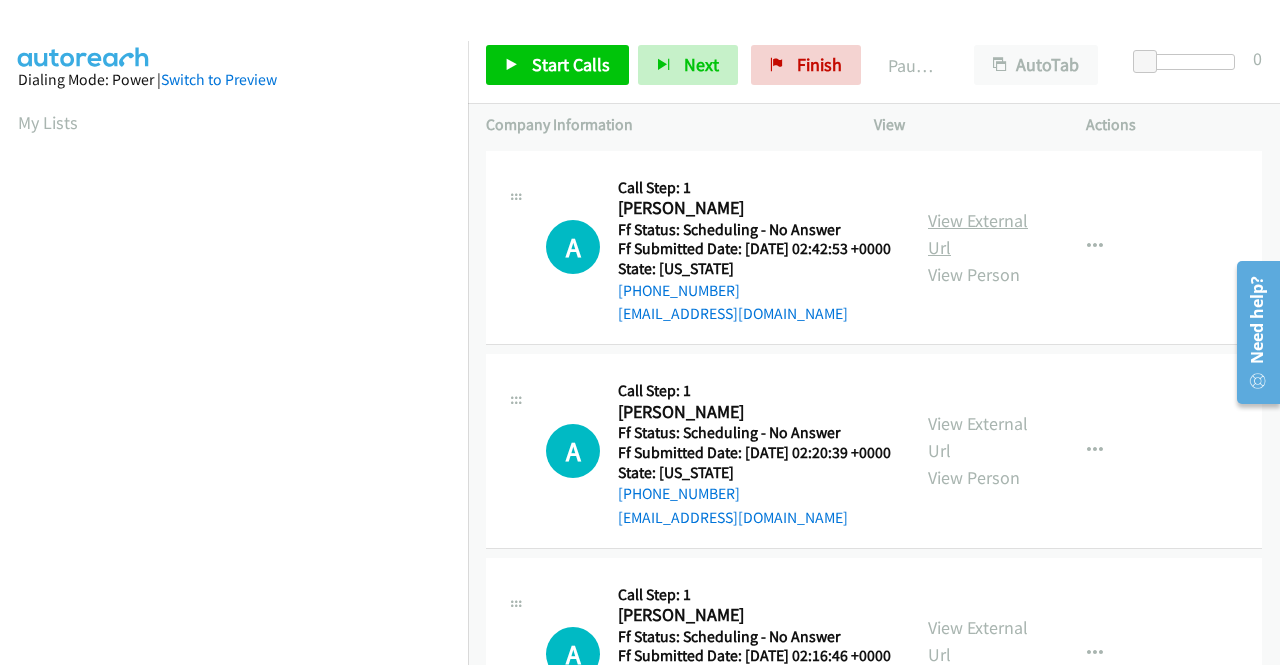 scroll, scrollTop: 0, scrollLeft: 0, axis: both 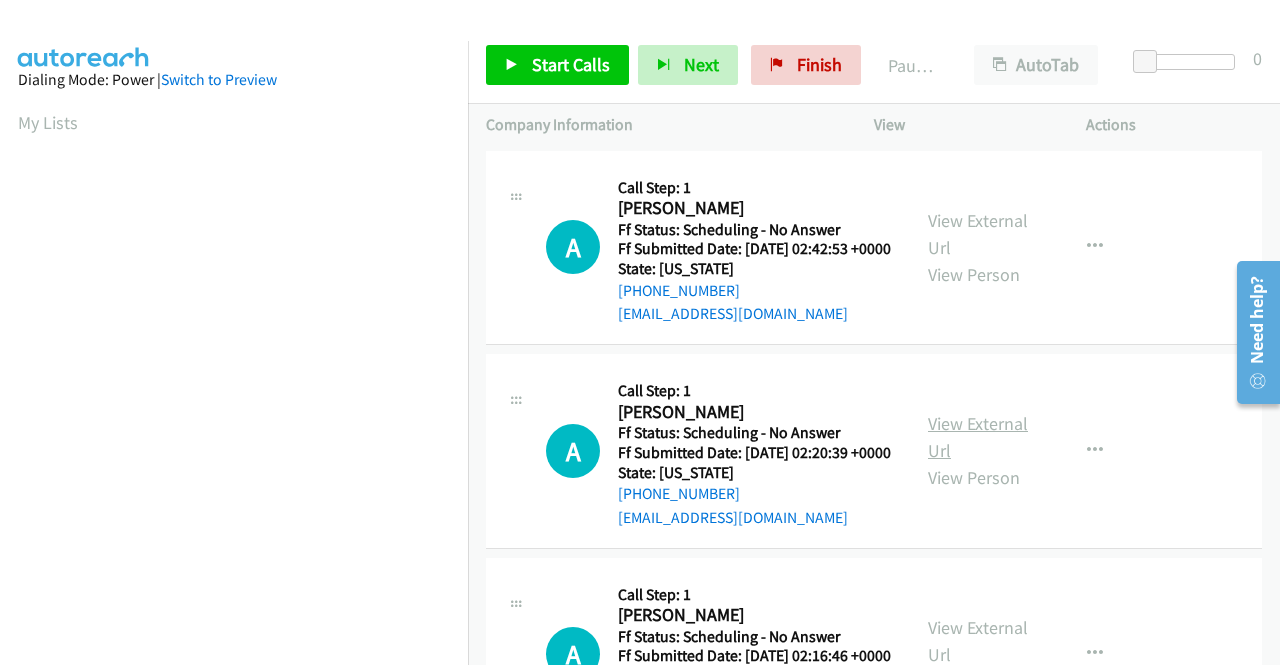 click on "View External Url" at bounding box center (978, 437) 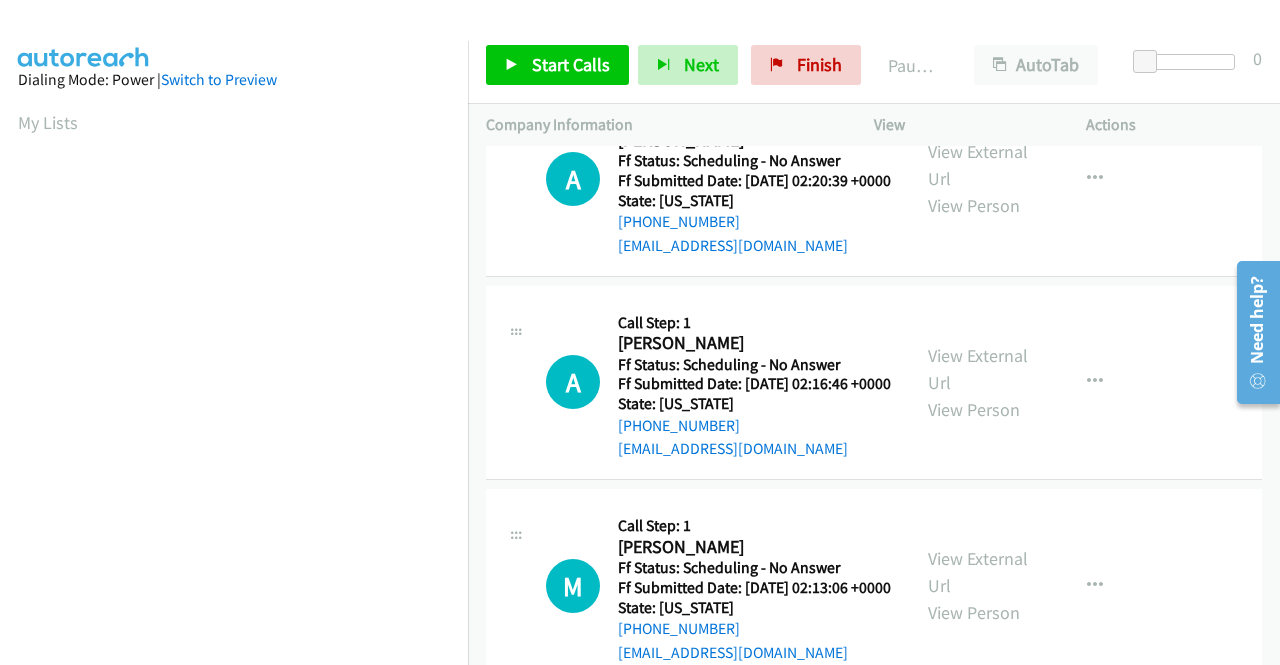 scroll, scrollTop: 300, scrollLeft: 0, axis: vertical 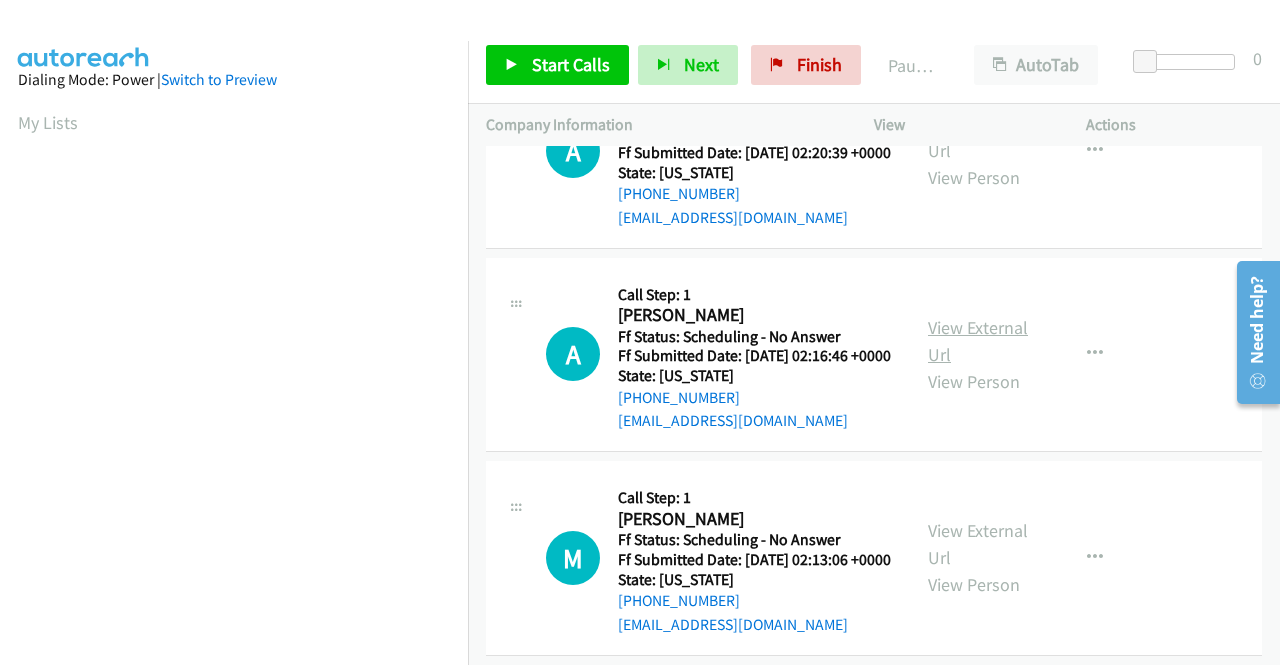 click on "View External Url" at bounding box center [978, 341] 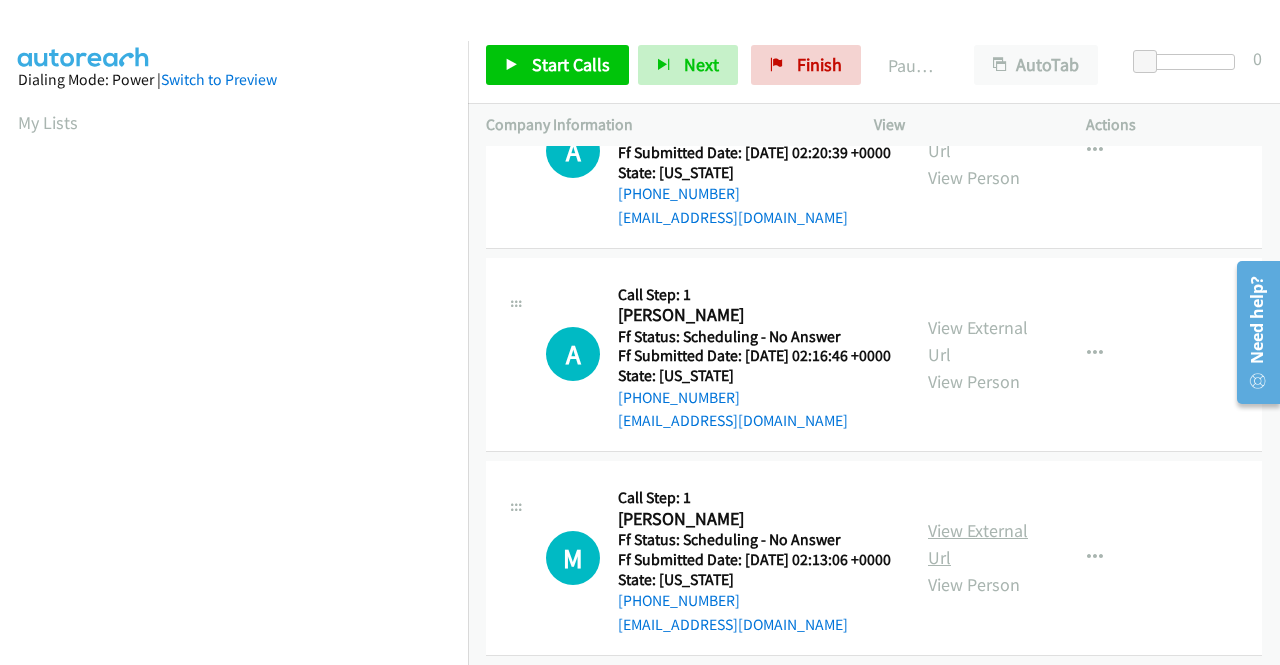click on "View External Url" at bounding box center [978, 544] 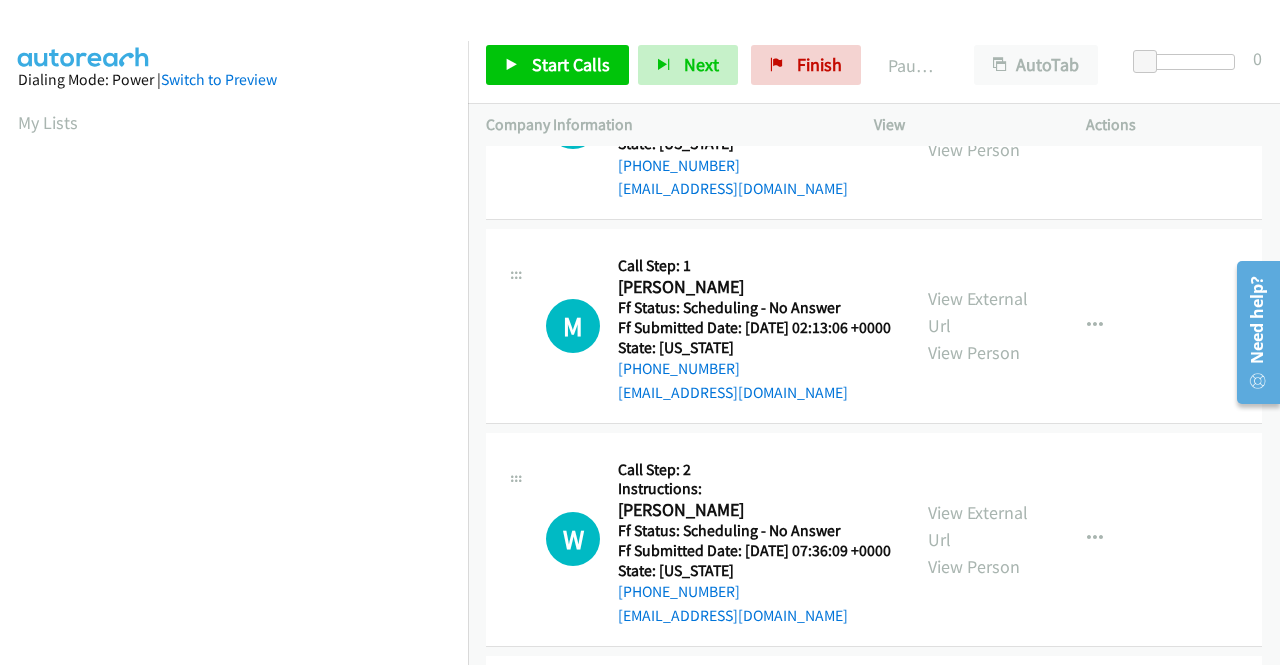 scroll, scrollTop: 600, scrollLeft: 0, axis: vertical 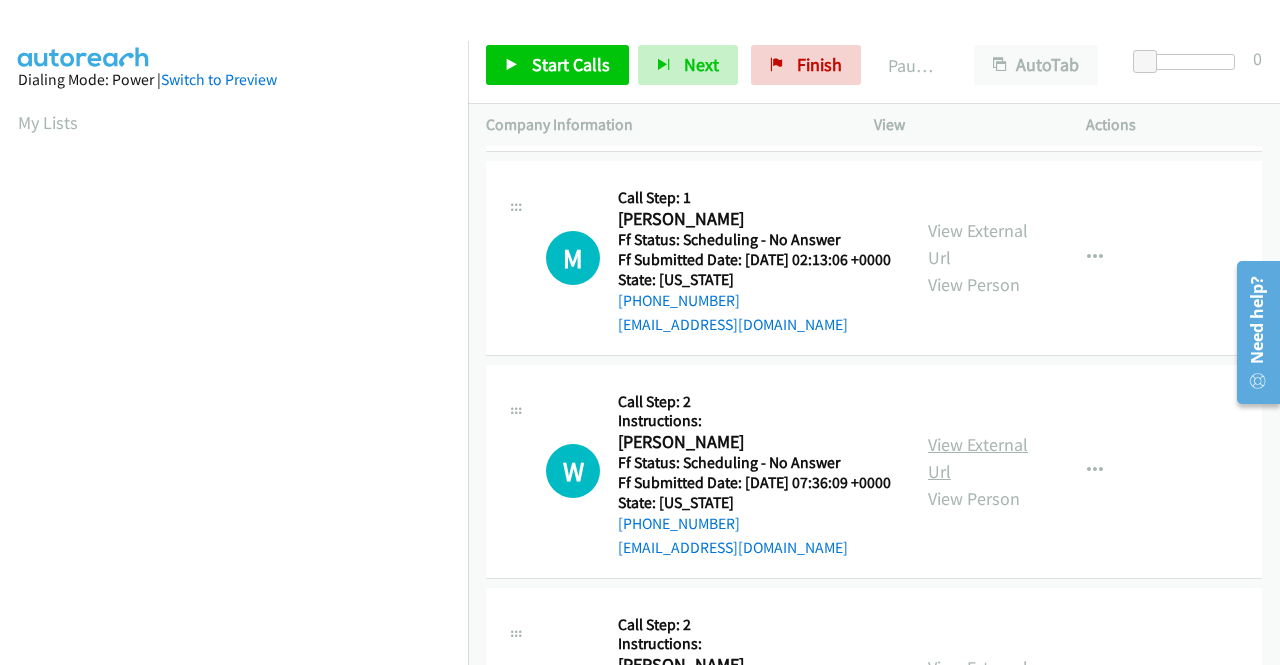 click on "View External Url" at bounding box center (978, 458) 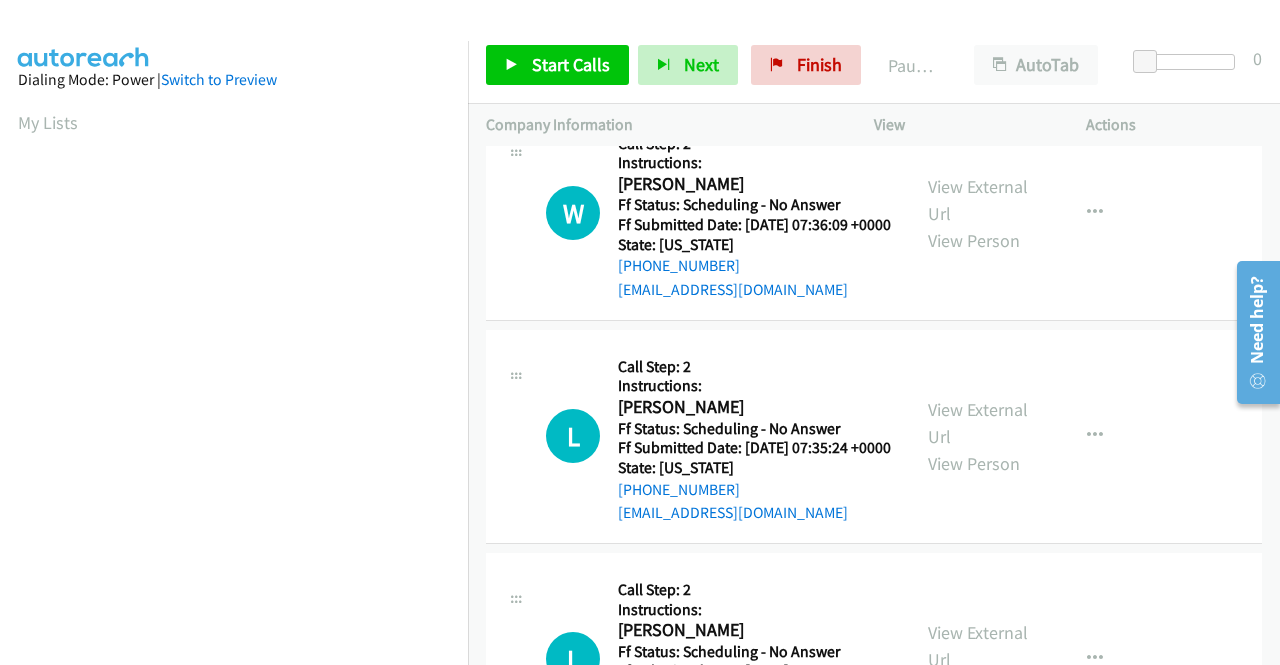 scroll, scrollTop: 900, scrollLeft: 0, axis: vertical 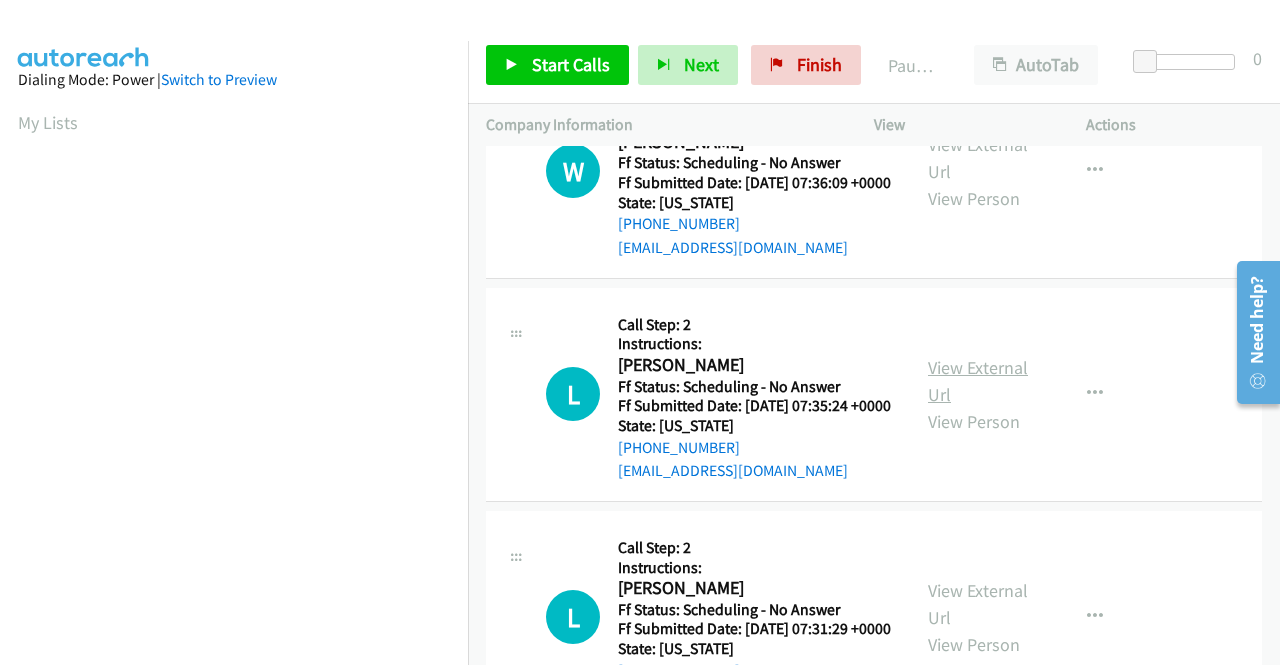 click on "View External Url" at bounding box center (978, 381) 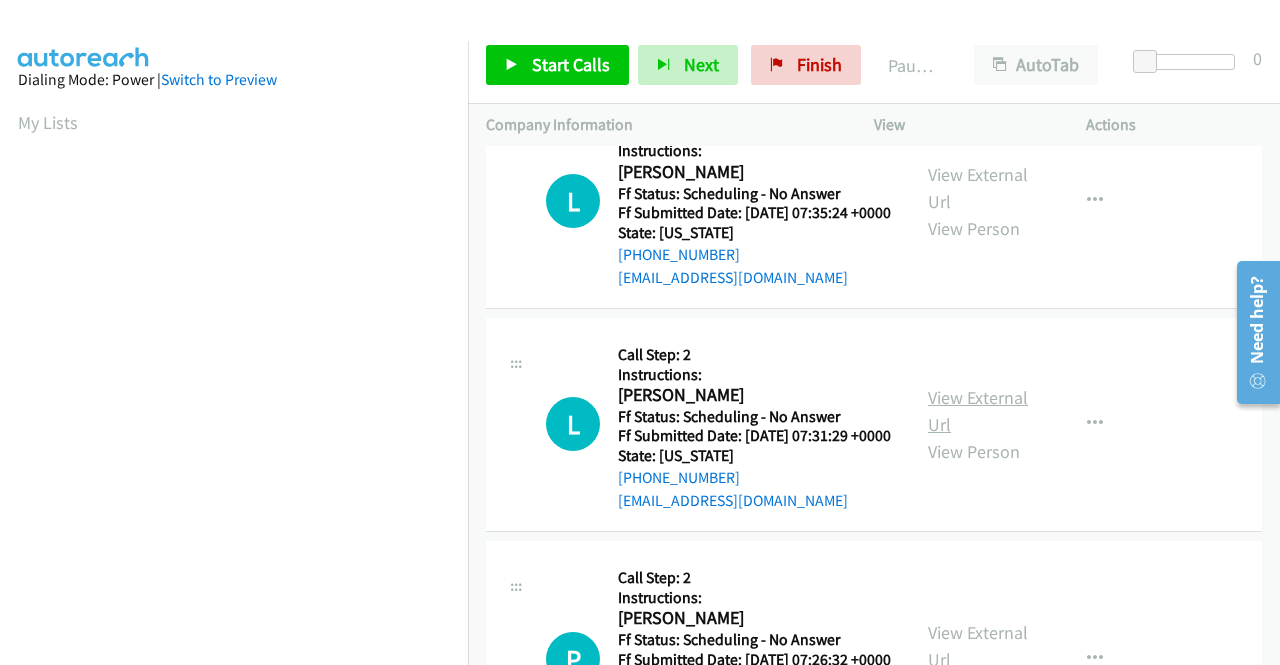 scroll, scrollTop: 1100, scrollLeft: 0, axis: vertical 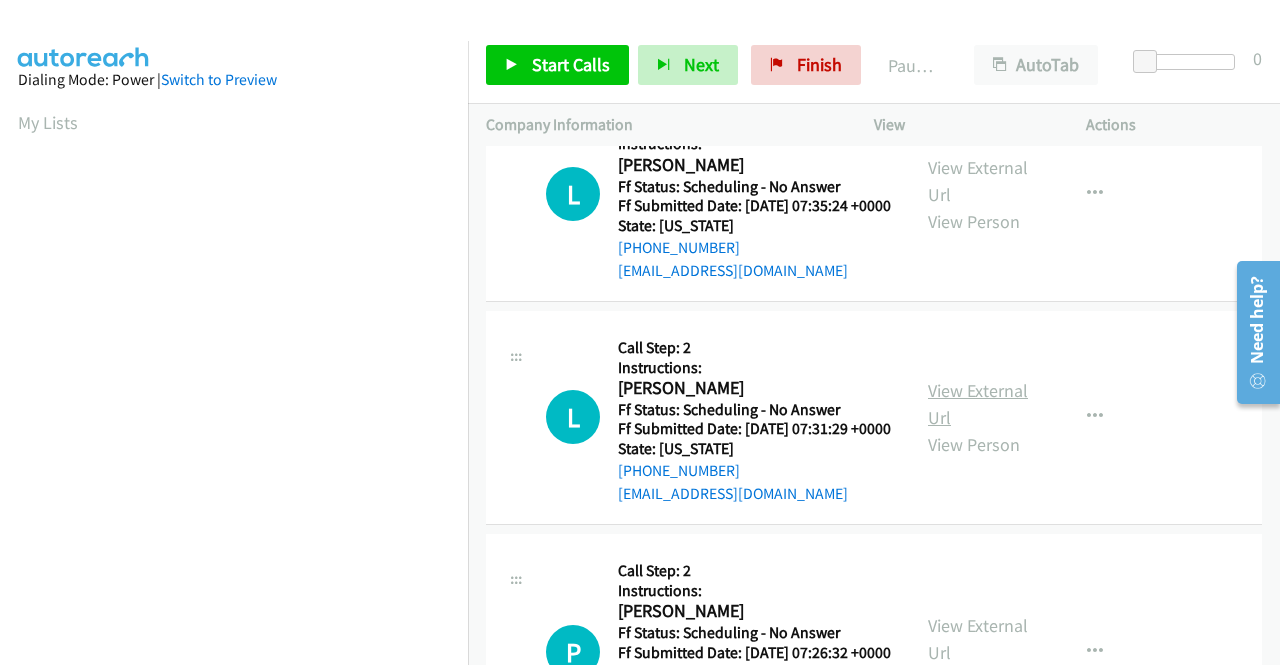 click on "View External Url" at bounding box center [978, 404] 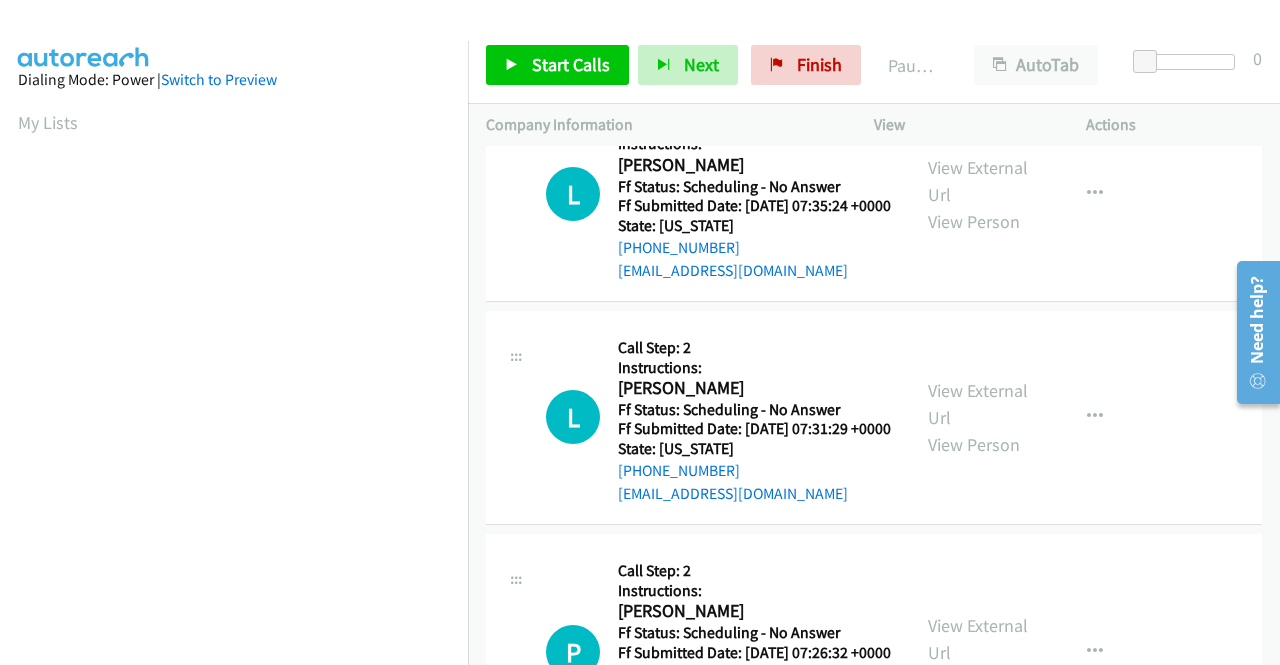 scroll, scrollTop: 1400, scrollLeft: 0, axis: vertical 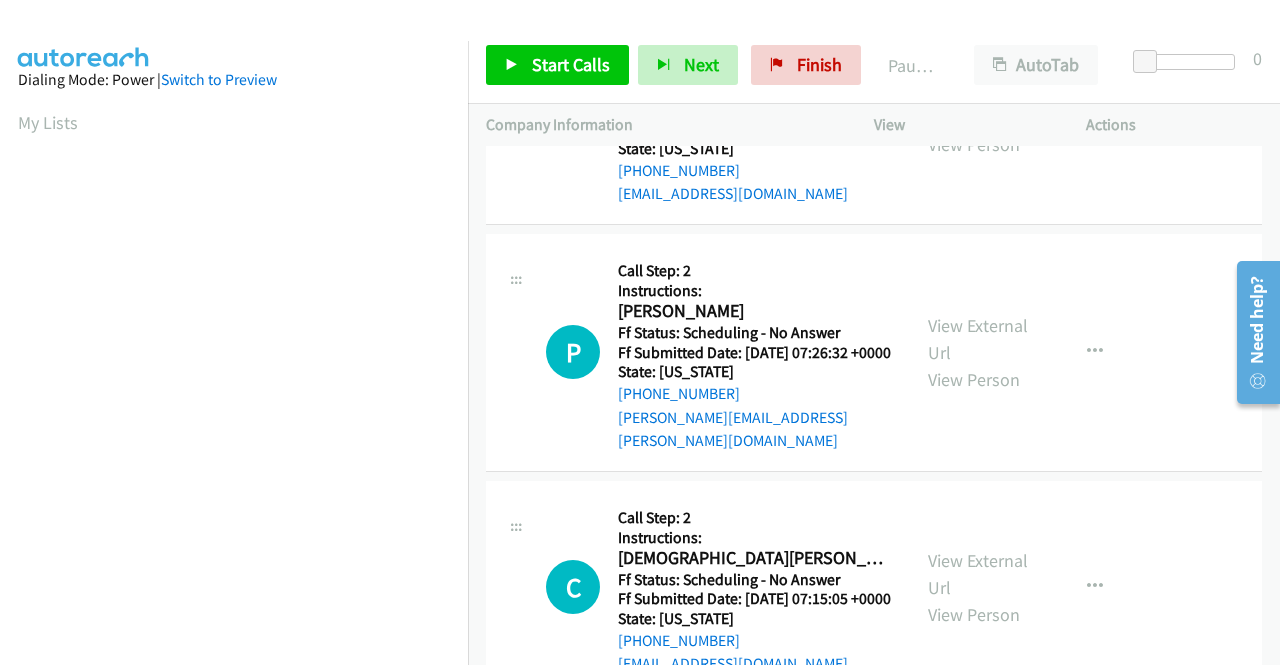 click on "View External Url" at bounding box center (978, 339) 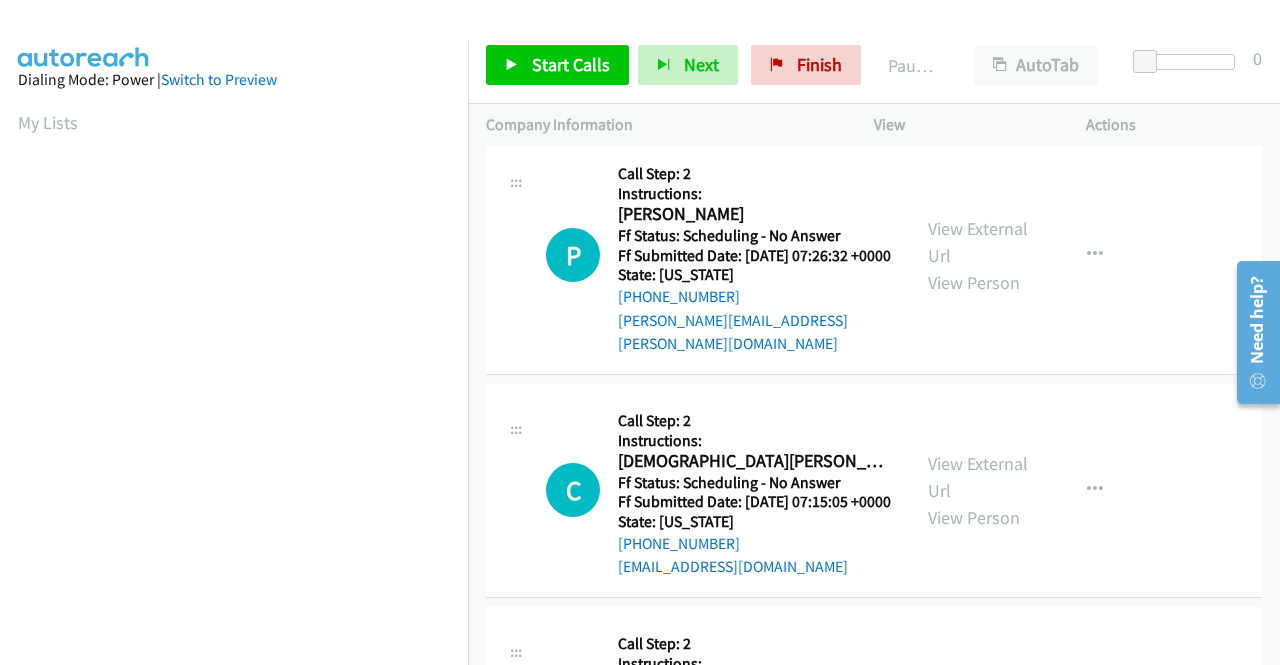 scroll, scrollTop: 1600, scrollLeft: 0, axis: vertical 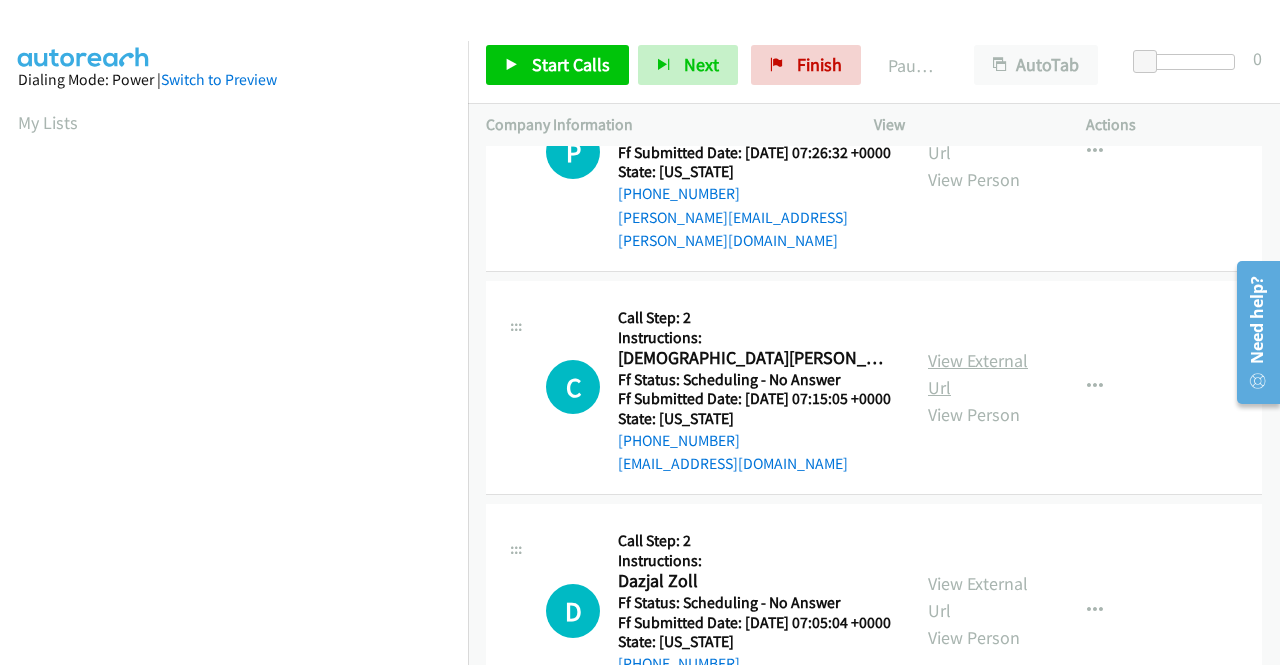 click on "View External Url" at bounding box center [978, 374] 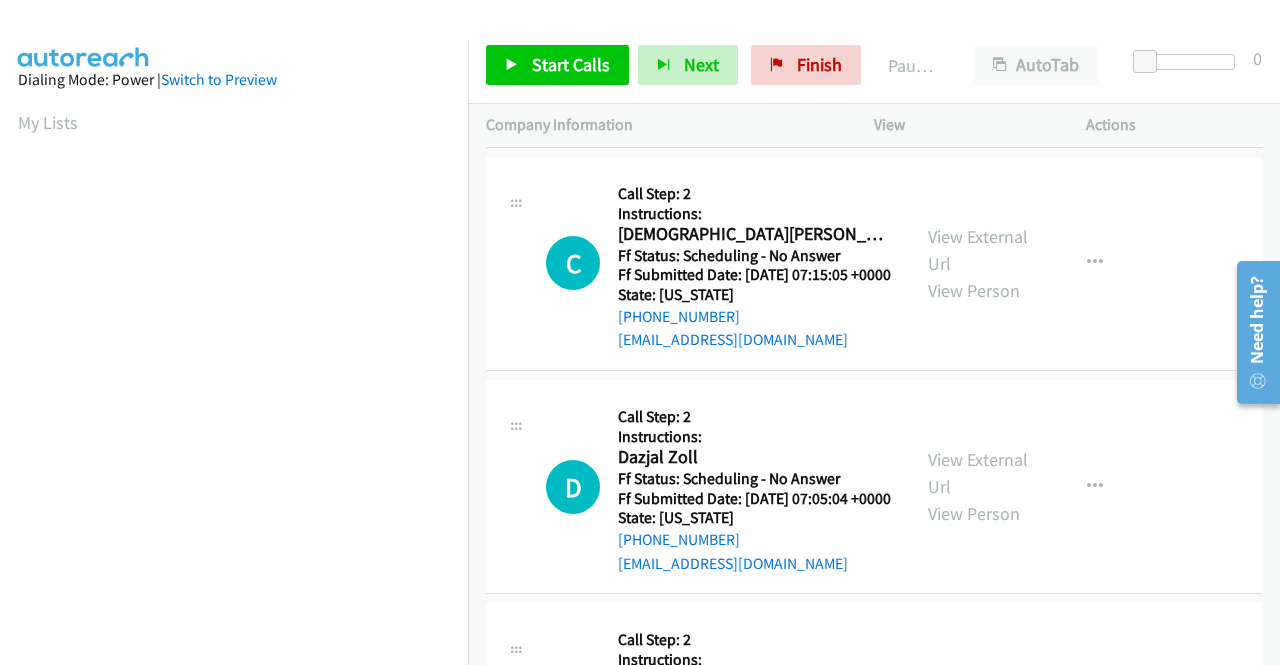 scroll, scrollTop: 1700, scrollLeft: 0, axis: vertical 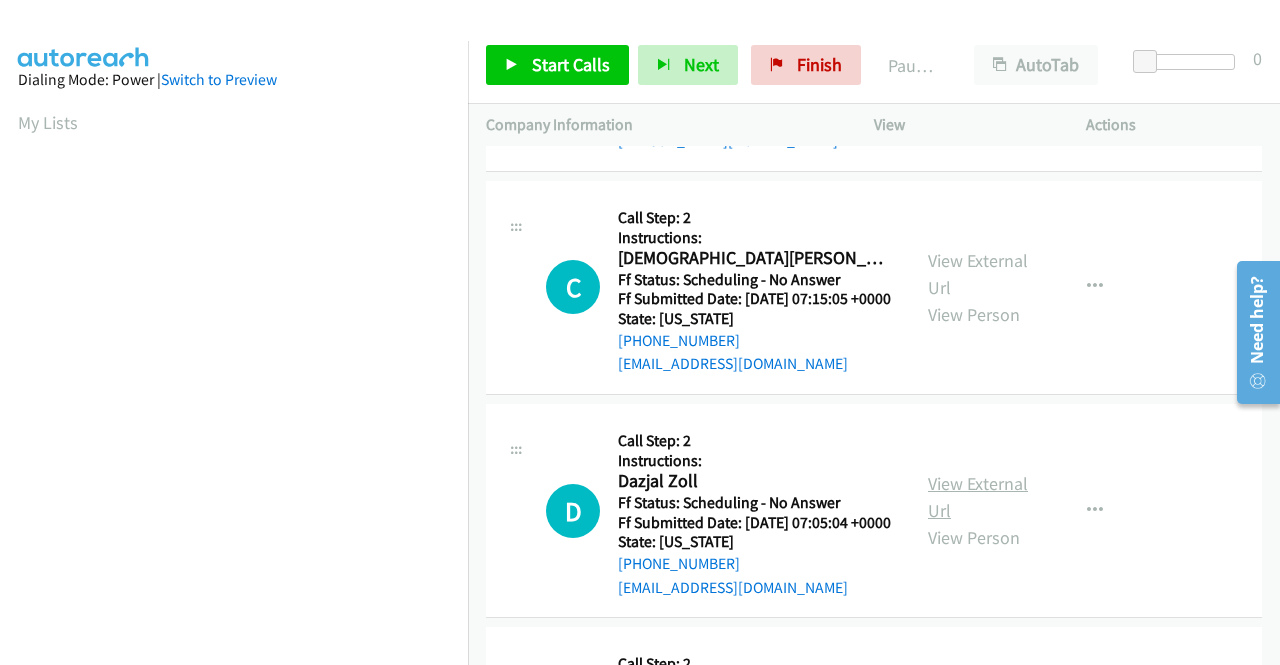 click on "View External Url" at bounding box center (978, 497) 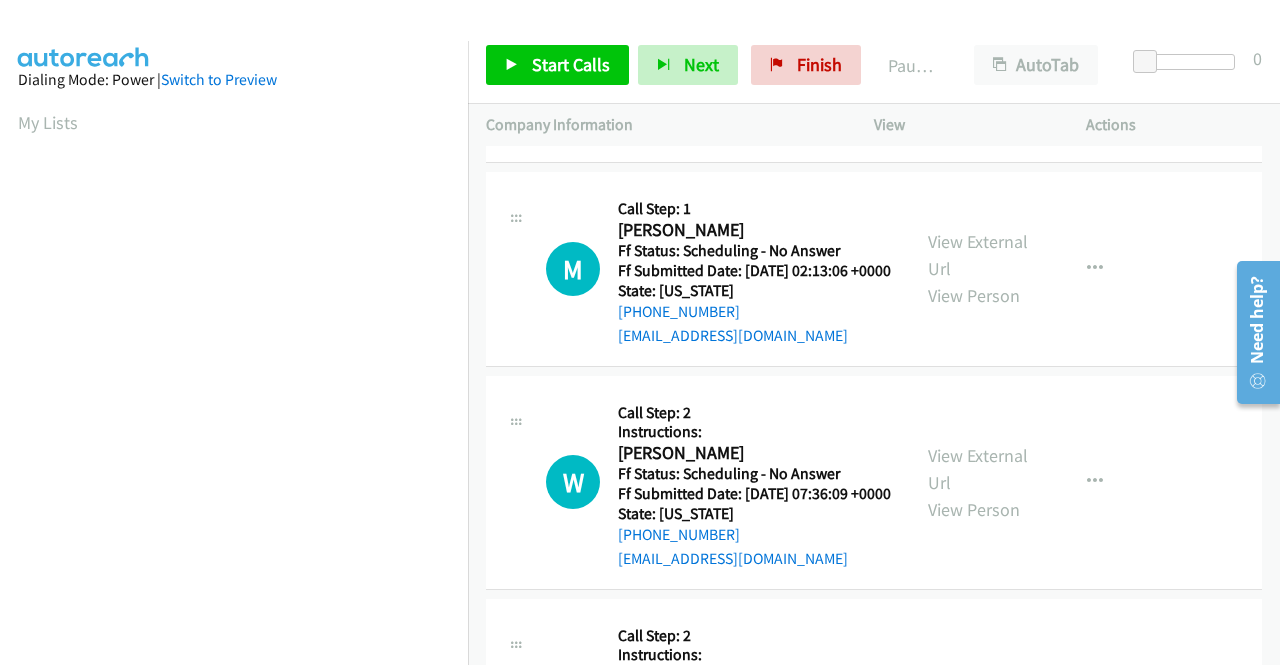 scroll, scrollTop: 0, scrollLeft: 0, axis: both 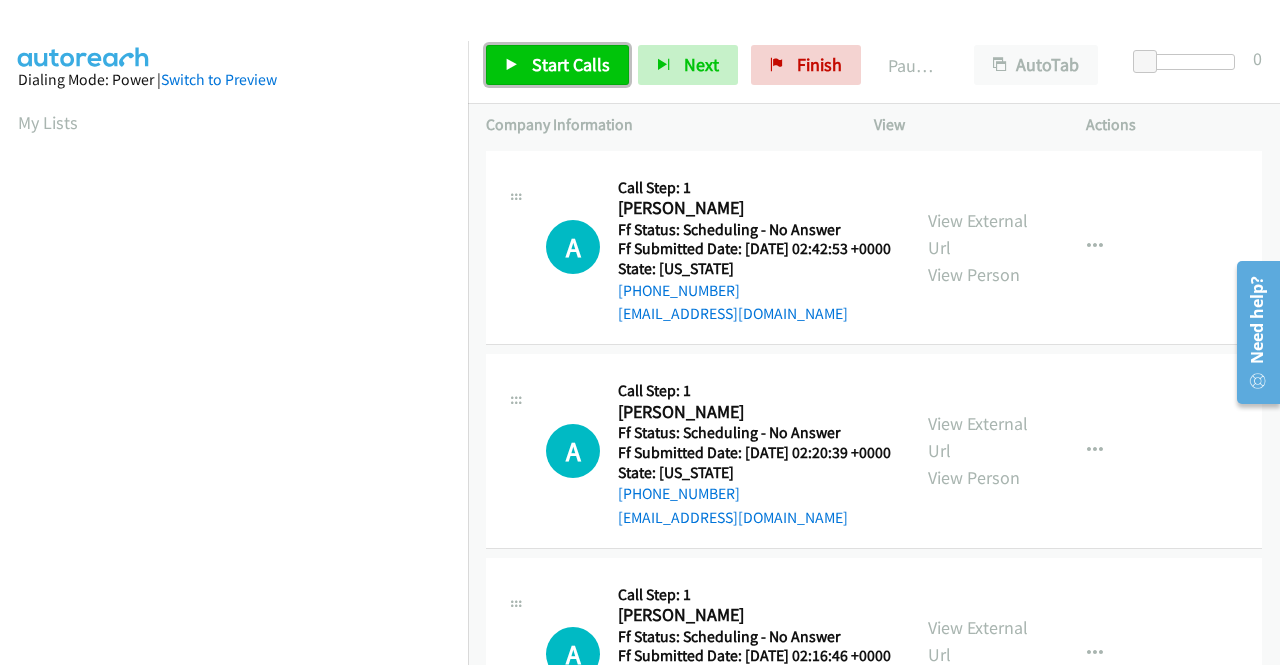 click on "Start Calls" at bounding box center (571, 64) 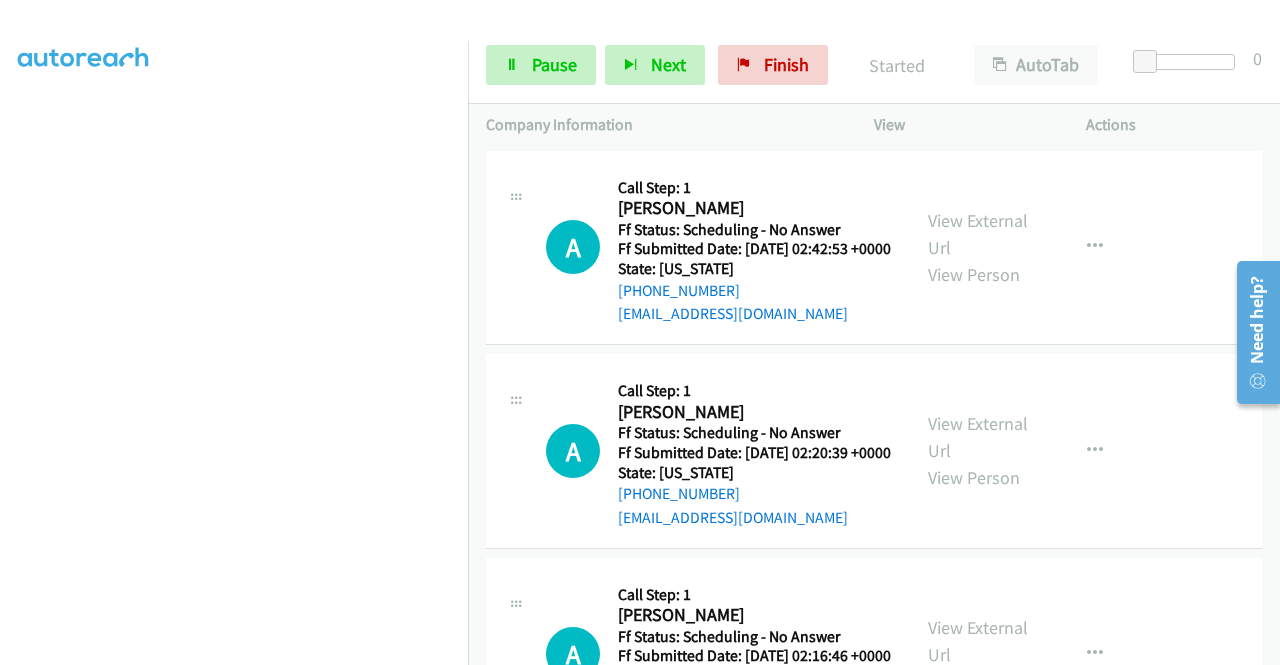 scroll, scrollTop: 456, scrollLeft: 0, axis: vertical 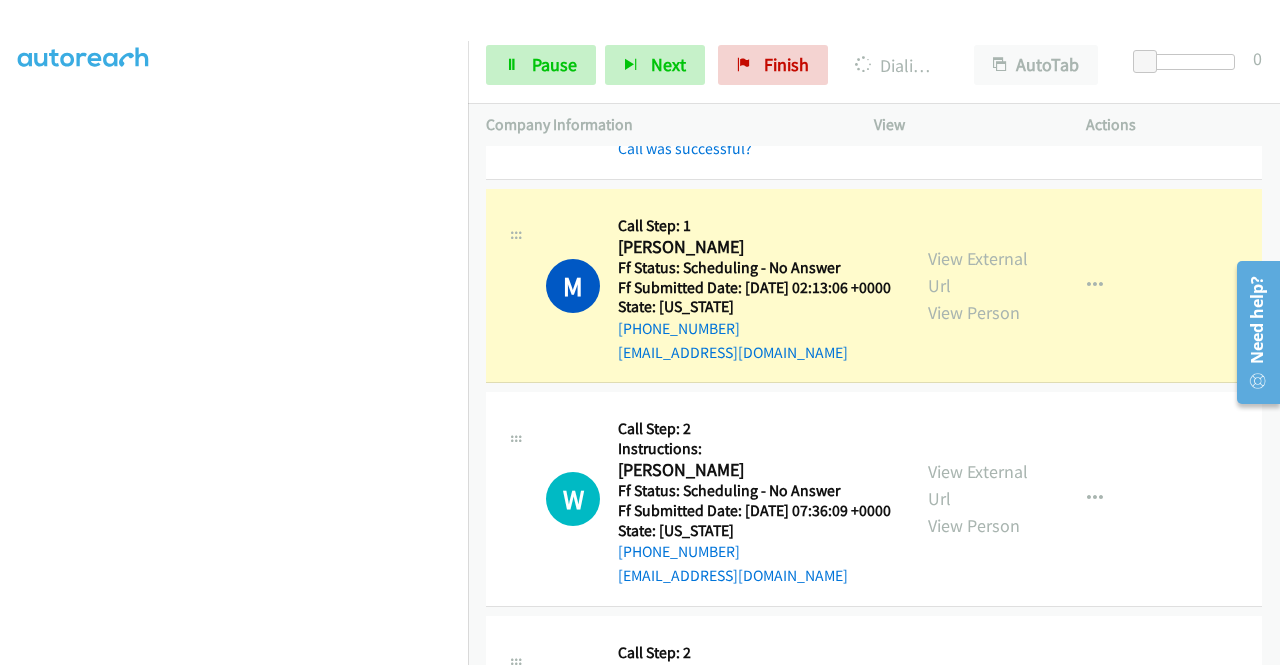 click on "Start Calls
Pause
Next
Finish
Dialing Michelle Sankar
AutoTab
AutoTab
0" at bounding box center [874, 65] 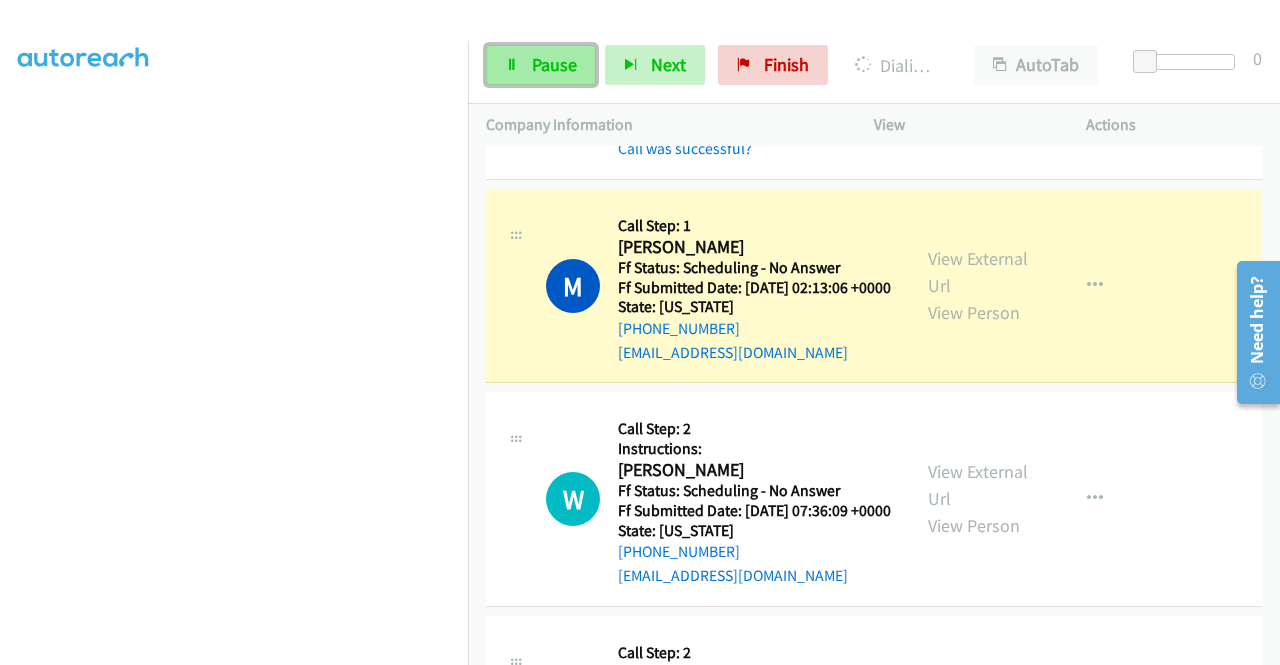 click on "Pause" at bounding box center [554, 64] 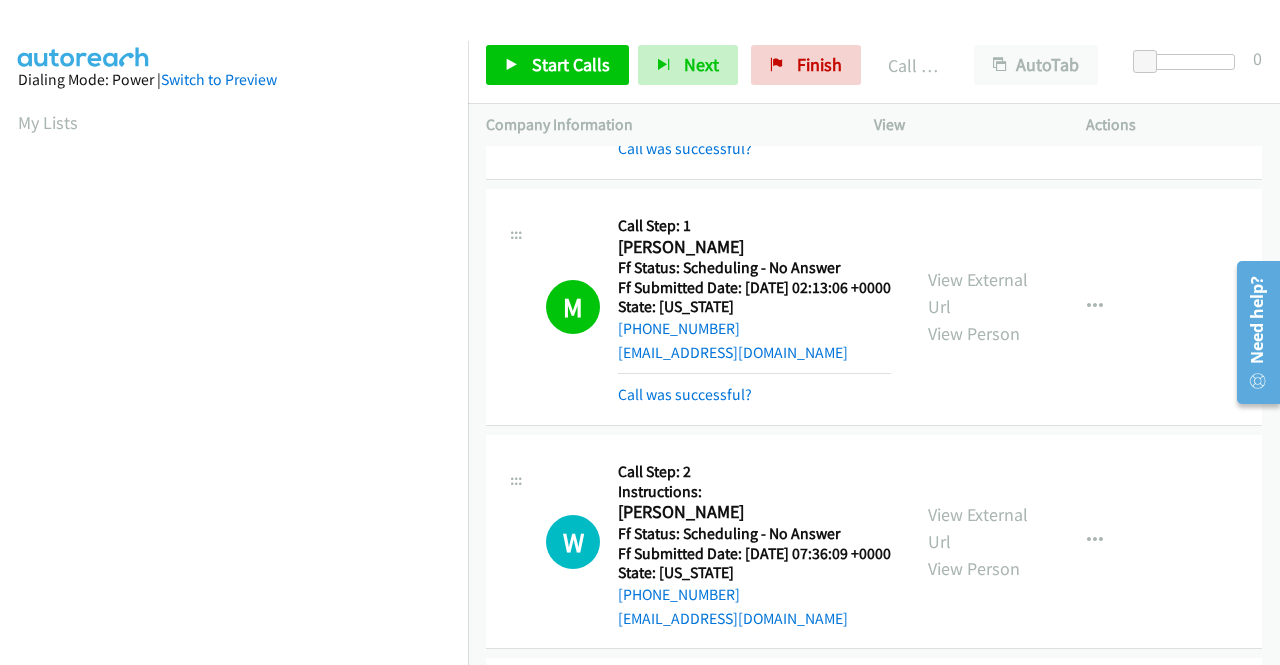 scroll, scrollTop: 456, scrollLeft: 0, axis: vertical 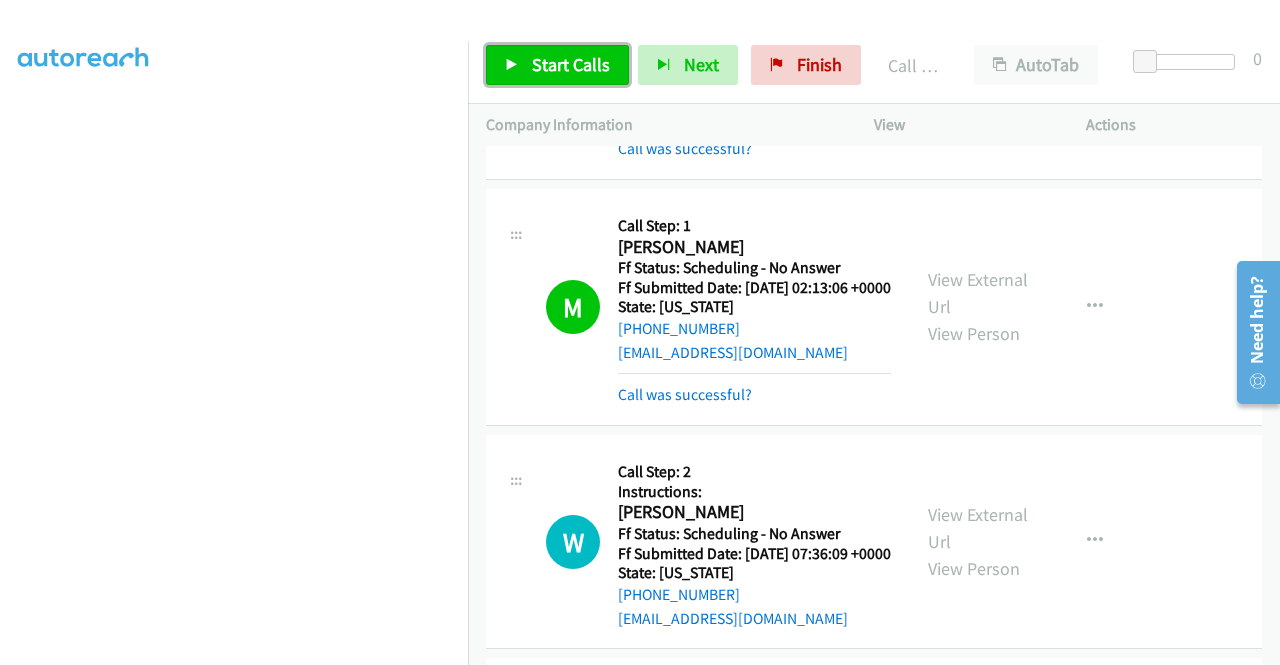 click on "Start Calls" at bounding box center (571, 64) 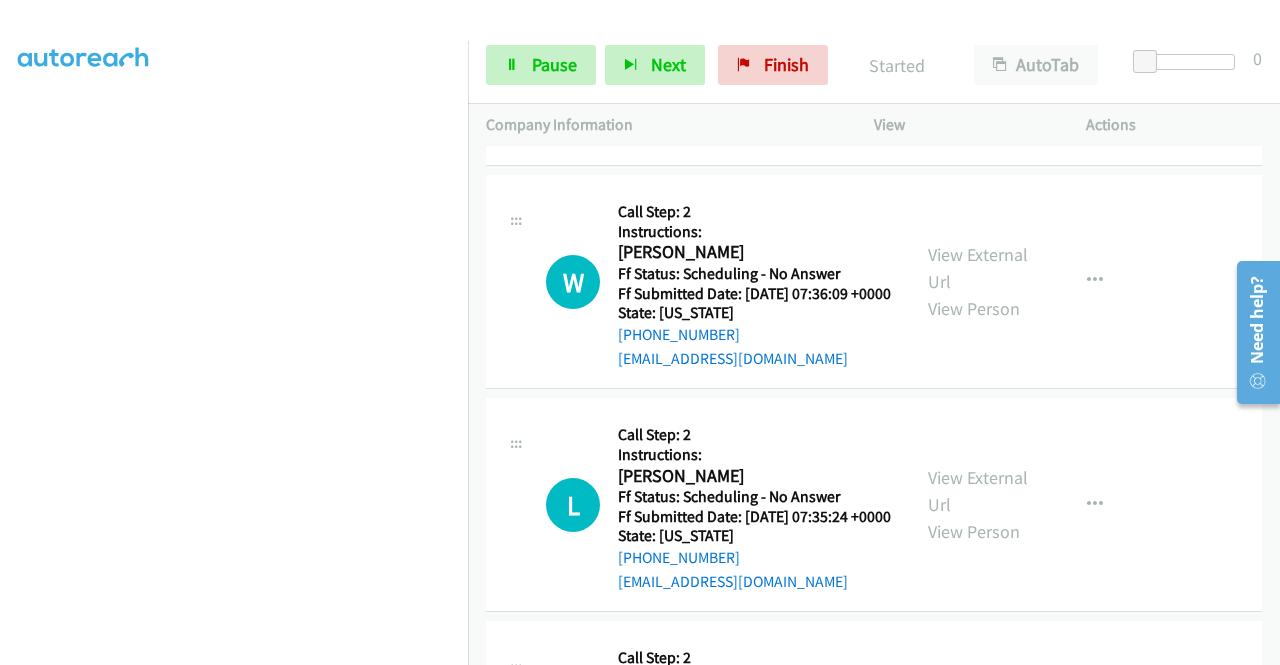 scroll, scrollTop: 1000, scrollLeft: 0, axis: vertical 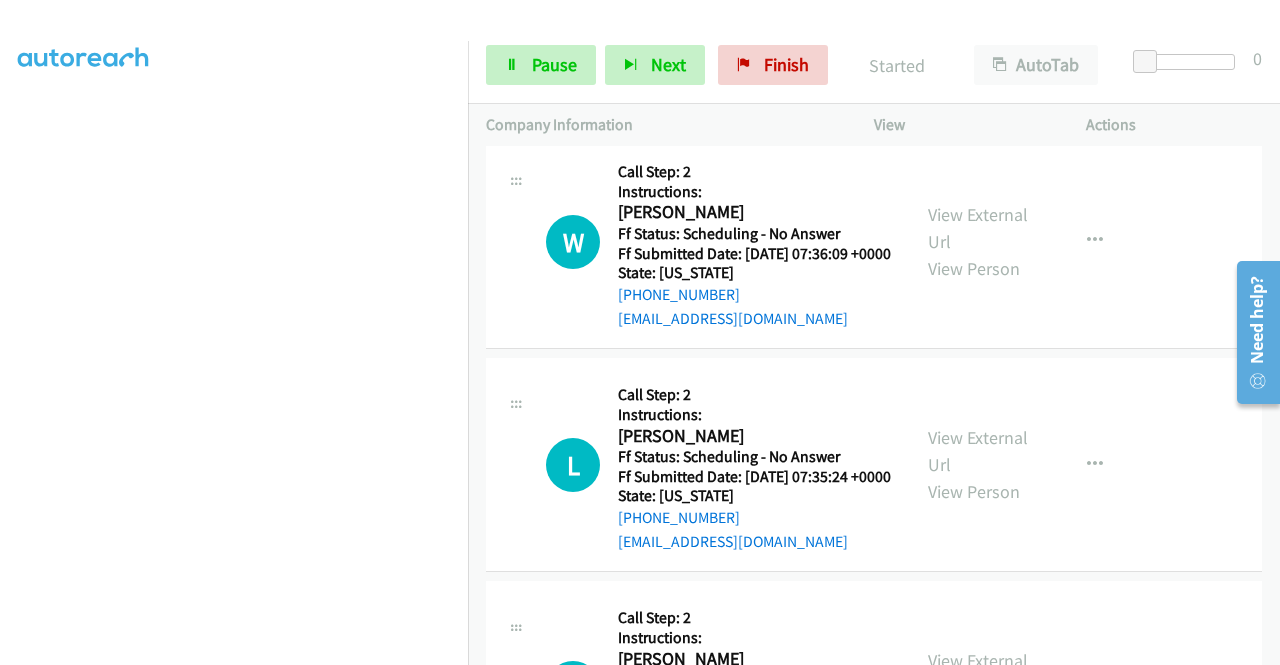 click on "Call was successful?" at bounding box center [685, 94] 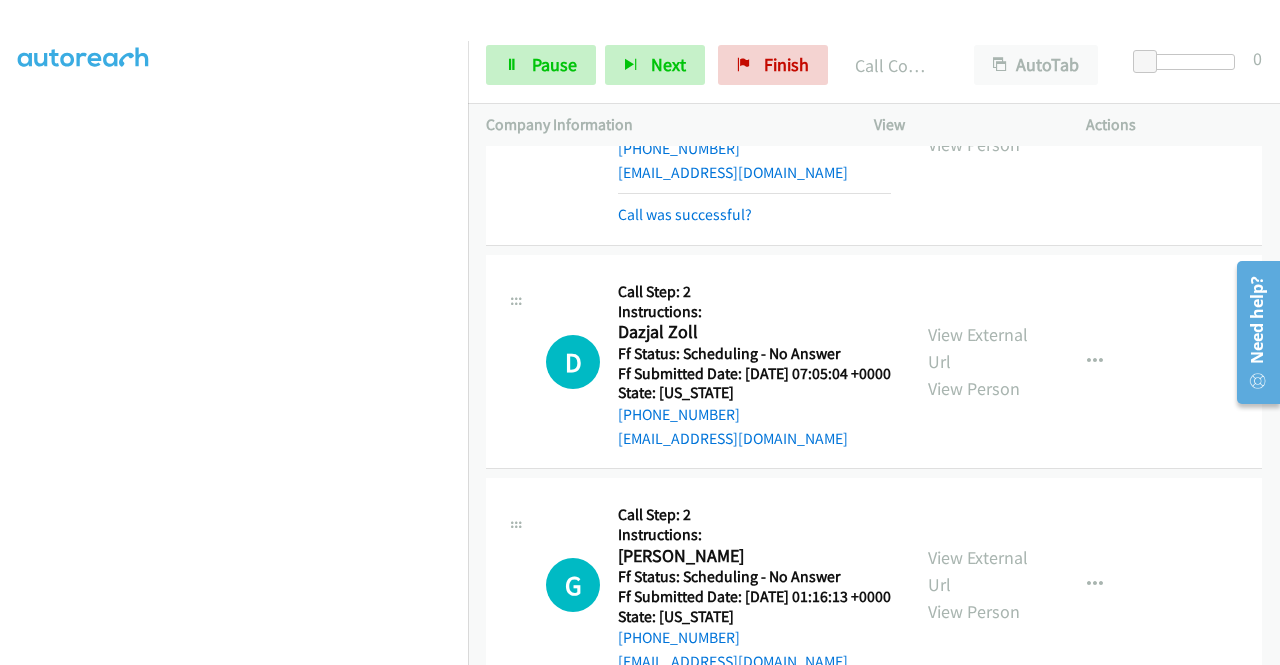 scroll, scrollTop: 2221, scrollLeft: 0, axis: vertical 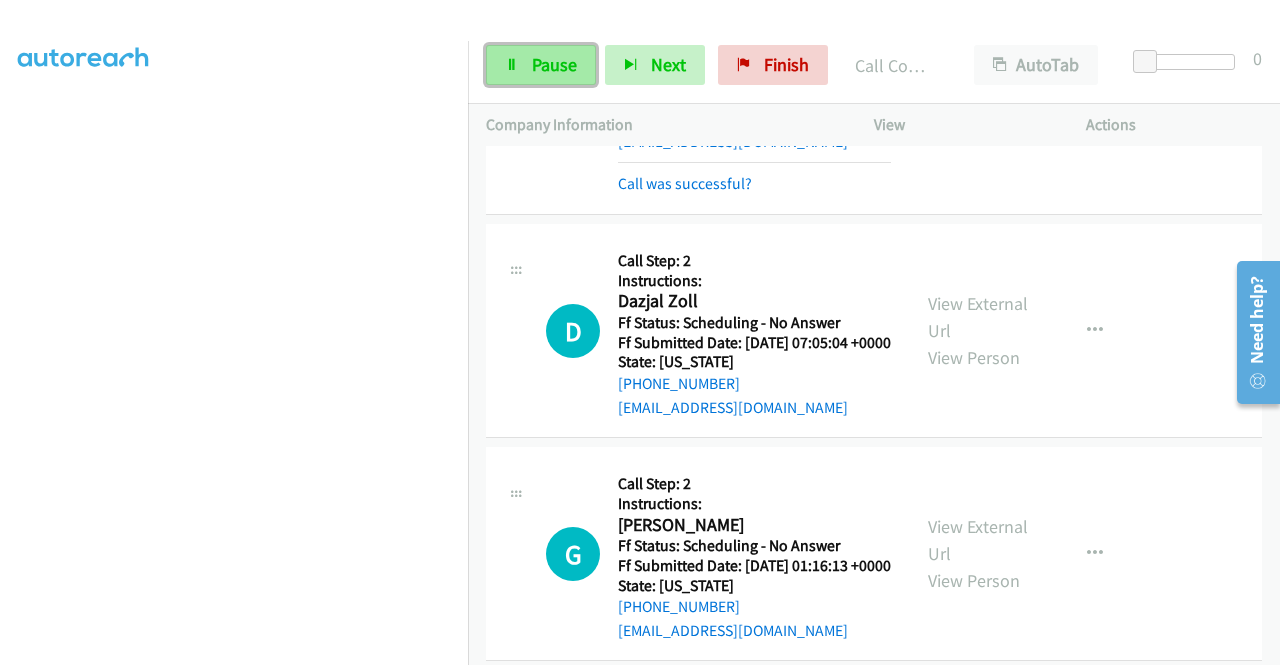 click on "Pause" at bounding box center [554, 64] 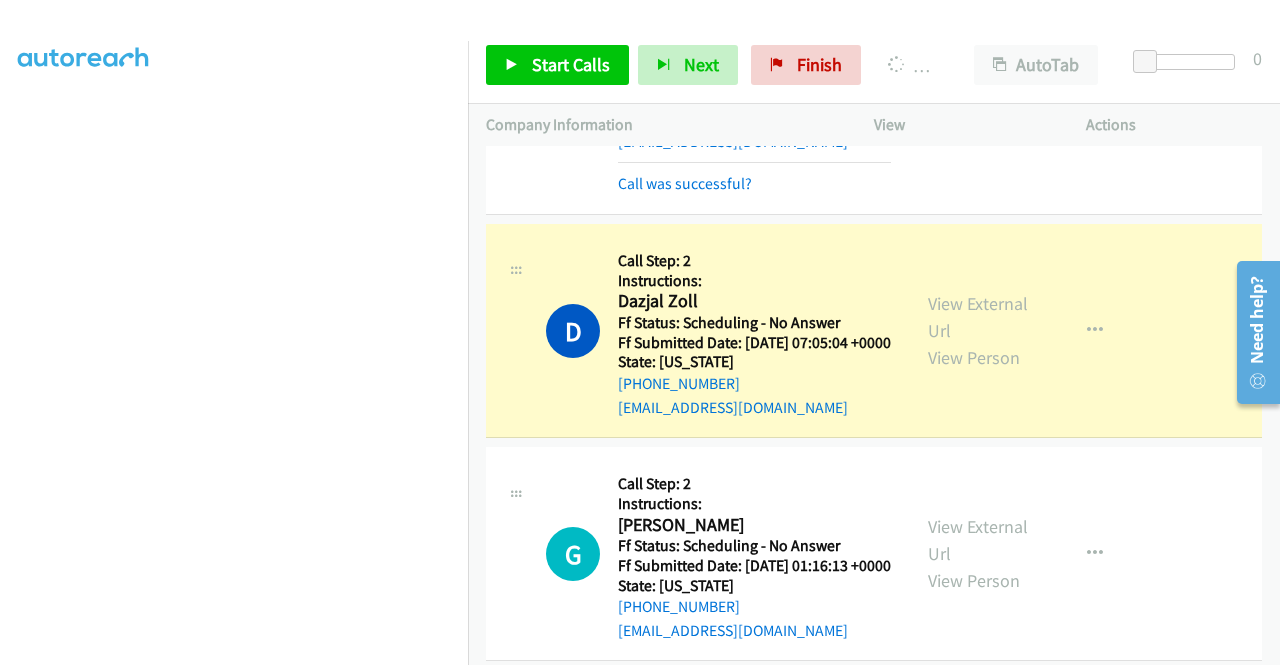 scroll, scrollTop: 456, scrollLeft: 0, axis: vertical 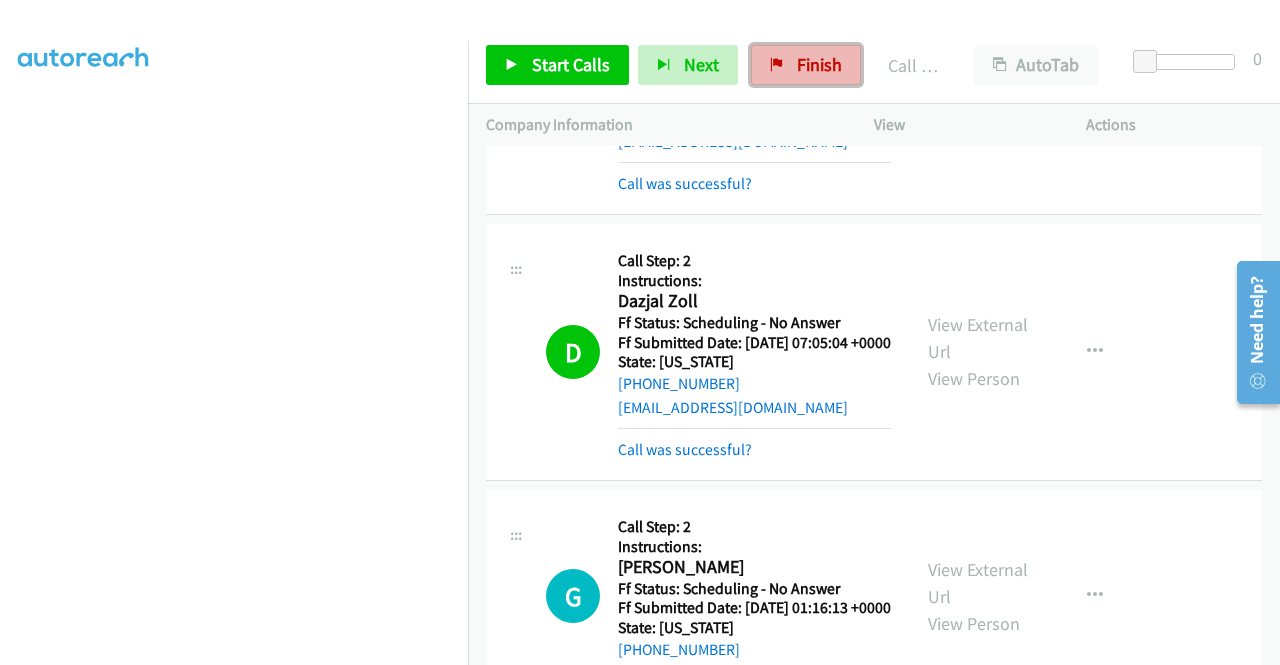 click on "Finish" at bounding box center [806, 65] 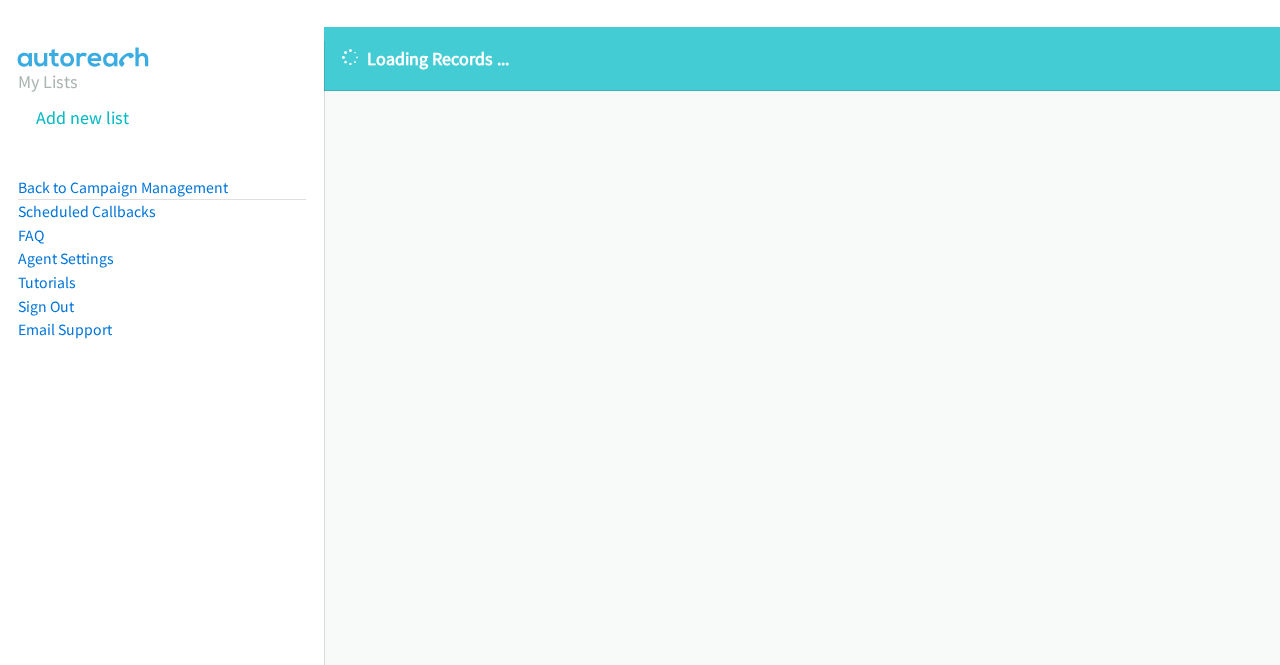 scroll, scrollTop: 0, scrollLeft: 0, axis: both 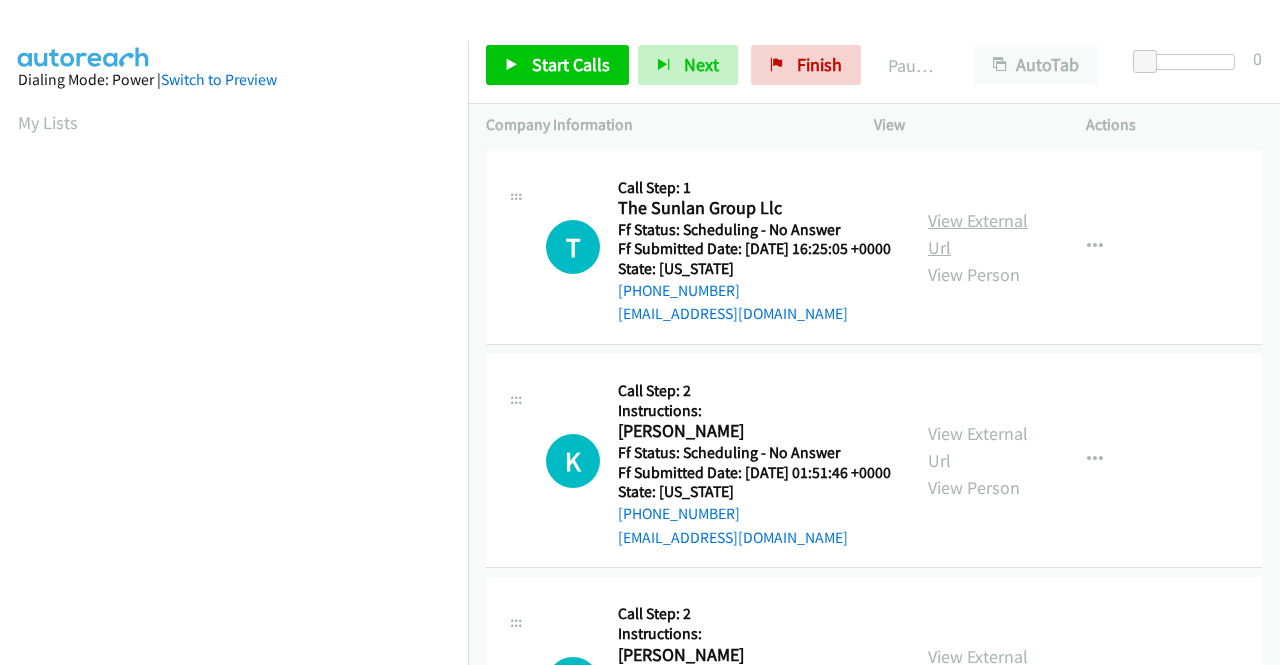 click on "View External Url" at bounding box center (978, 234) 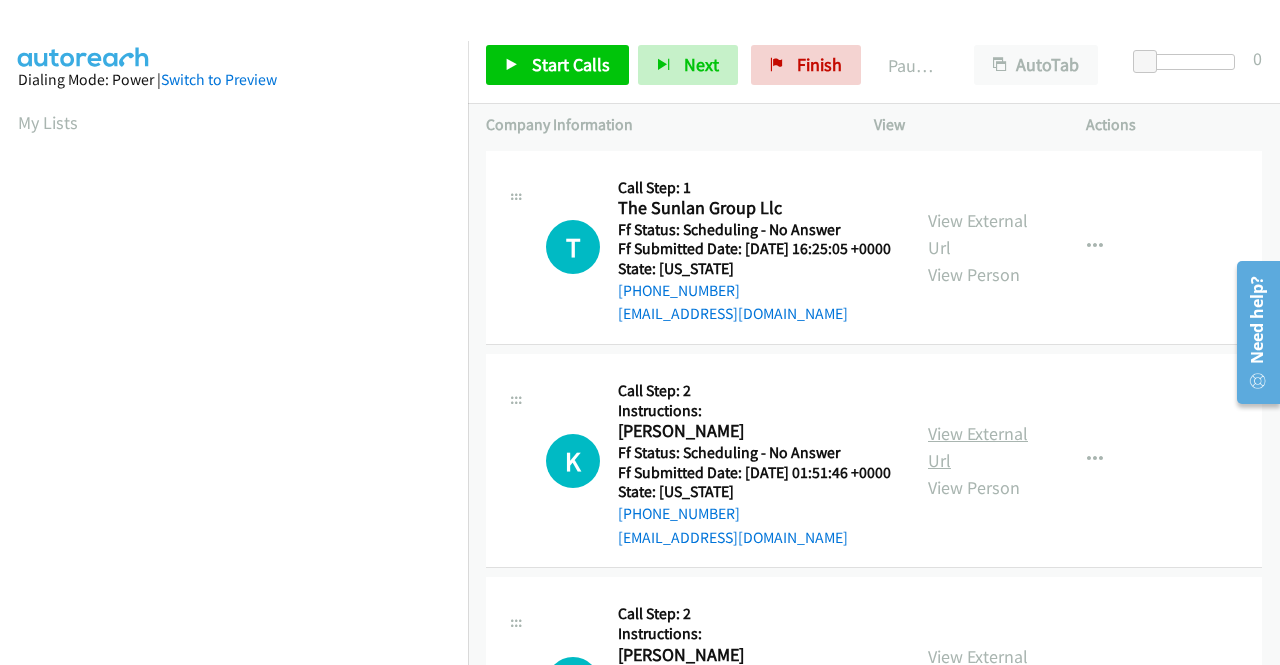 click on "View External Url" at bounding box center [978, 447] 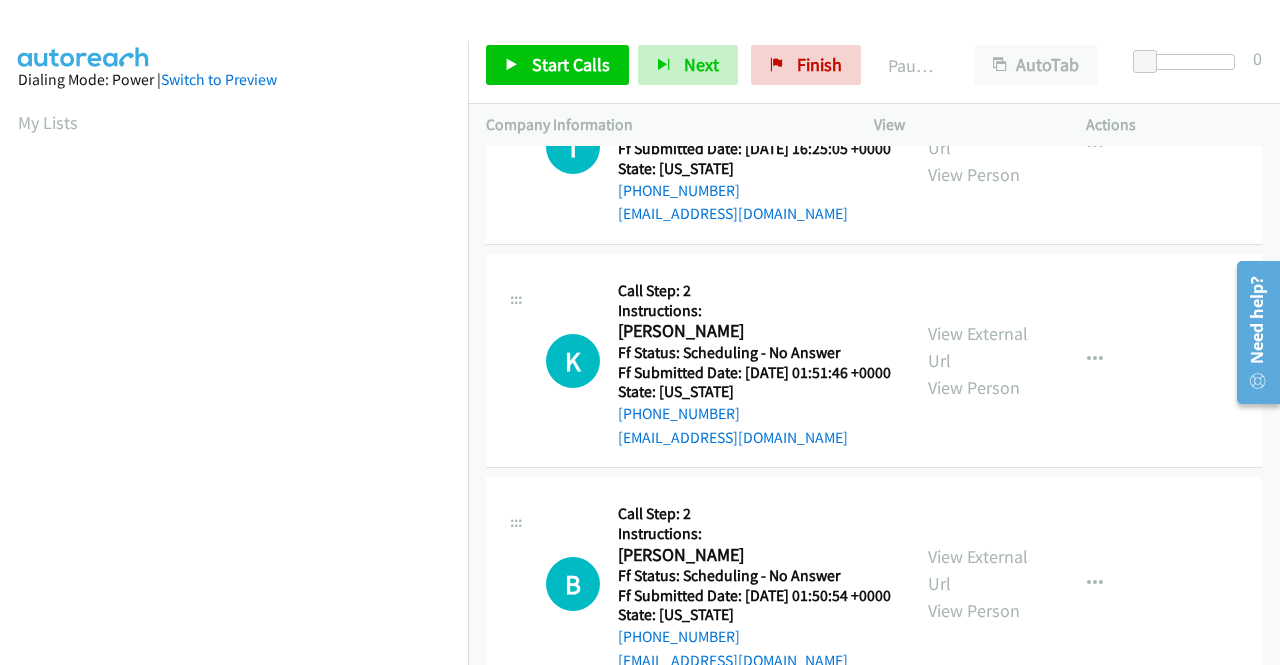 scroll, scrollTop: 200, scrollLeft: 0, axis: vertical 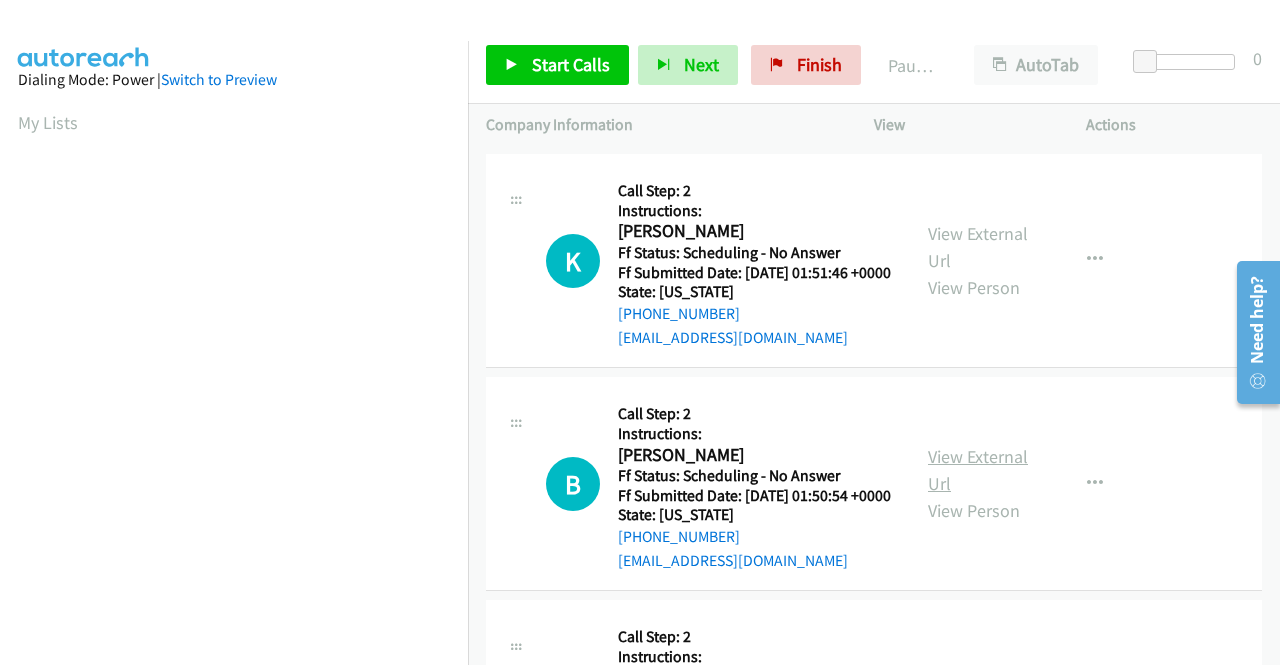 click on "View External Url" at bounding box center [978, 470] 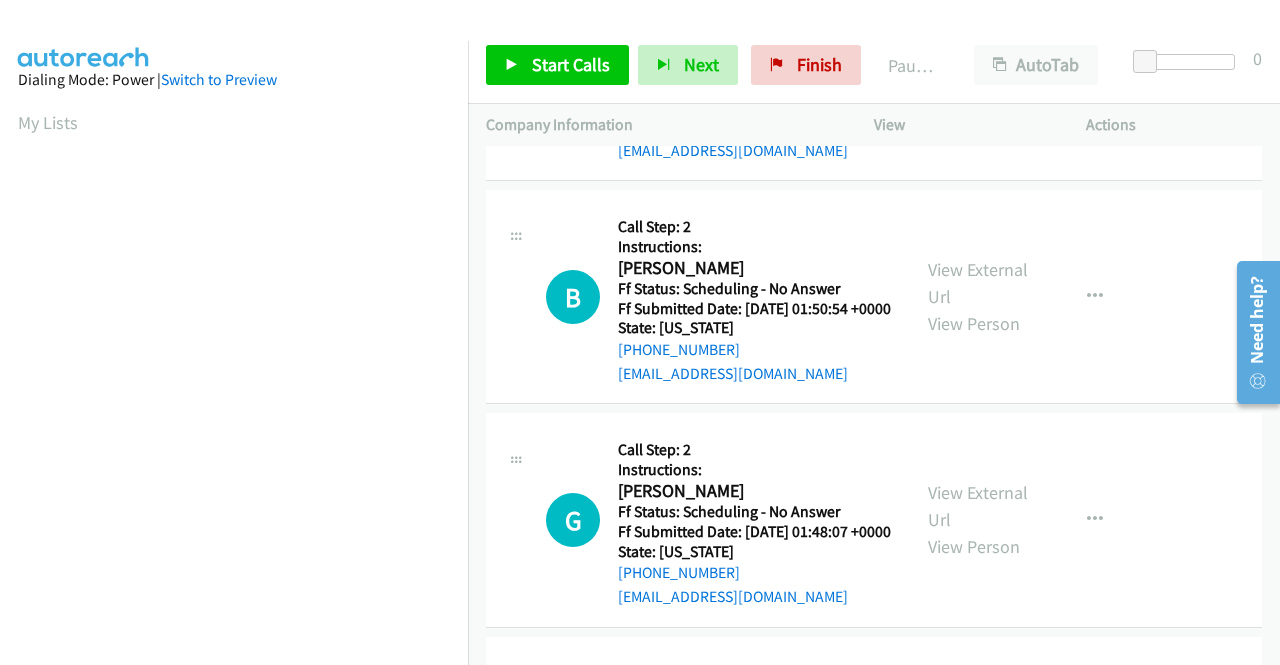 scroll, scrollTop: 400, scrollLeft: 0, axis: vertical 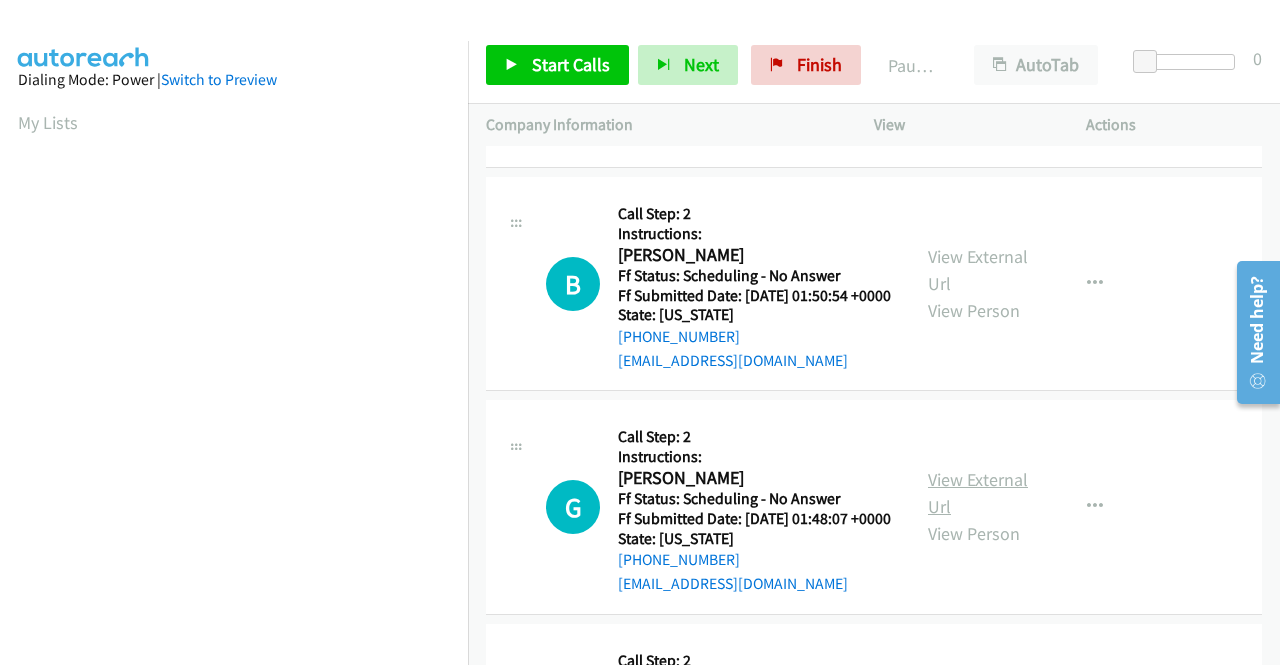 click on "View External Url" at bounding box center [978, 493] 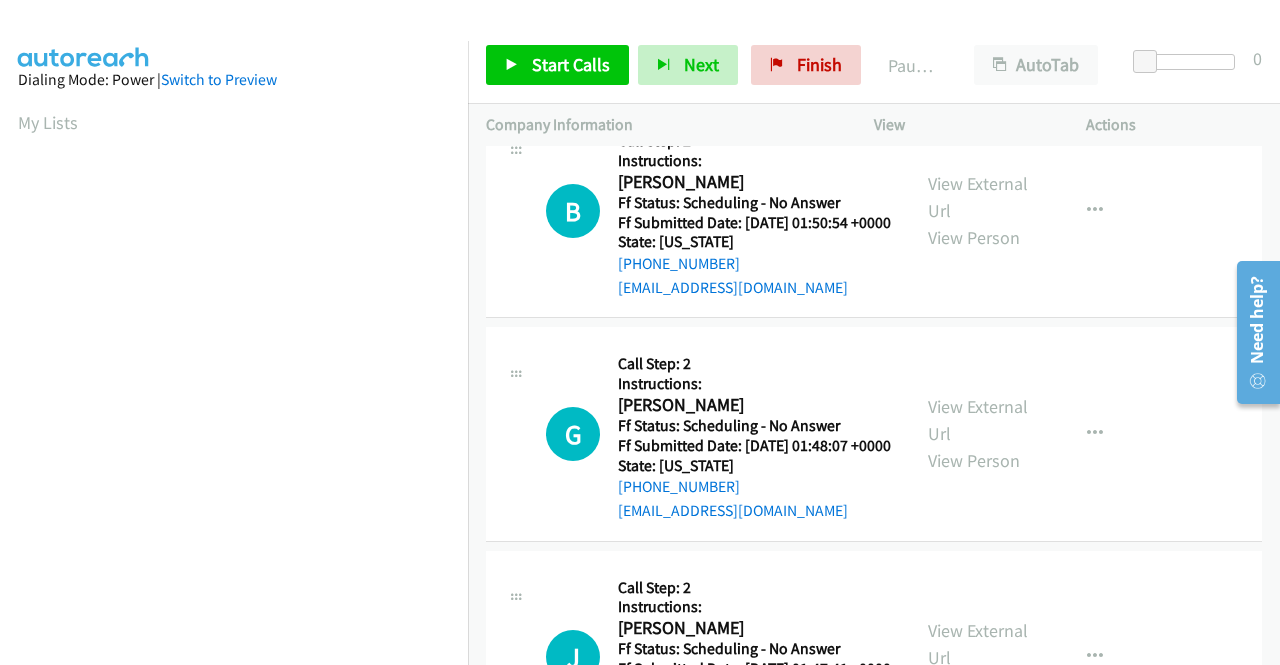 scroll, scrollTop: 600, scrollLeft: 0, axis: vertical 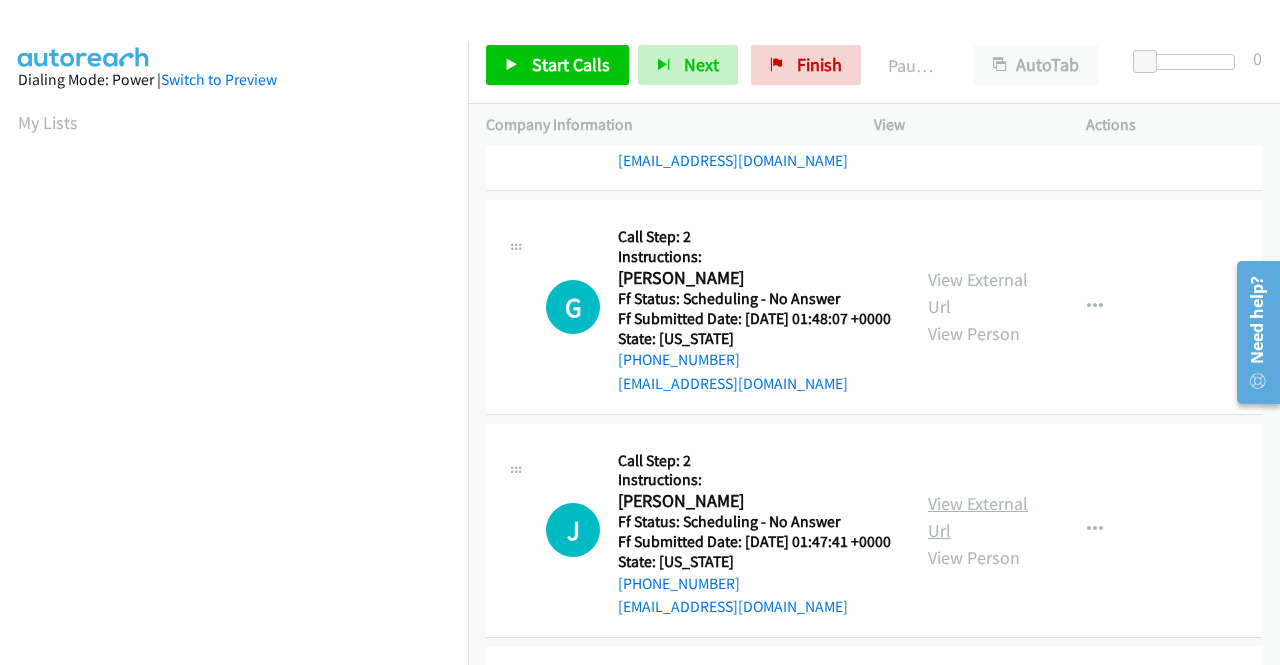 click on "View External Url" at bounding box center [978, 517] 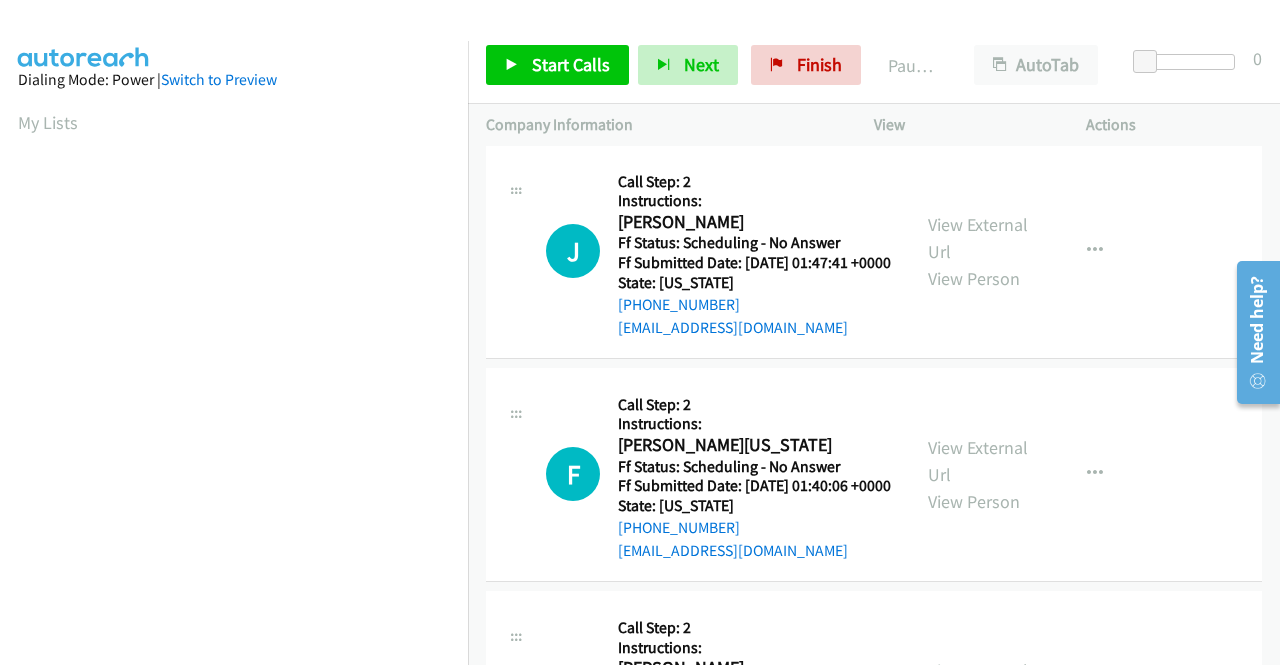 scroll, scrollTop: 900, scrollLeft: 0, axis: vertical 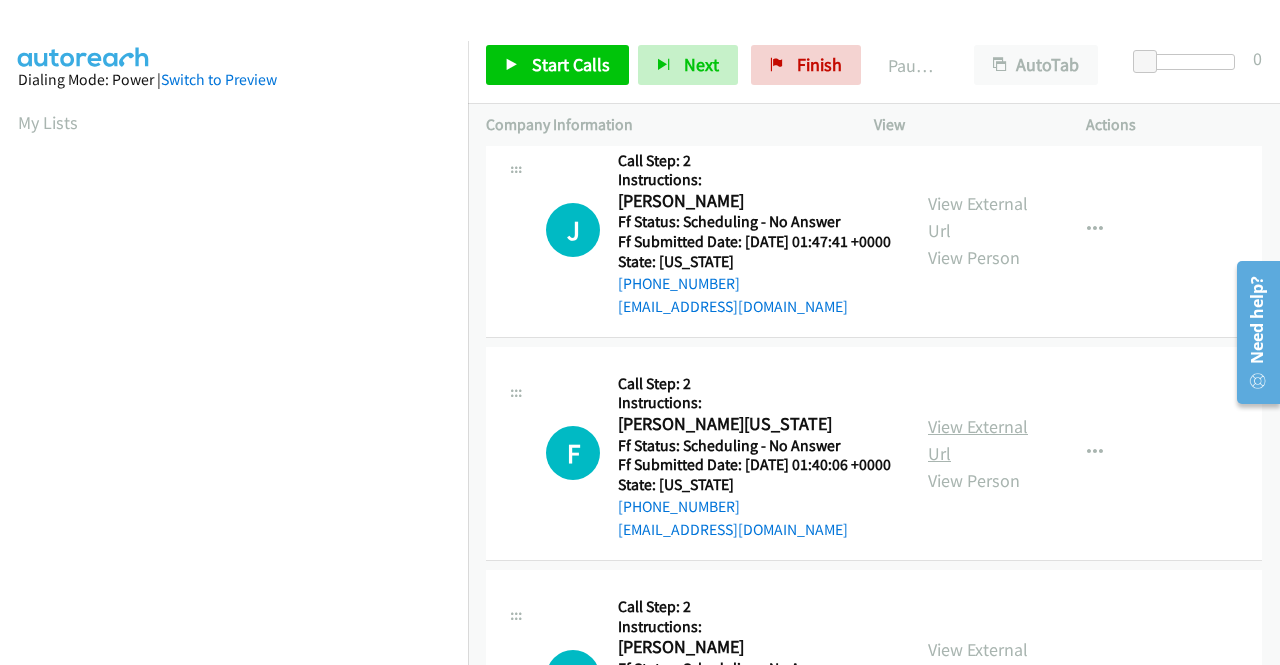 click on "View External Url" at bounding box center (978, 440) 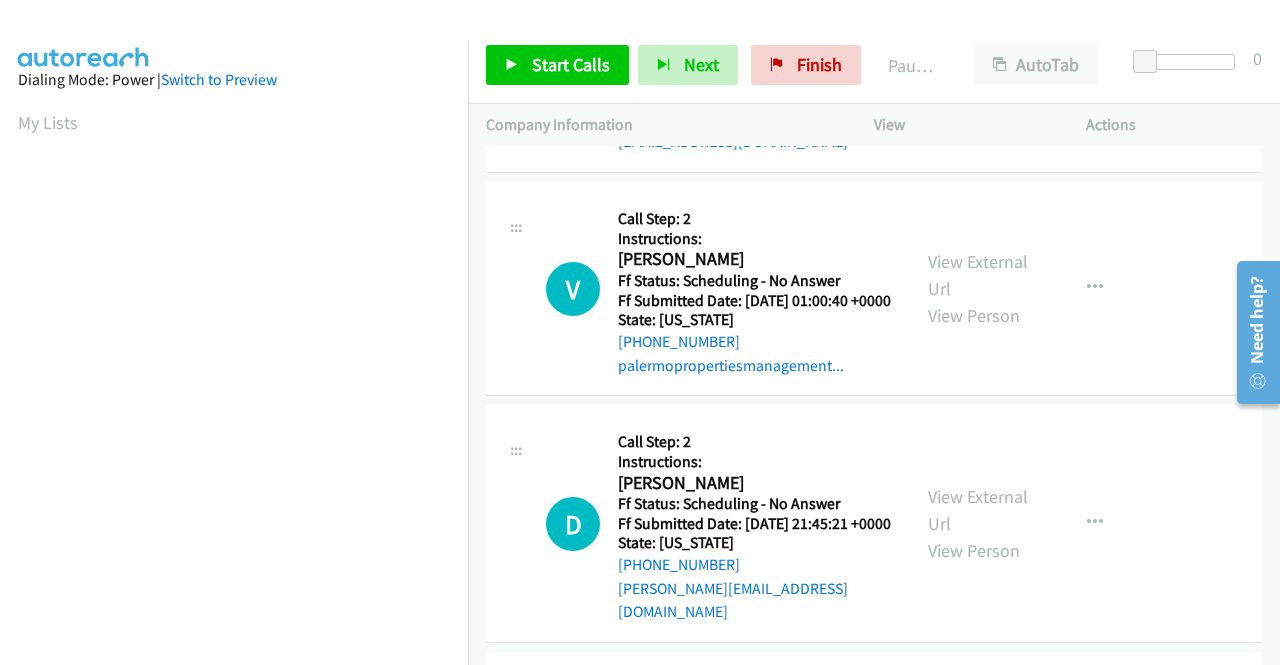 scroll, scrollTop: 1300, scrollLeft: 0, axis: vertical 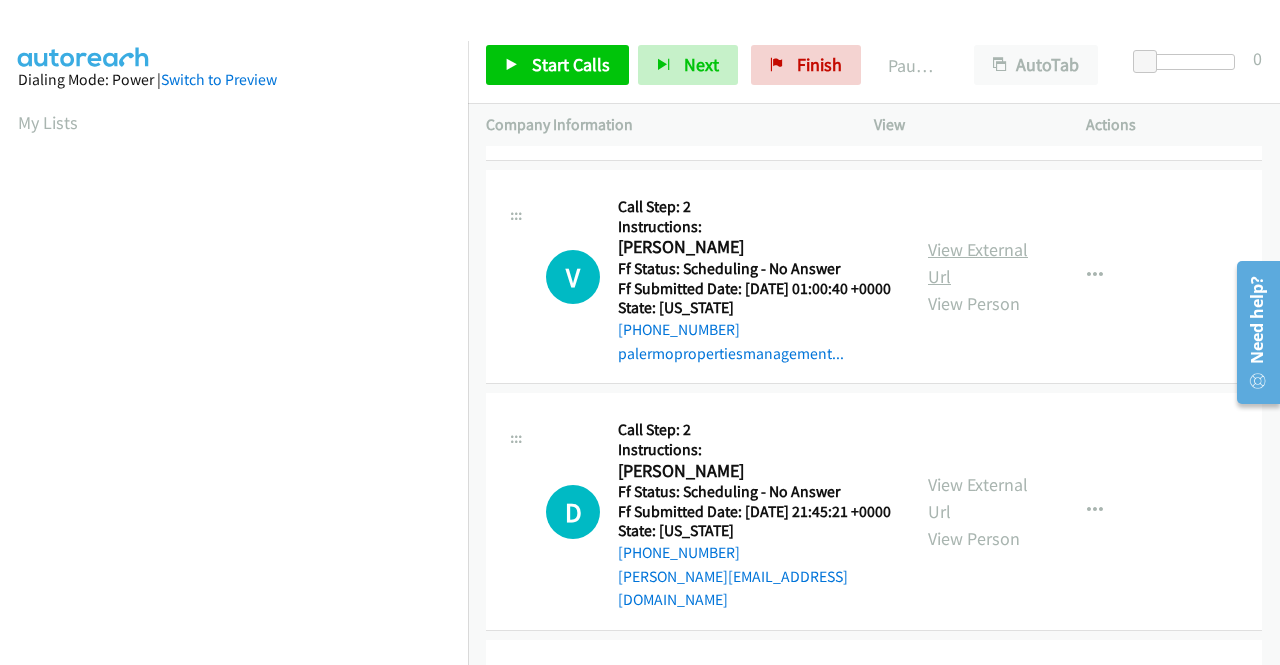 click on "View External Url" at bounding box center (978, 263) 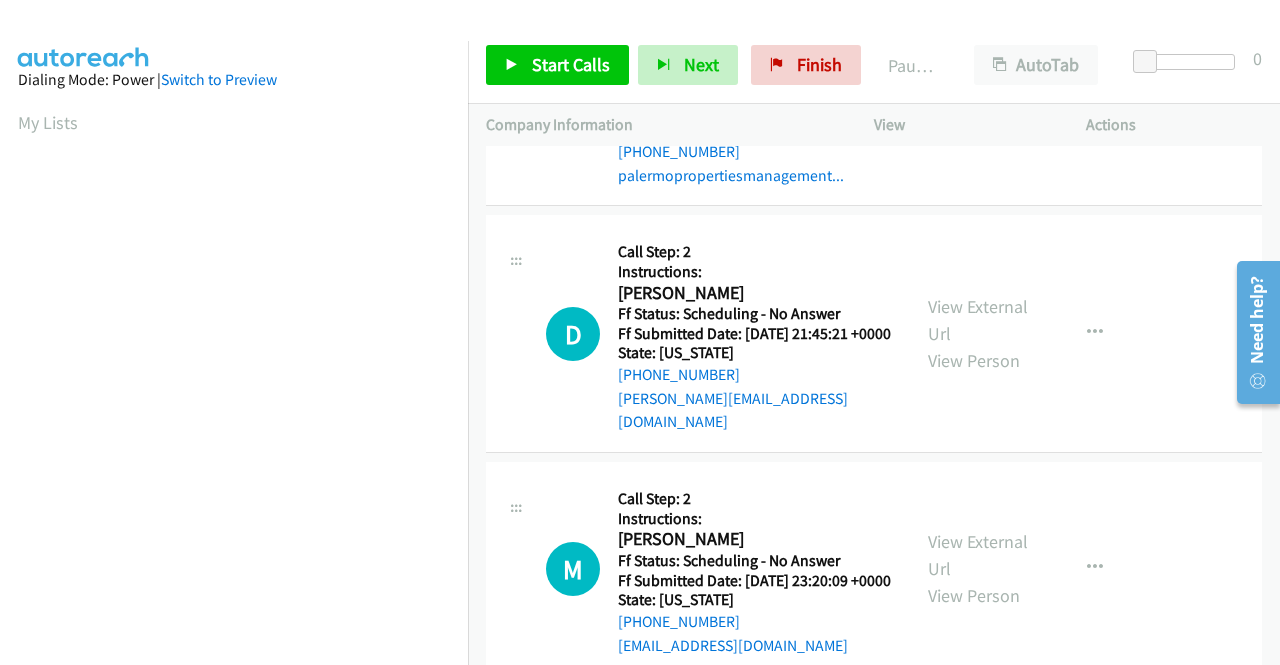 scroll, scrollTop: 1500, scrollLeft: 0, axis: vertical 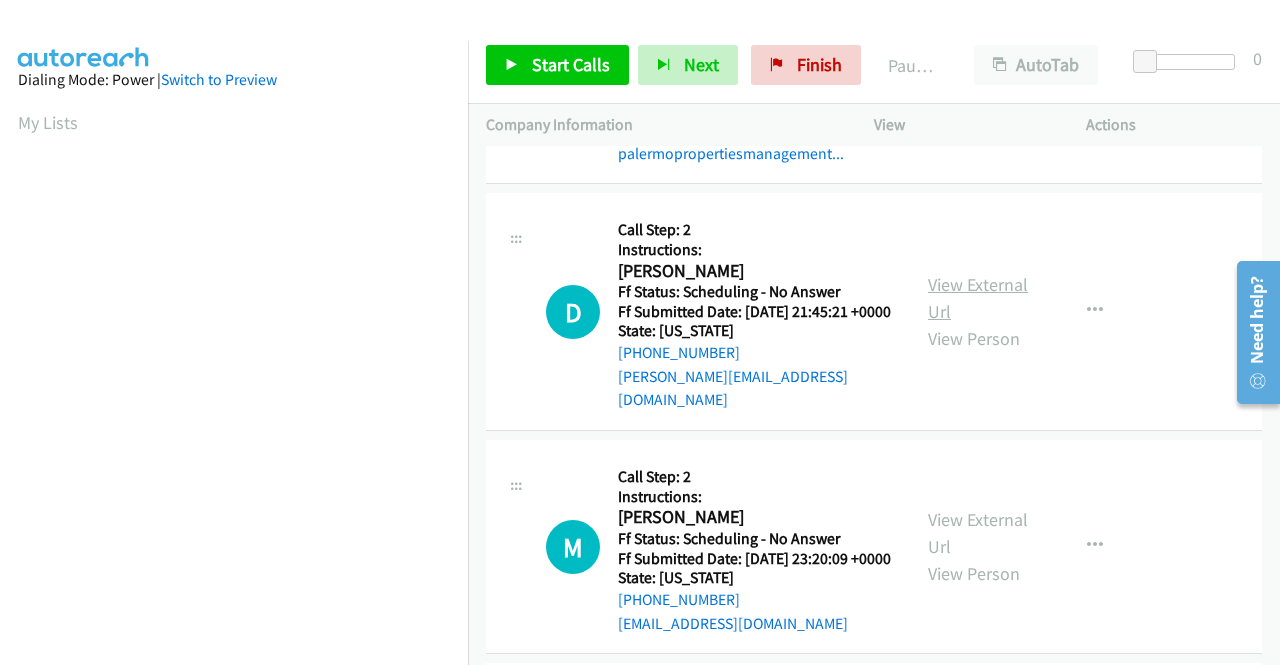 click on "View External Url" at bounding box center (978, 298) 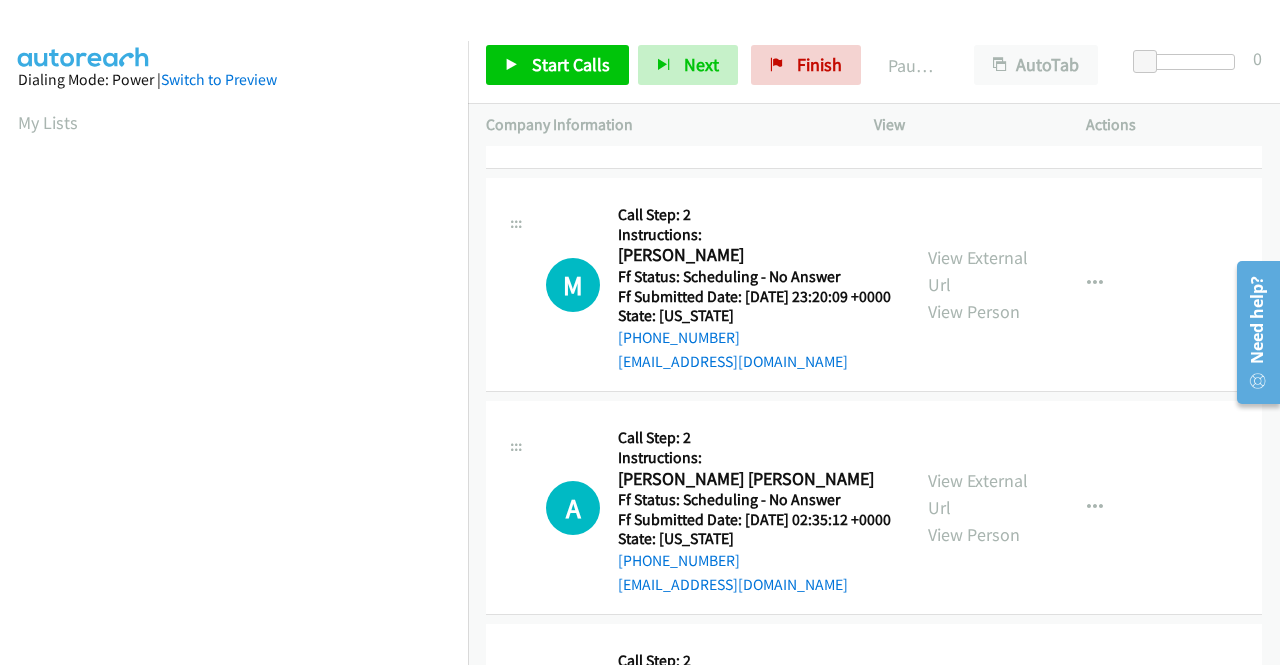 scroll, scrollTop: 1800, scrollLeft: 0, axis: vertical 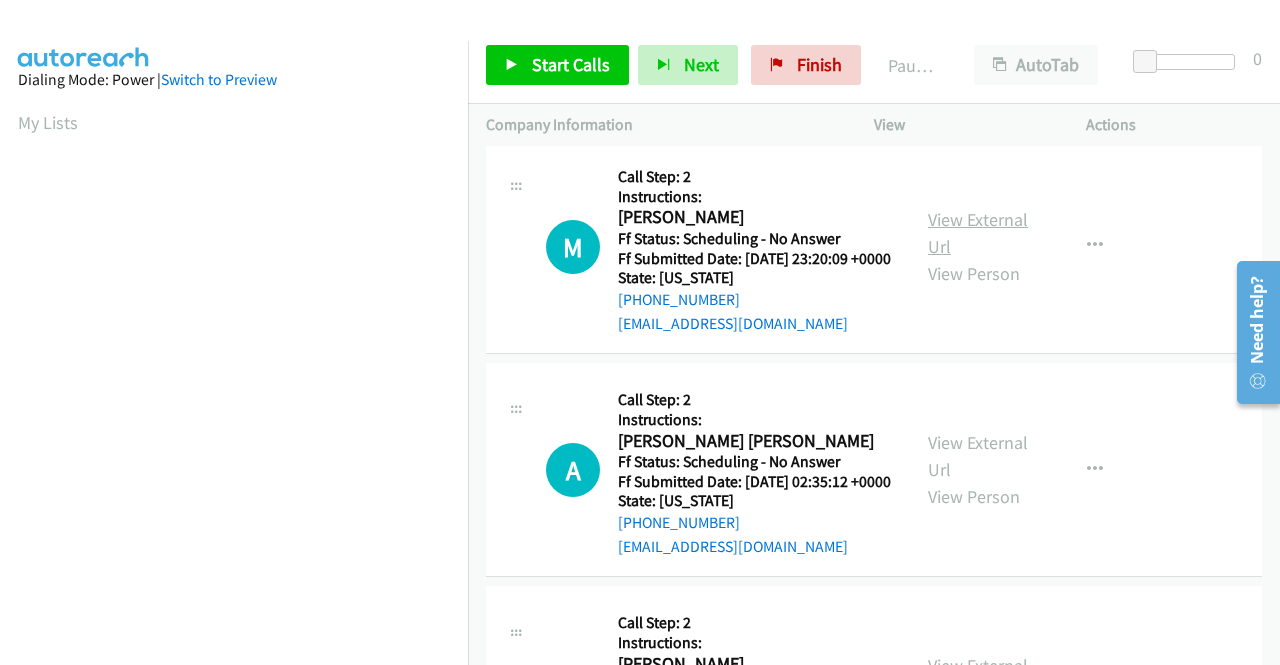 click on "View External Url" at bounding box center [978, 233] 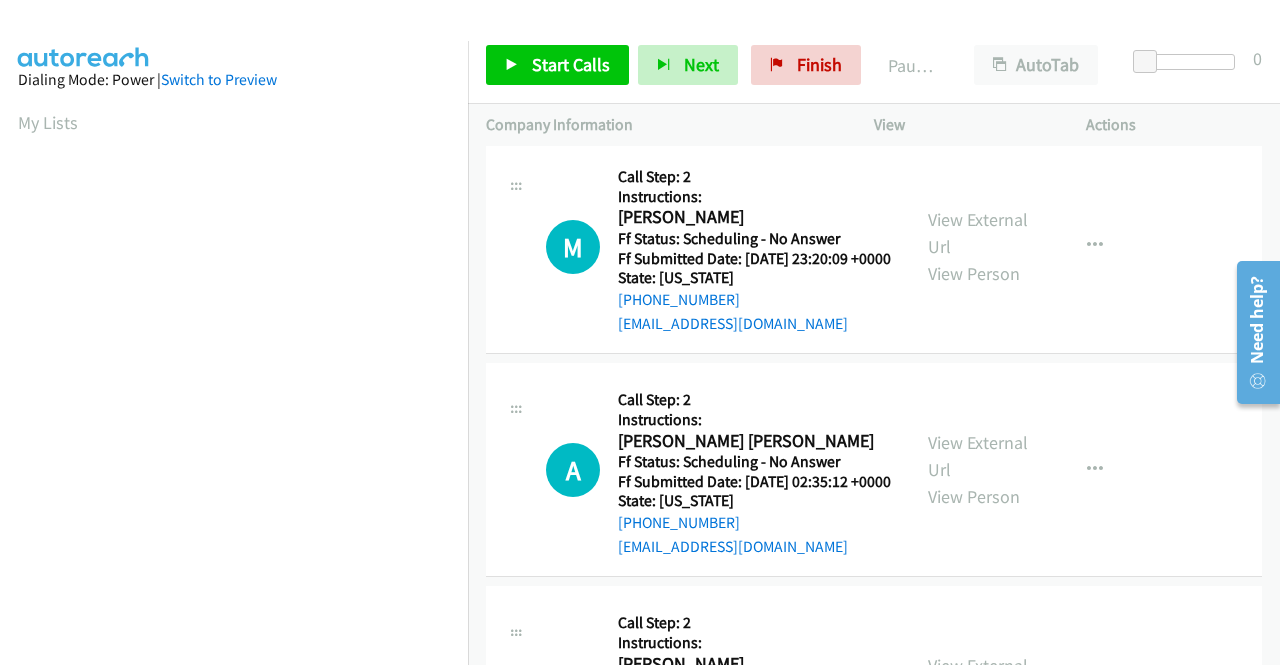 scroll, scrollTop: 2000, scrollLeft: 0, axis: vertical 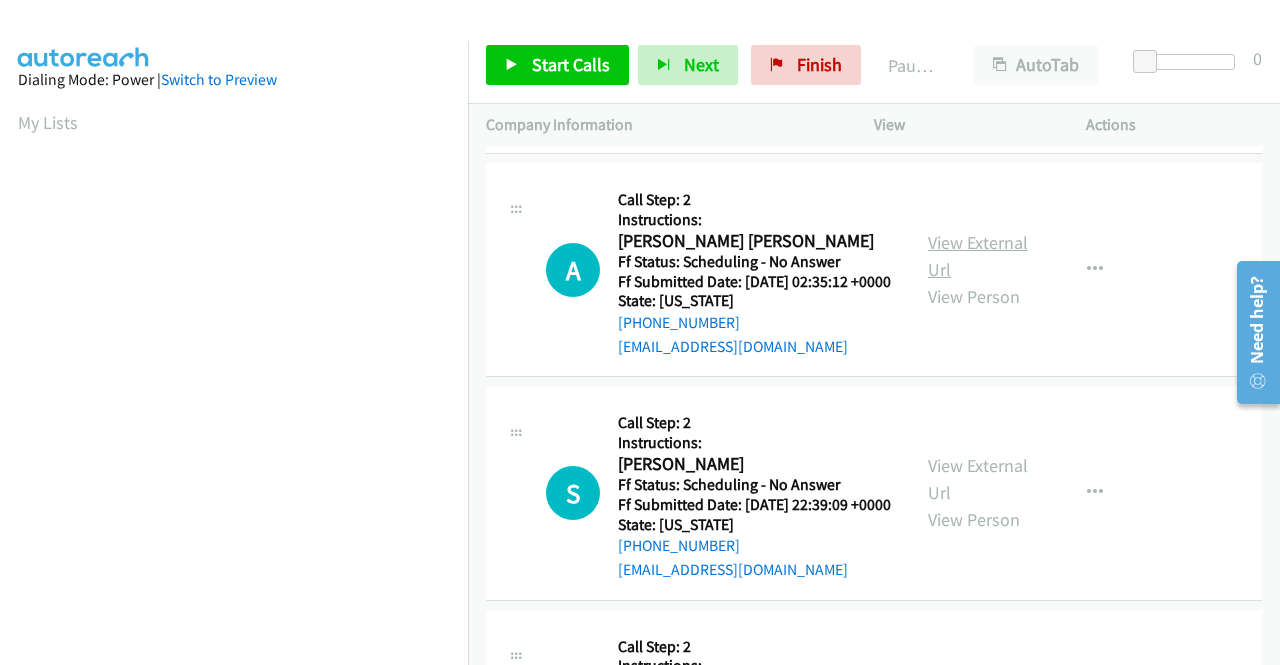 click on "View External Url" at bounding box center (978, 256) 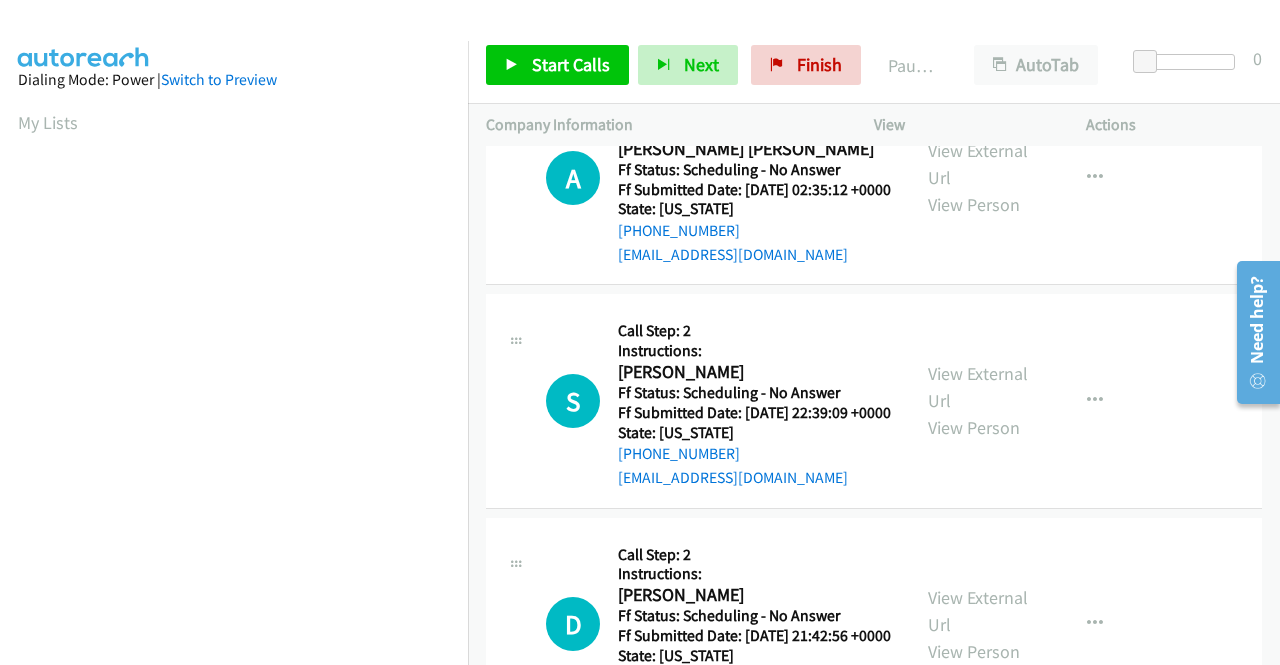 scroll, scrollTop: 2200, scrollLeft: 0, axis: vertical 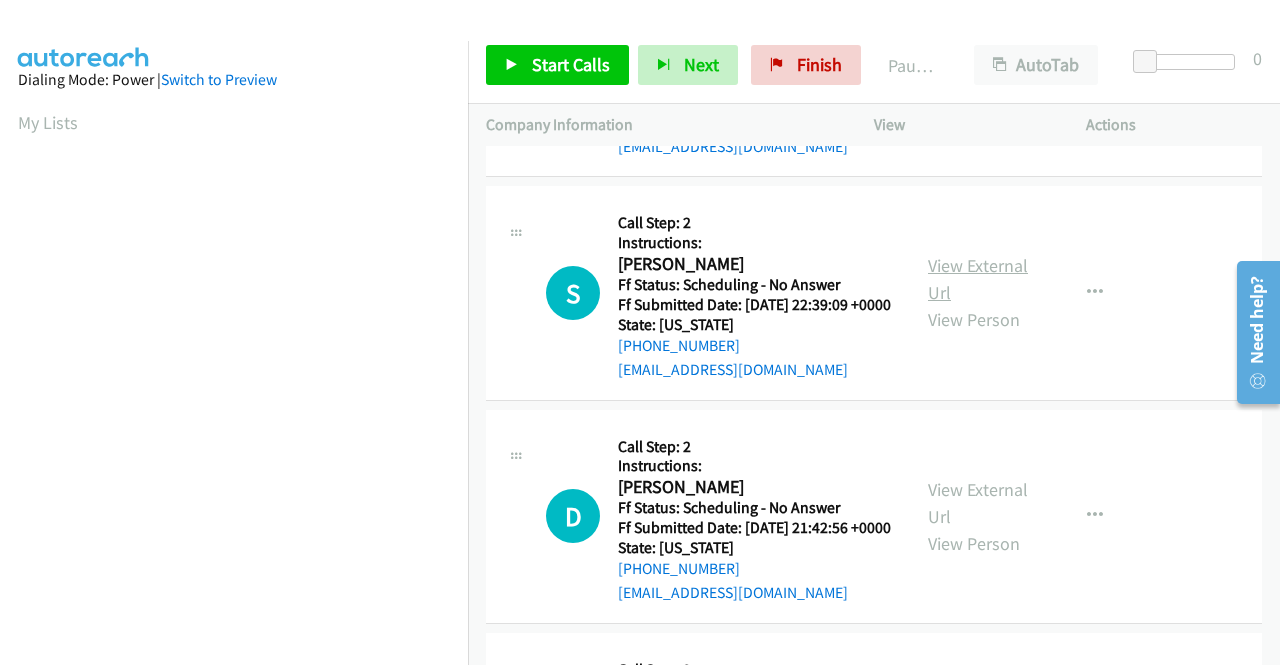 click on "View External Url" at bounding box center [978, 279] 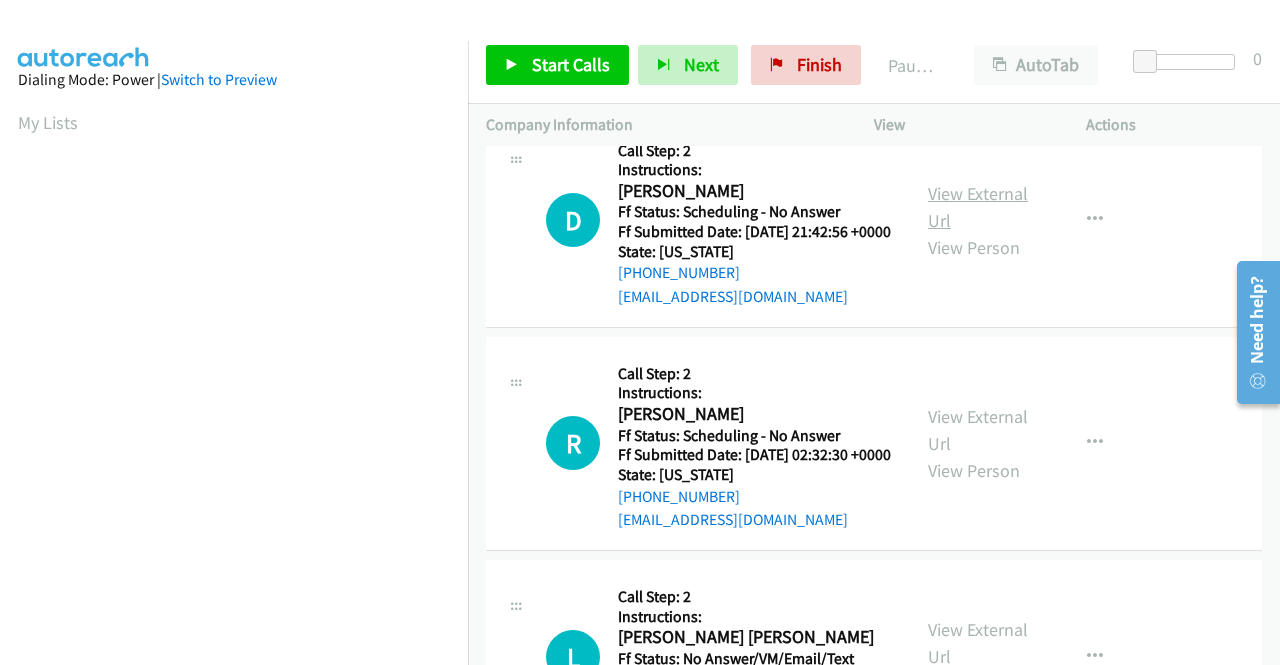scroll, scrollTop: 2500, scrollLeft: 0, axis: vertical 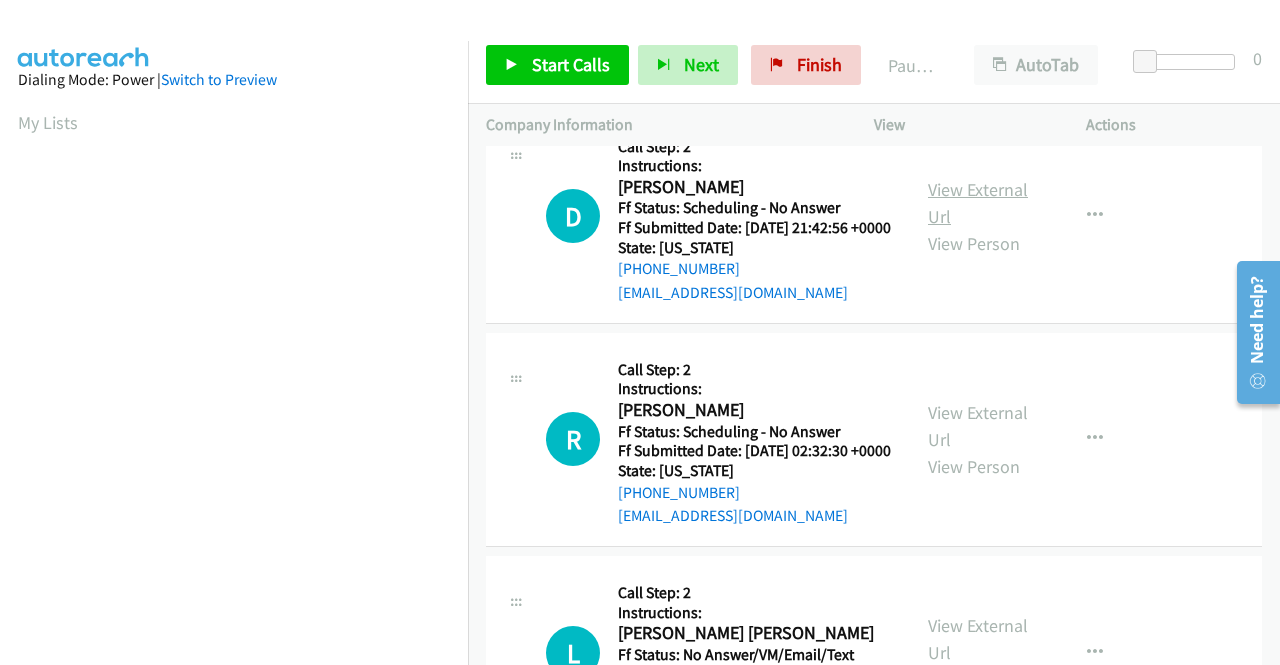 click on "View External Url" at bounding box center (978, 203) 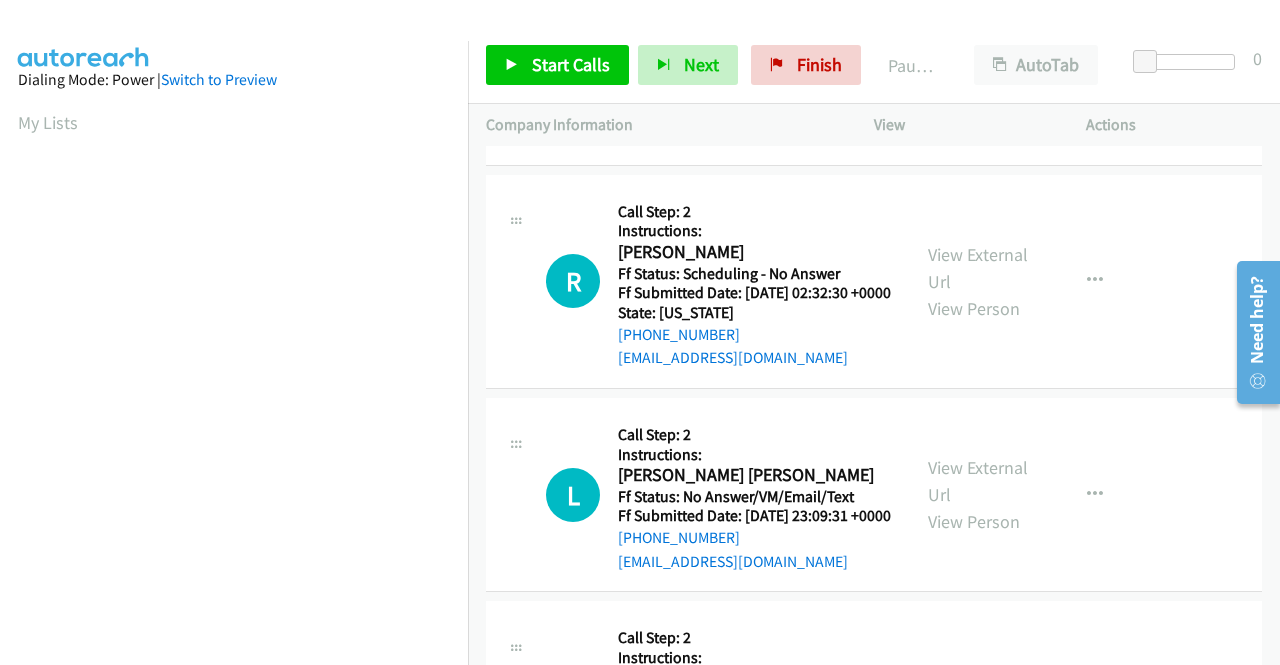 scroll, scrollTop: 2700, scrollLeft: 0, axis: vertical 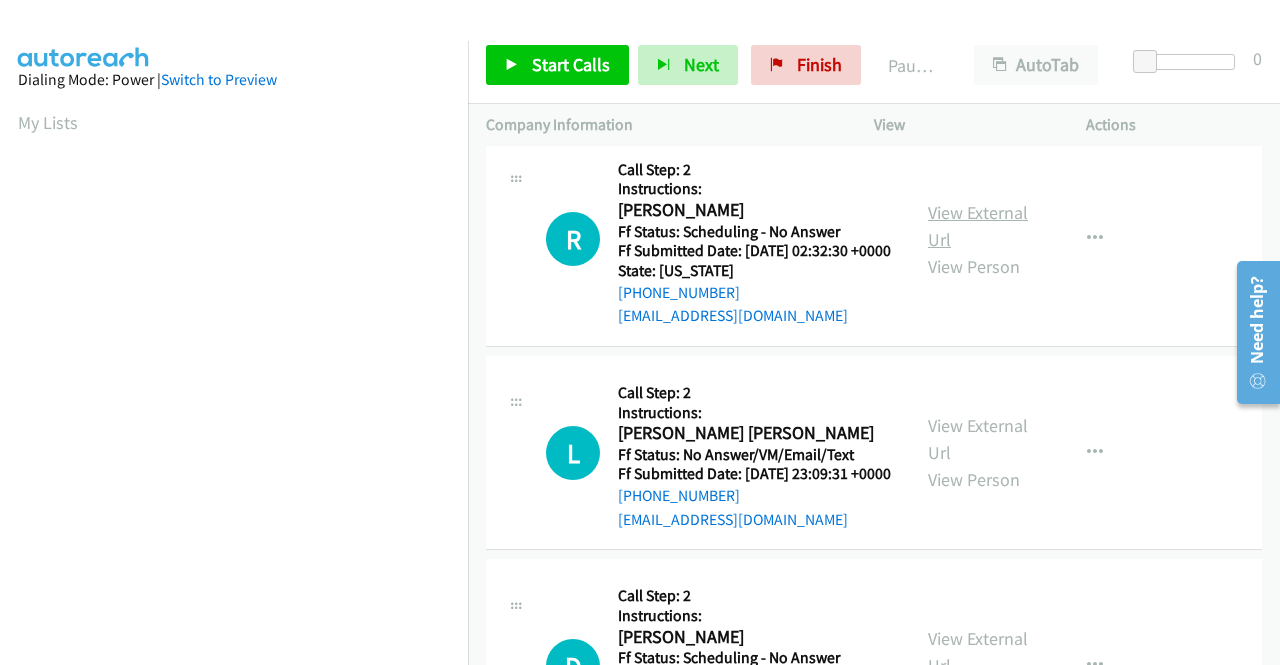 click on "View External Url" at bounding box center (978, 226) 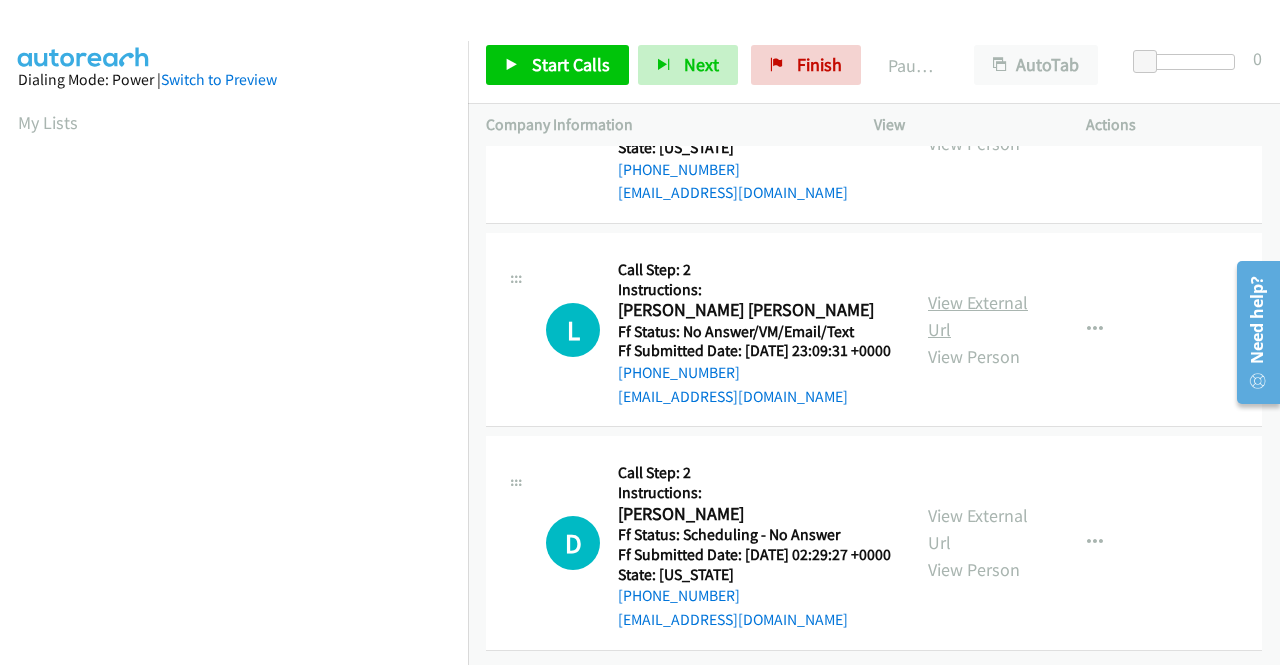 scroll, scrollTop: 2900, scrollLeft: 0, axis: vertical 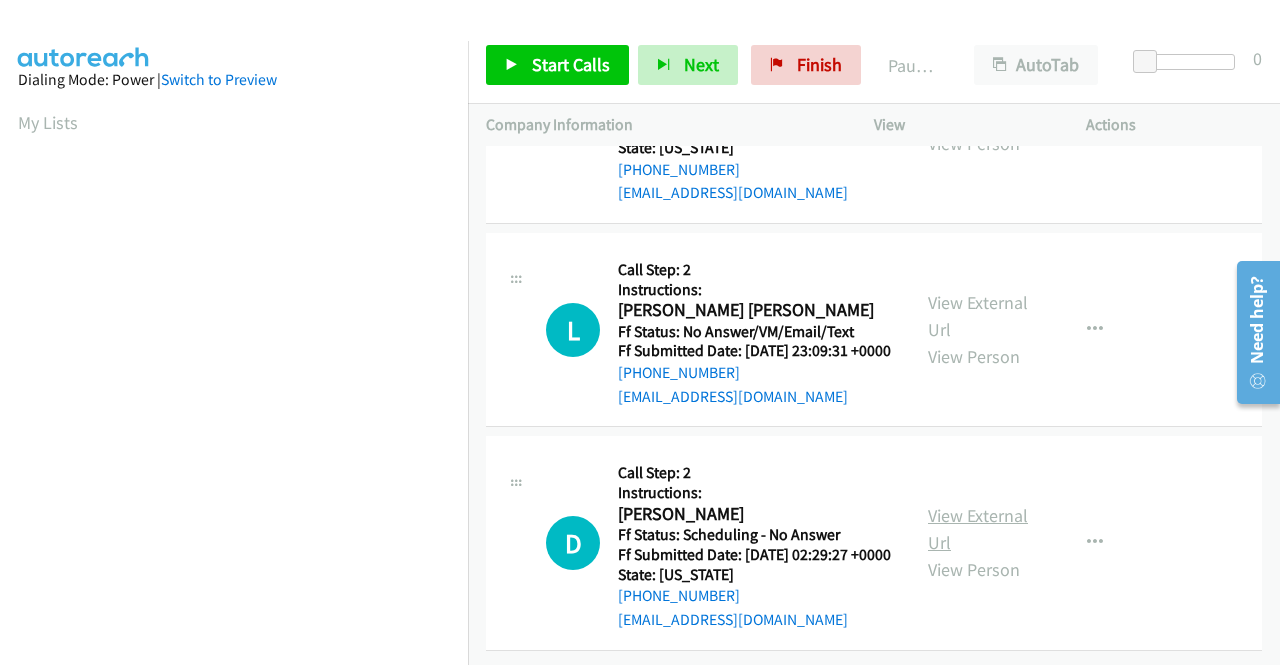 click on "View External Url" at bounding box center [978, 529] 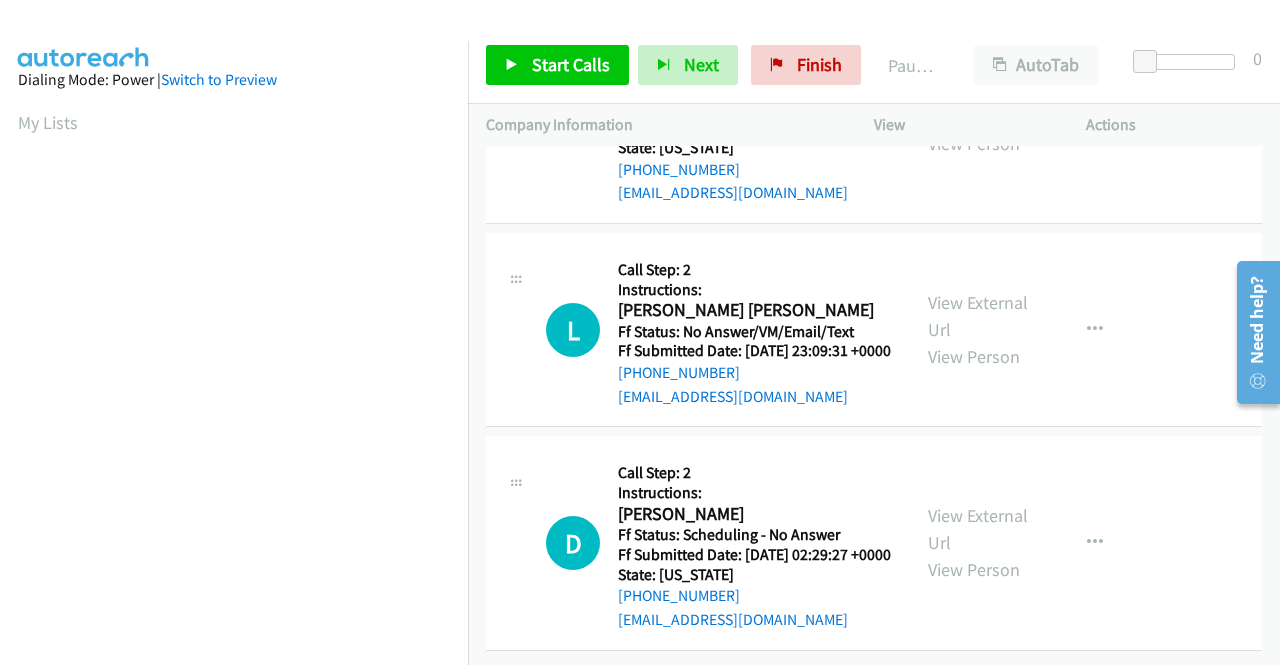 scroll, scrollTop: 3104, scrollLeft: 0, axis: vertical 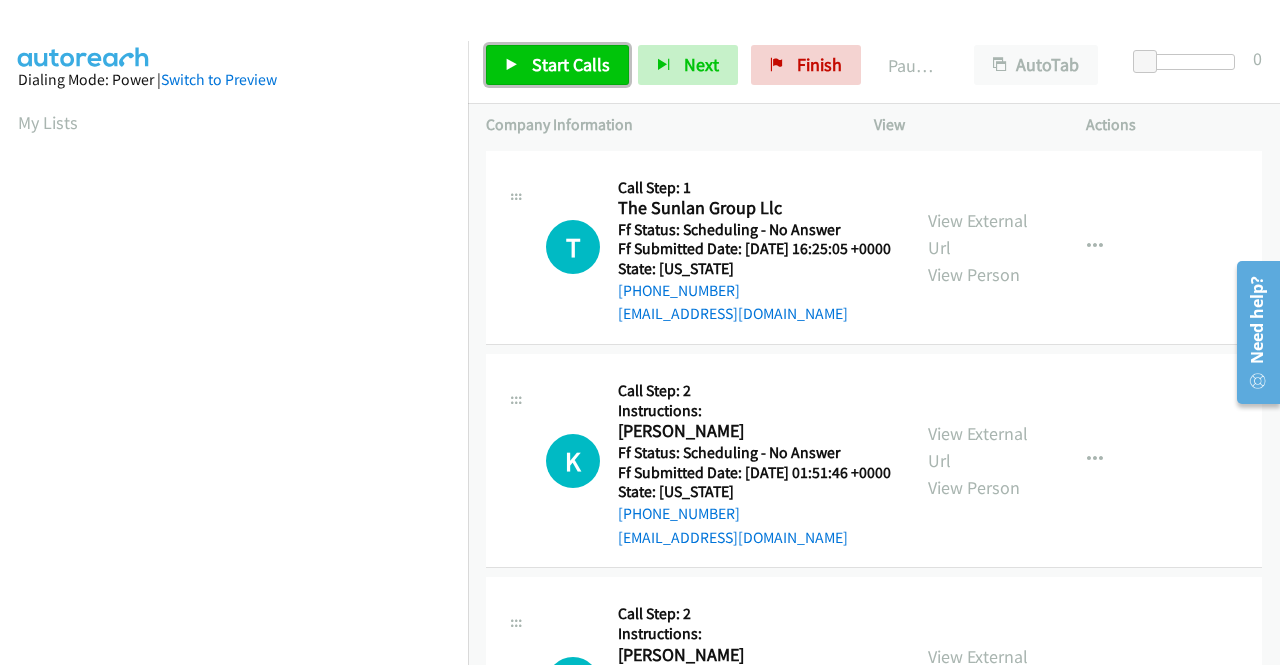 click on "Start Calls" at bounding box center [571, 64] 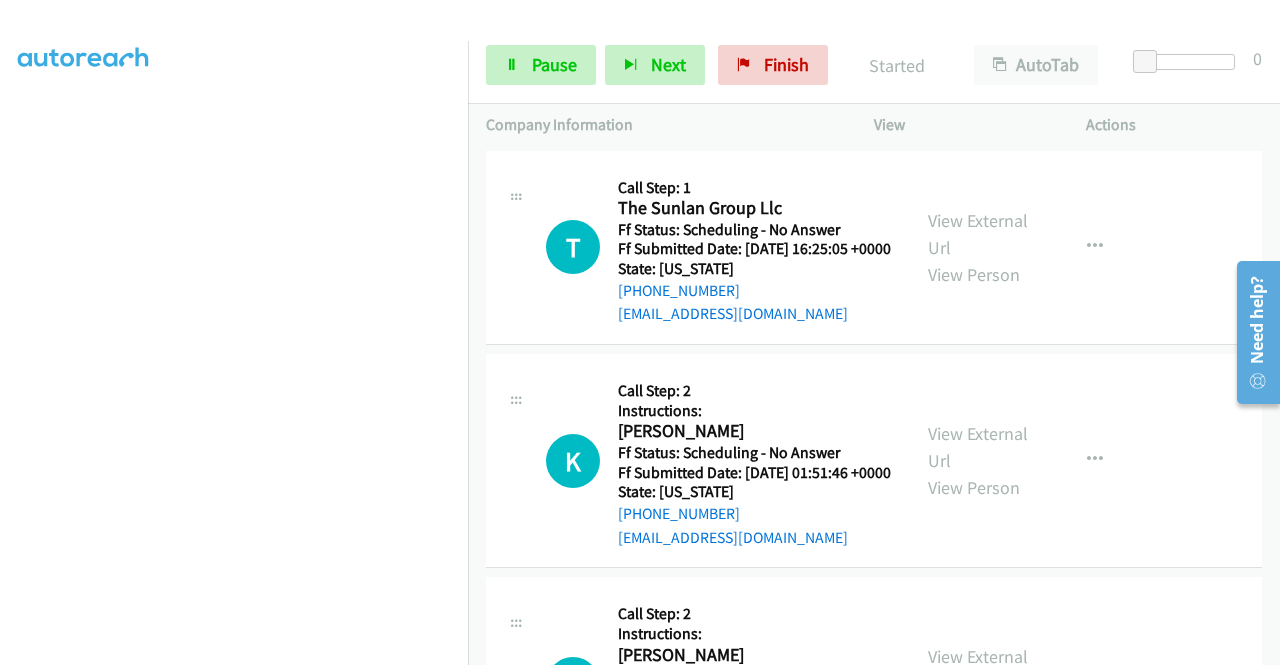 scroll, scrollTop: 456, scrollLeft: 0, axis: vertical 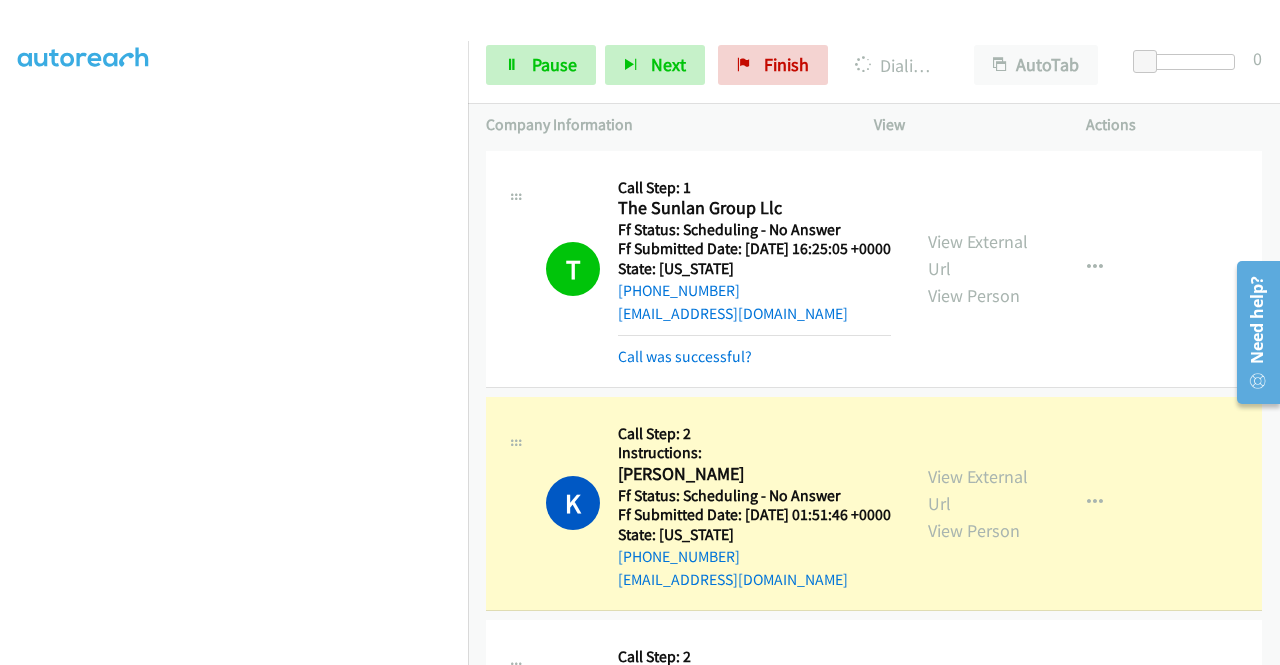 click on "Dialing Mode: Power
|
Switch to Preview
My Lists" at bounding box center [234, 373] 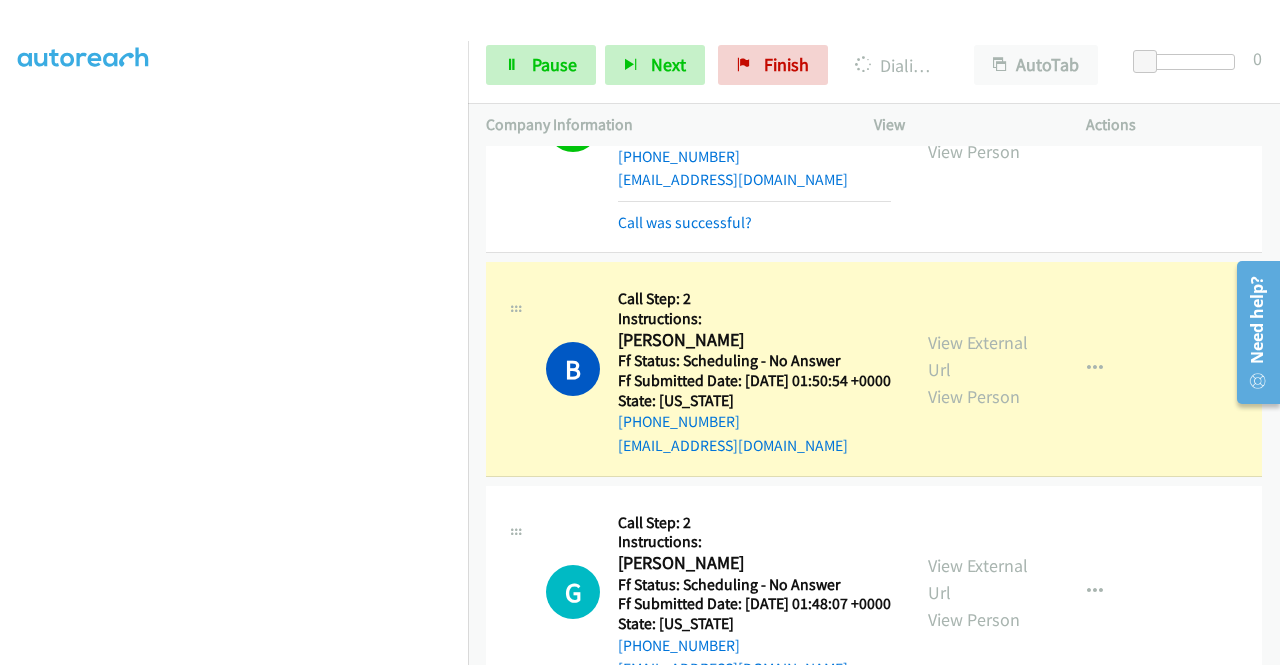 scroll, scrollTop: 500, scrollLeft: 0, axis: vertical 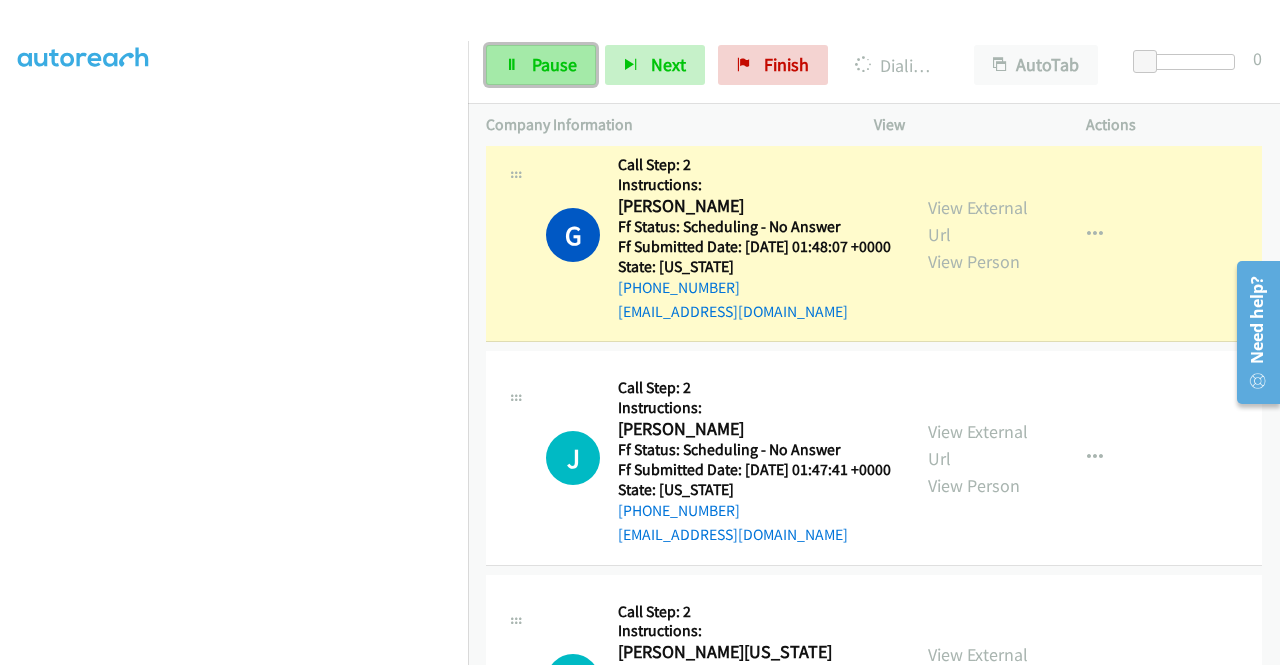 click on "Pause" at bounding box center [541, 65] 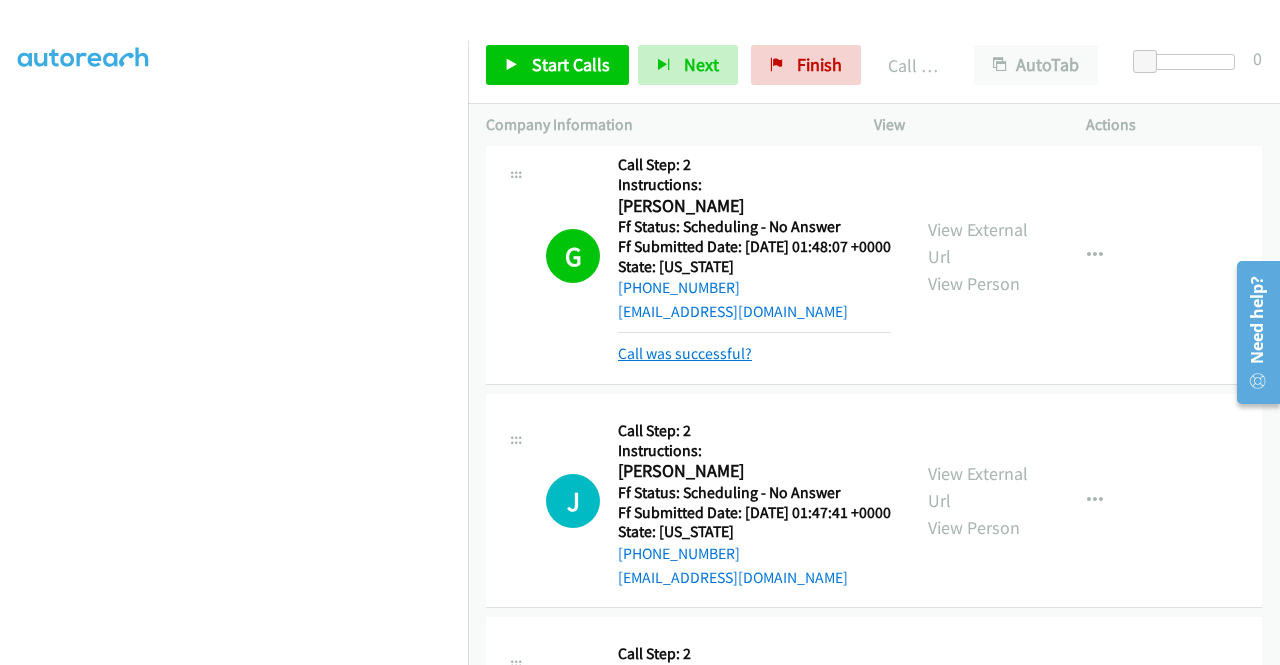 click on "Call was successful?" at bounding box center (685, 353) 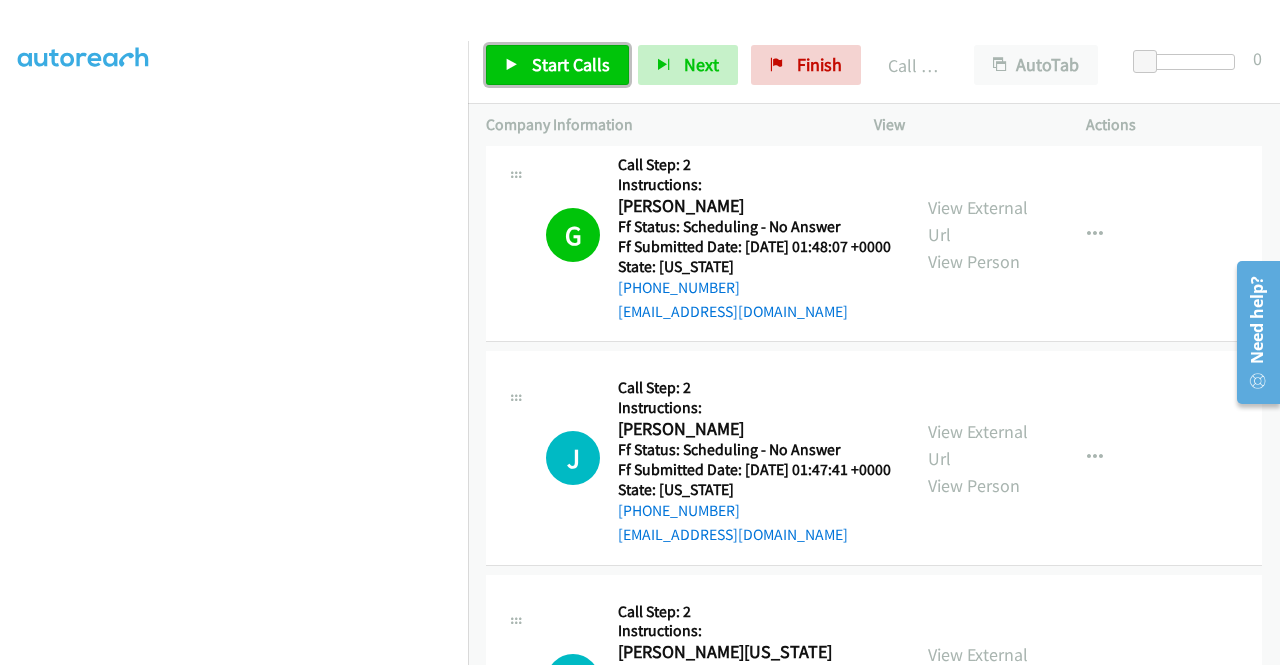click on "Start Calls" at bounding box center (571, 64) 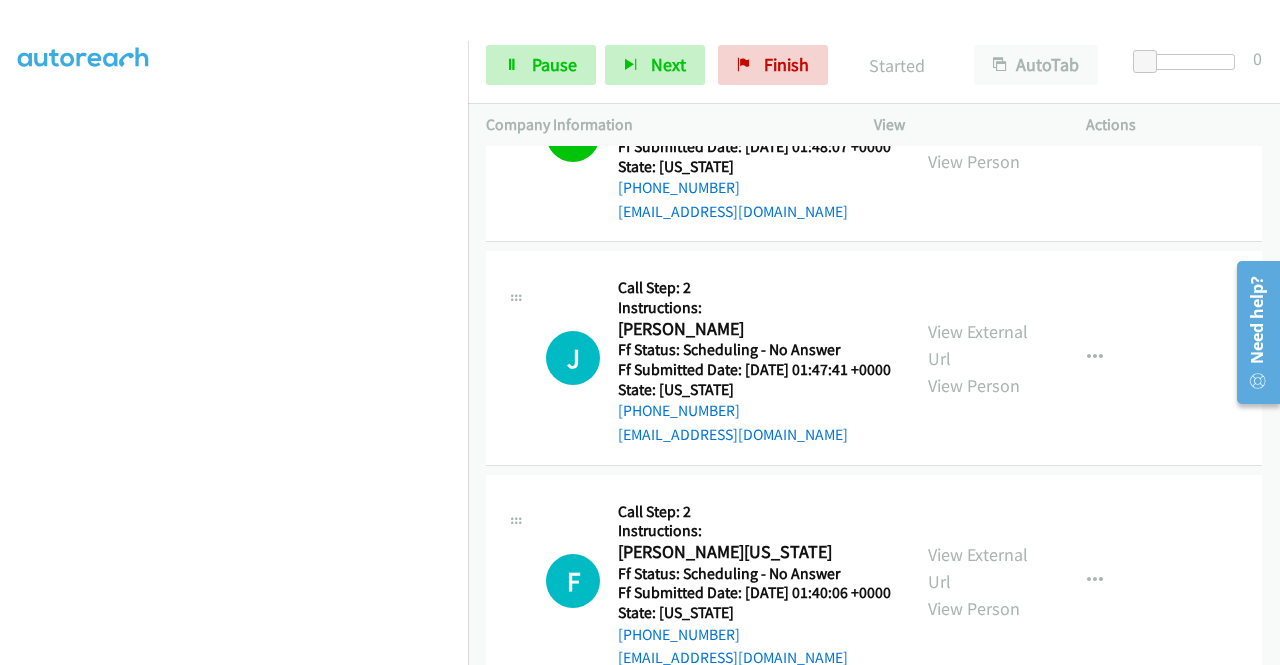 scroll, scrollTop: 1000, scrollLeft: 0, axis: vertical 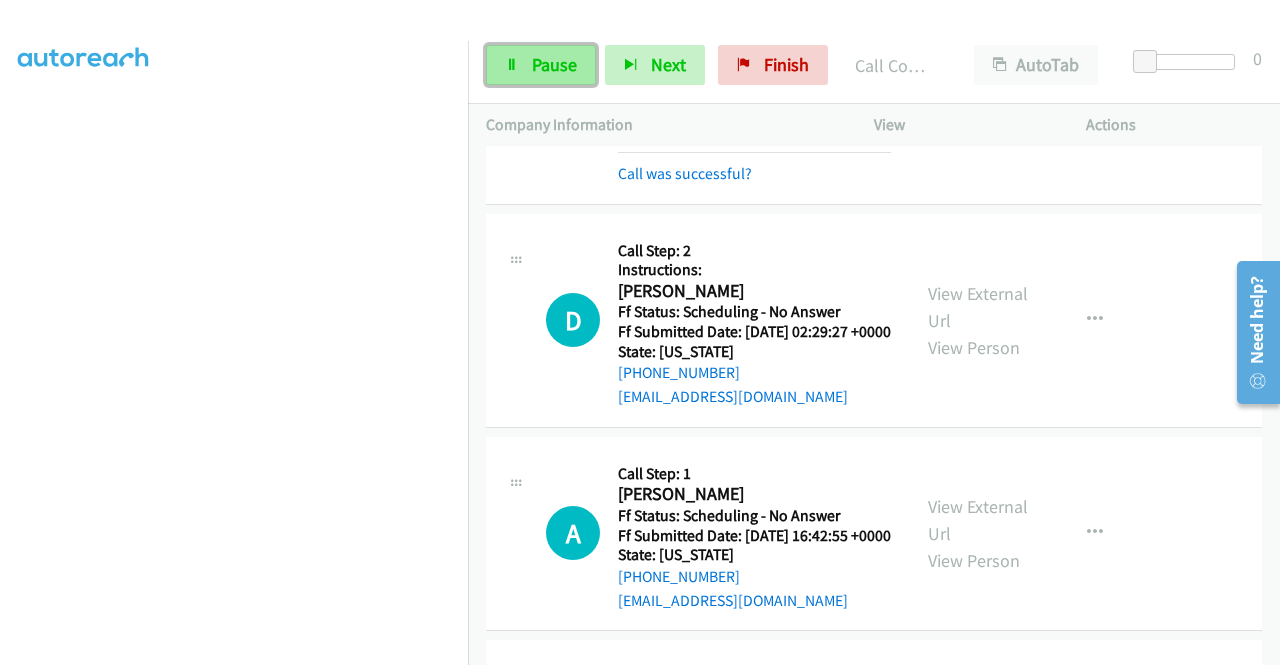 click on "Pause" at bounding box center [541, 65] 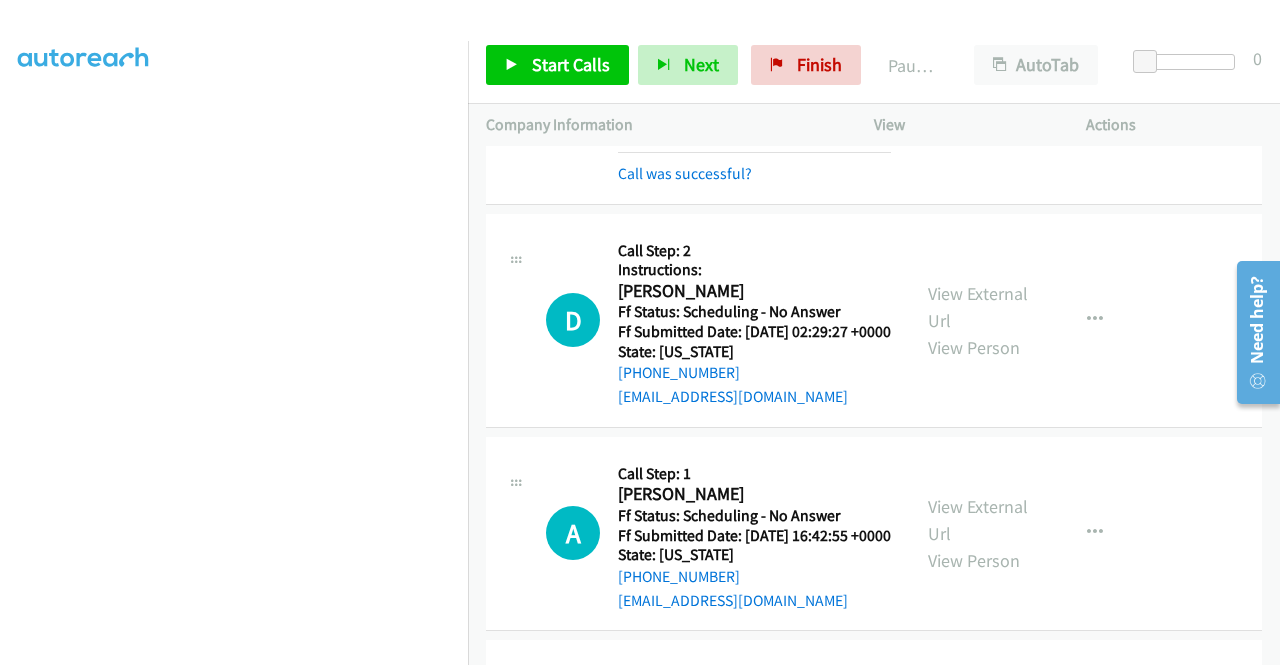 scroll, scrollTop: 456, scrollLeft: 0, axis: vertical 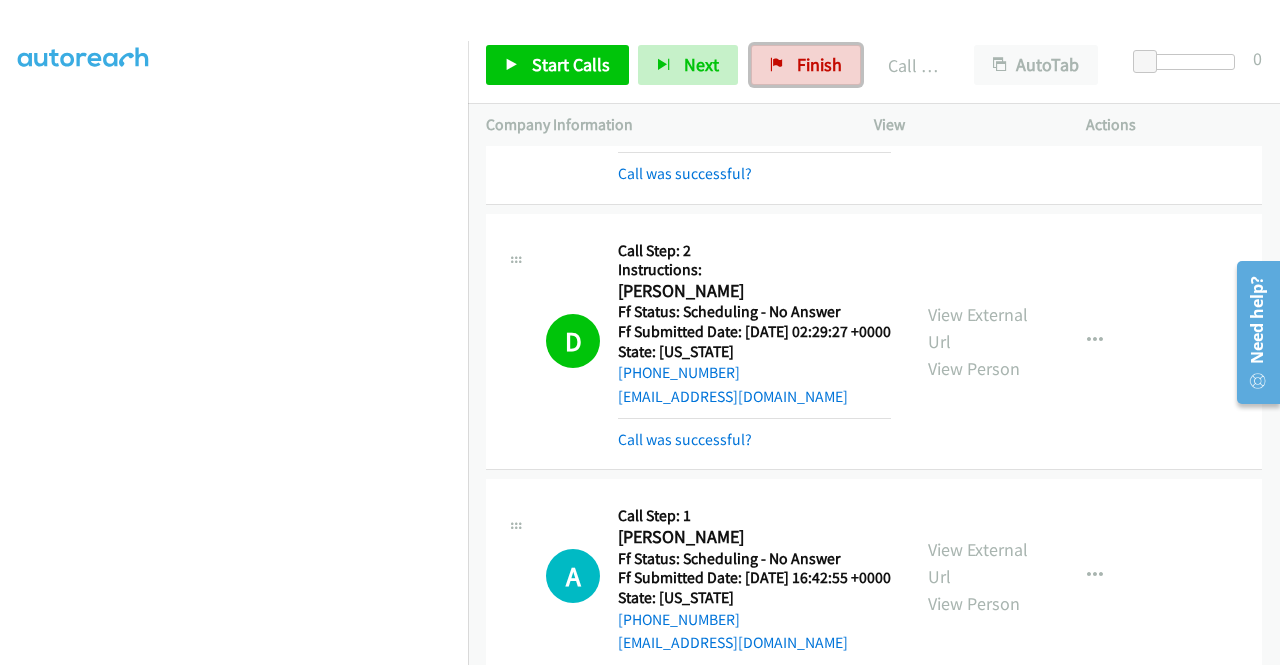 click on "Finish" at bounding box center (819, 64) 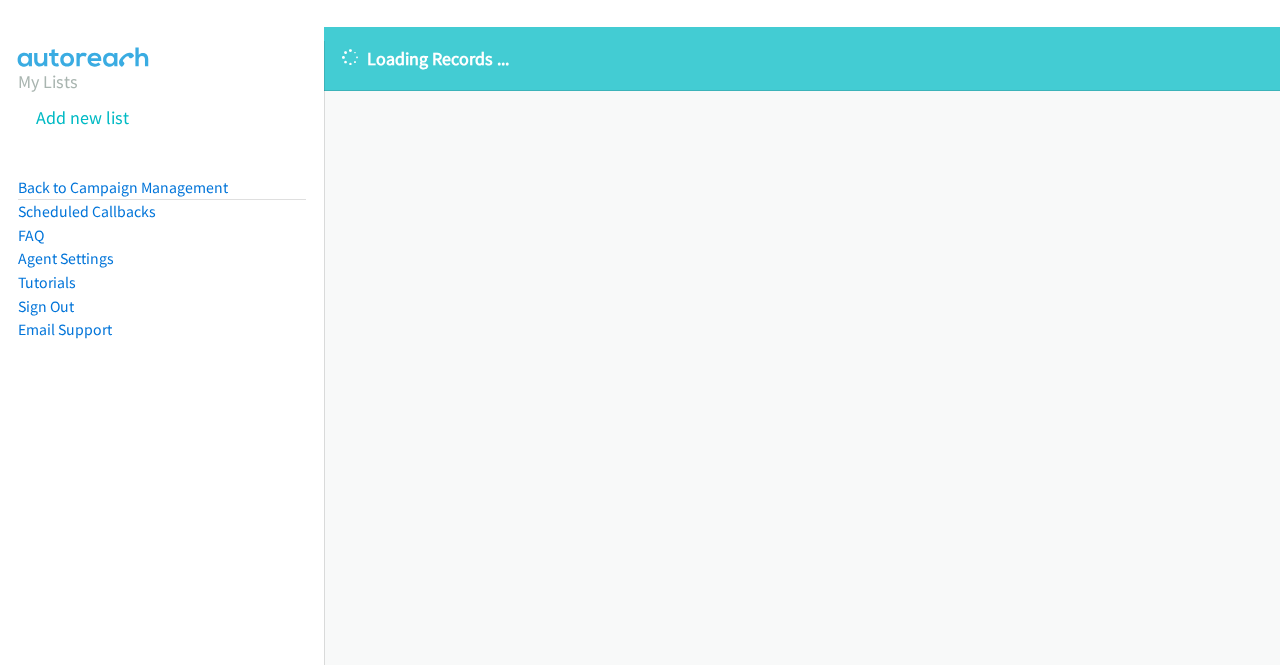 scroll, scrollTop: 0, scrollLeft: 0, axis: both 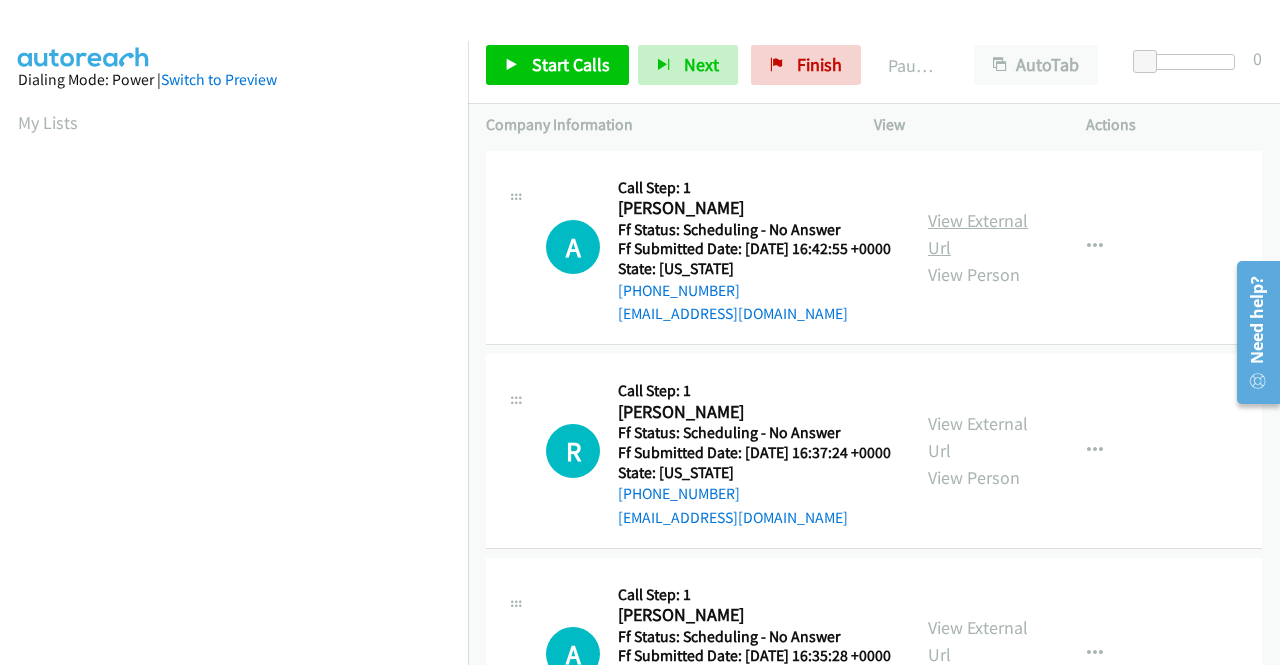 click on "View External Url" at bounding box center (978, 234) 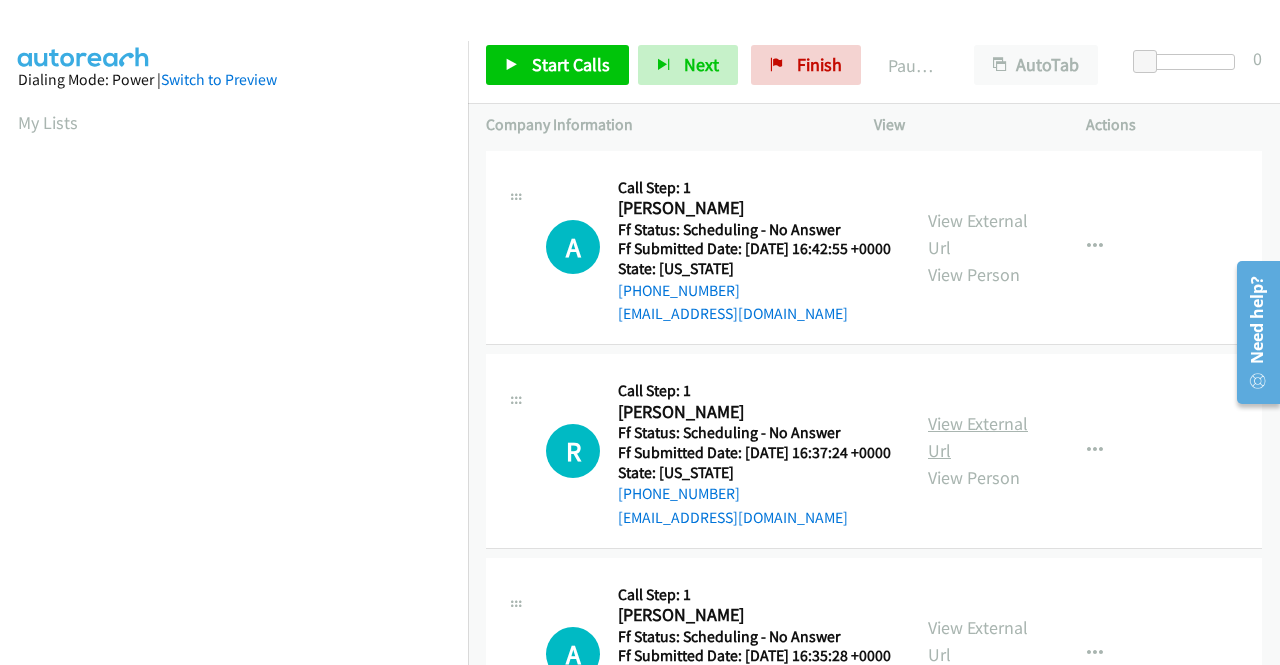 click on "View External Url" at bounding box center (978, 437) 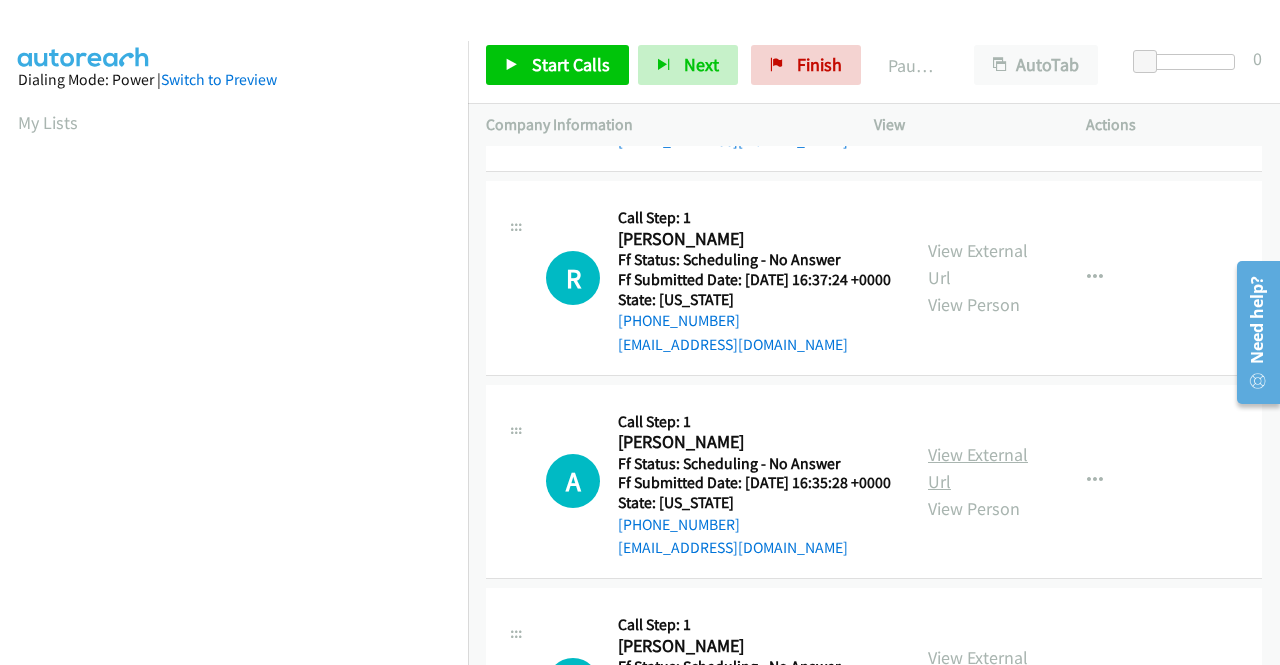 scroll, scrollTop: 200, scrollLeft: 0, axis: vertical 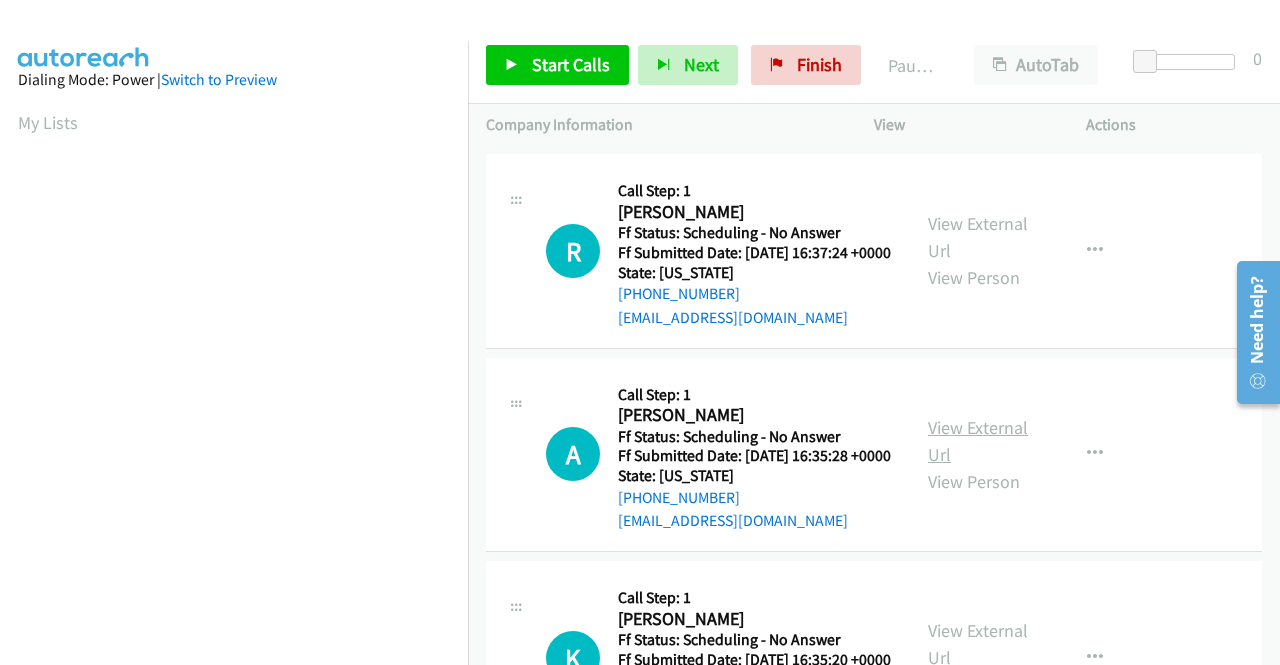 click on "View External Url" at bounding box center (978, 441) 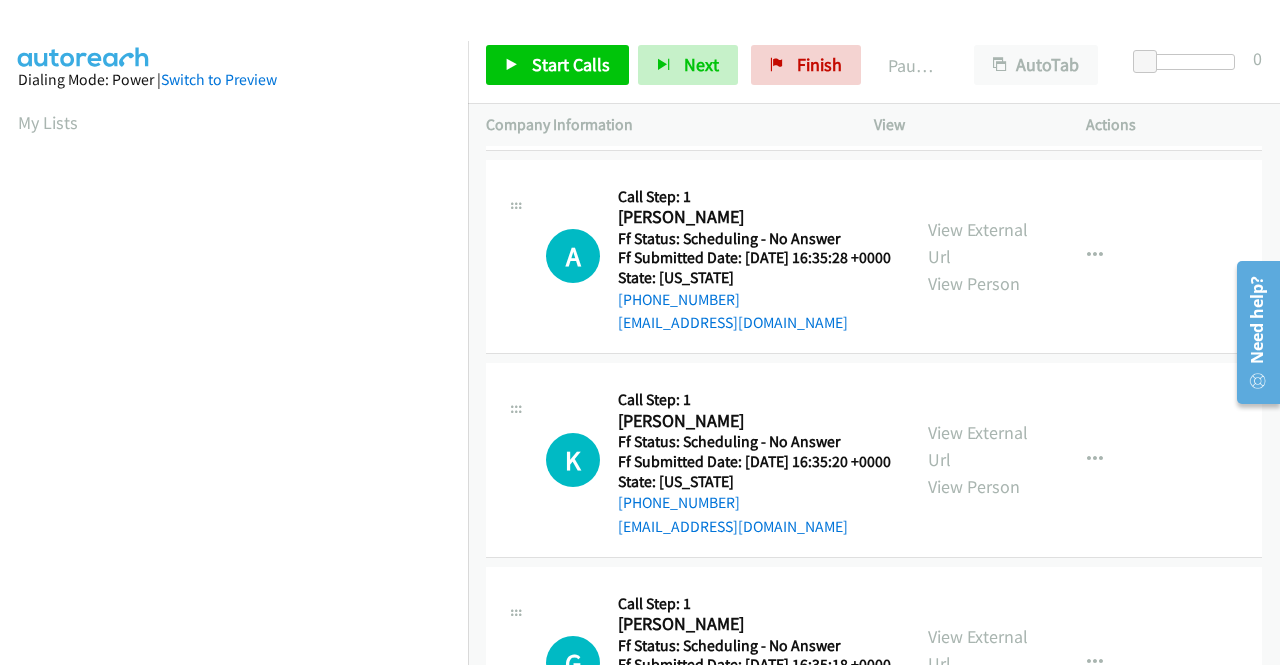 scroll, scrollTop: 400, scrollLeft: 0, axis: vertical 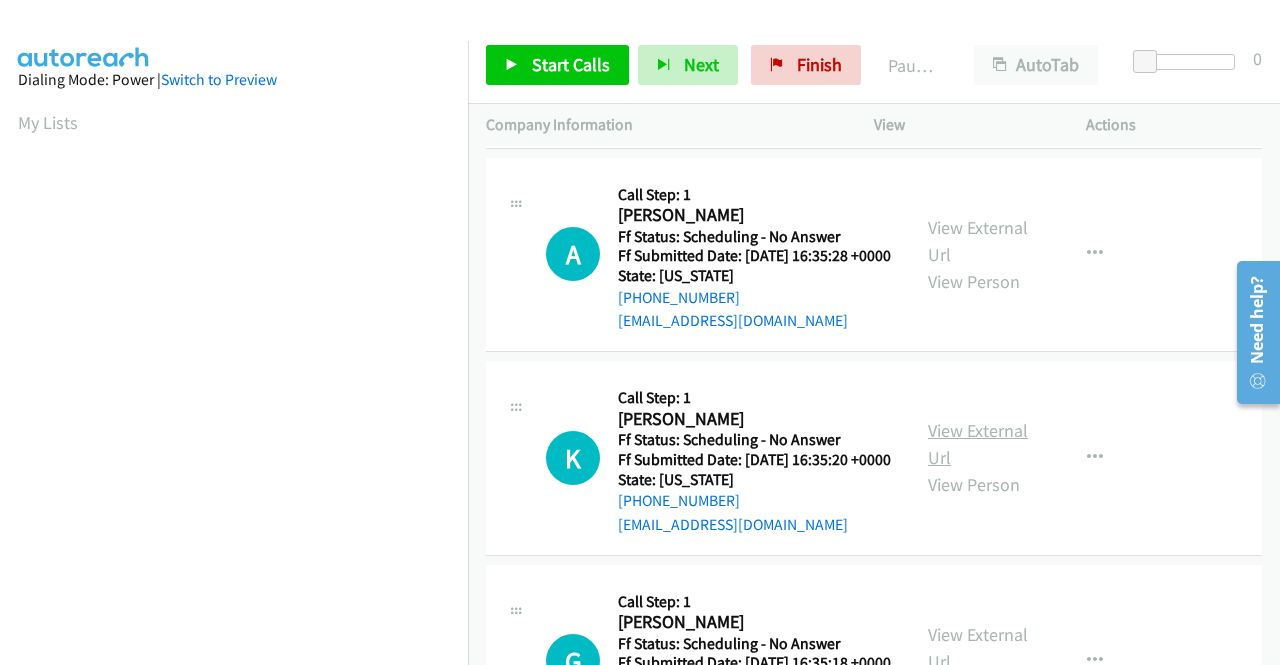 click on "View External Url" at bounding box center [978, 444] 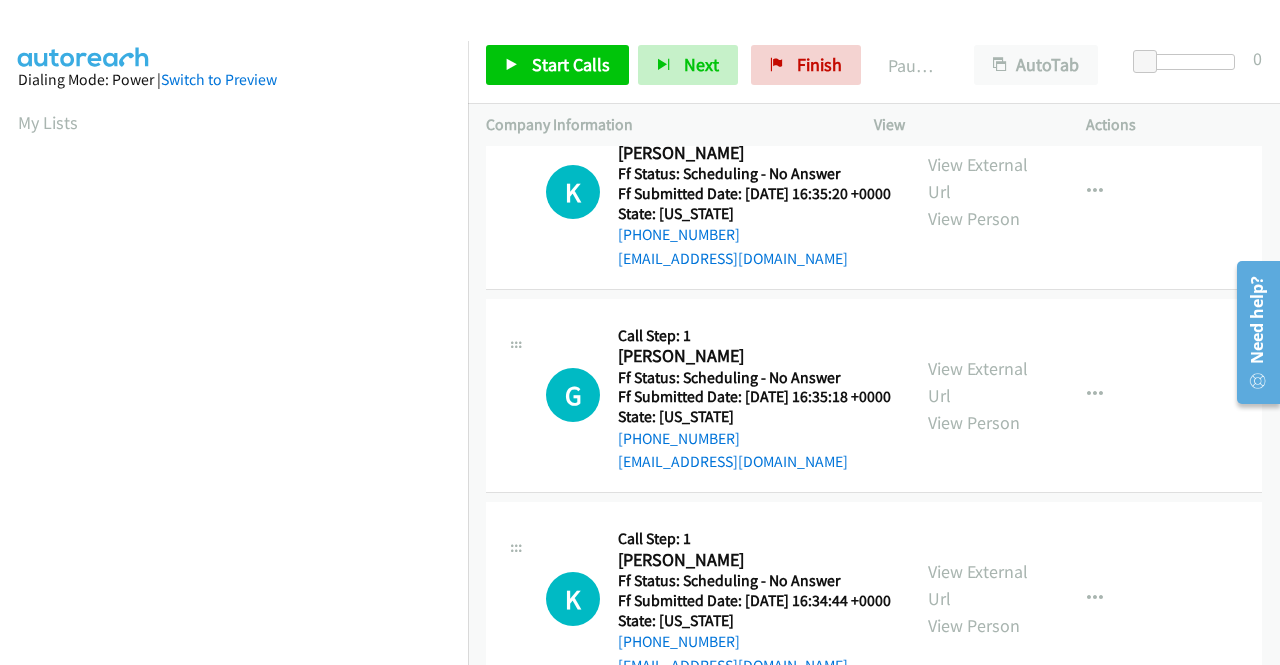 scroll, scrollTop: 700, scrollLeft: 0, axis: vertical 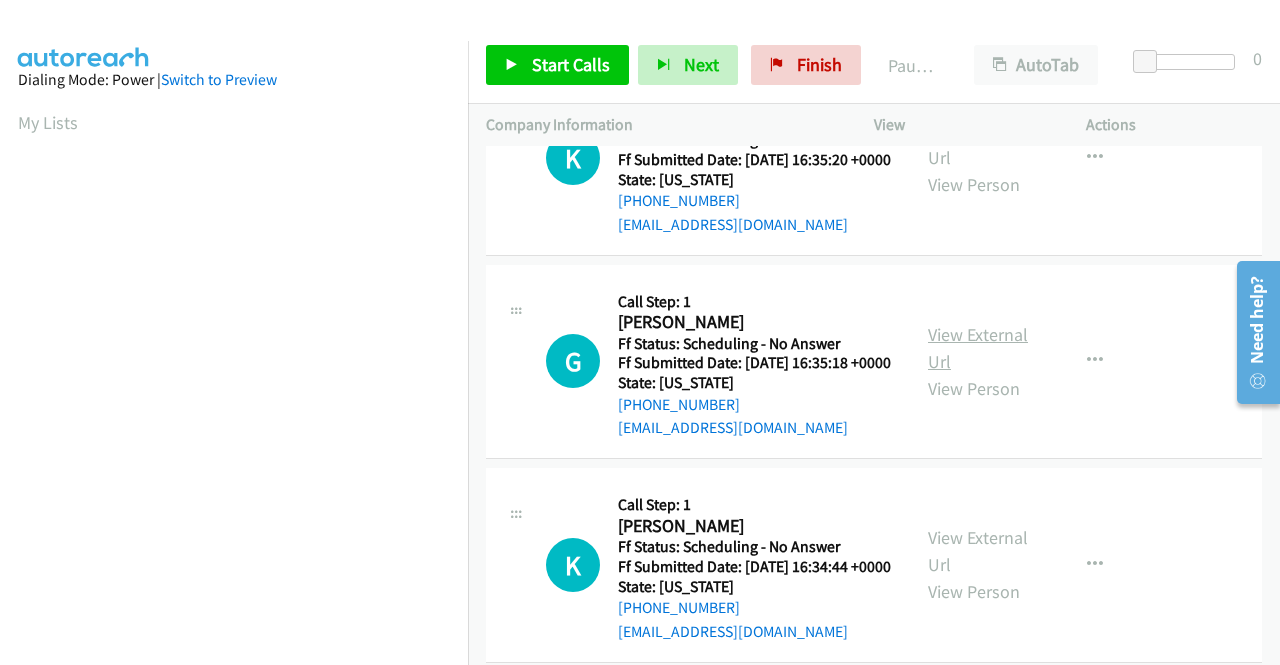 click on "View External Url" at bounding box center [978, 348] 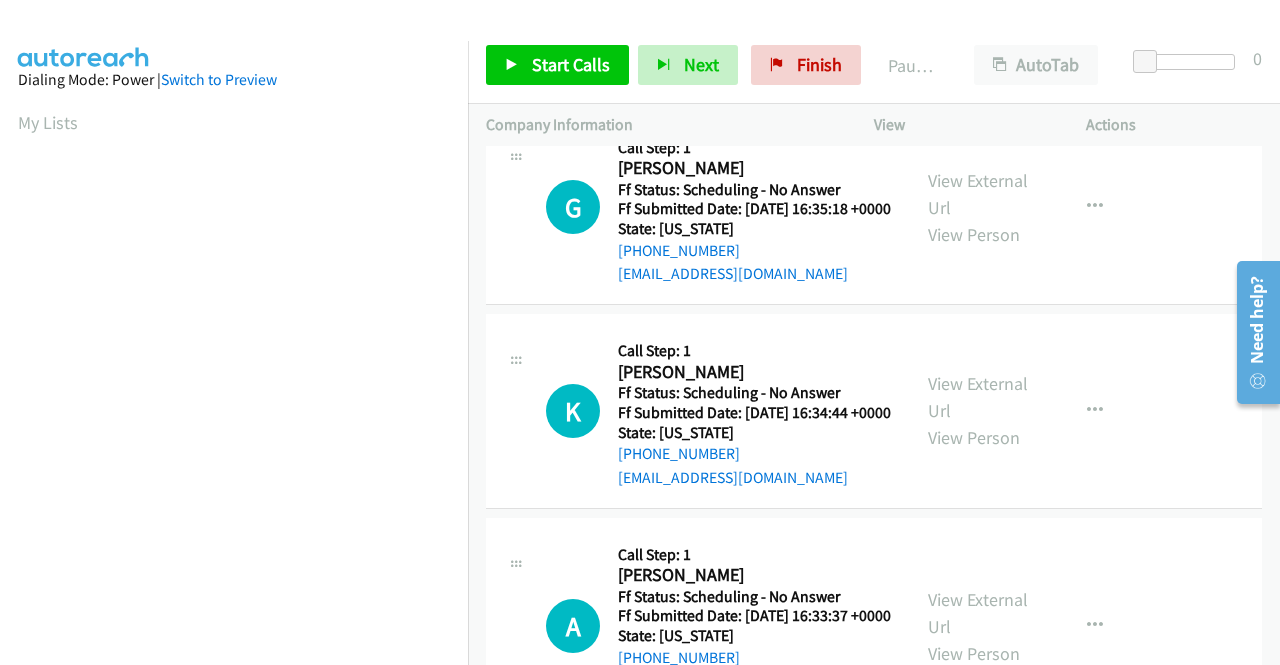 scroll, scrollTop: 900, scrollLeft: 0, axis: vertical 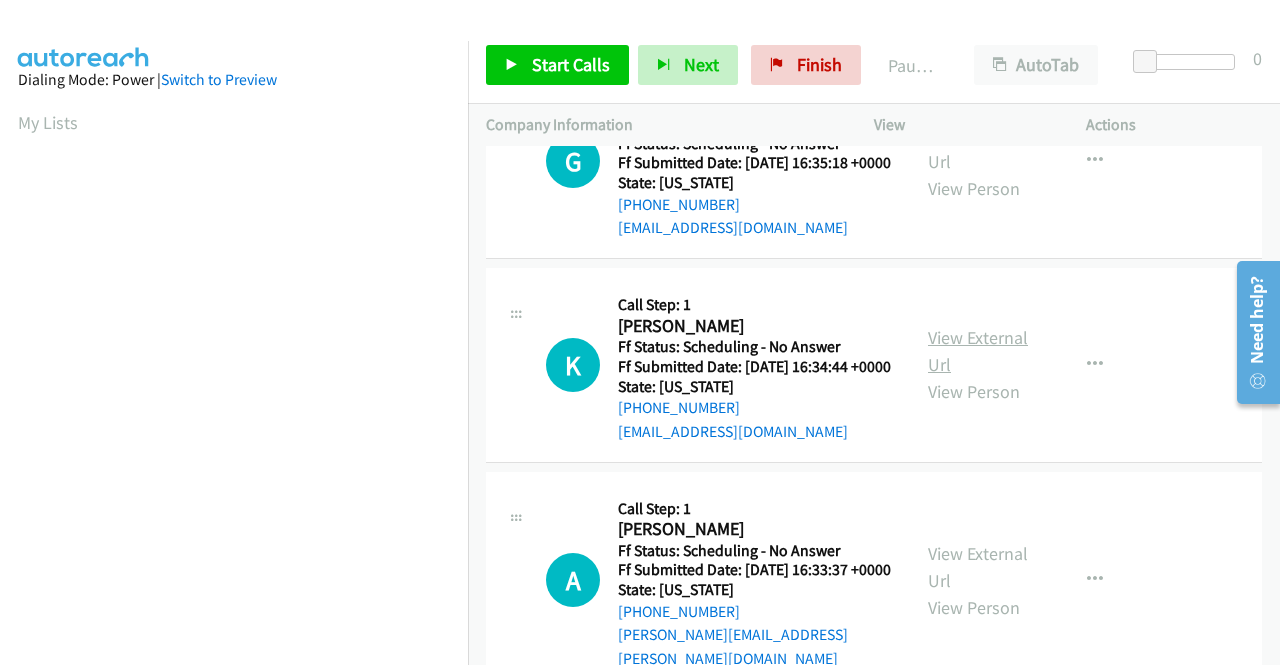 click on "View External Url" at bounding box center (978, 351) 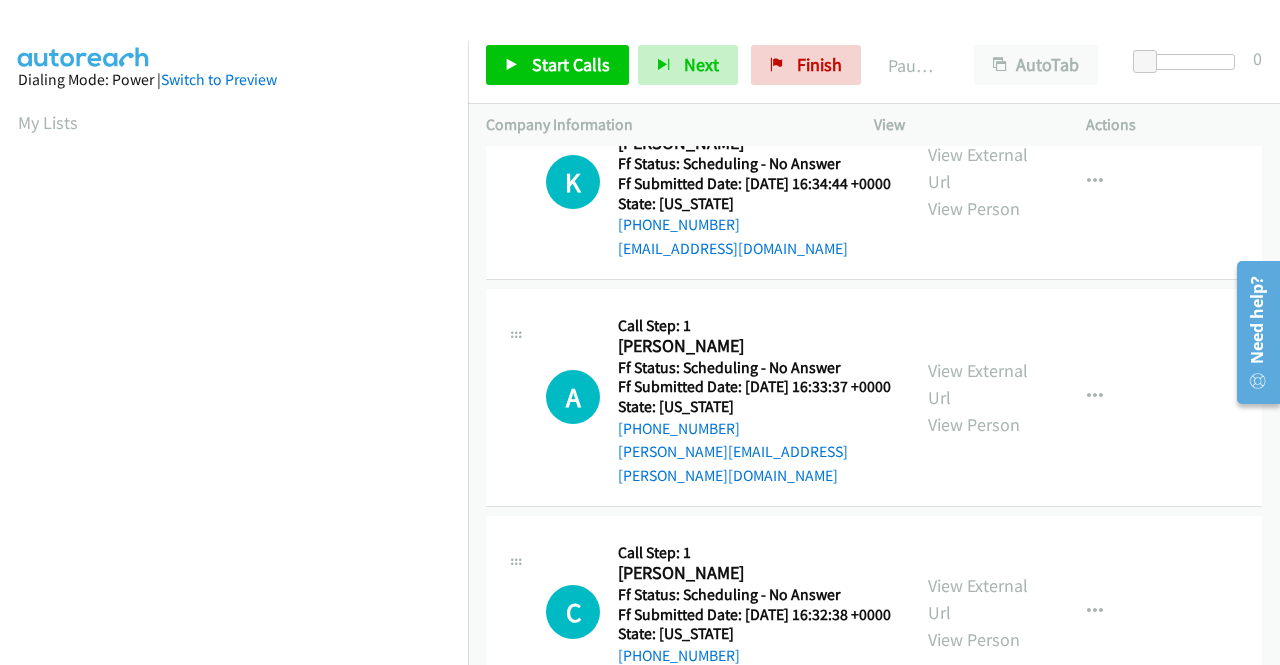 scroll, scrollTop: 1100, scrollLeft: 0, axis: vertical 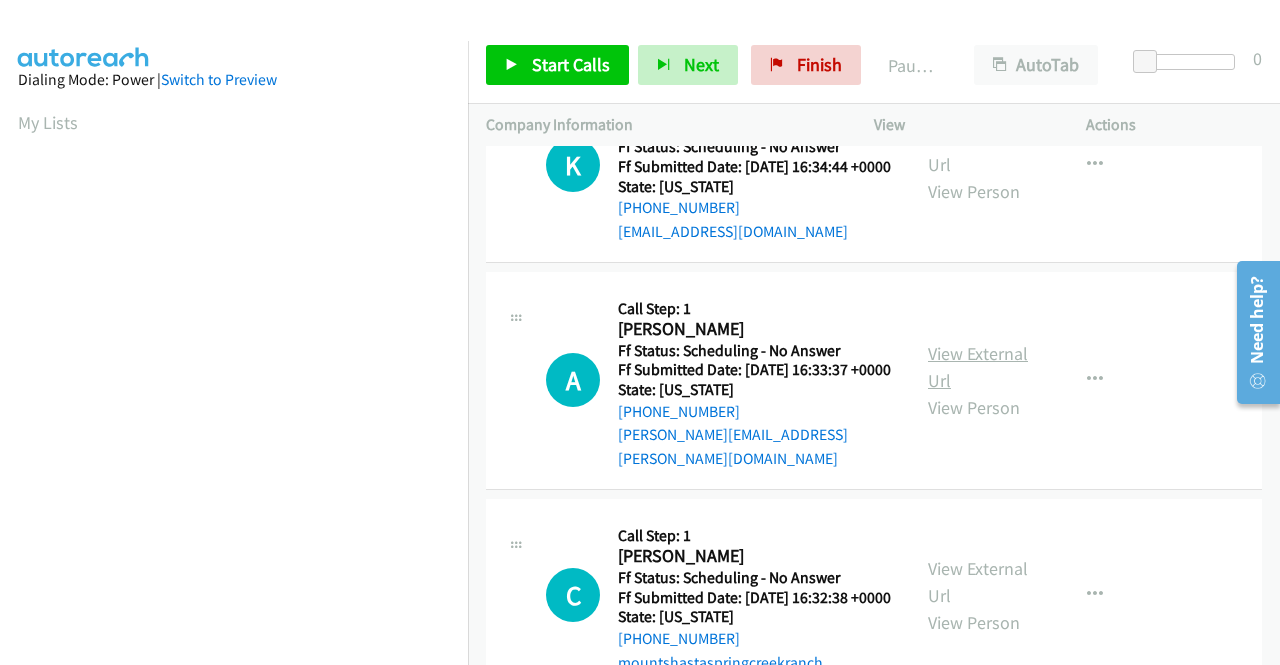 click on "View External Url" at bounding box center [978, 367] 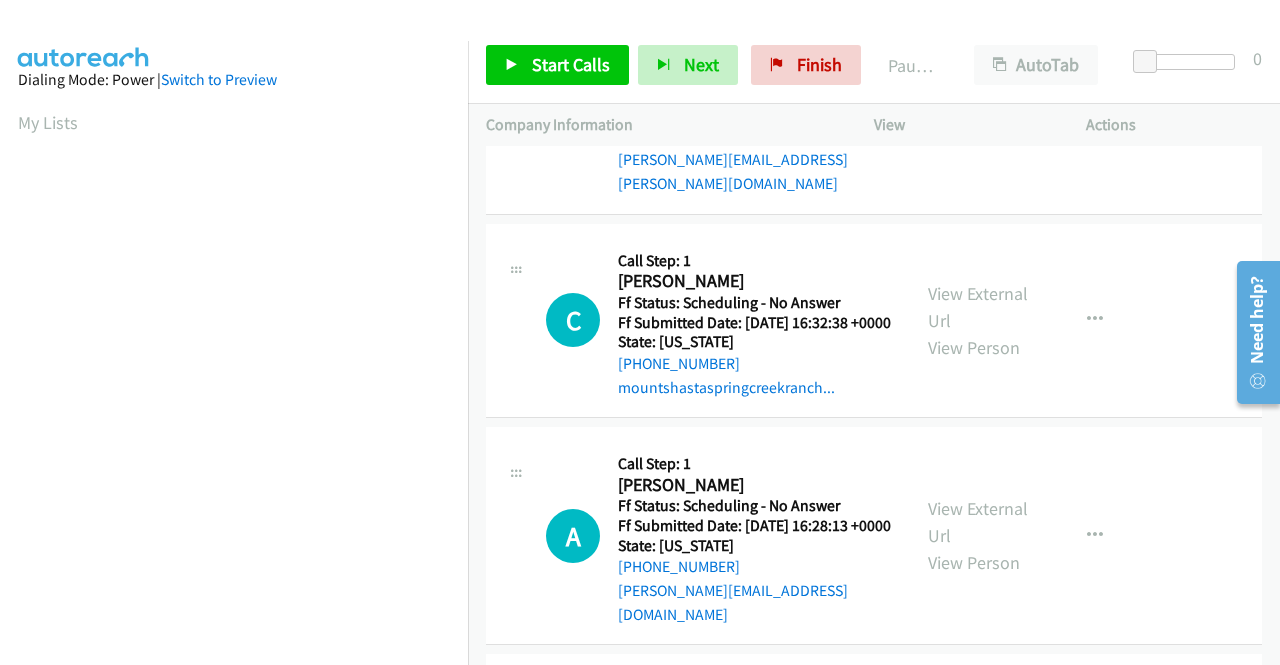 scroll, scrollTop: 1400, scrollLeft: 0, axis: vertical 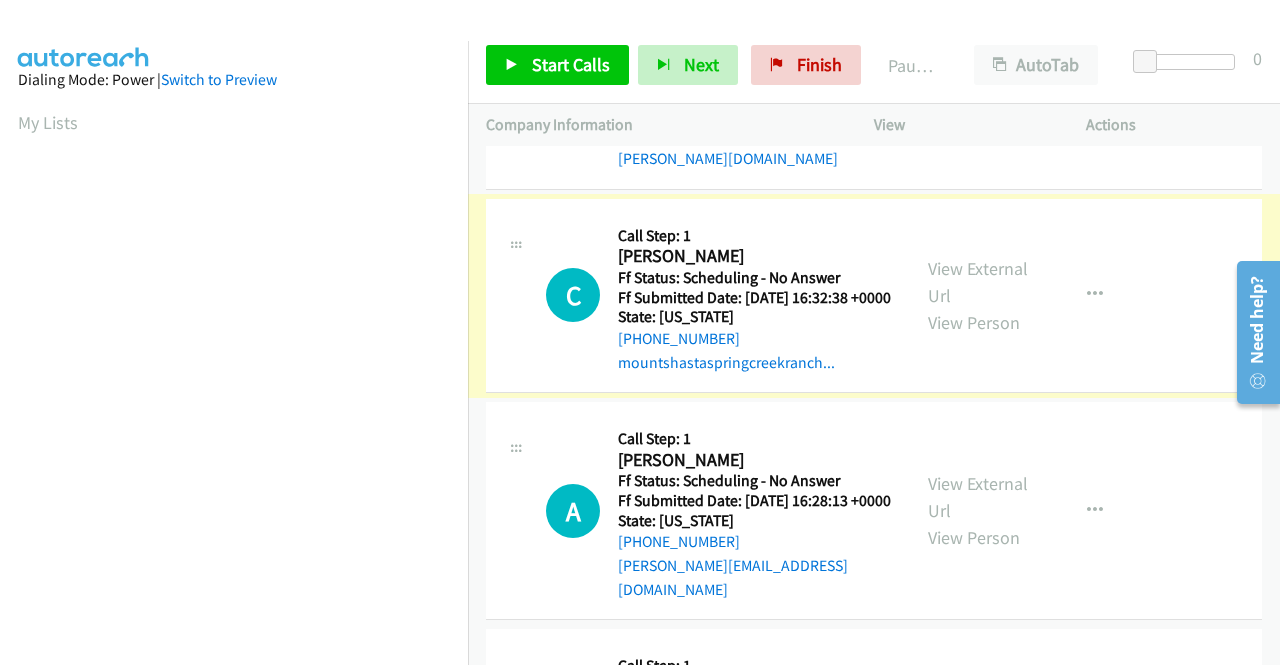 click on "View External Url" at bounding box center [978, 282] 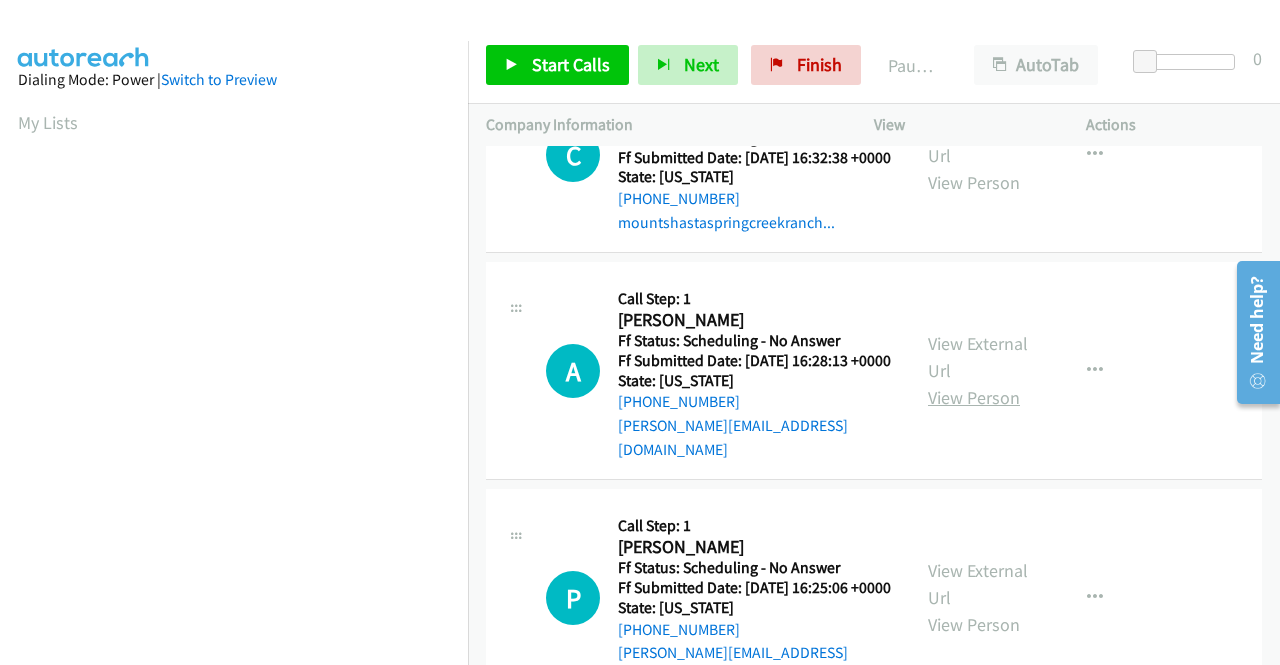 scroll, scrollTop: 1600, scrollLeft: 0, axis: vertical 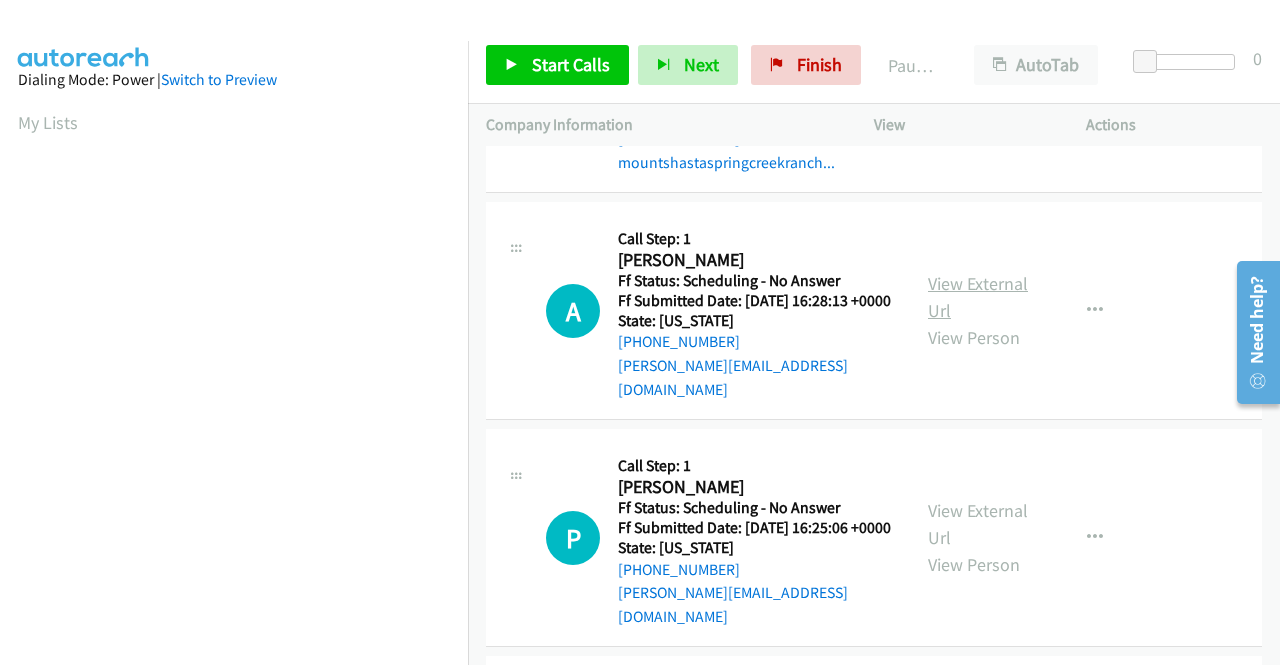 click on "View External Url" at bounding box center (978, 297) 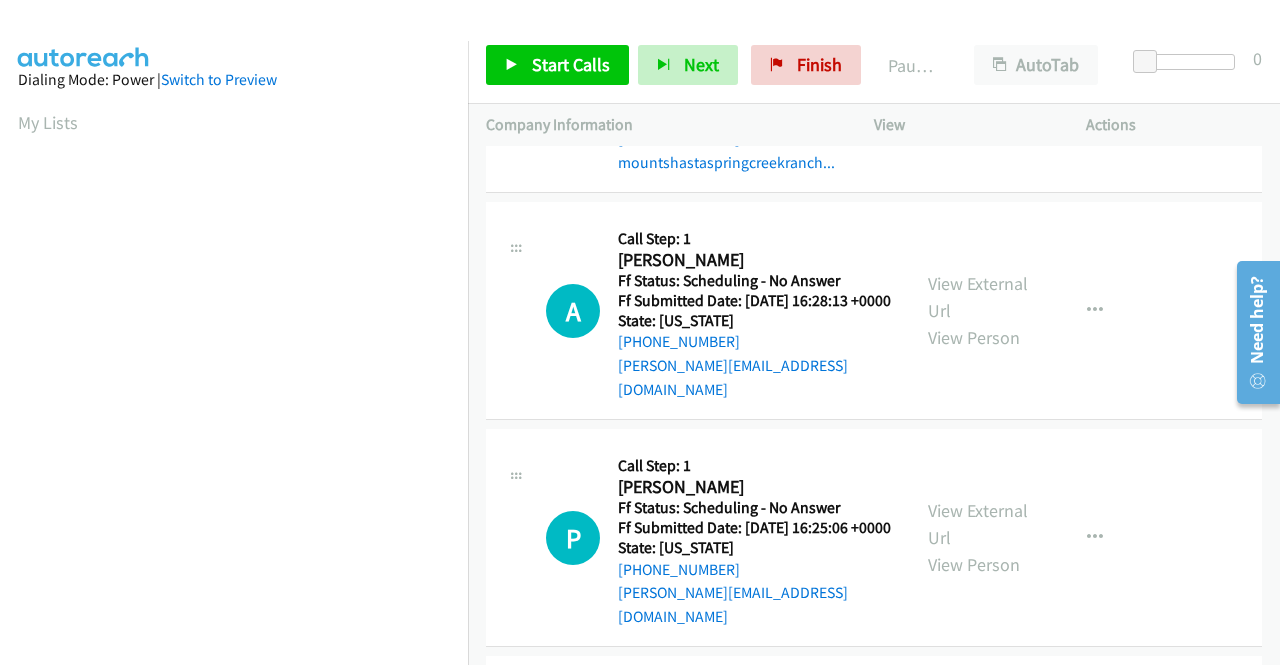 scroll, scrollTop: 1700, scrollLeft: 0, axis: vertical 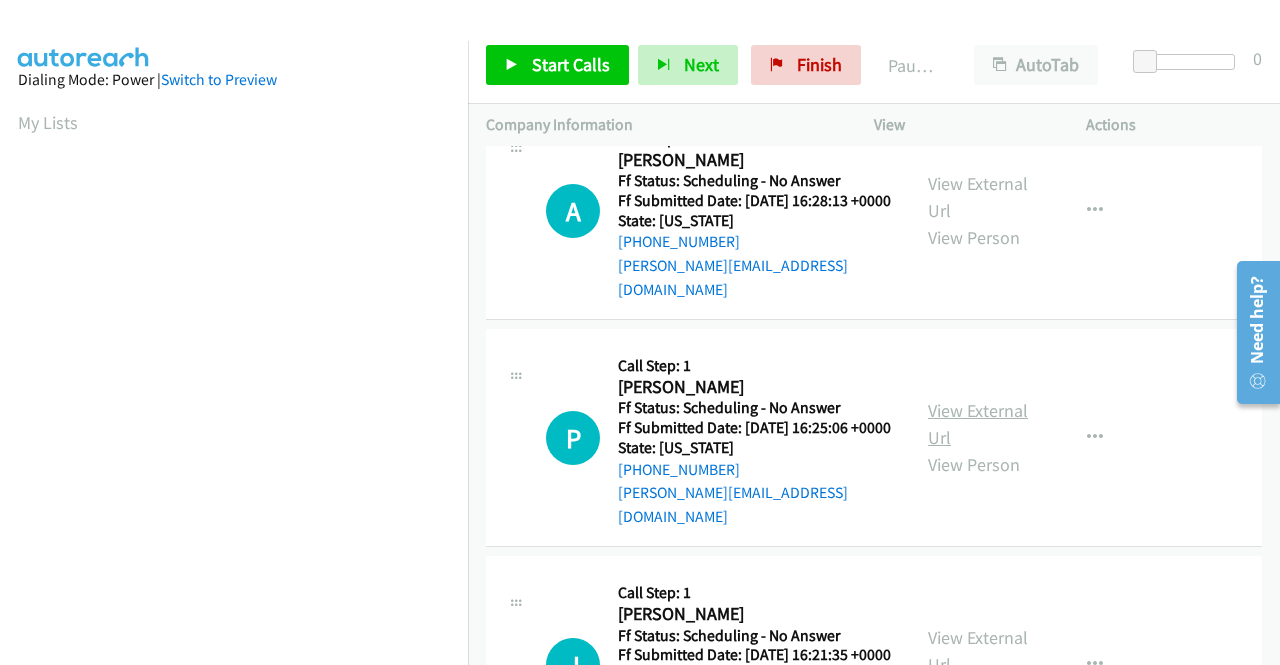 click on "View External Url" at bounding box center (978, 424) 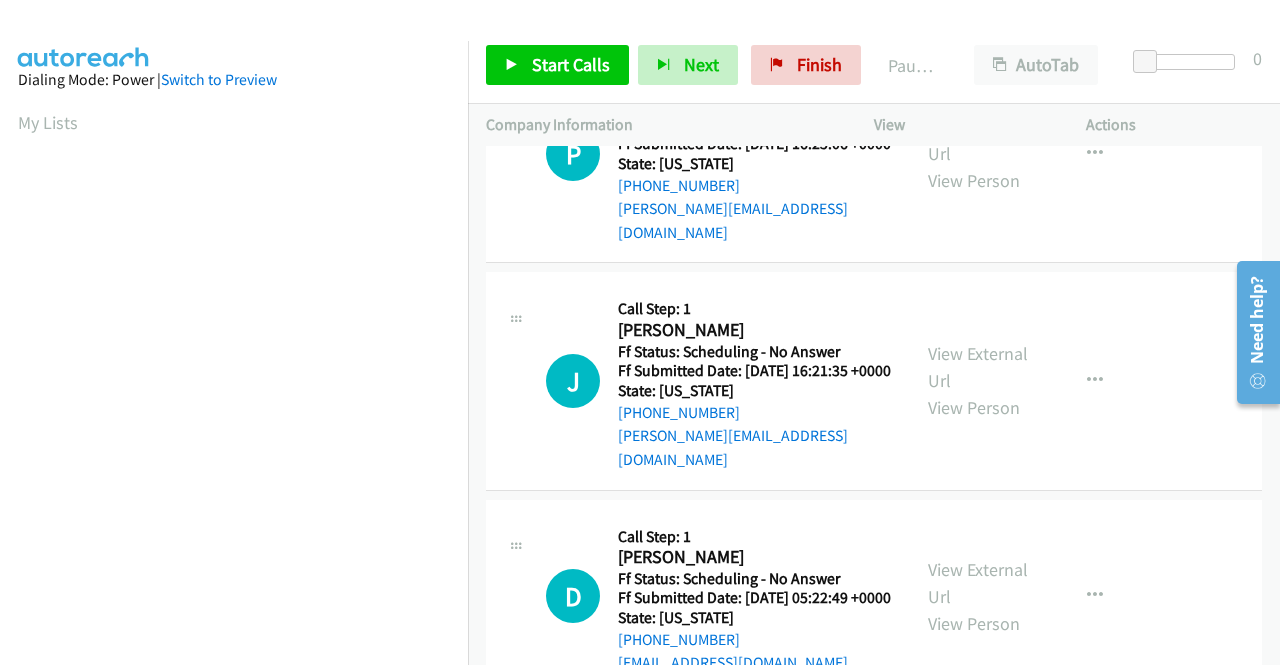 scroll, scrollTop: 2000, scrollLeft: 0, axis: vertical 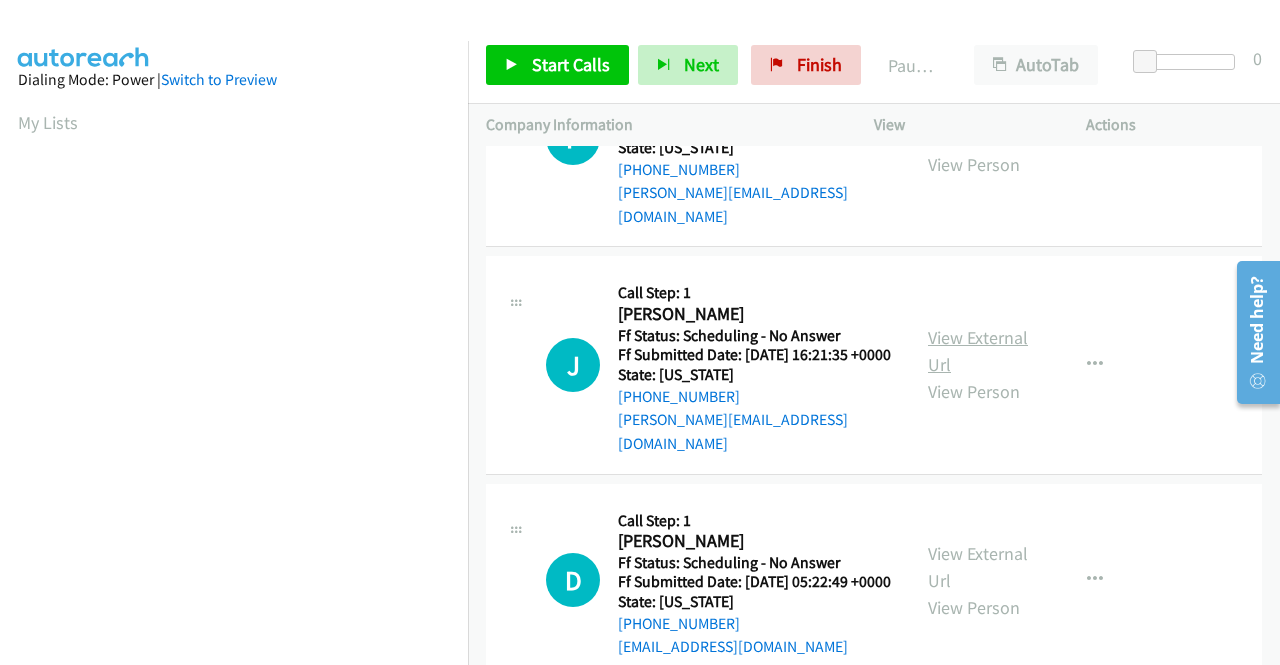 click on "View External Url" at bounding box center (978, 351) 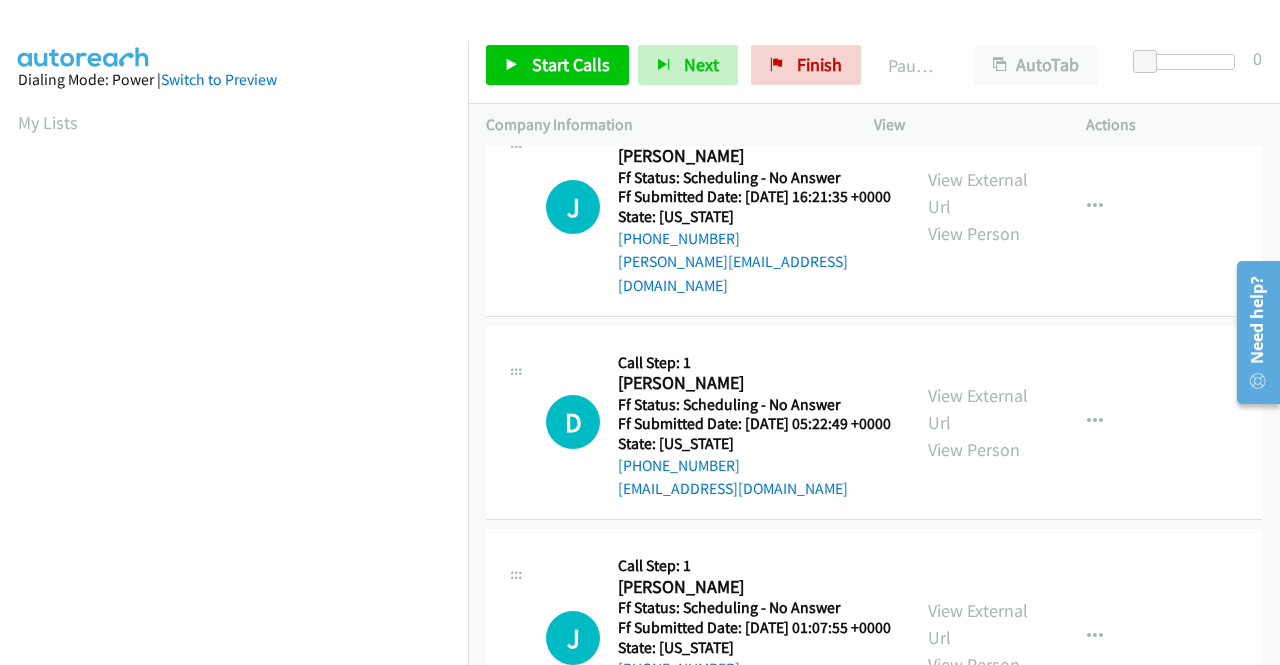 scroll, scrollTop: 2200, scrollLeft: 0, axis: vertical 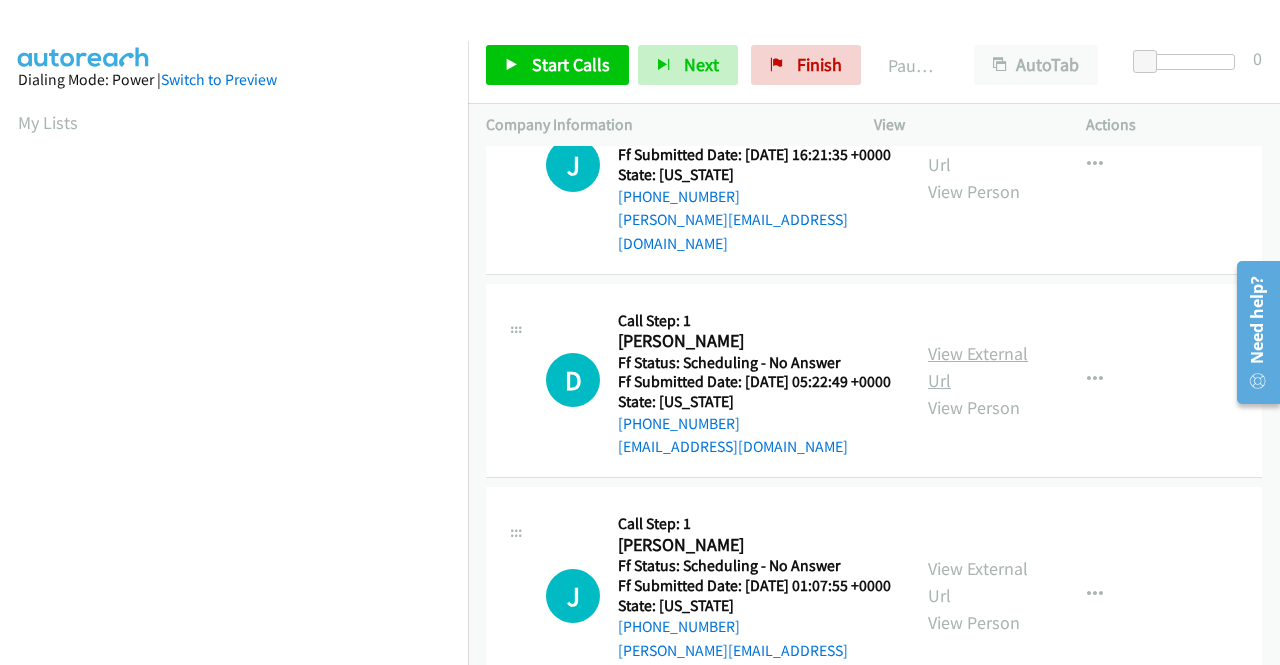 click on "View External Url" at bounding box center [978, 367] 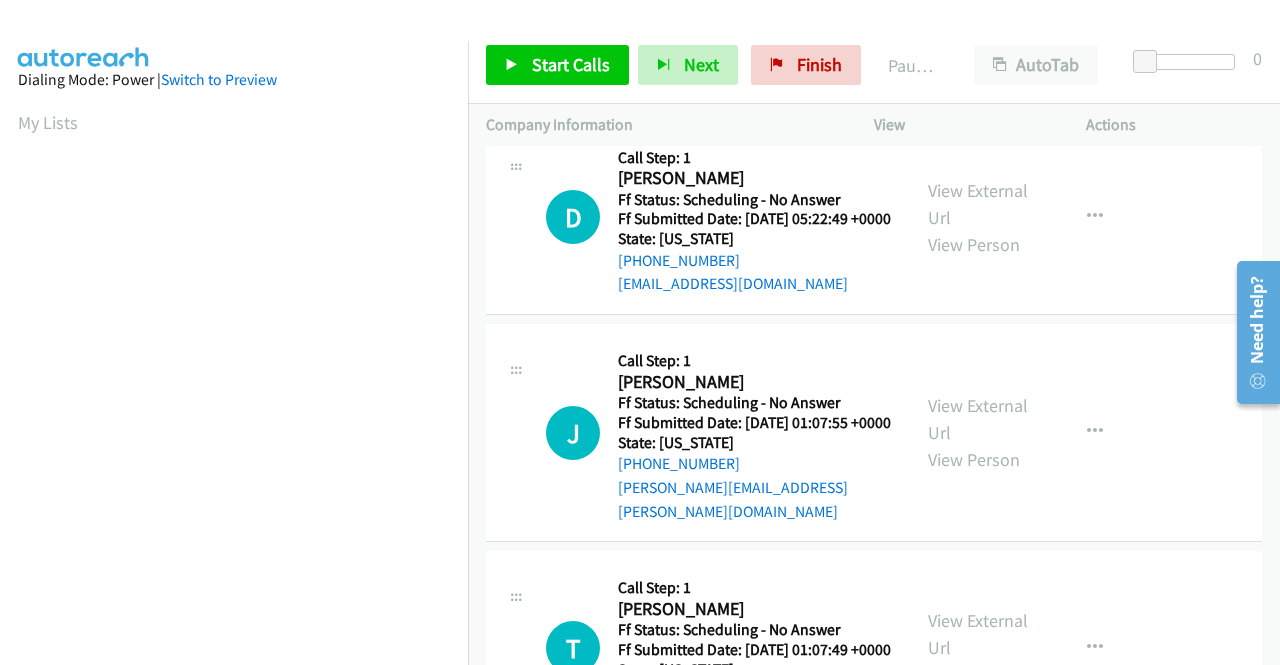 scroll, scrollTop: 2400, scrollLeft: 0, axis: vertical 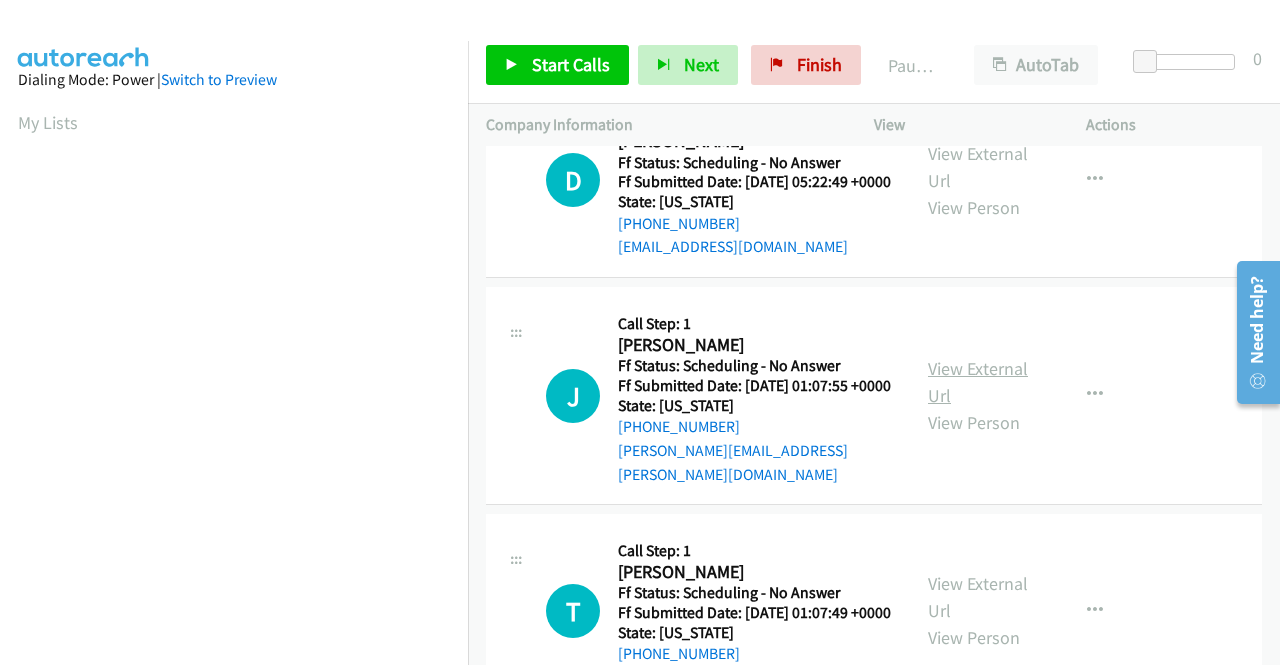 click on "View External Url" at bounding box center [978, 382] 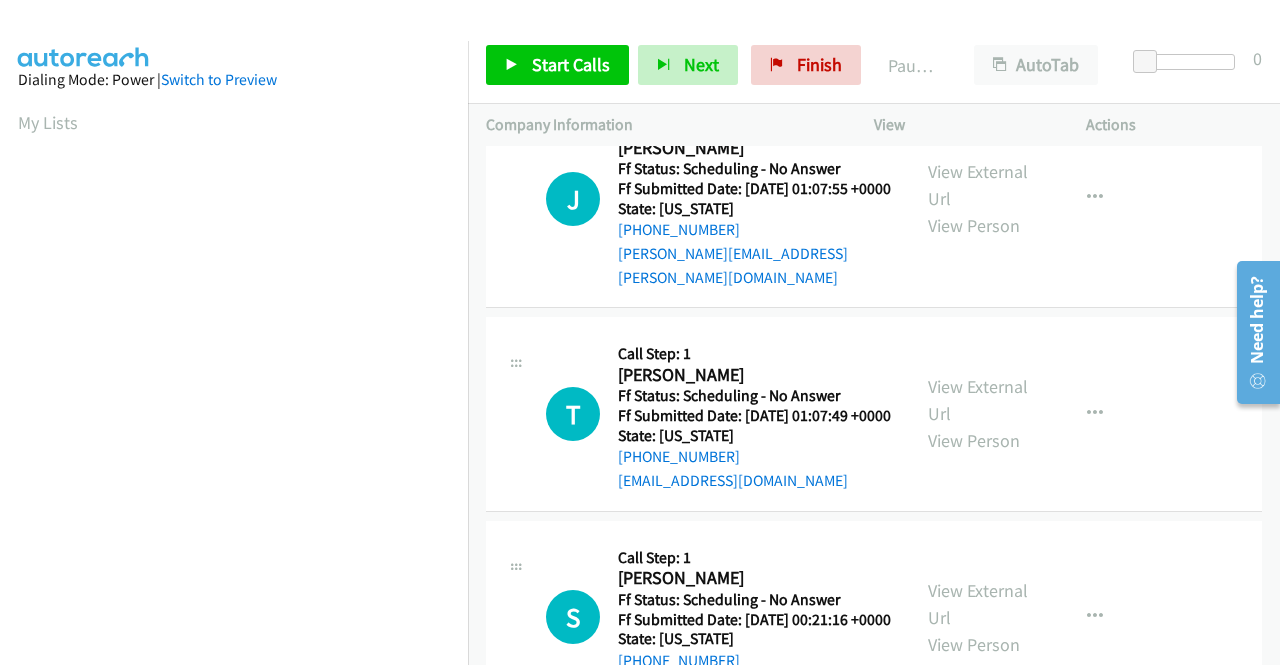 scroll, scrollTop: 2600, scrollLeft: 0, axis: vertical 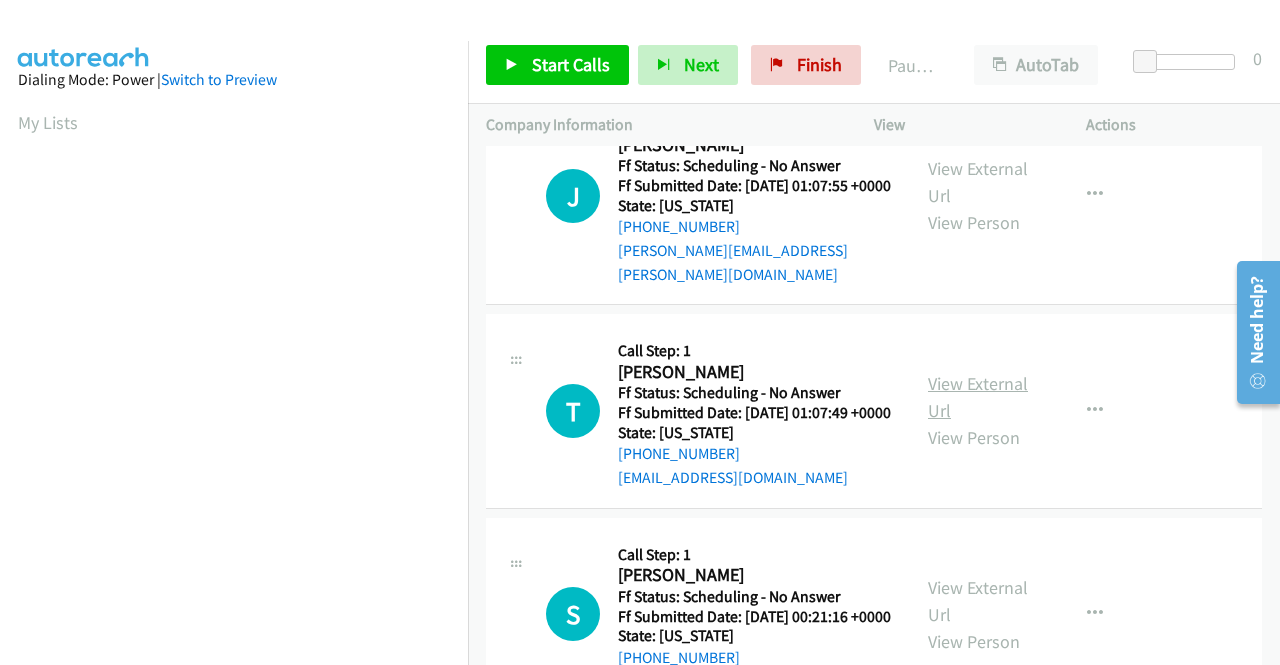 click on "View External Url" at bounding box center (978, 397) 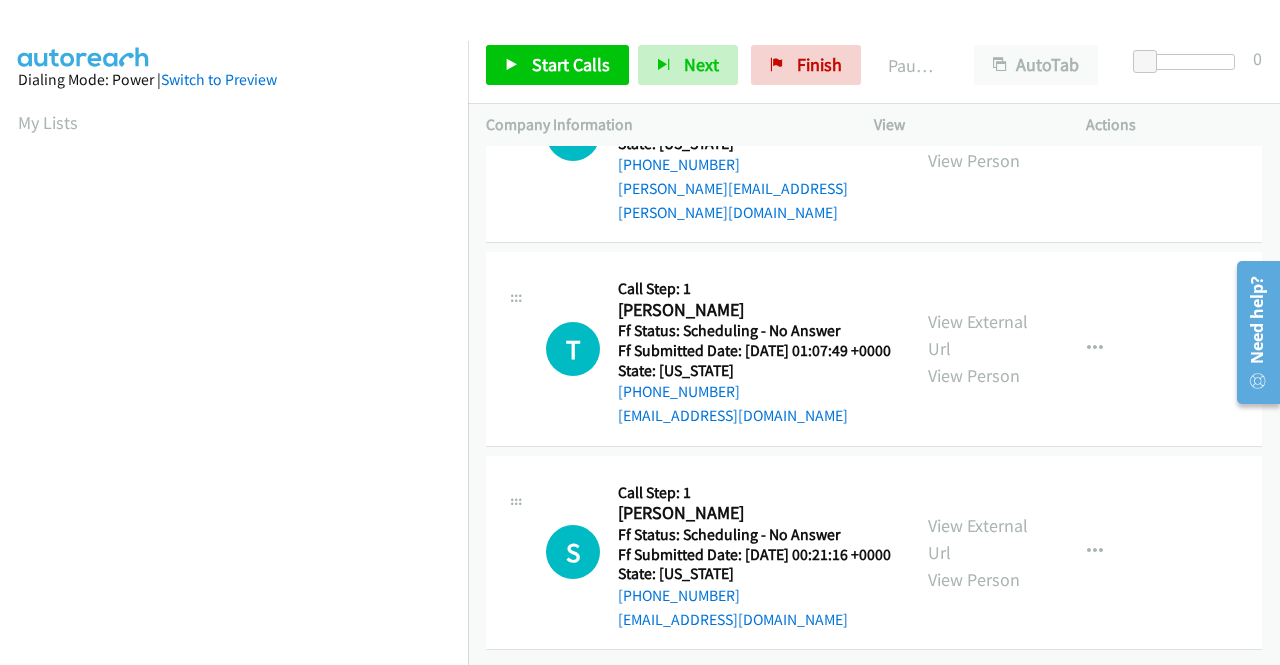 scroll, scrollTop: 2800, scrollLeft: 0, axis: vertical 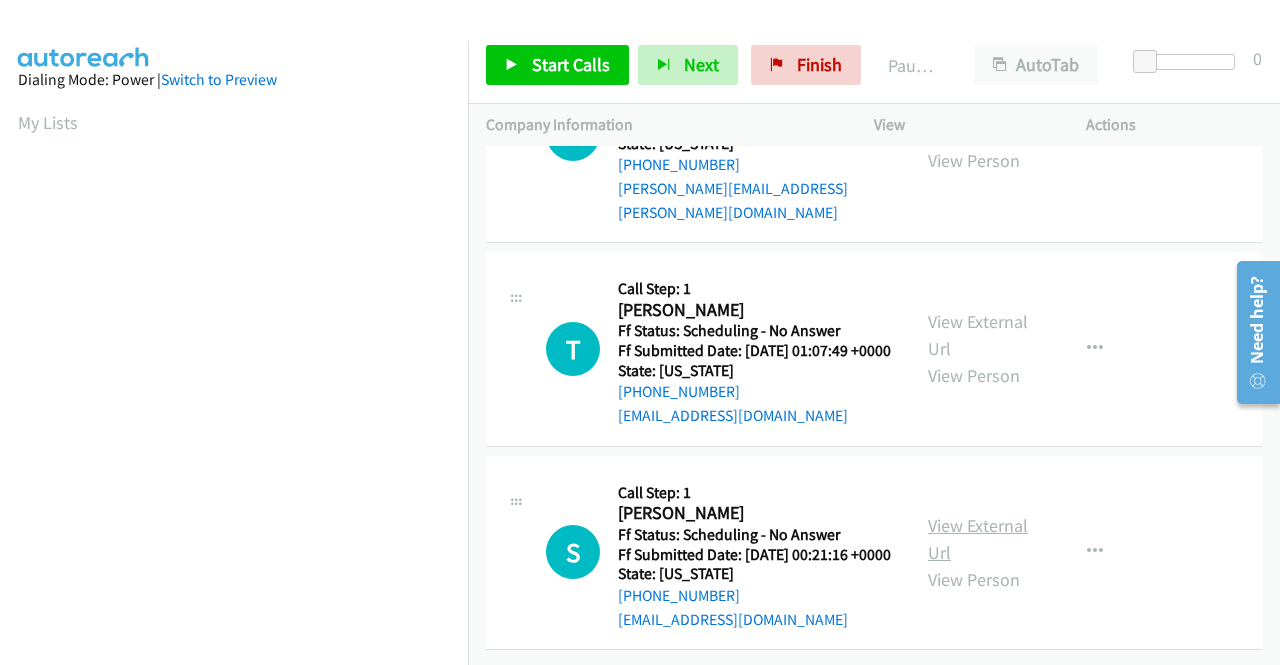 click on "View External Url" at bounding box center [978, 539] 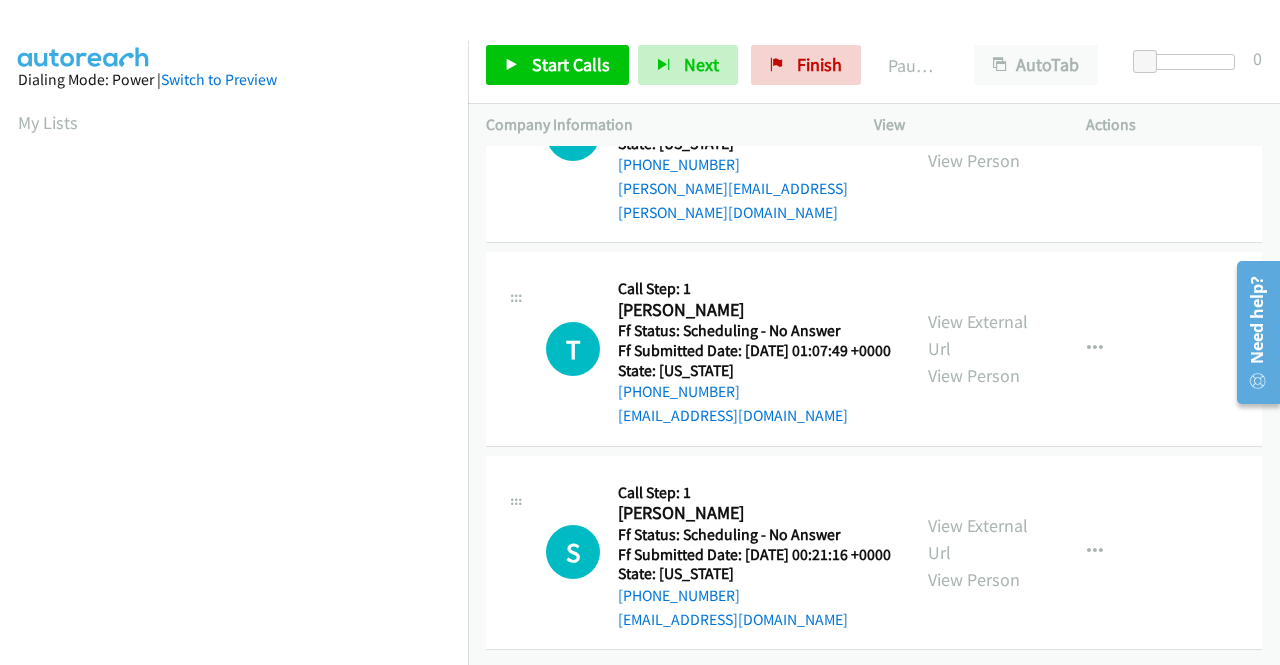 scroll, scrollTop: 2848, scrollLeft: 0, axis: vertical 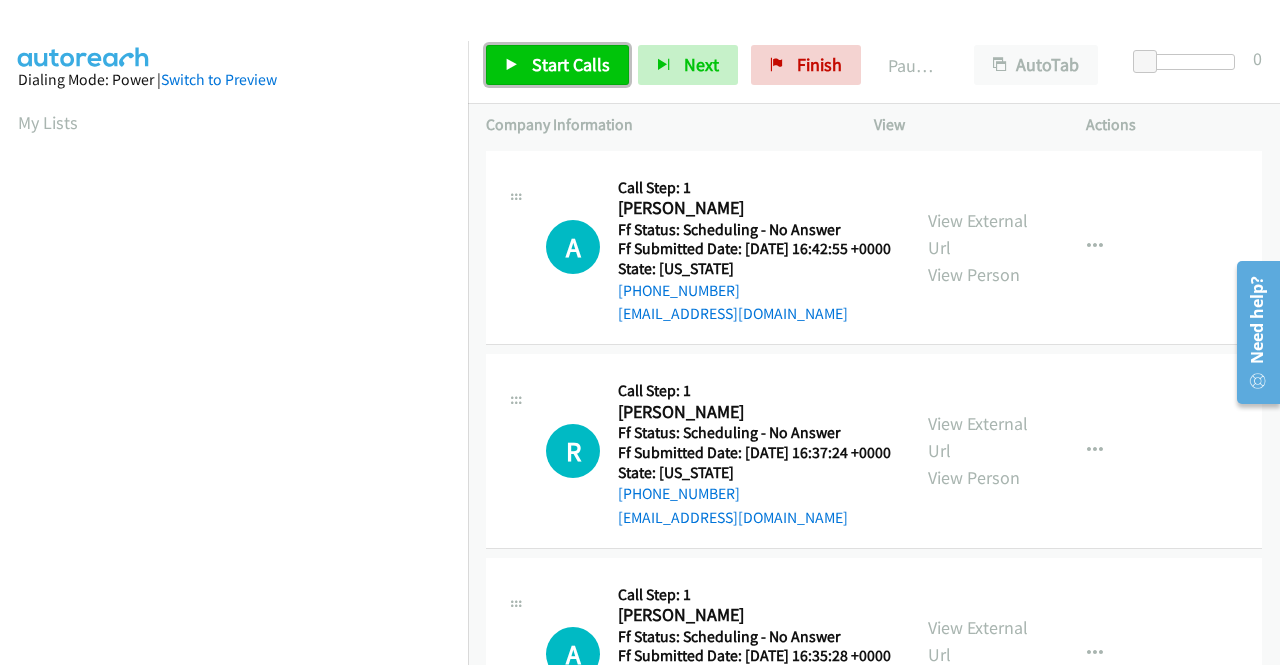 click on "Start Calls" at bounding box center (571, 64) 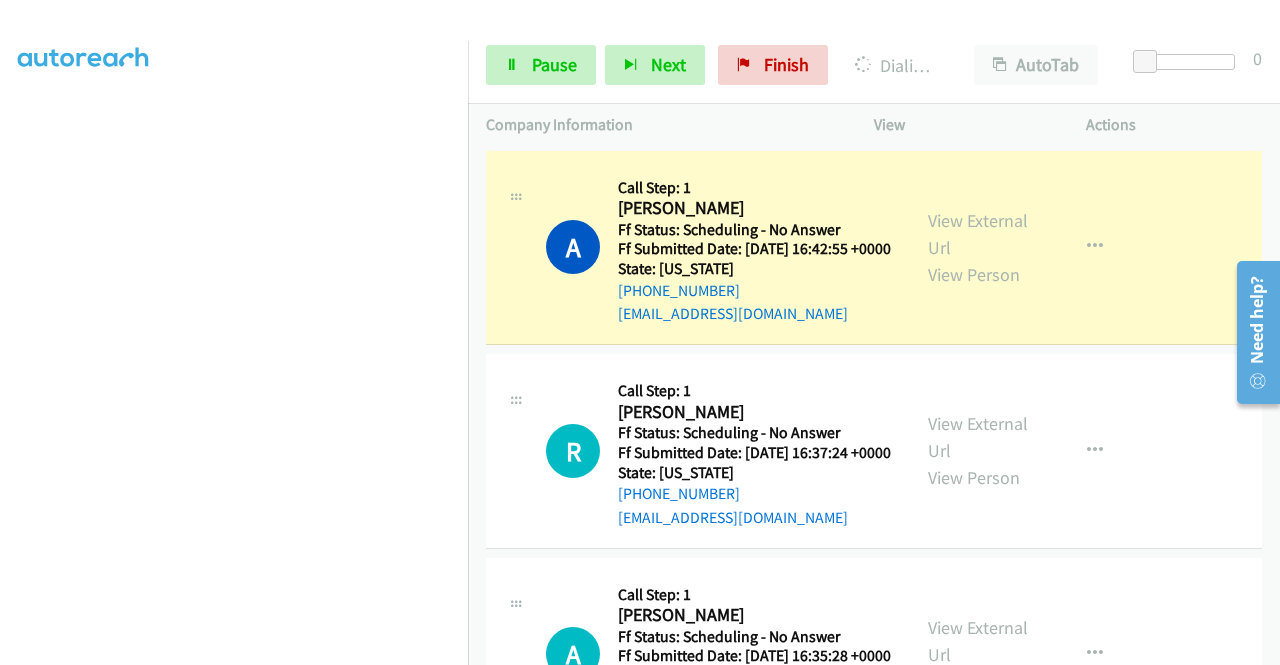 scroll, scrollTop: 456, scrollLeft: 0, axis: vertical 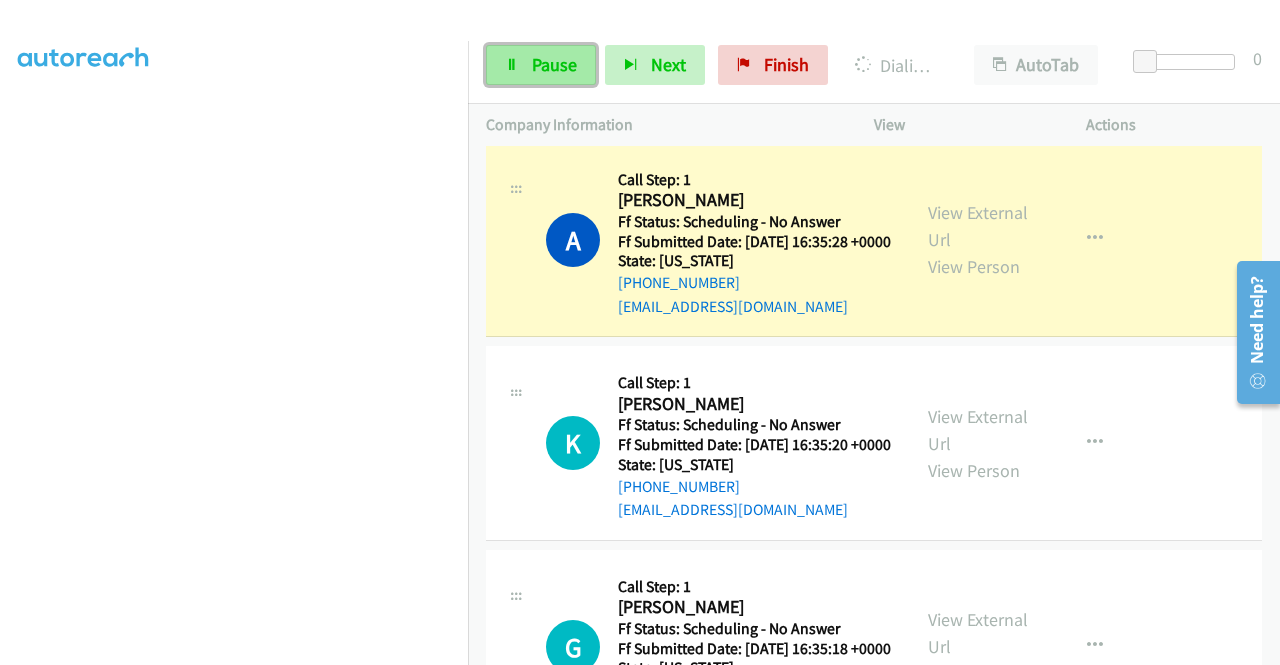 click at bounding box center [512, 66] 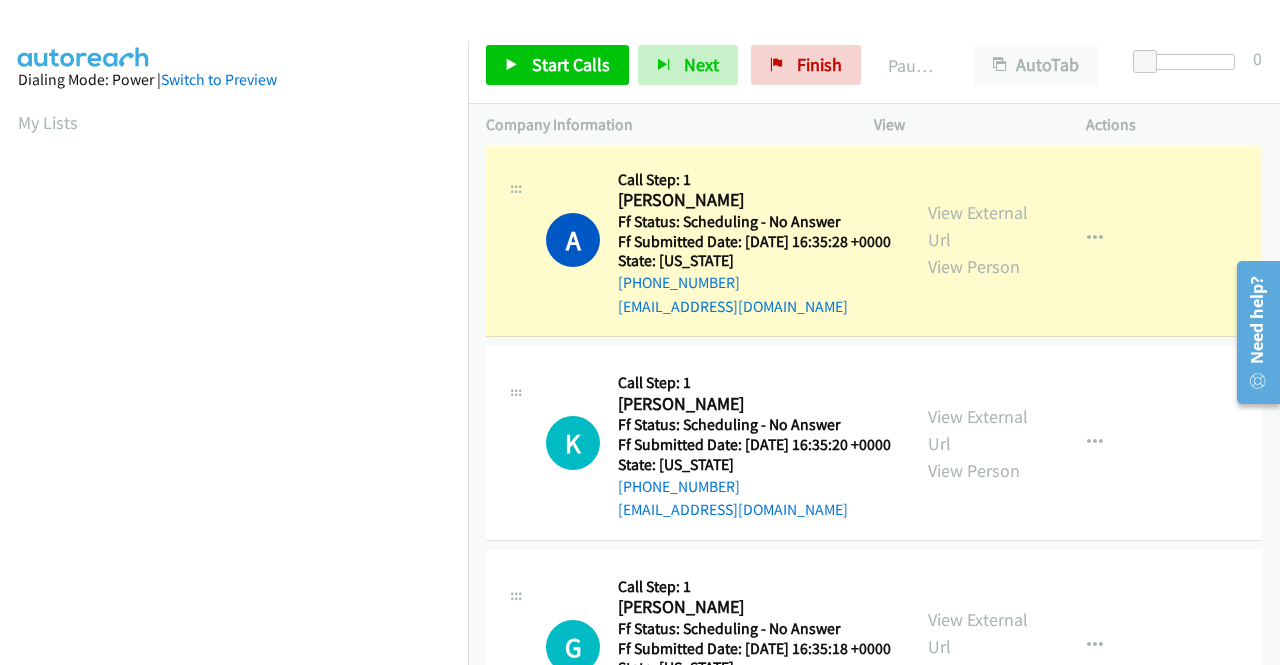 scroll, scrollTop: 456, scrollLeft: 0, axis: vertical 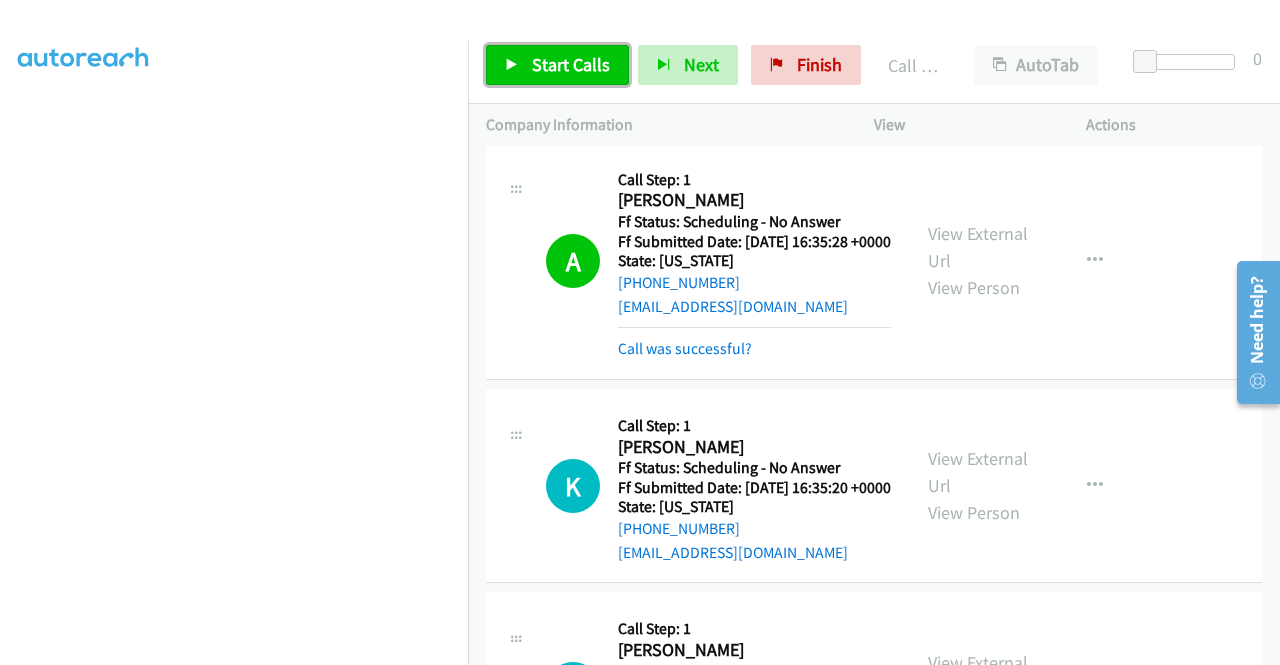click at bounding box center [512, 66] 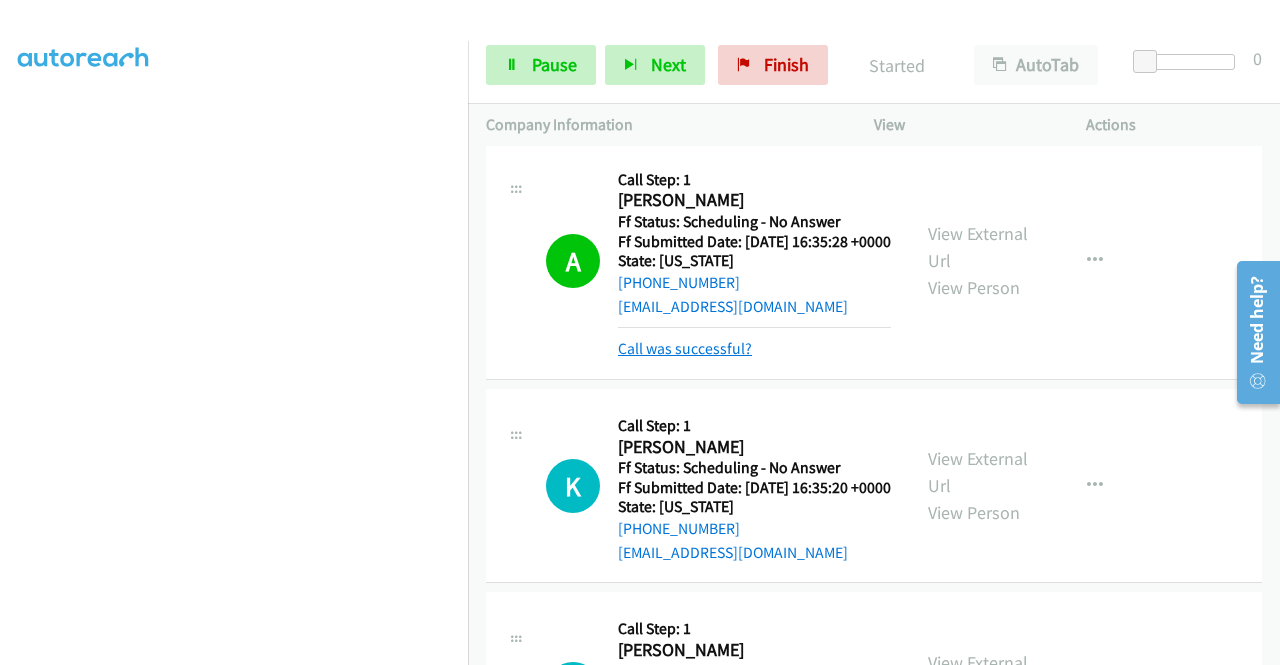 click on "Call was successful?" at bounding box center (685, 348) 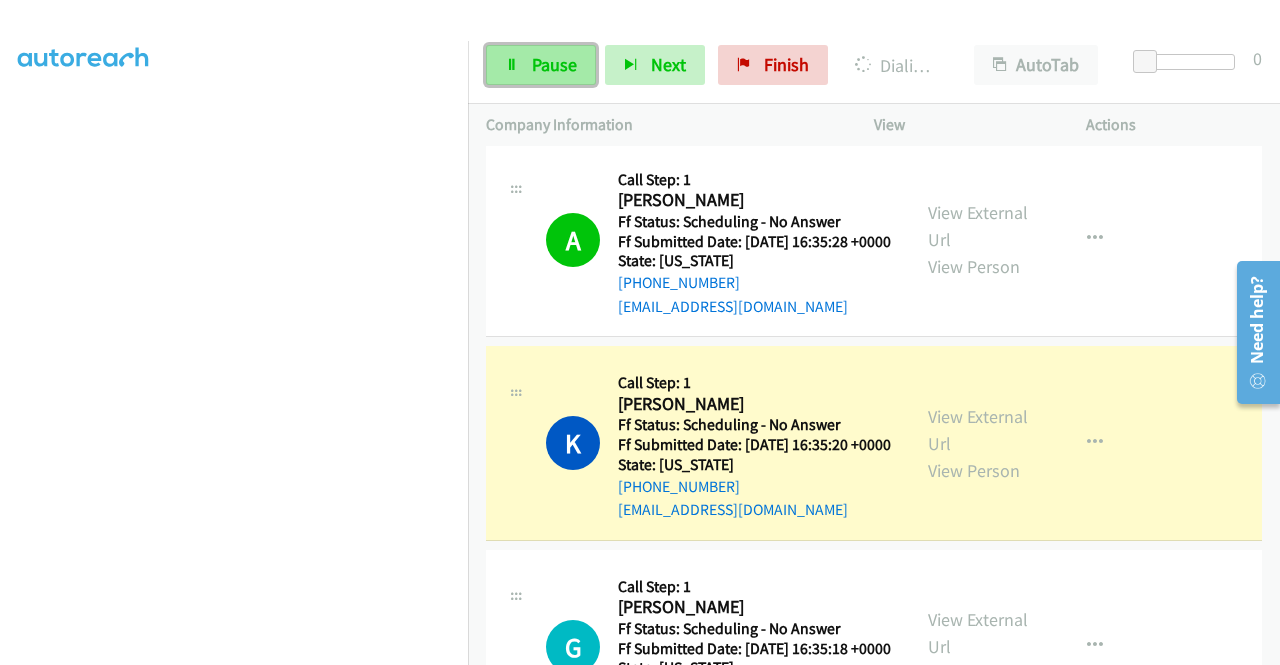 click on "Pause" at bounding box center (541, 65) 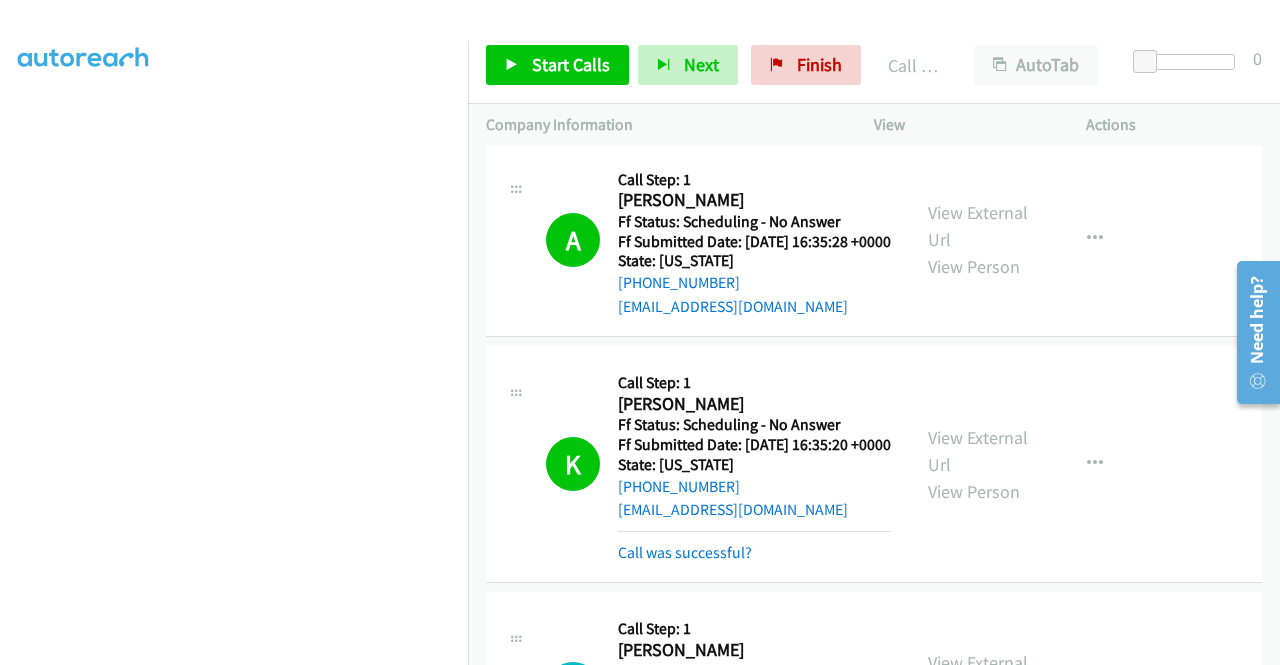 scroll, scrollTop: 600, scrollLeft: 0, axis: vertical 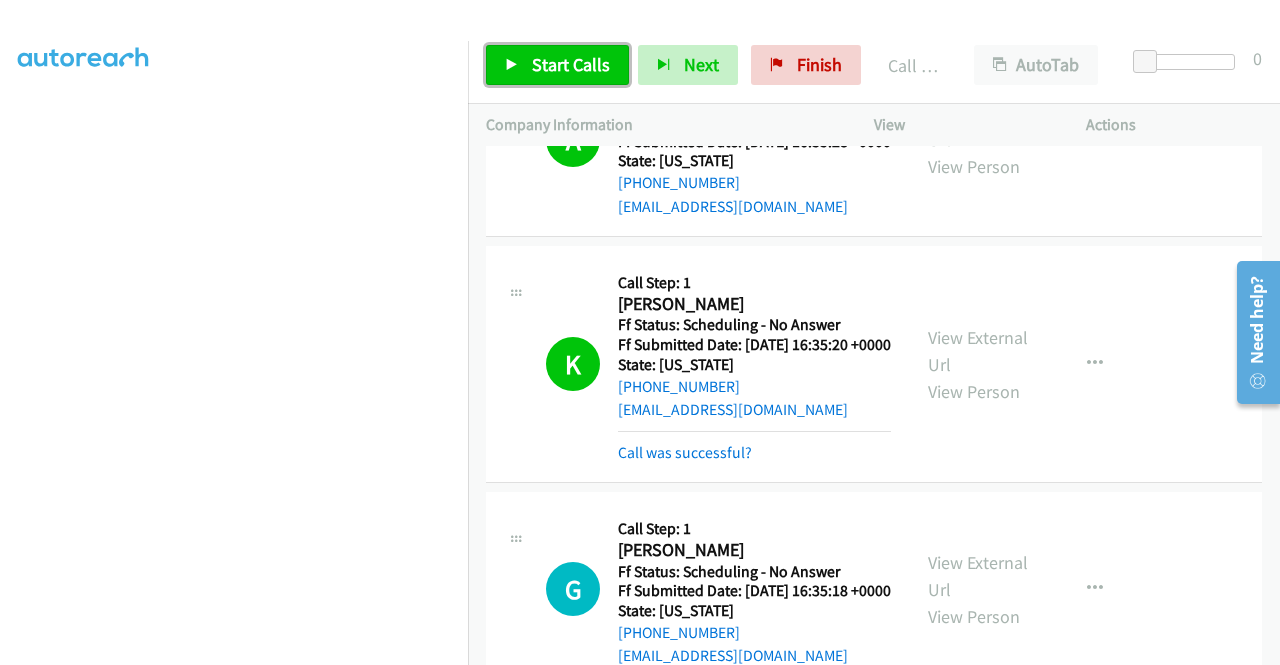 click on "Start Calls" at bounding box center (571, 64) 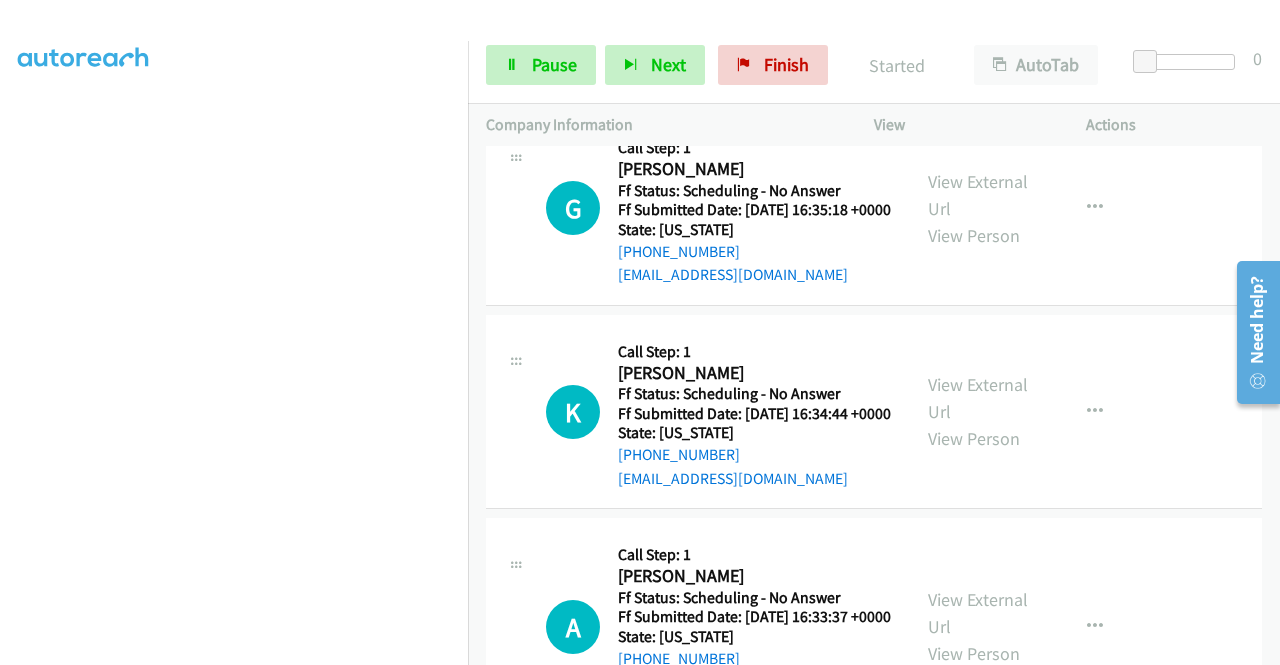 scroll, scrollTop: 1000, scrollLeft: 0, axis: vertical 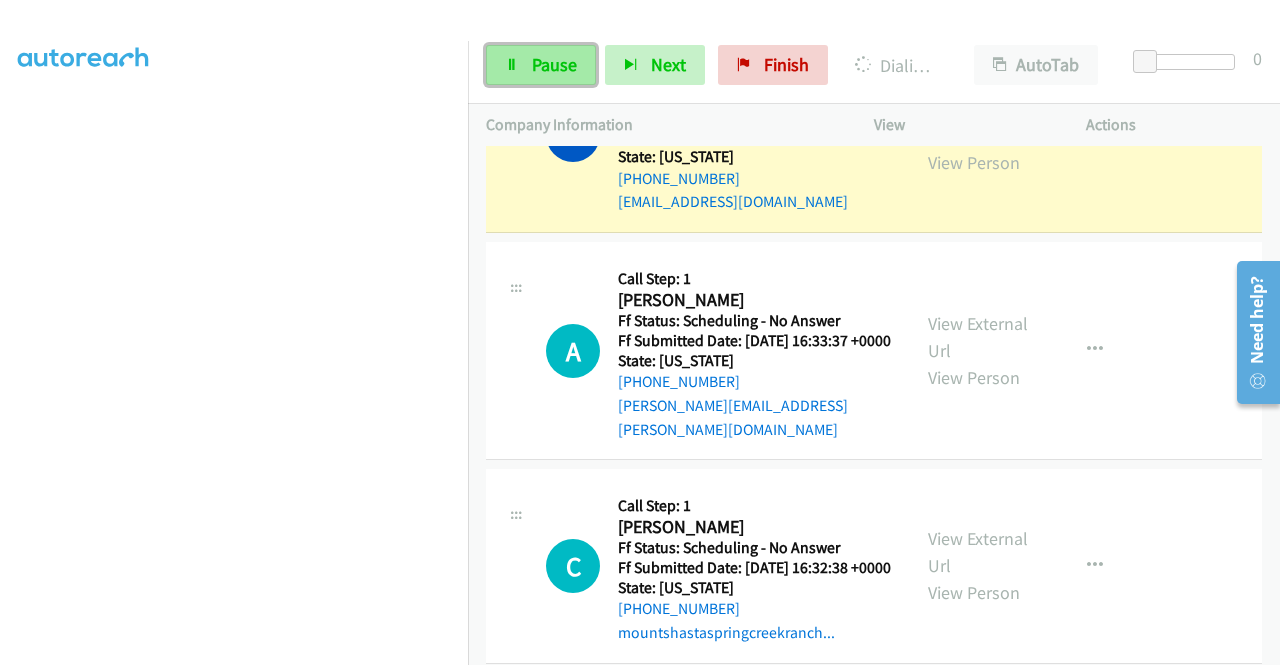 click on "Pause" at bounding box center [554, 64] 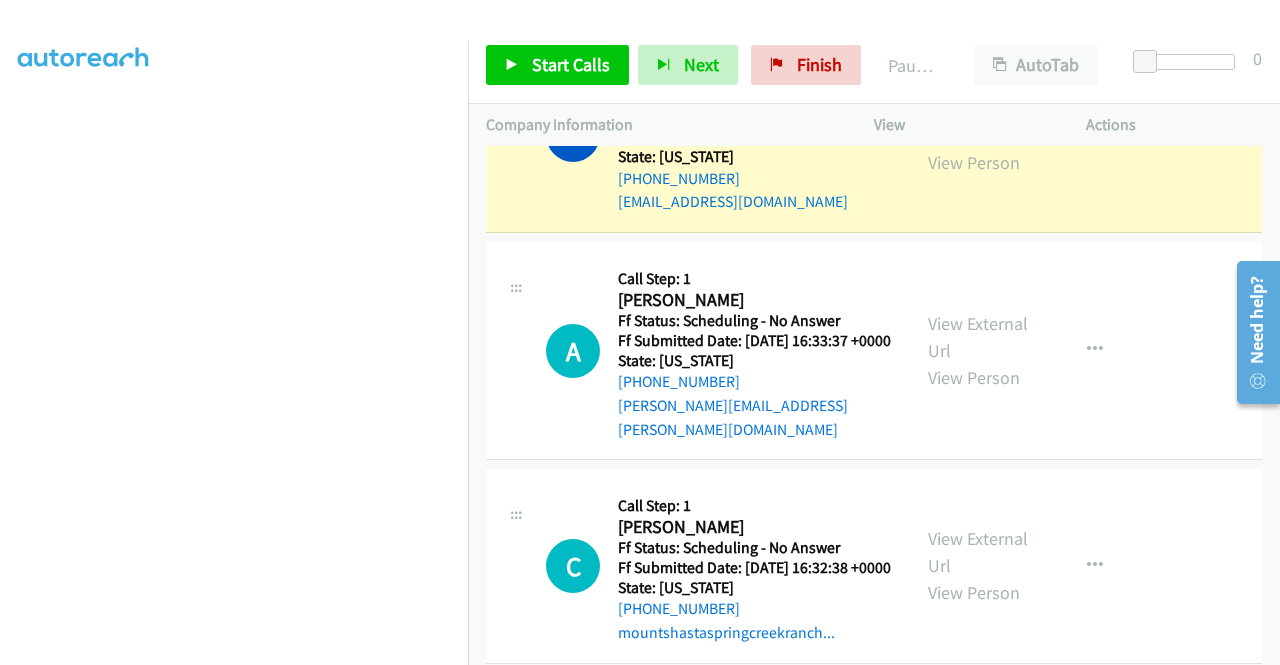 scroll, scrollTop: 456, scrollLeft: 0, axis: vertical 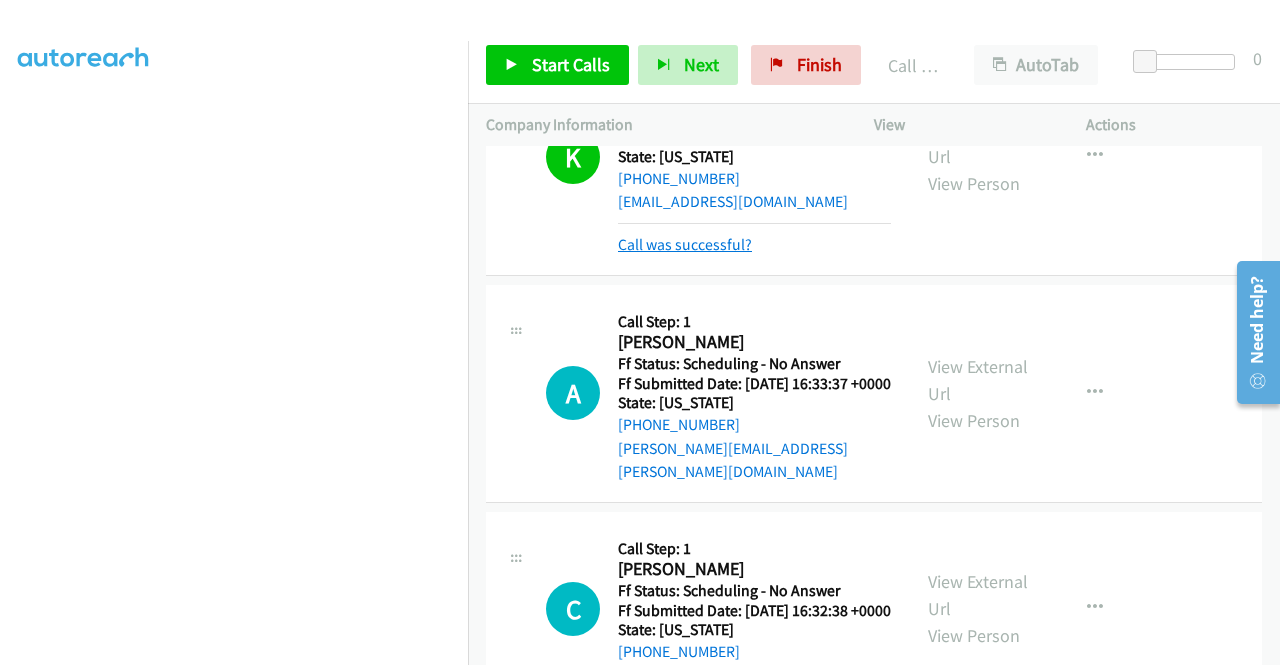 click on "Call was successful?" at bounding box center [685, 244] 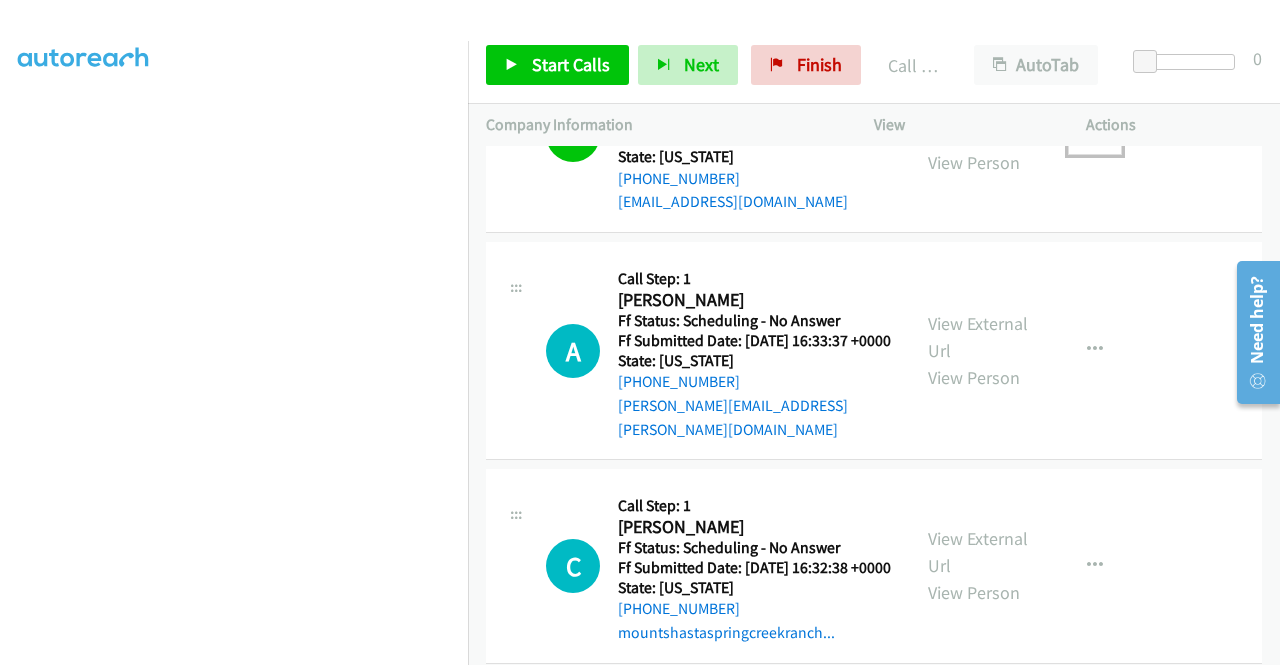 click at bounding box center (1095, 135) 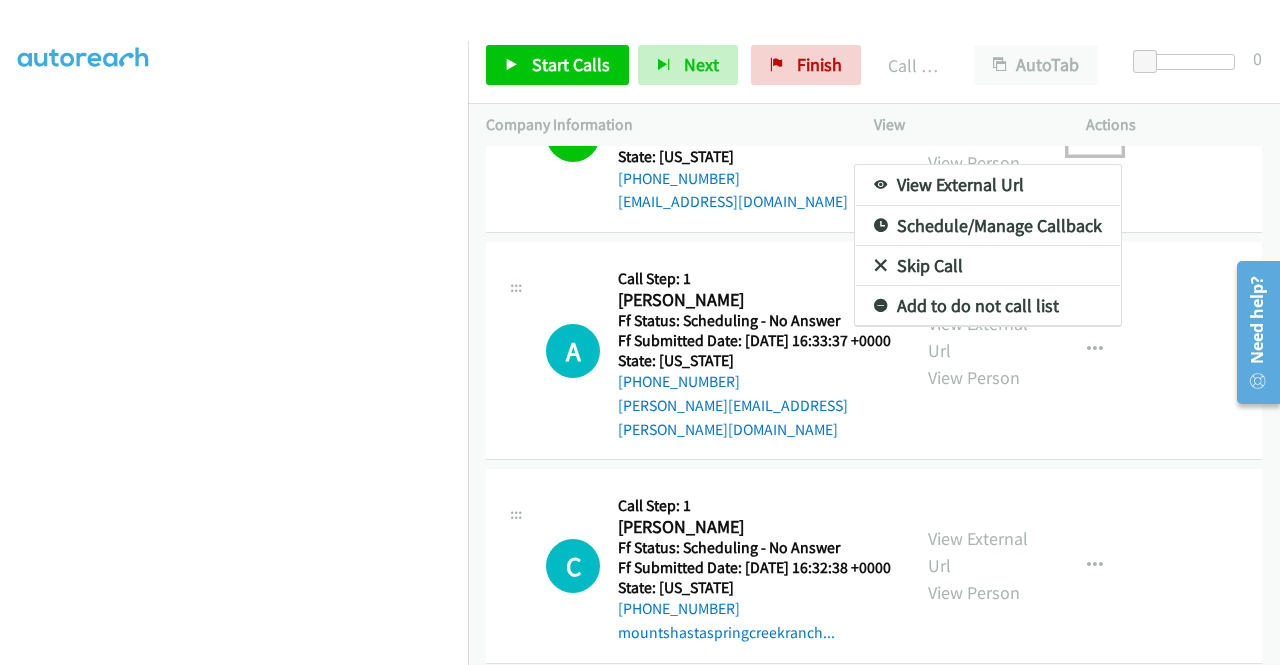 click on "Add to do not call list" at bounding box center [988, 306] 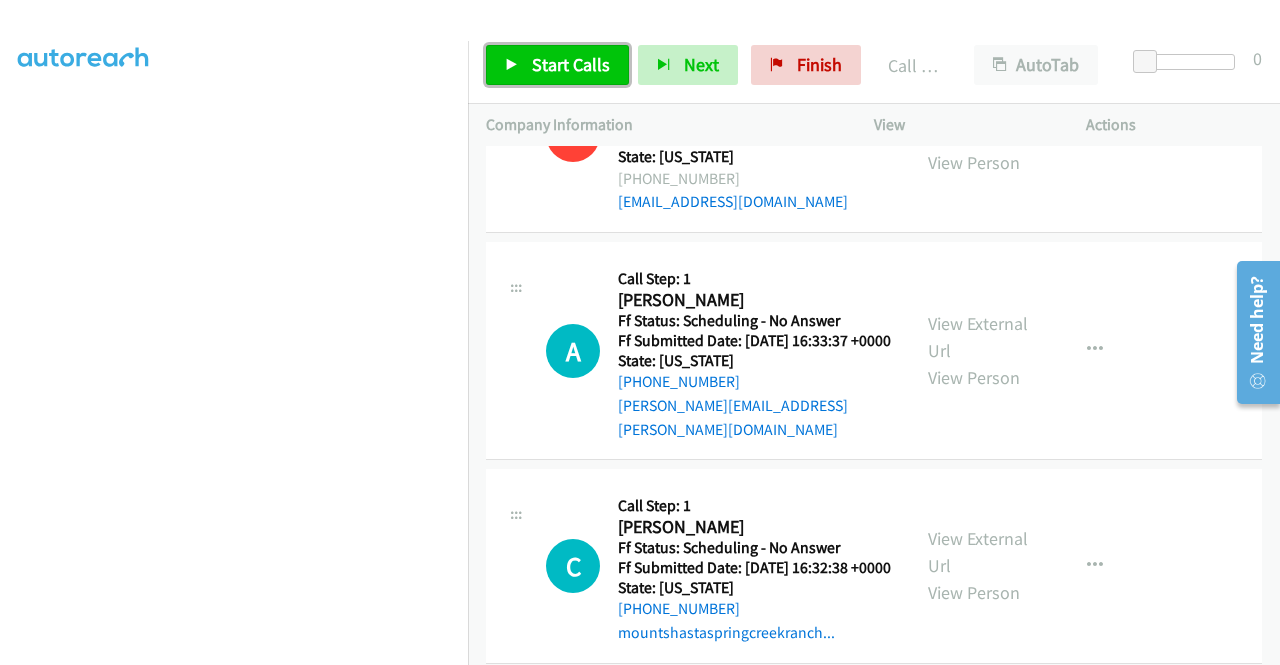 click on "Start Calls" at bounding box center [571, 64] 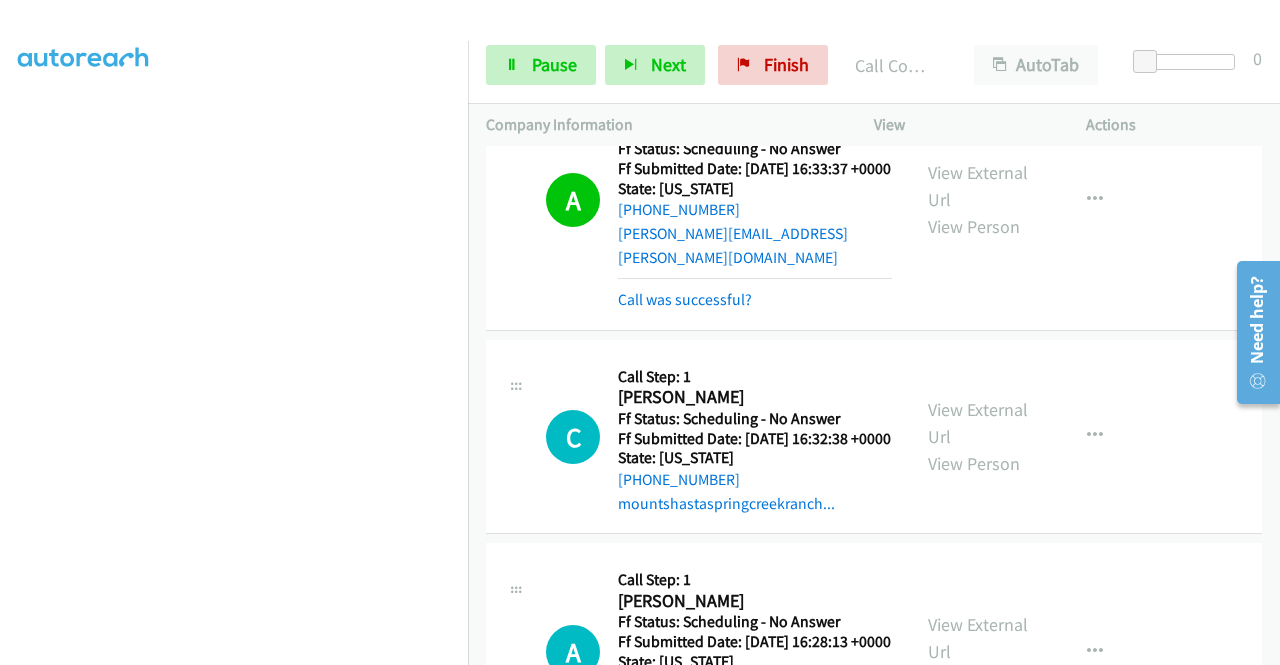 scroll, scrollTop: 1500, scrollLeft: 0, axis: vertical 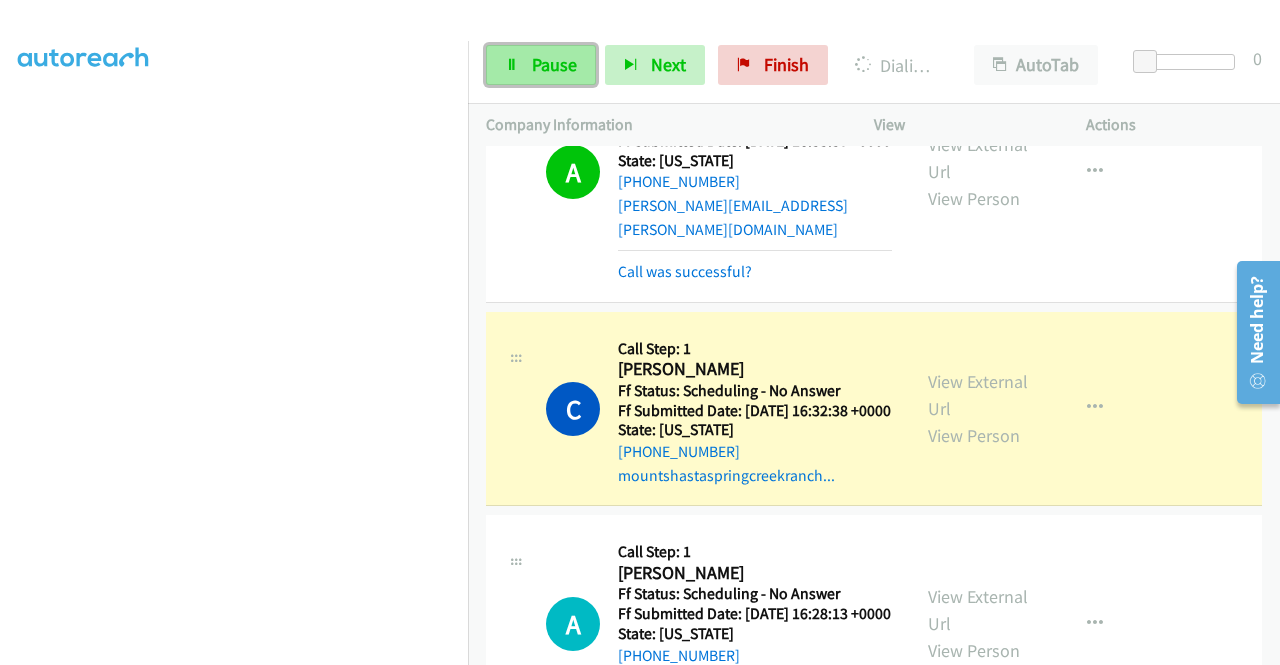 click on "Pause" at bounding box center (541, 65) 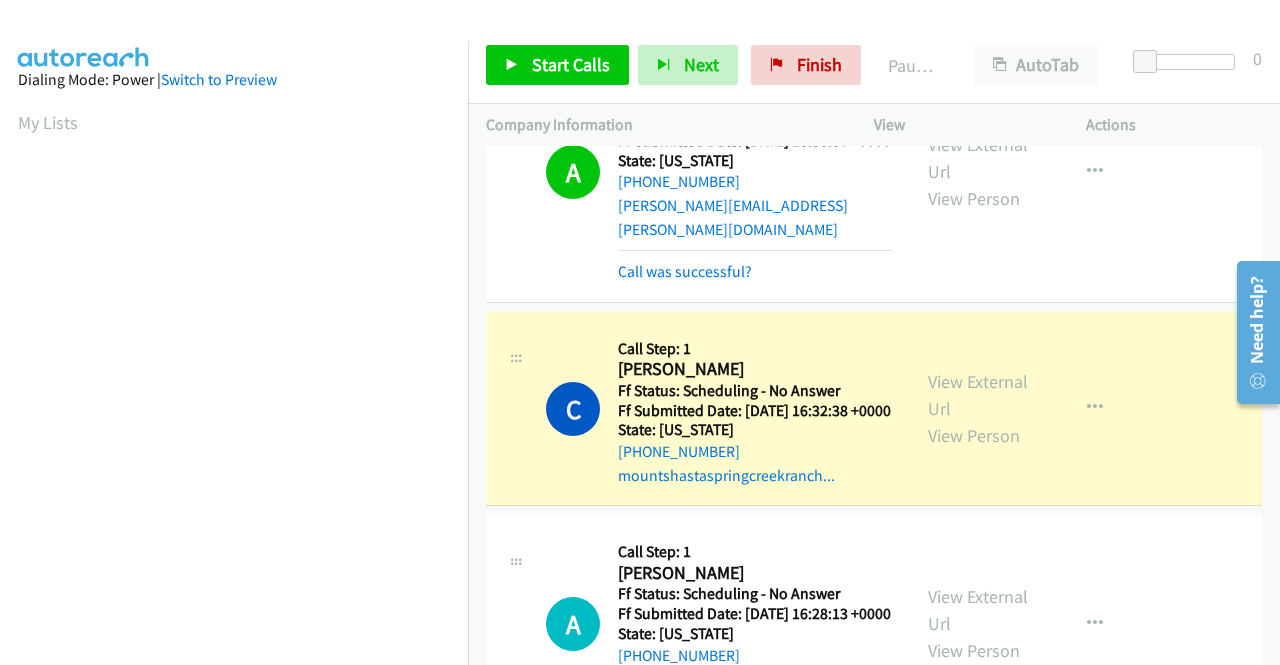scroll, scrollTop: 456, scrollLeft: 0, axis: vertical 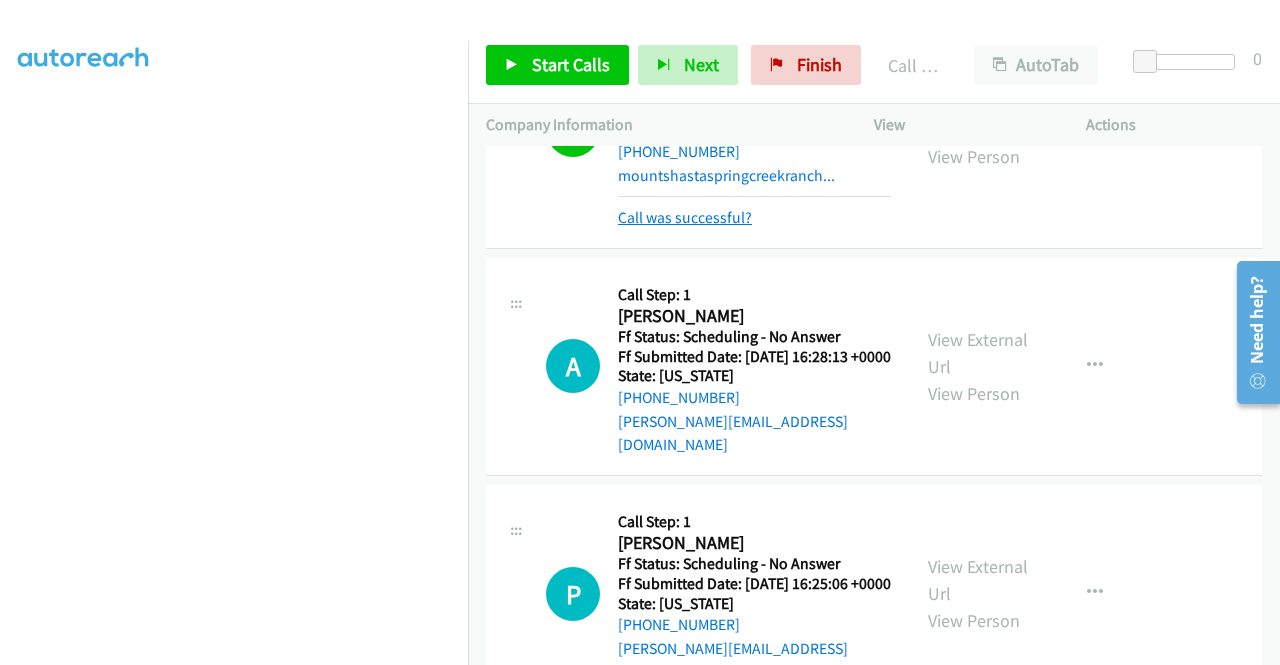 click on "Call was successful?" at bounding box center (685, 217) 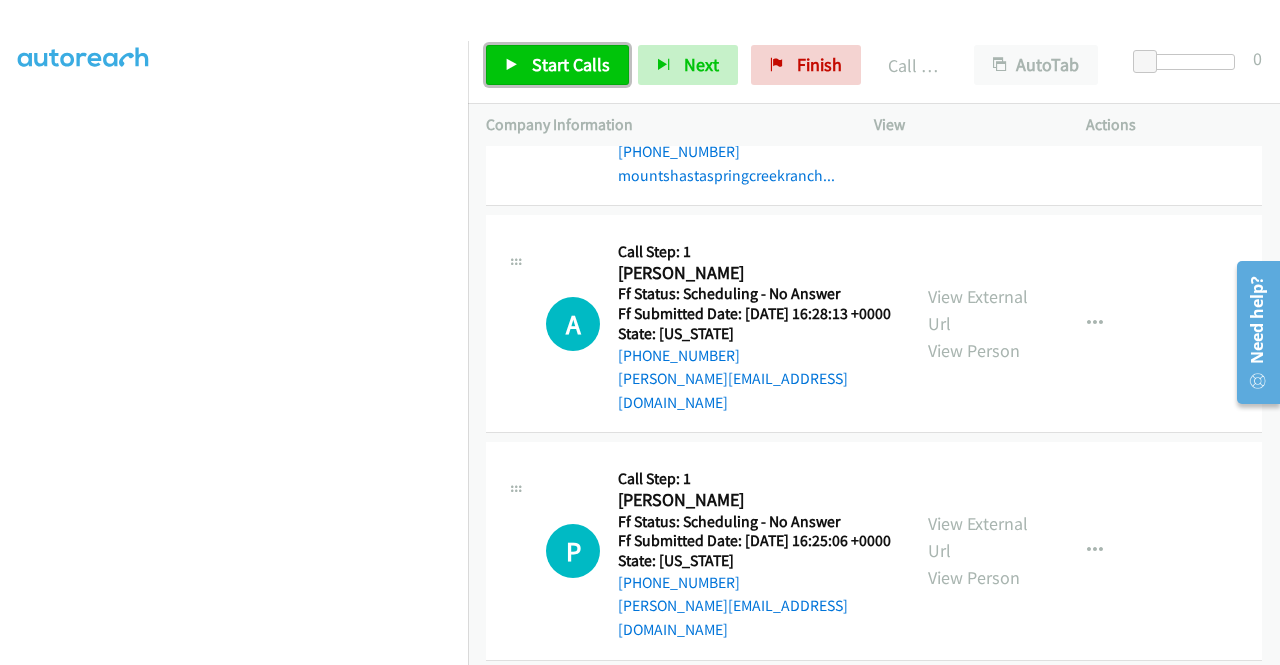 click on "Start Calls" at bounding box center [557, 65] 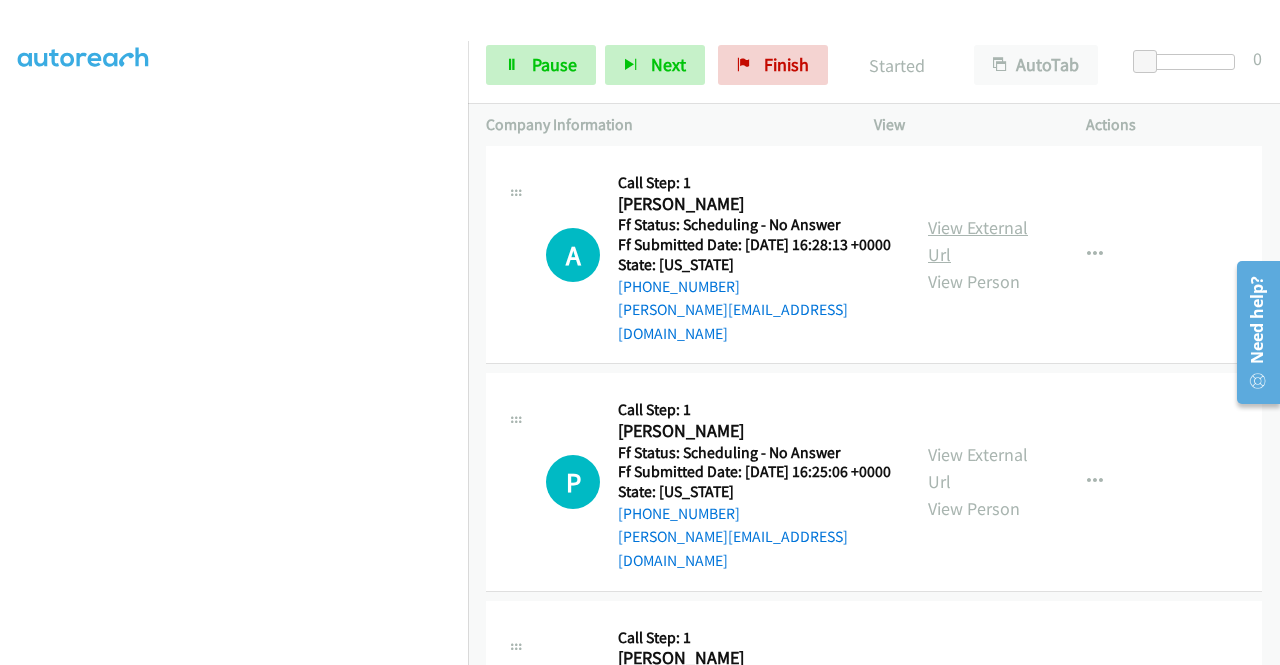 scroll, scrollTop: 1900, scrollLeft: 0, axis: vertical 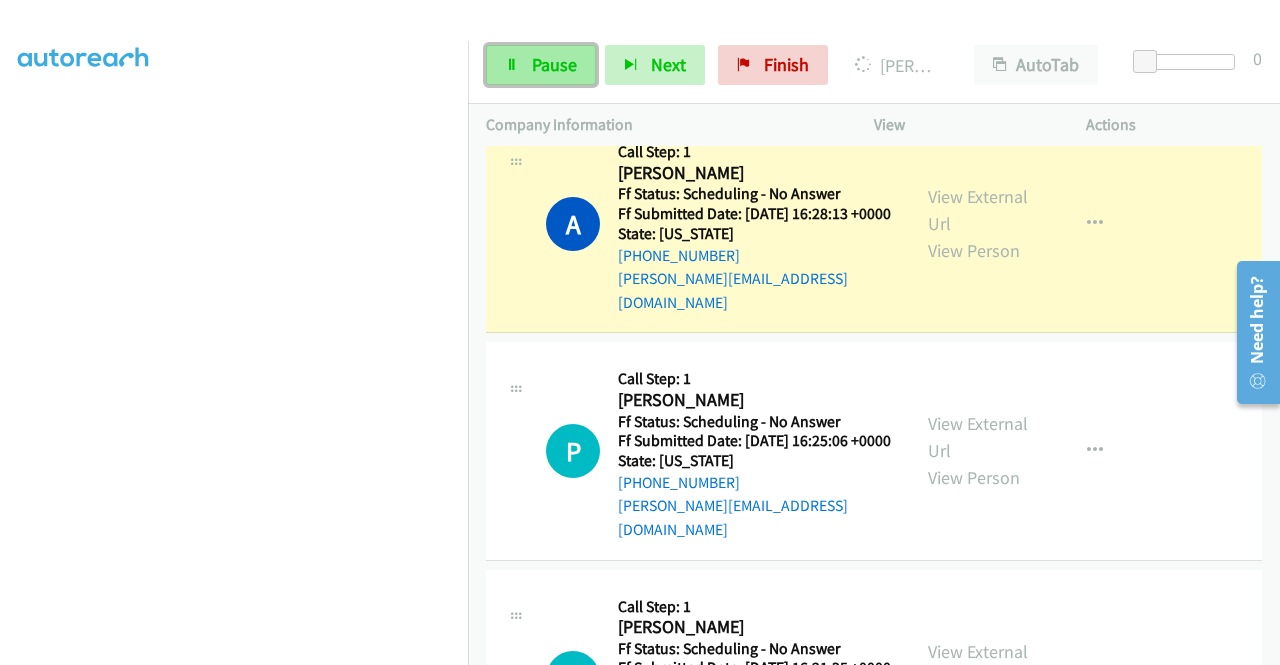 click on "Pause" at bounding box center (554, 64) 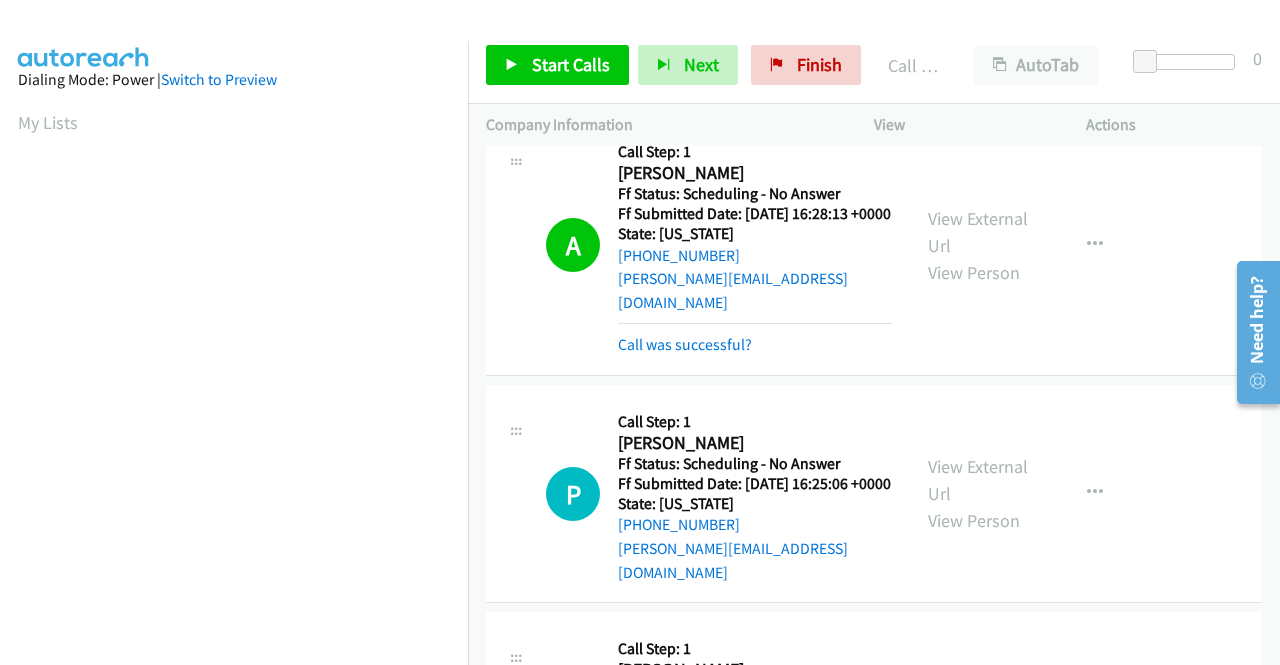 scroll, scrollTop: 456, scrollLeft: 0, axis: vertical 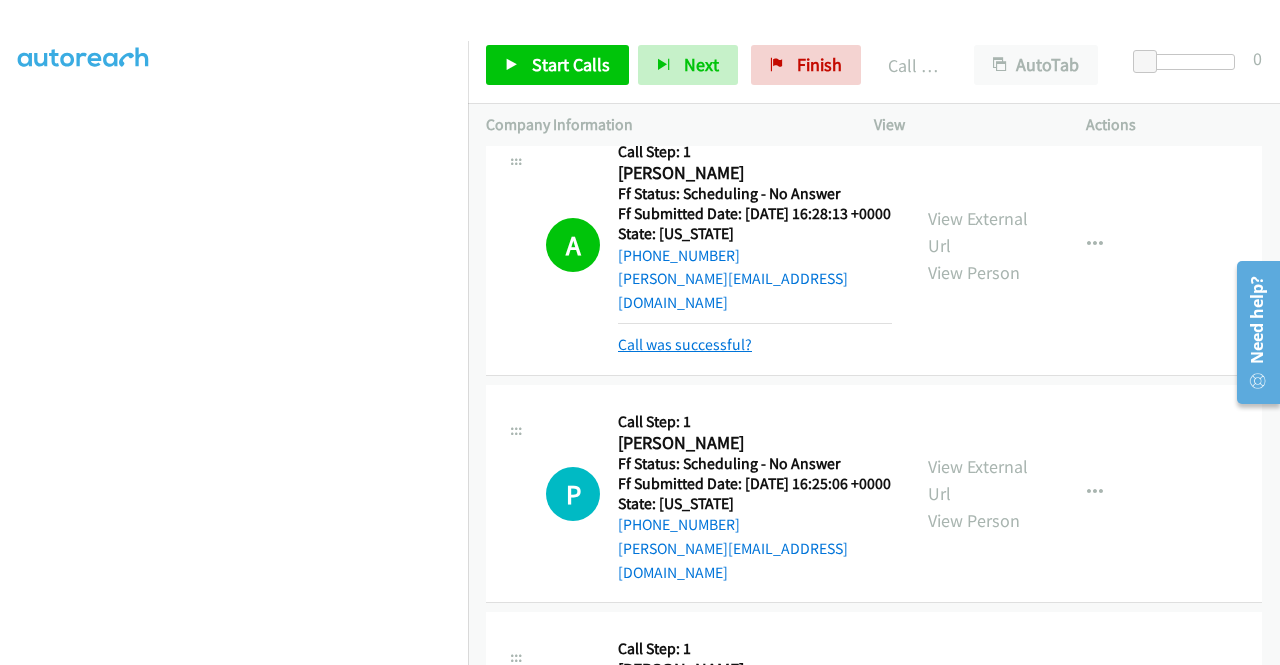 click on "Call was successful?" at bounding box center (685, 344) 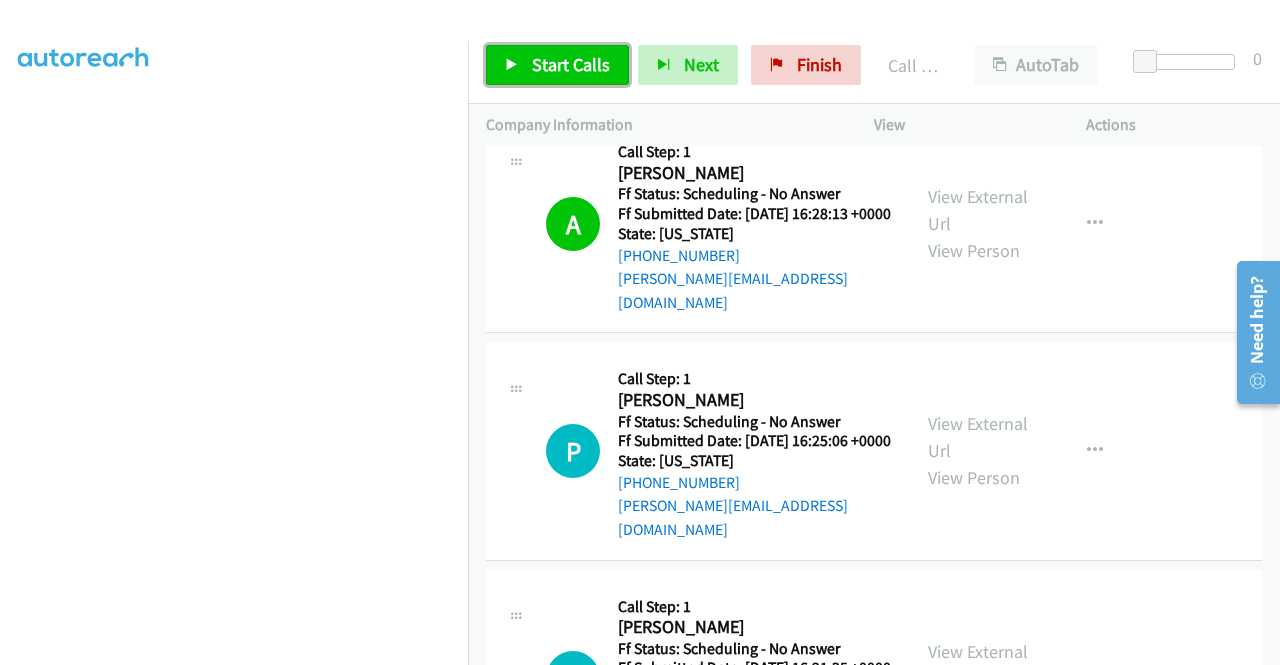 click on "Start Calls" at bounding box center [571, 64] 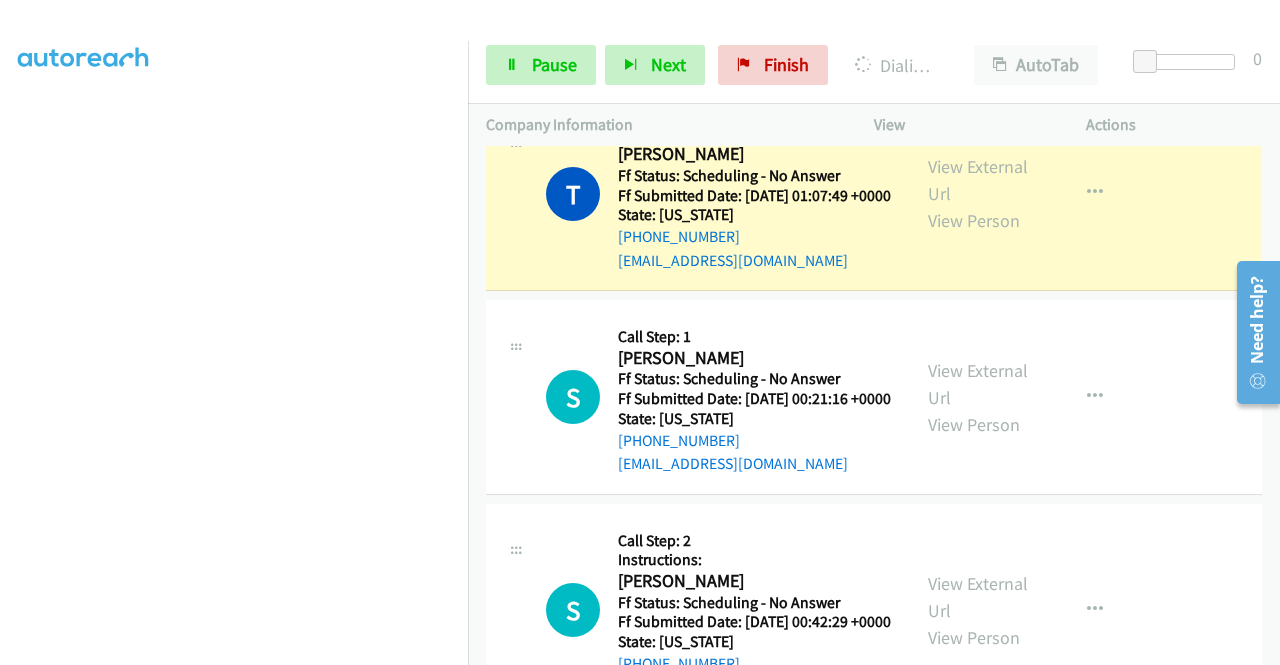 scroll, scrollTop: 3300, scrollLeft: 0, axis: vertical 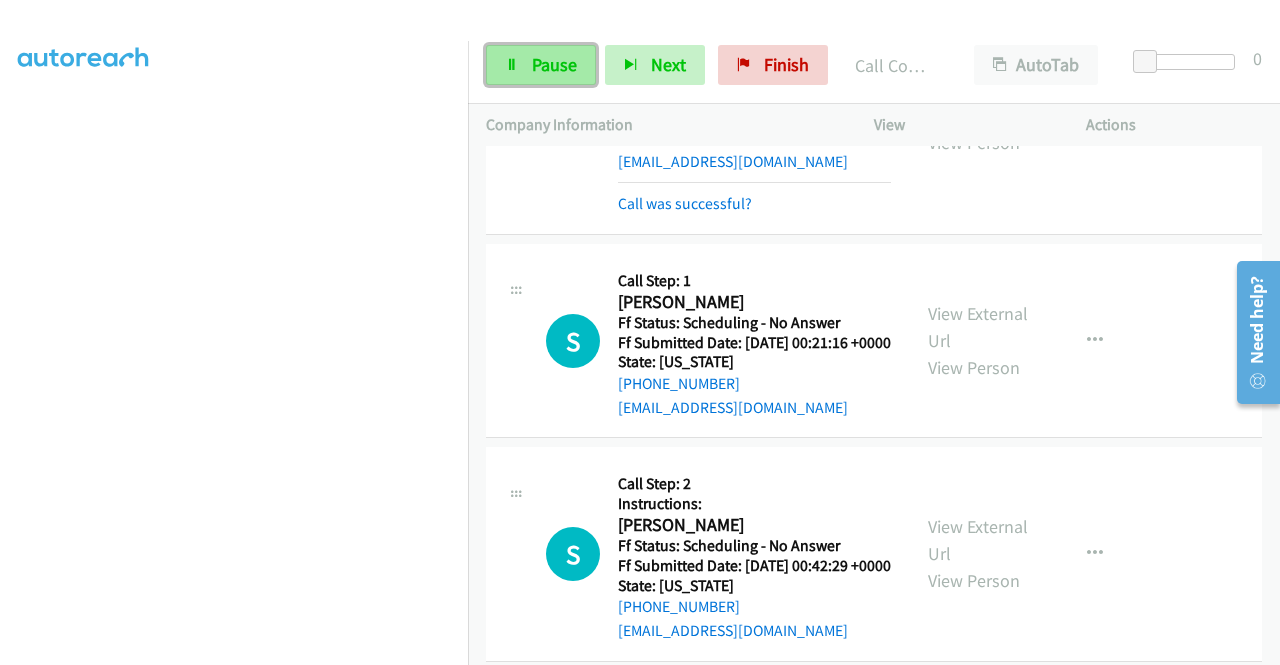 click on "Pause" at bounding box center [554, 64] 